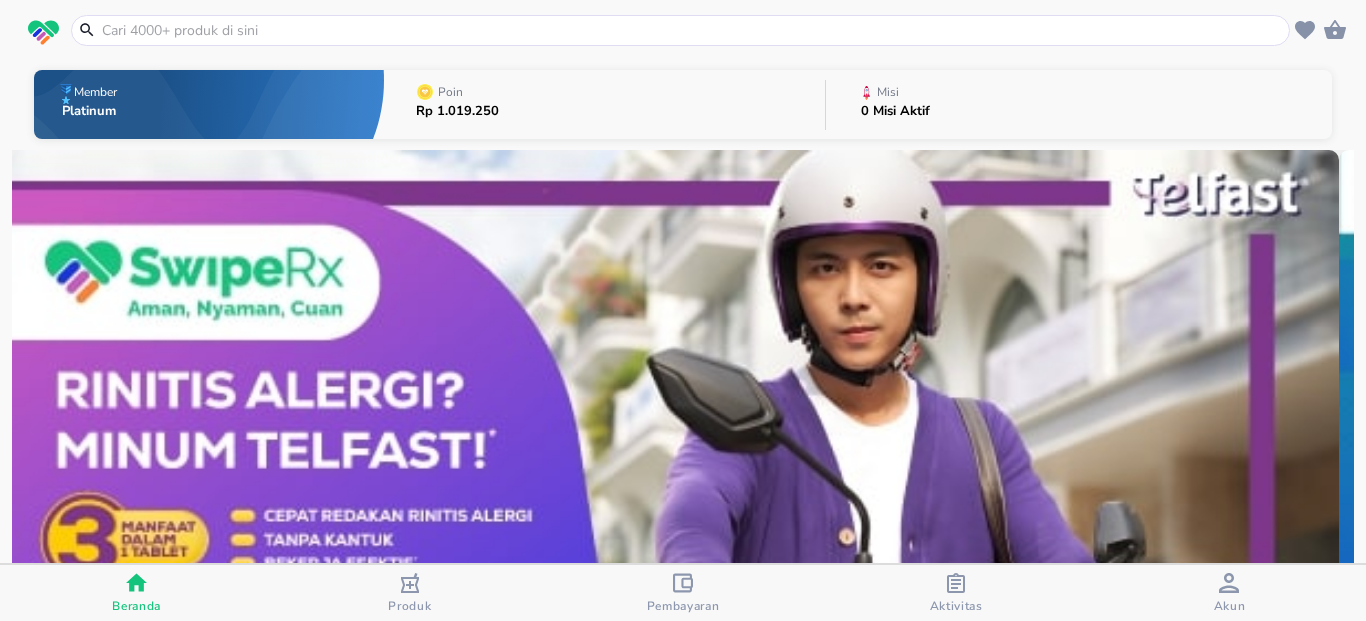 scroll, scrollTop: 0, scrollLeft: 0, axis: both 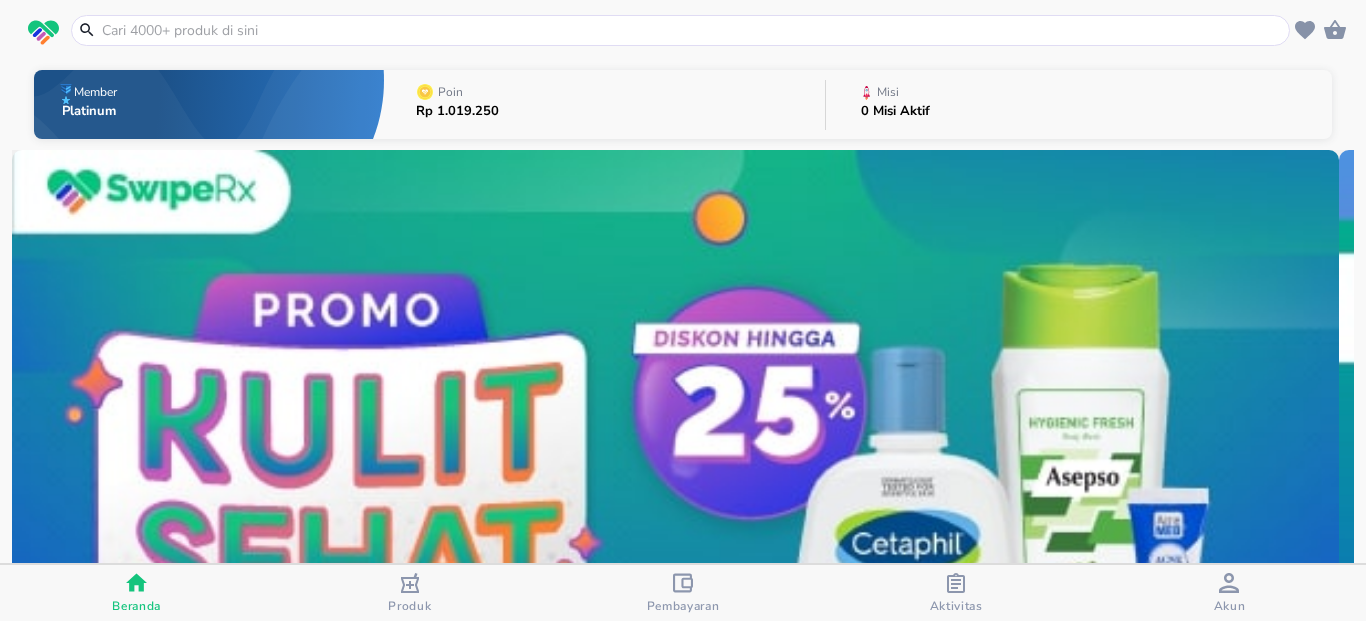 click at bounding box center (692, 30) 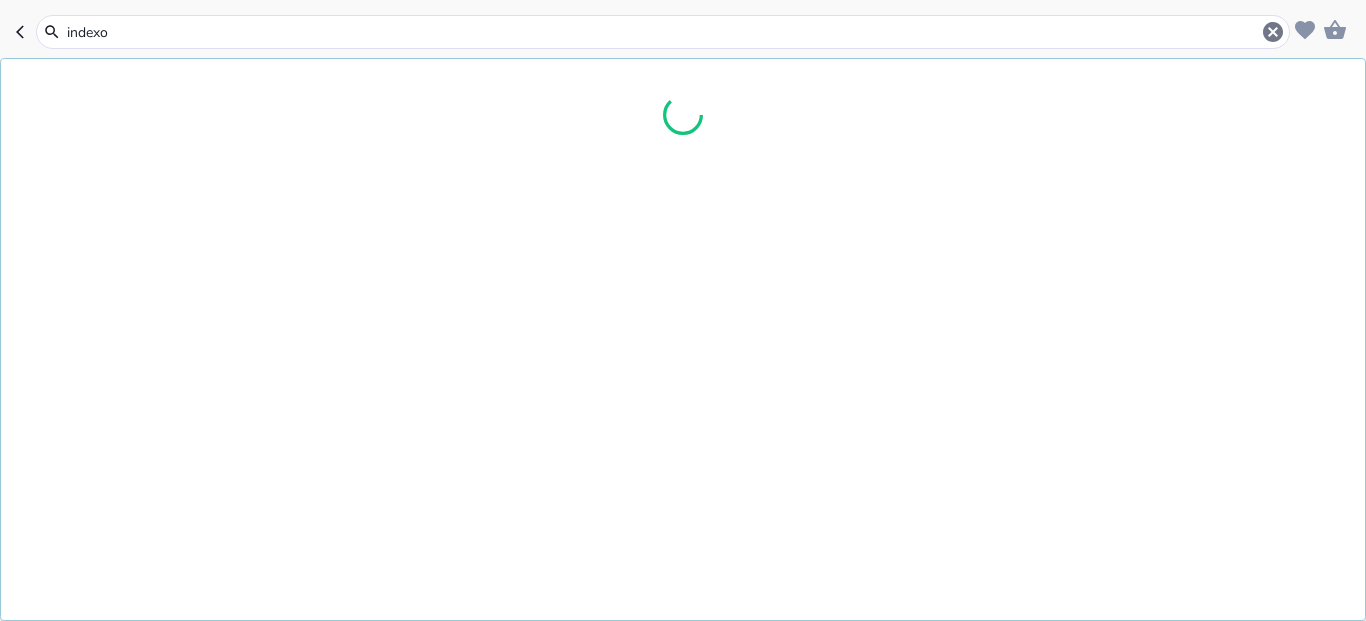 type on "indexon" 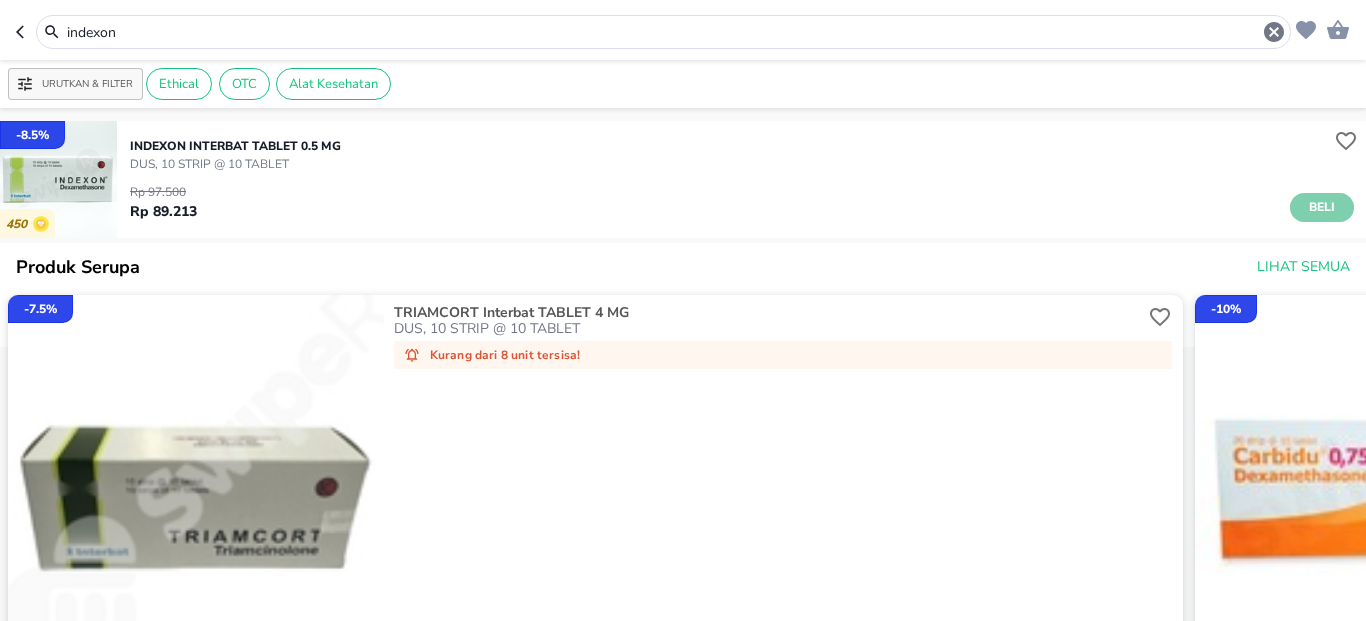 click on "Beli" at bounding box center (1322, 207) 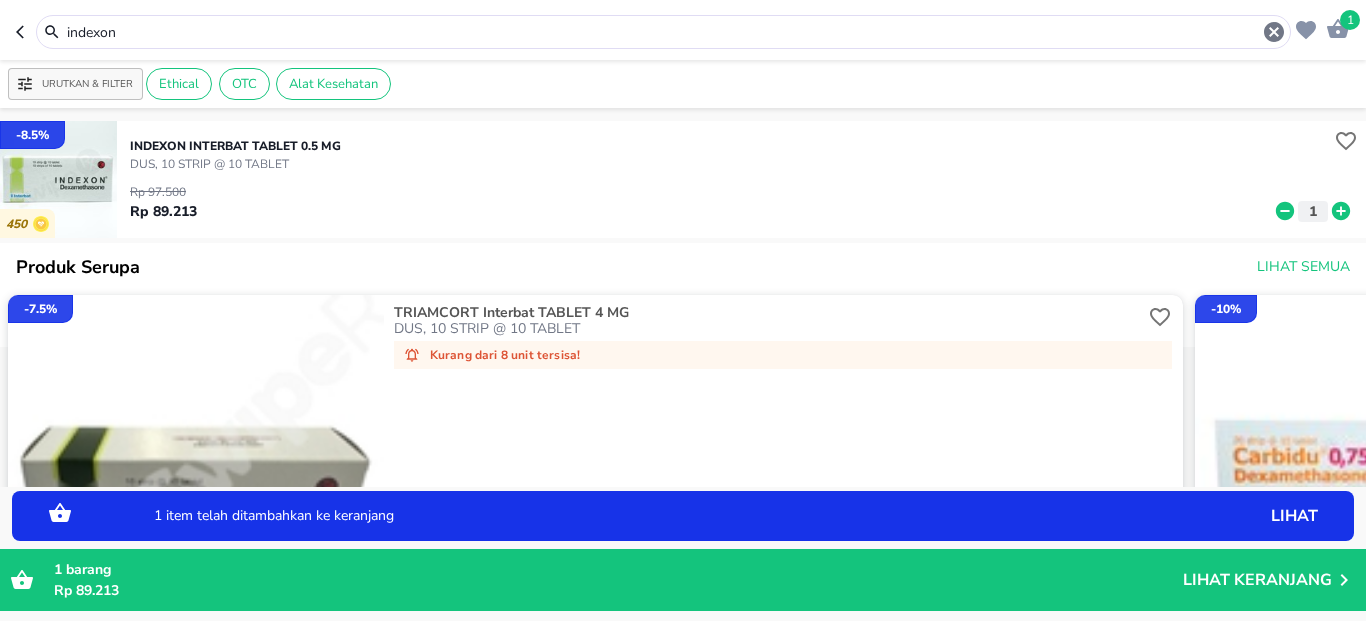 click on "indexon" at bounding box center [663, 32] 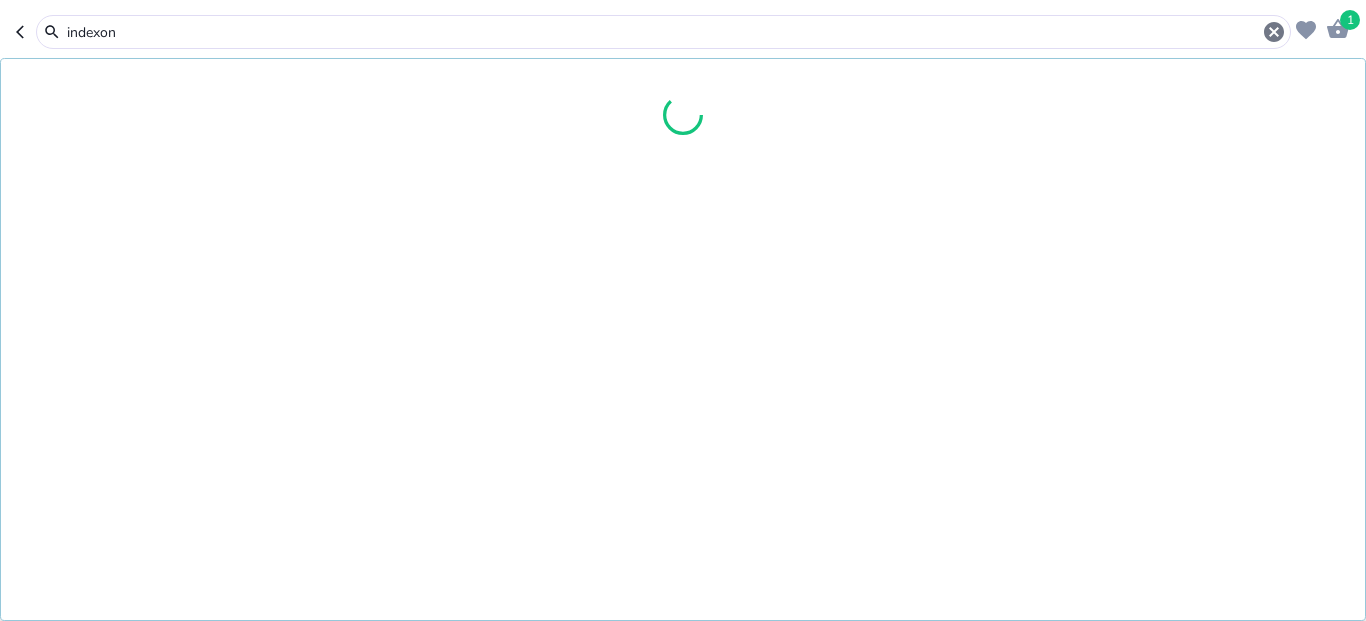 click on "indexon" at bounding box center (663, 32) 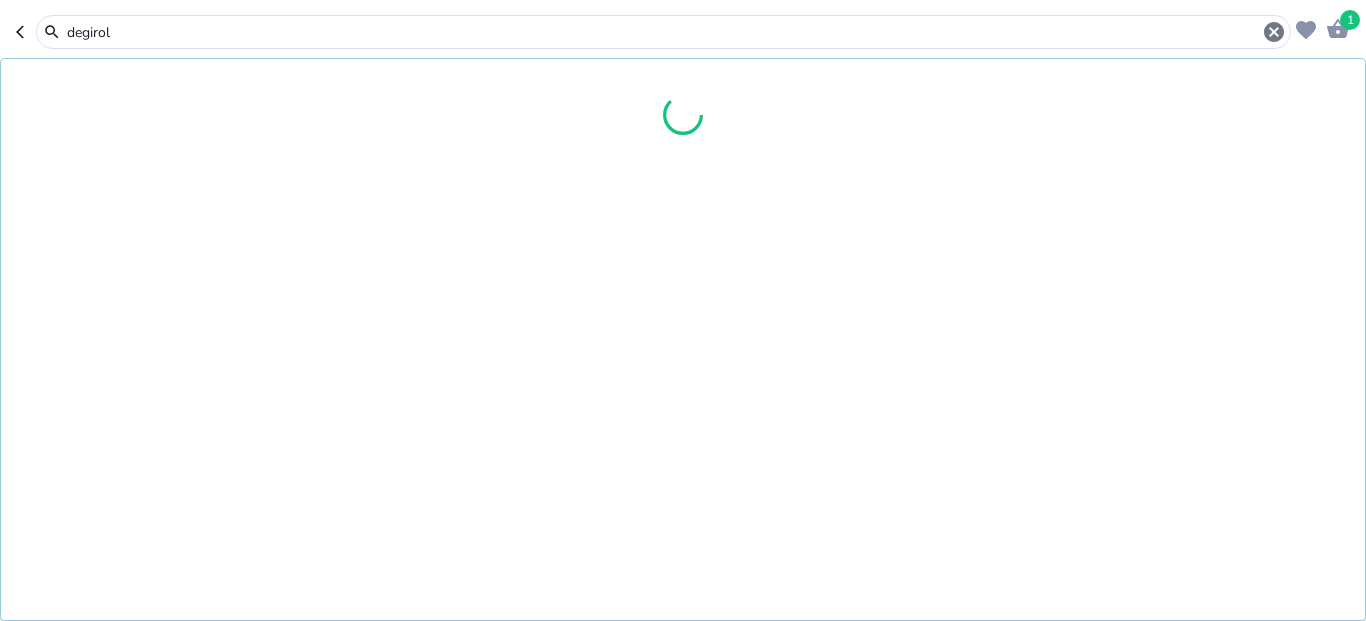type on "degirol" 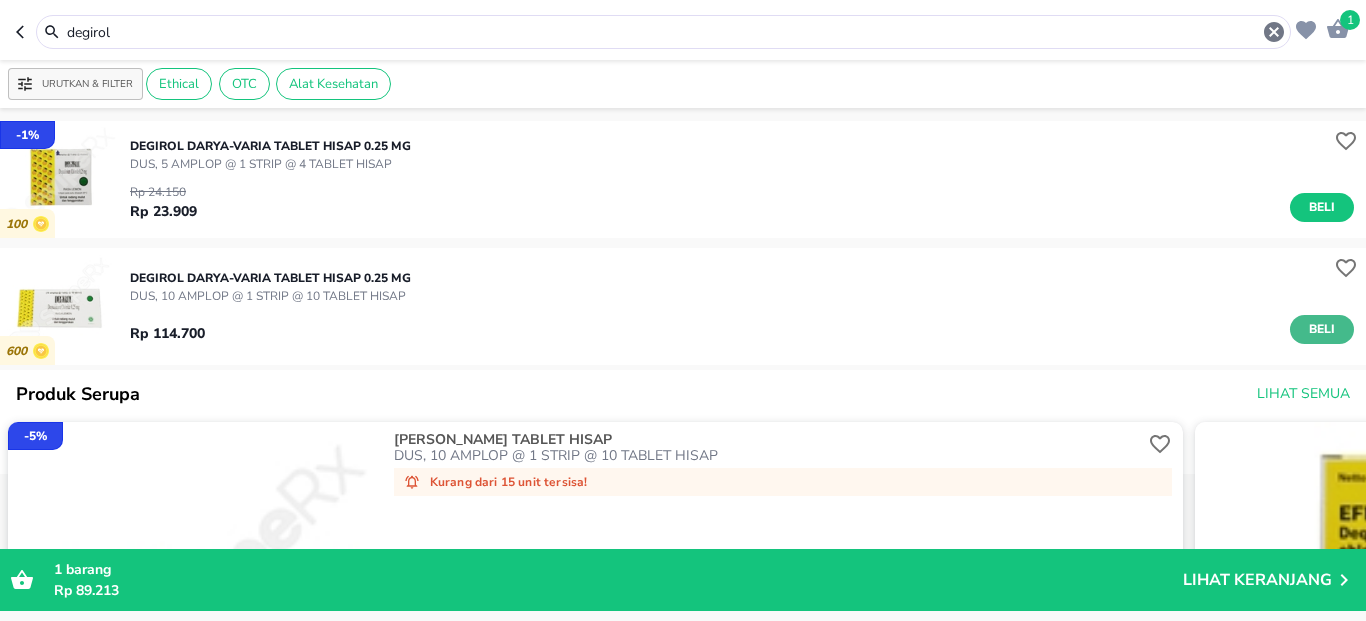 click on "Beli" at bounding box center [1322, 329] 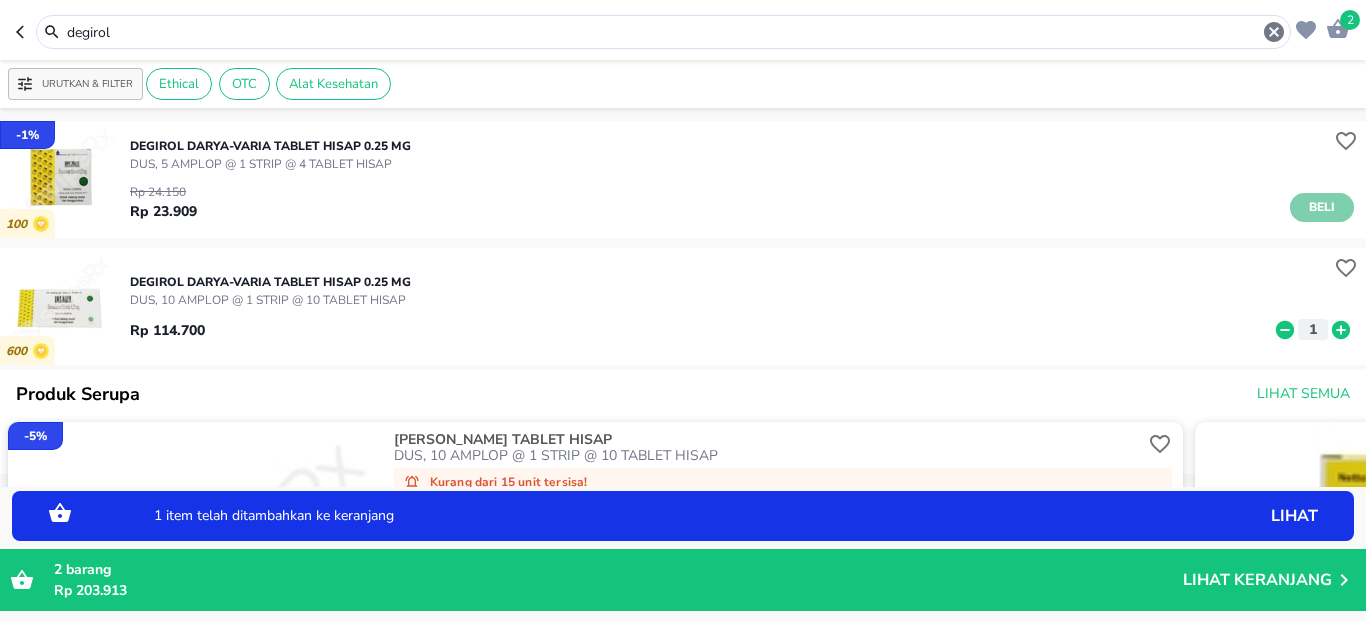 click on "Beli" at bounding box center (1322, 207) 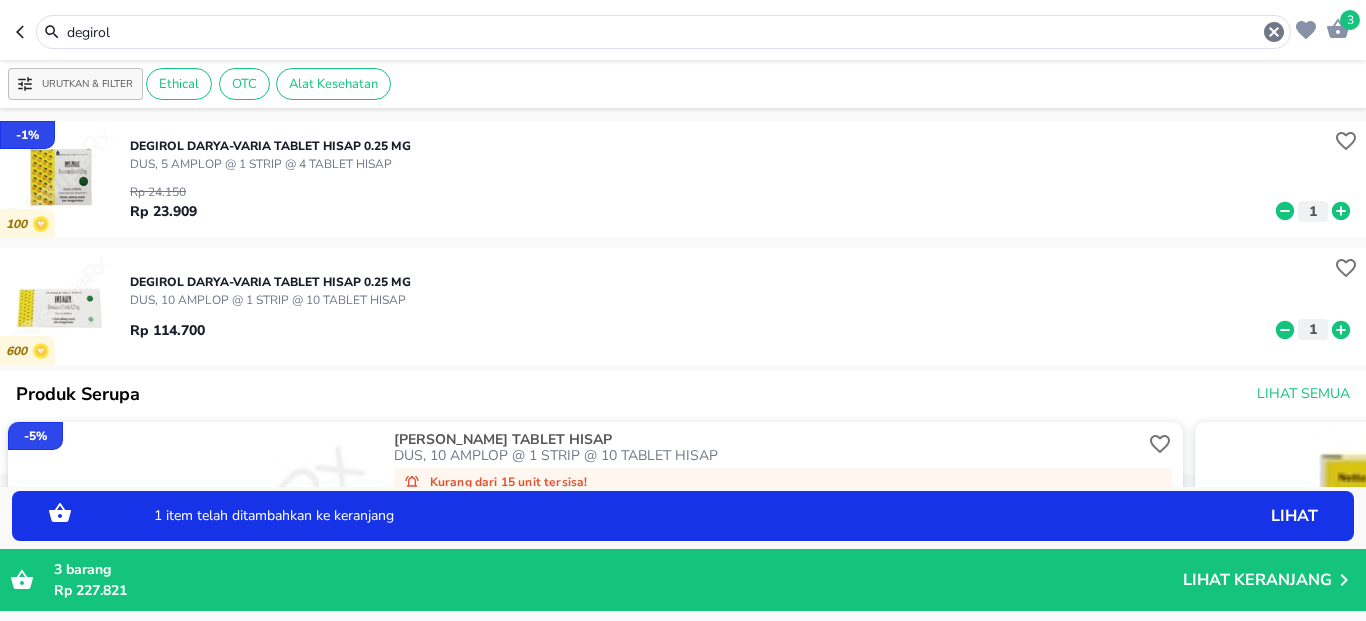 click 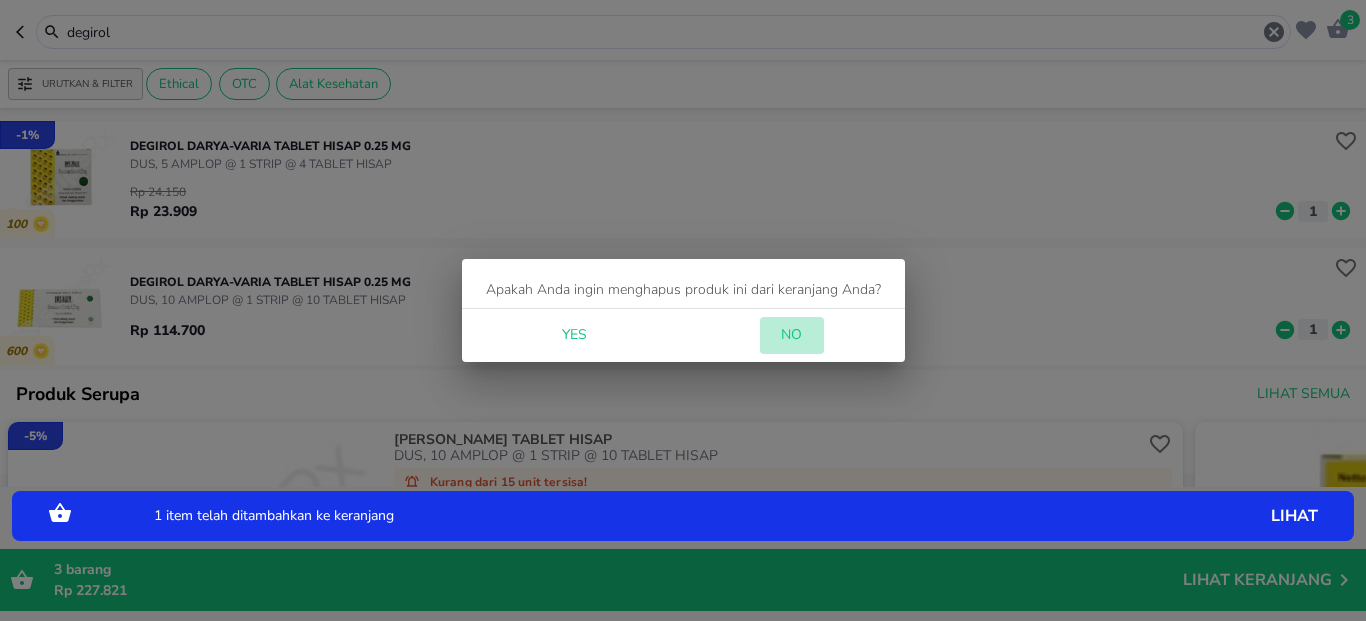 click on "No" at bounding box center [792, 335] 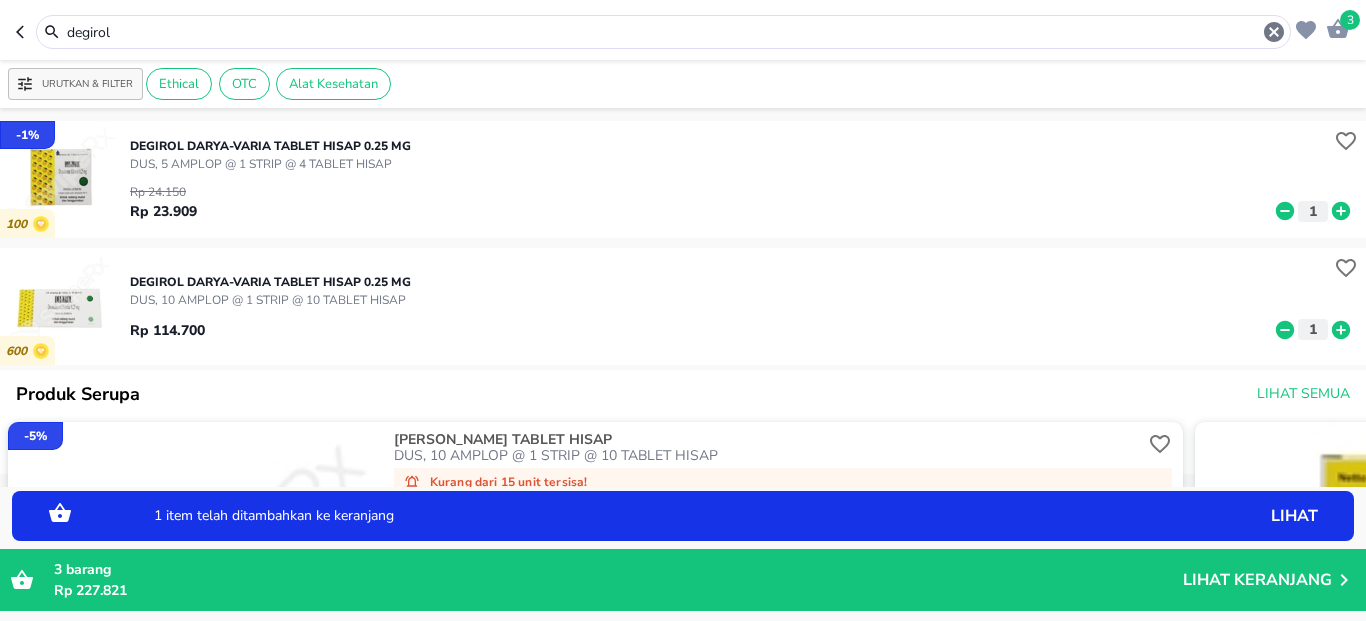click 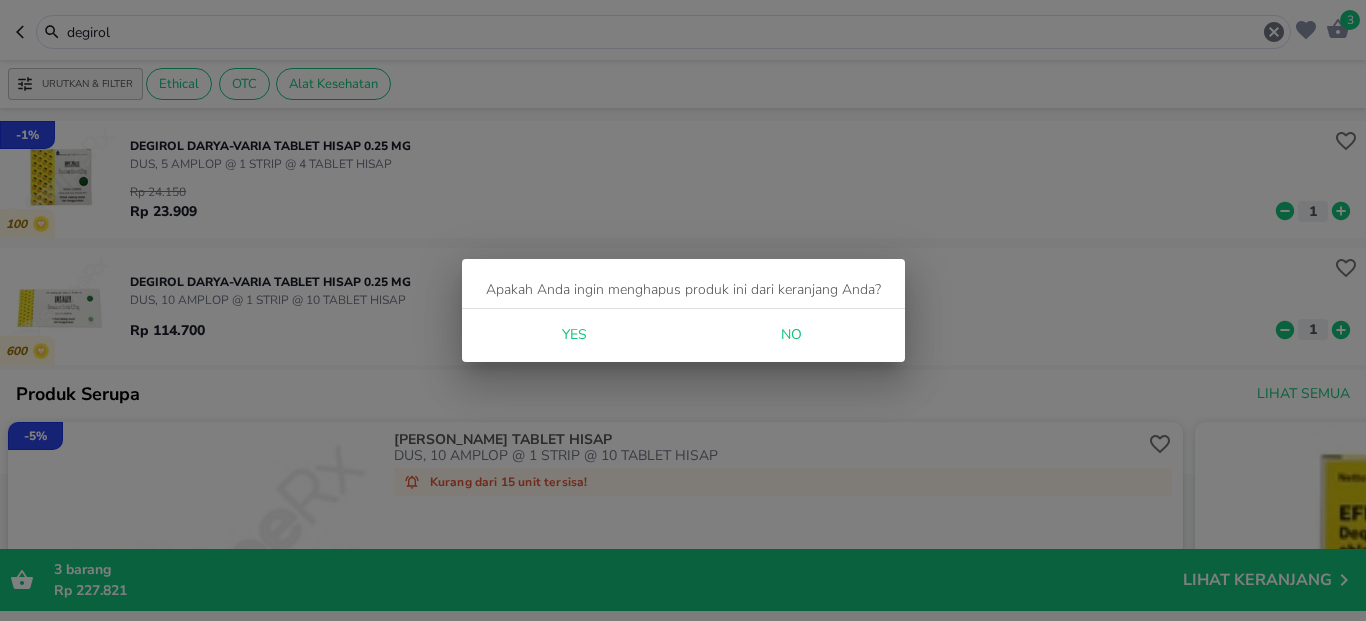 click on "Yes No" at bounding box center [683, 335] 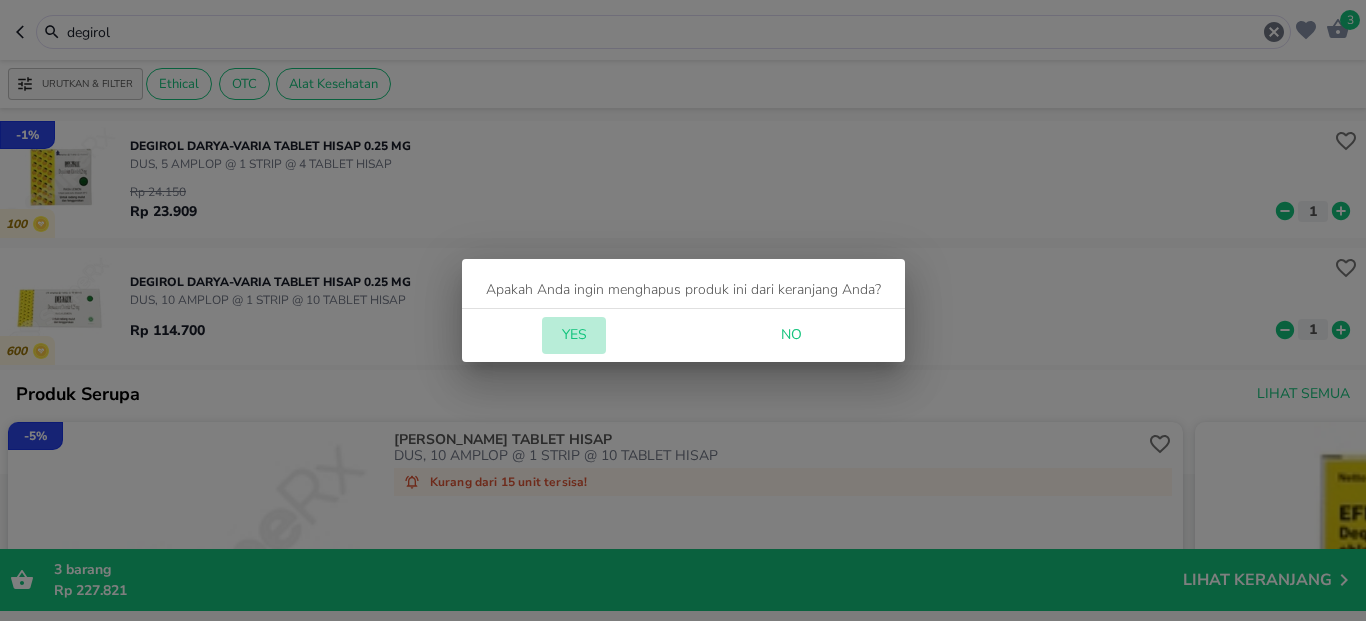 click on "Yes" at bounding box center [574, 335] 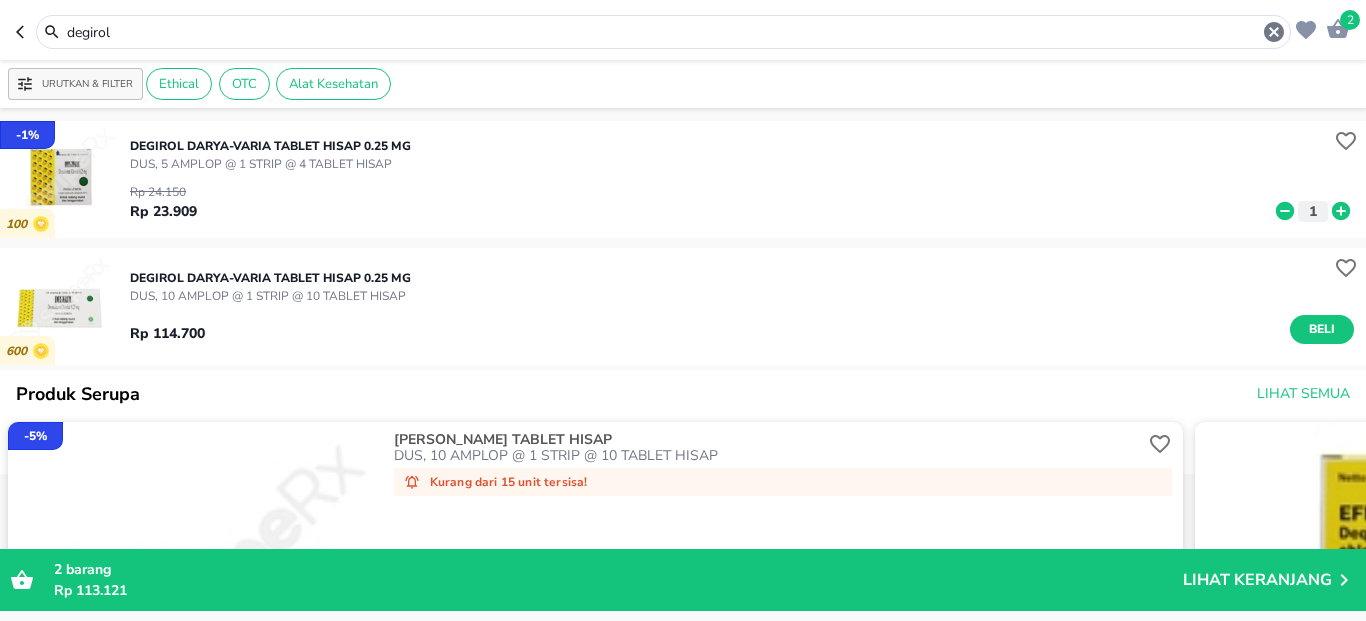 click 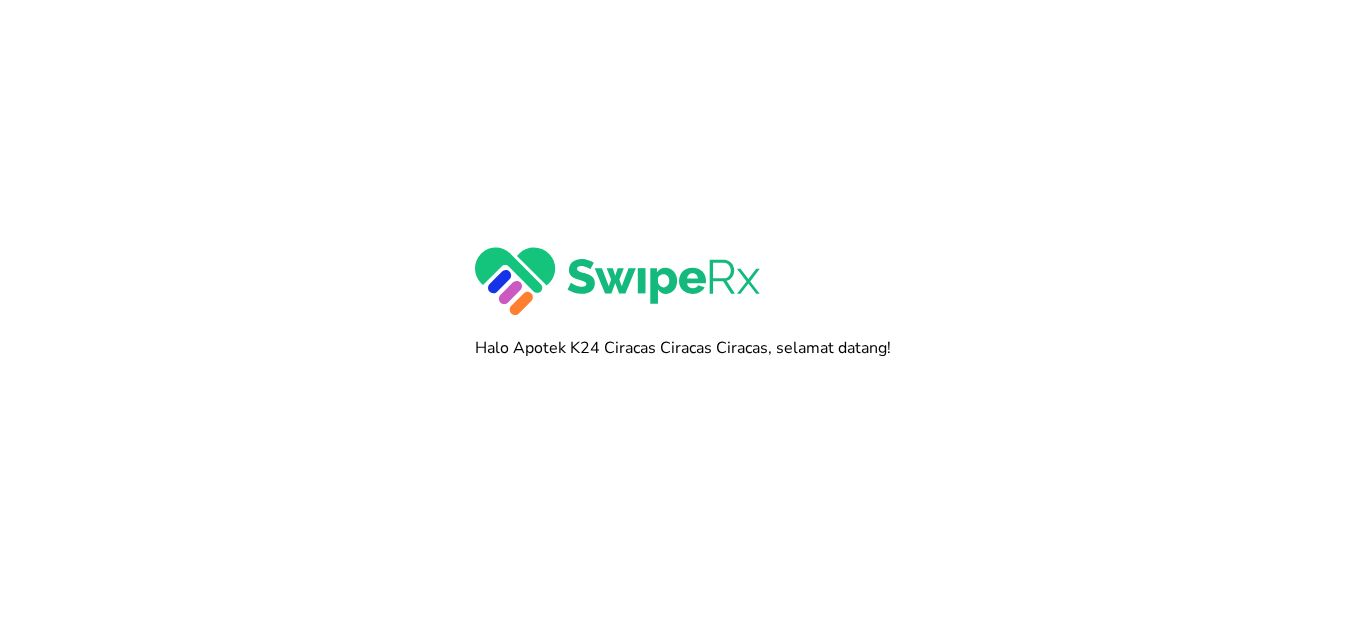 scroll, scrollTop: 0, scrollLeft: 0, axis: both 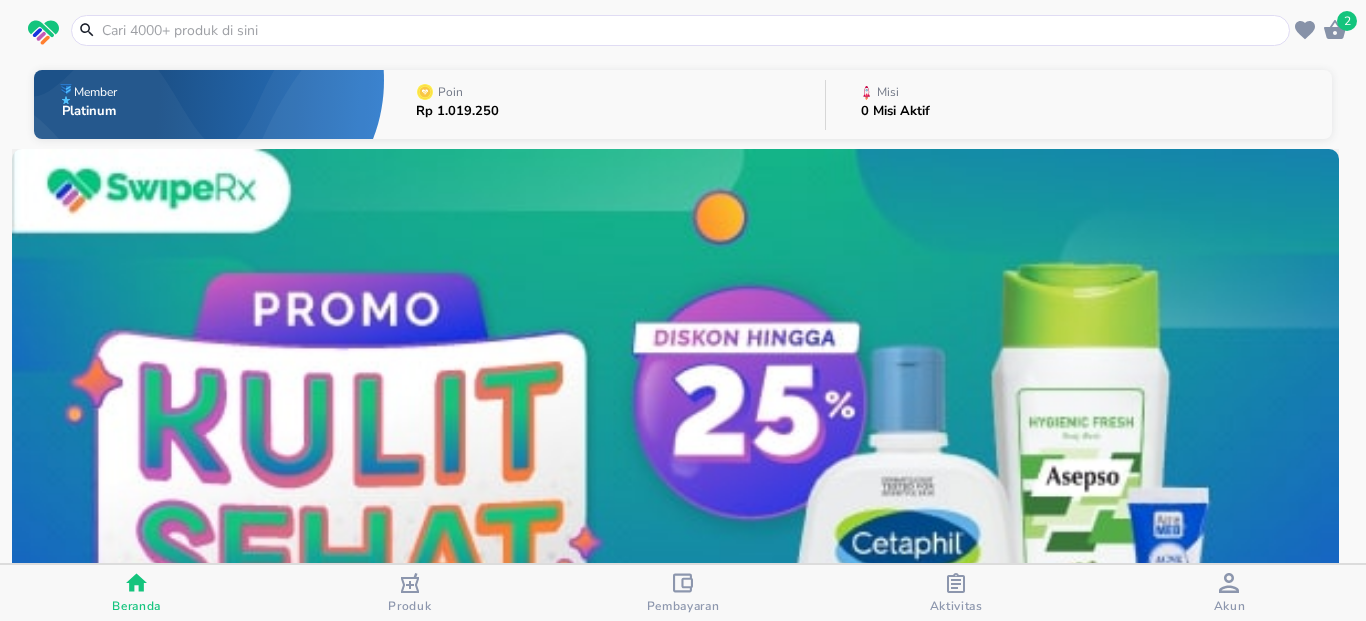 click on "Akun" at bounding box center [1229, 593] 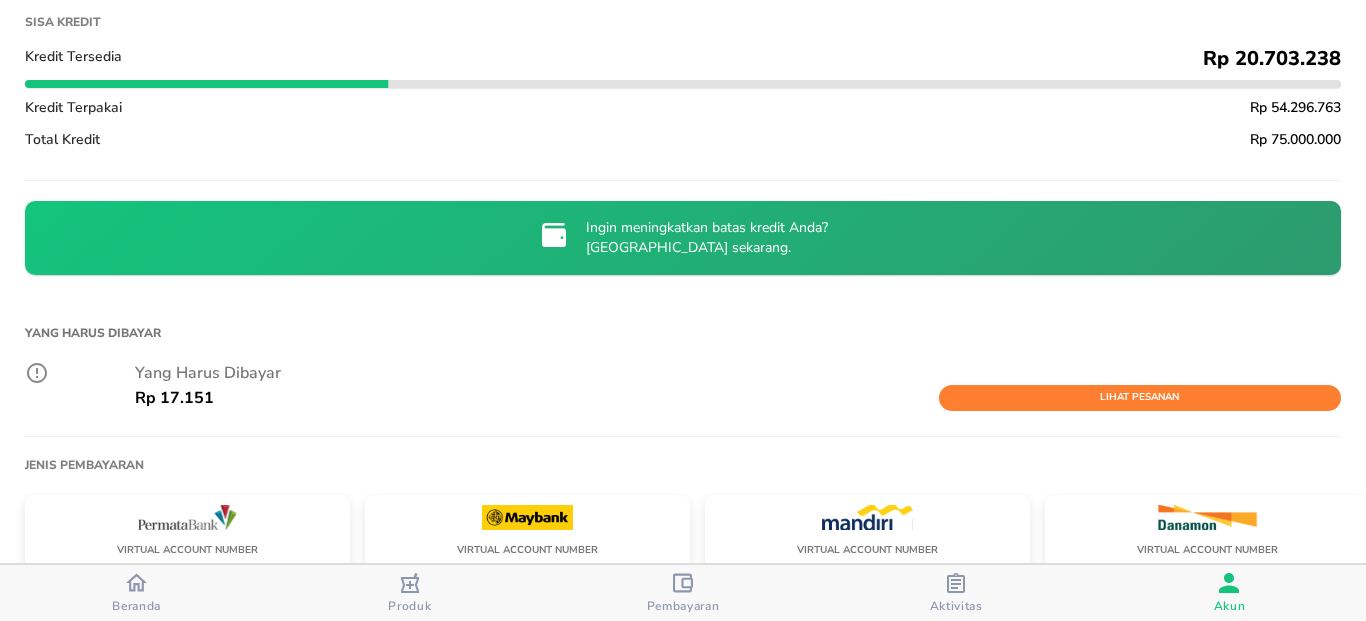 scroll, scrollTop: 480, scrollLeft: 0, axis: vertical 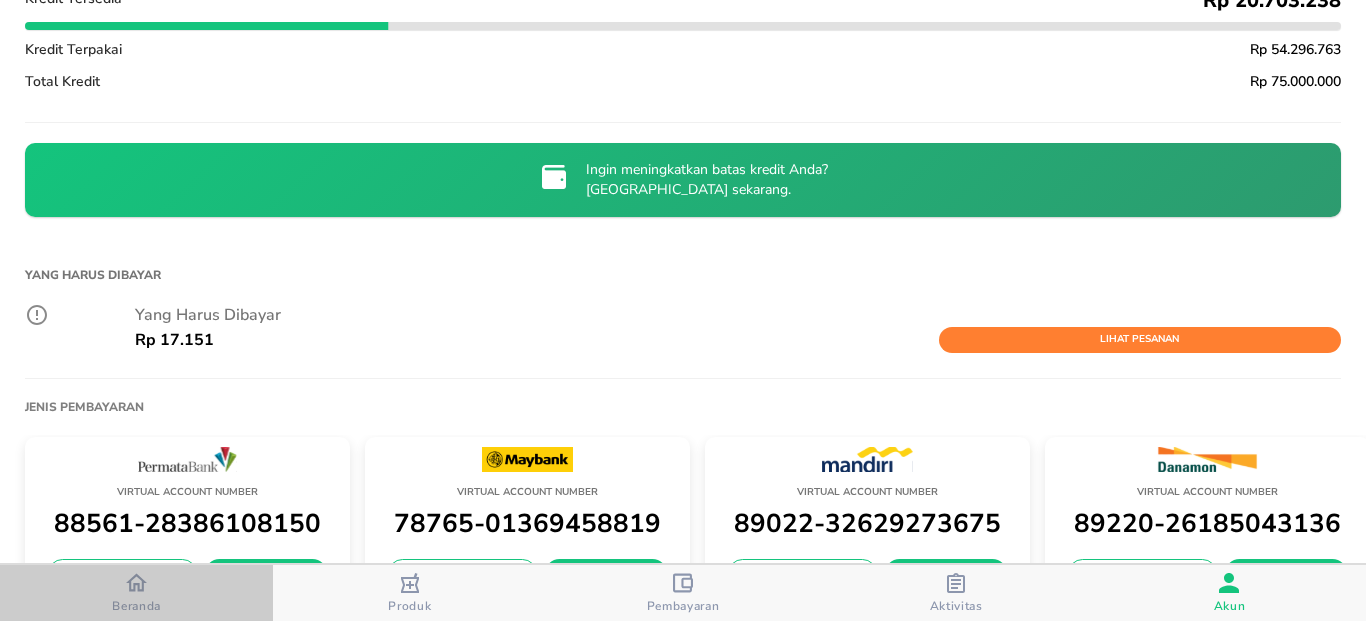 click at bounding box center (136, 585) 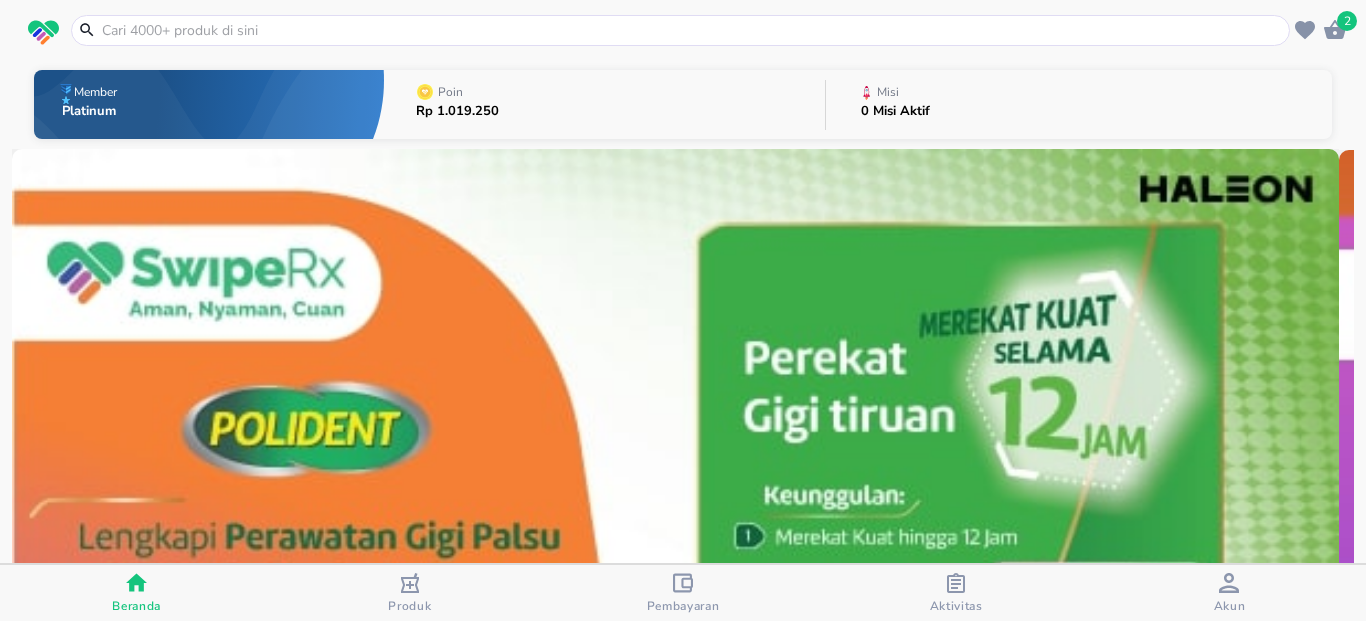 click at bounding box center [680, 30] 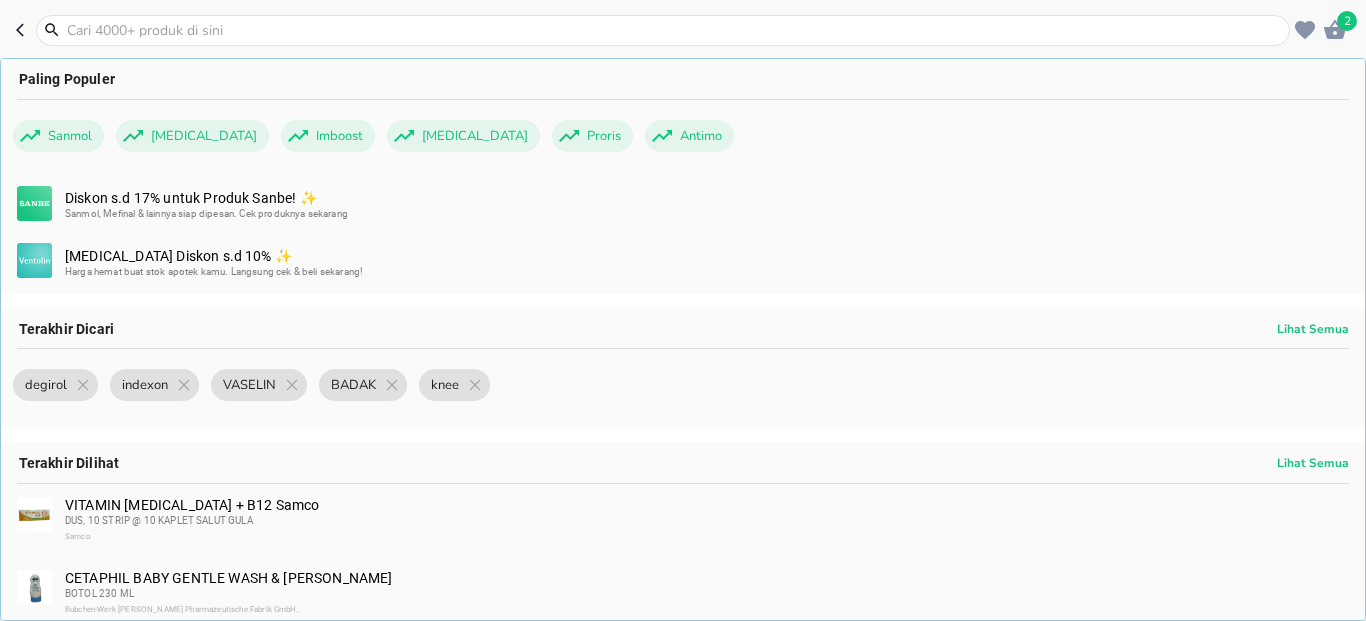 click at bounding box center (675, 30) 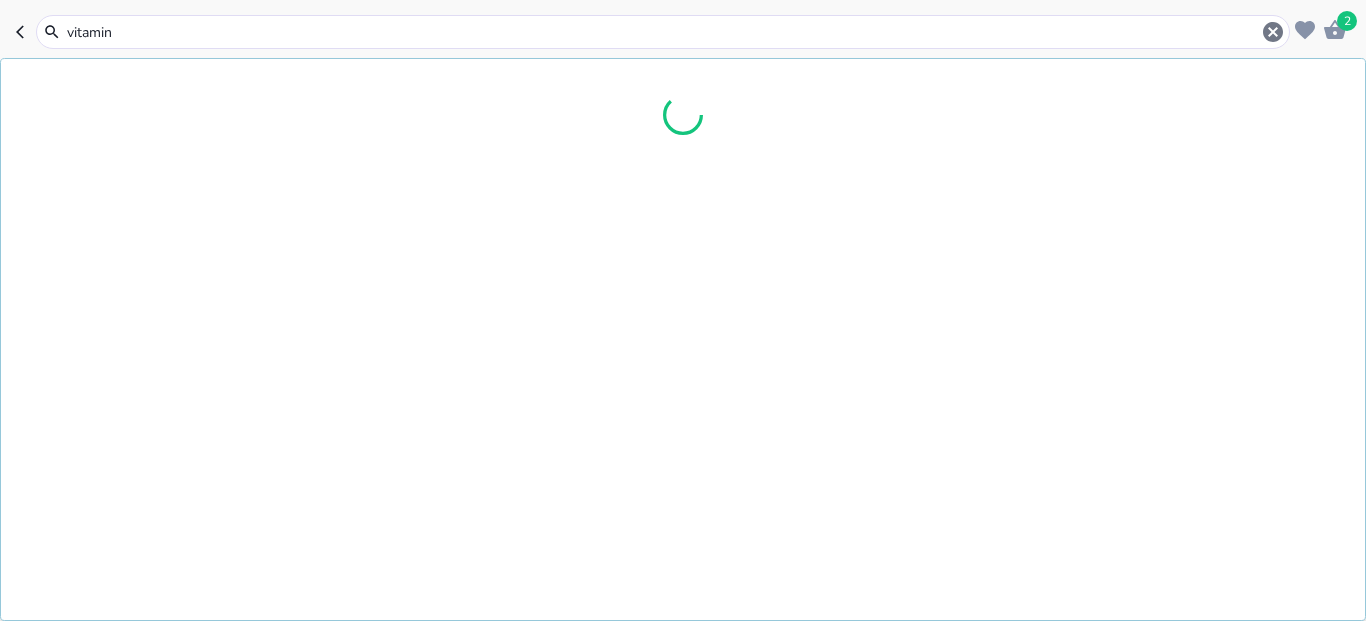 type on "vitamin c" 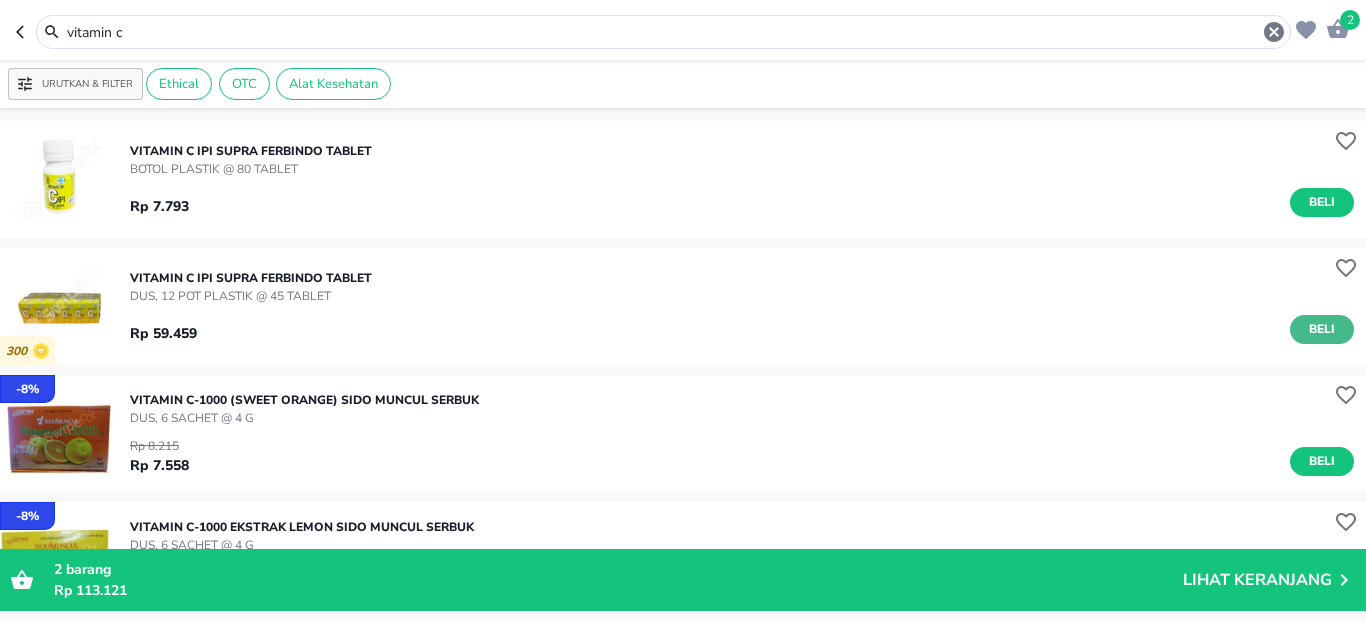 click on "Beli" at bounding box center [1322, 329] 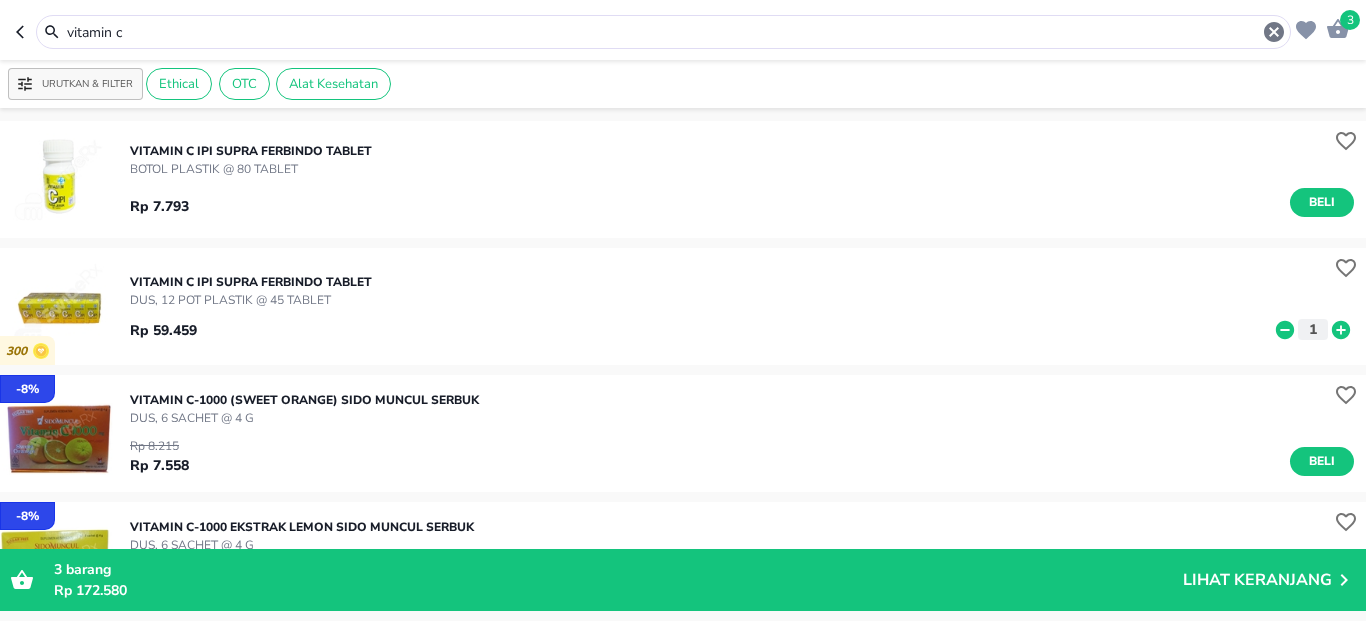 click on "vitamin c" at bounding box center [663, 32] 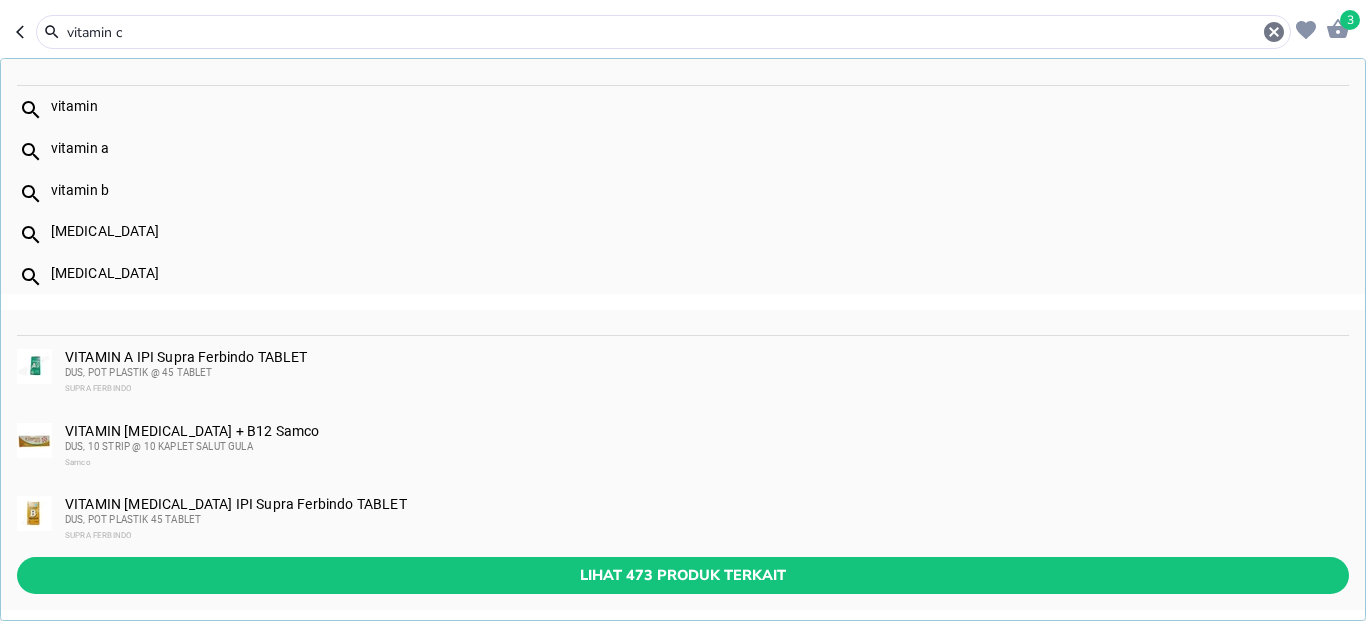 click on "vitamin c" at bounding box center [663, 32] 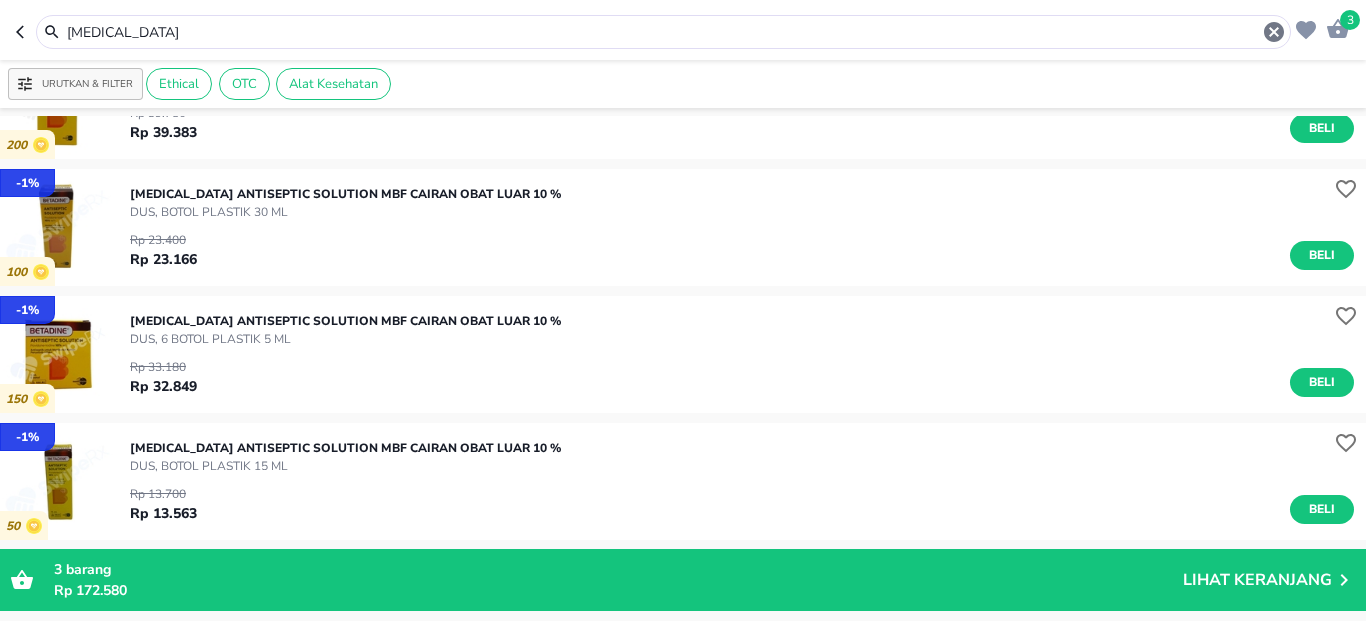 scroll, scrollTop: 120, scrollLeft: 0, axis: vertical 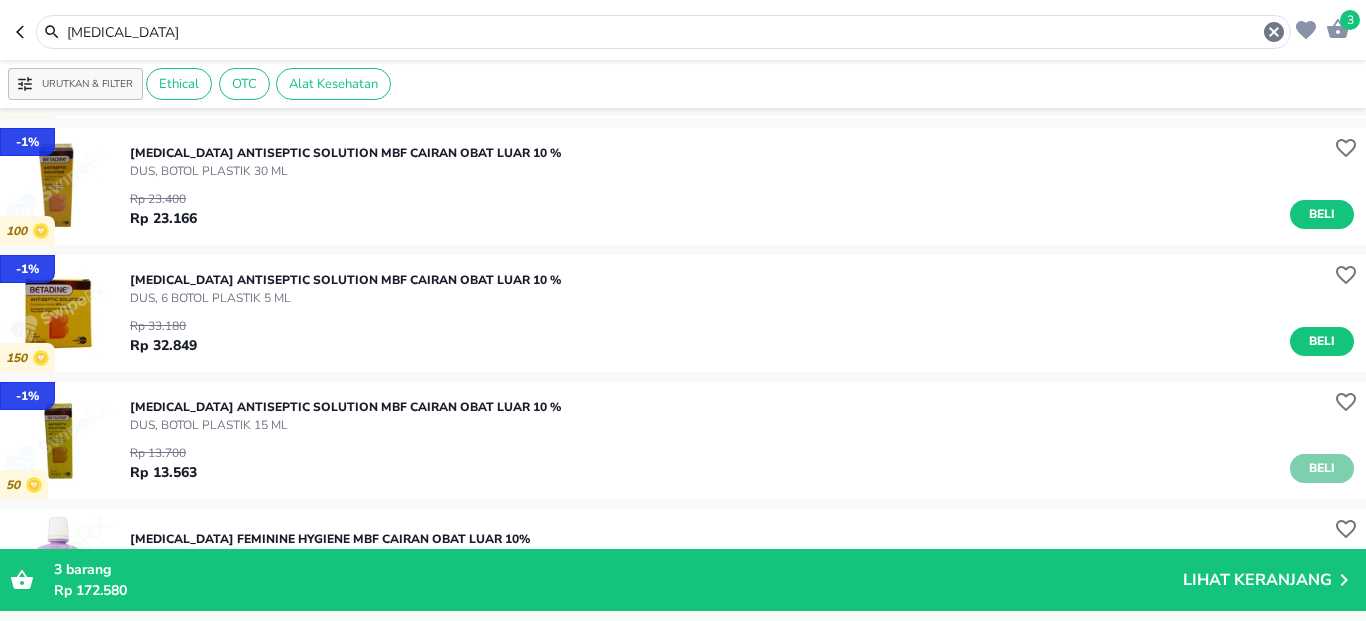 click on "Beli" at bounding box center (1322, 468) 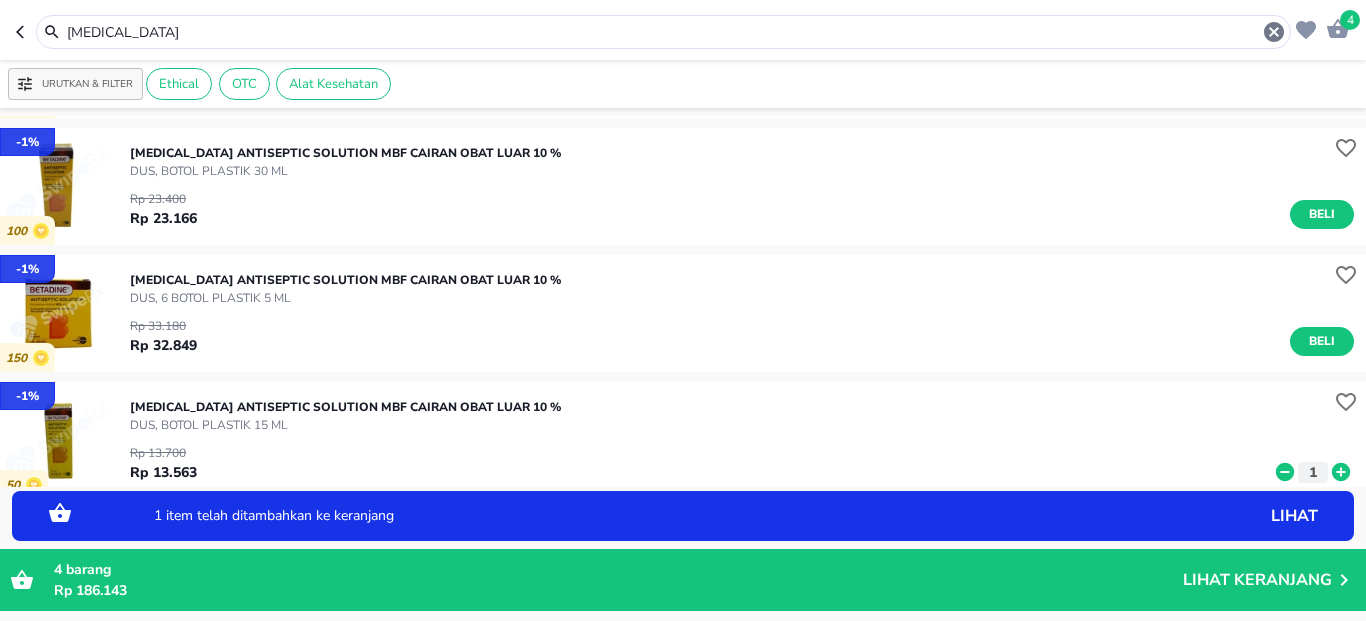 click 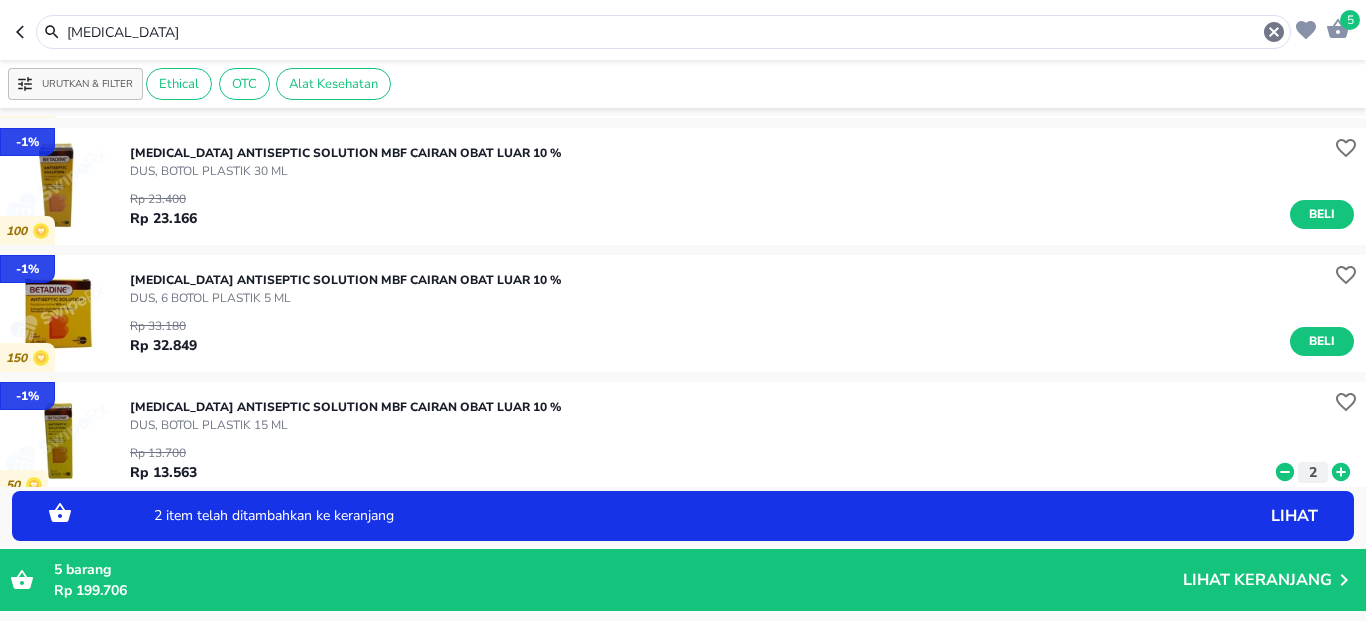 click 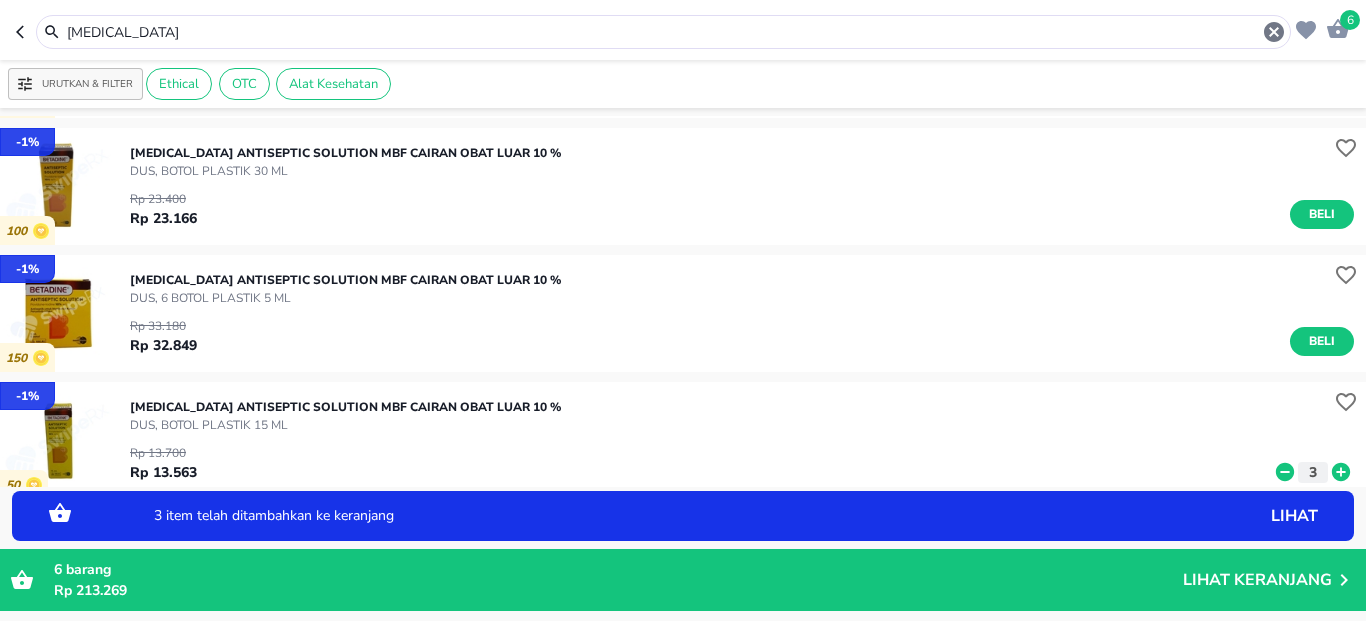 click 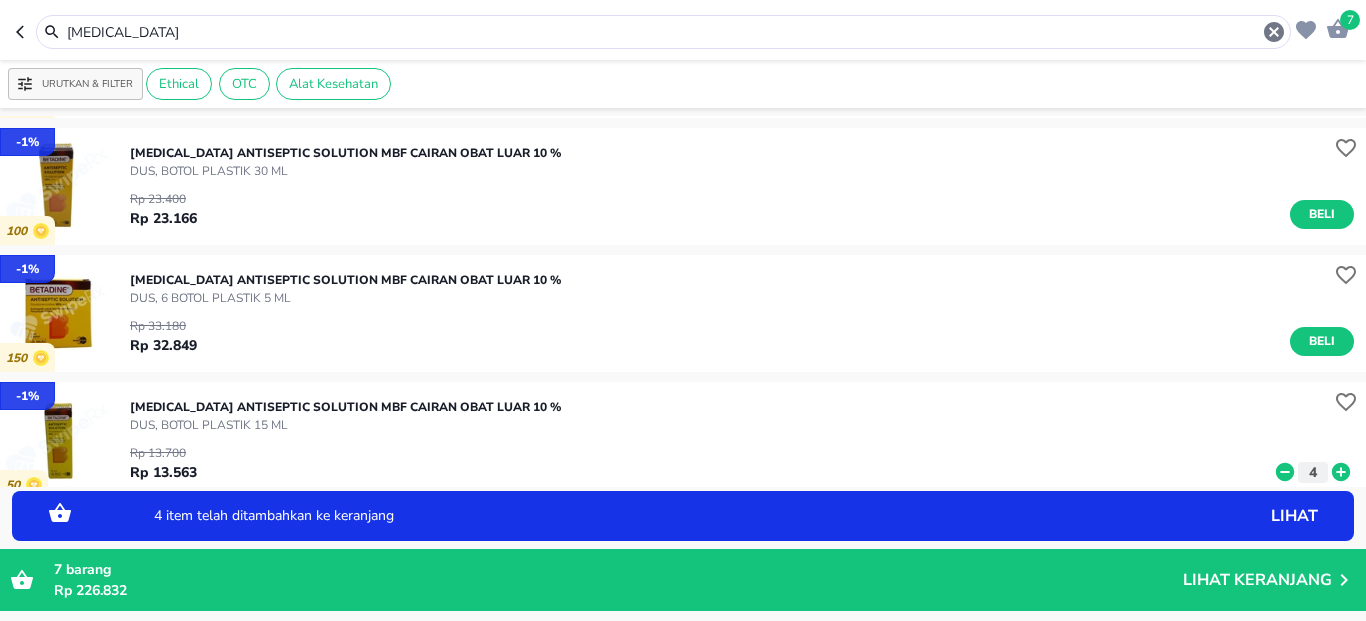 click 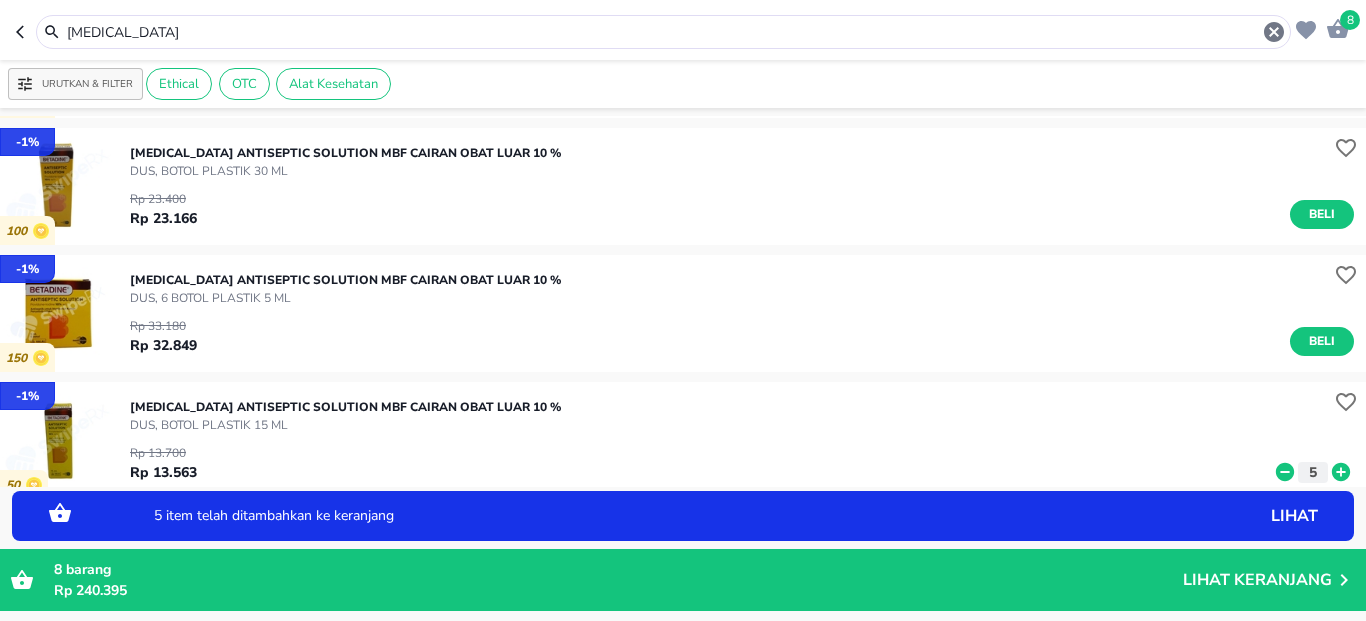 click 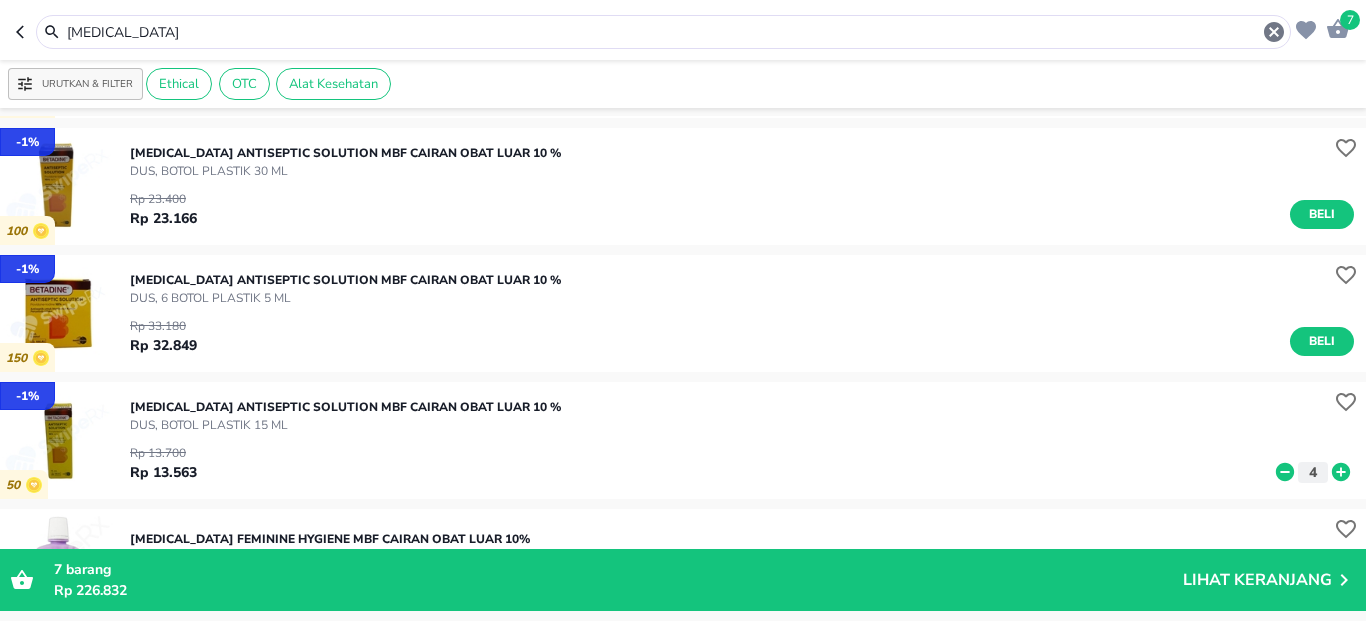 click on "[MEDICAL_DATA]" at bounding box center (663, 32) 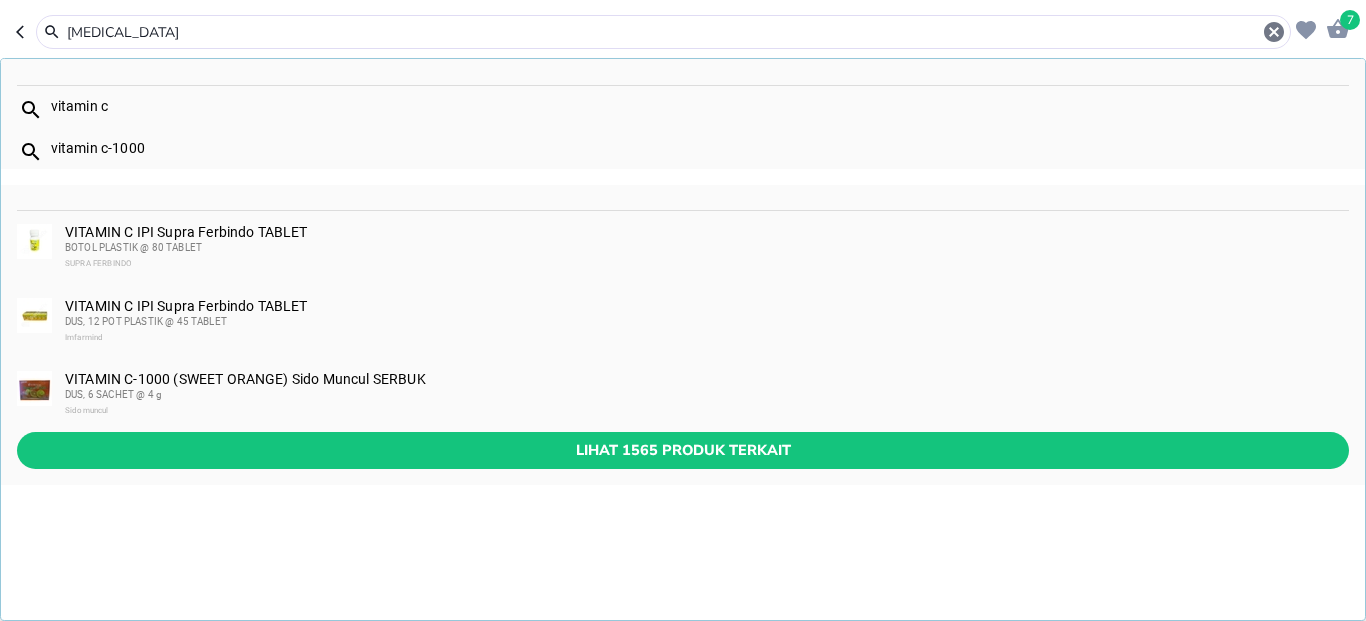 click on "[MEDICAL_DATA]" at bounding box center (663, 32) 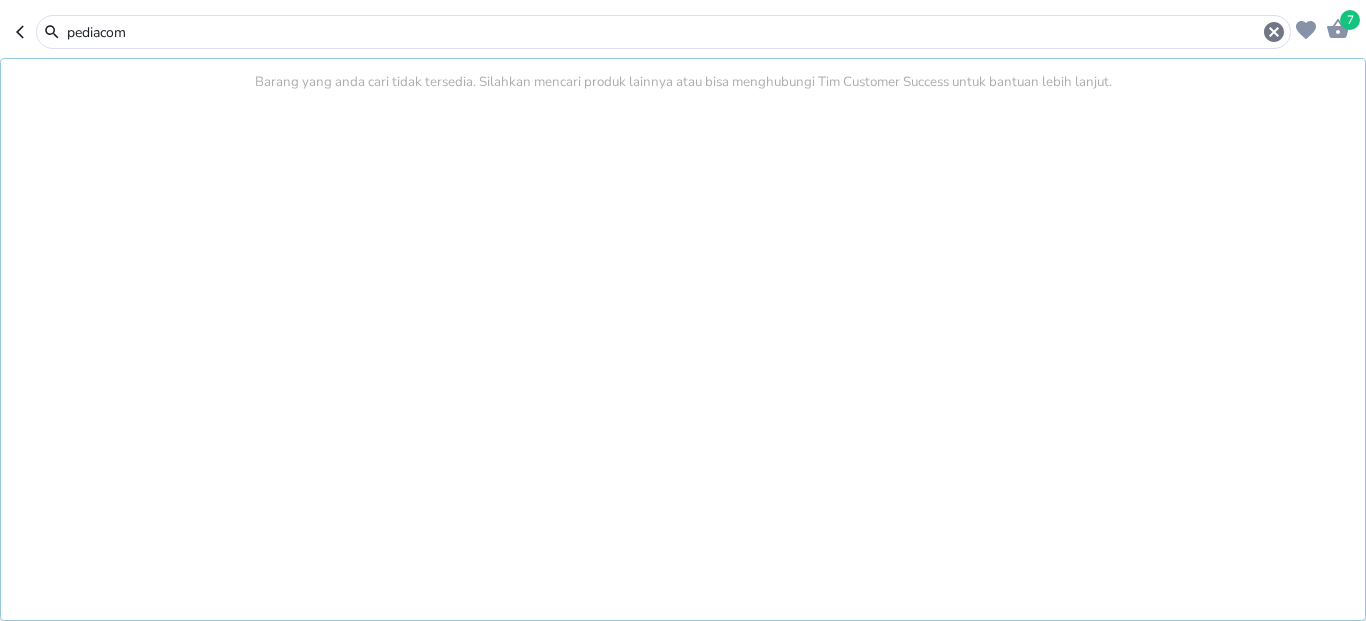 type on "pediacom" 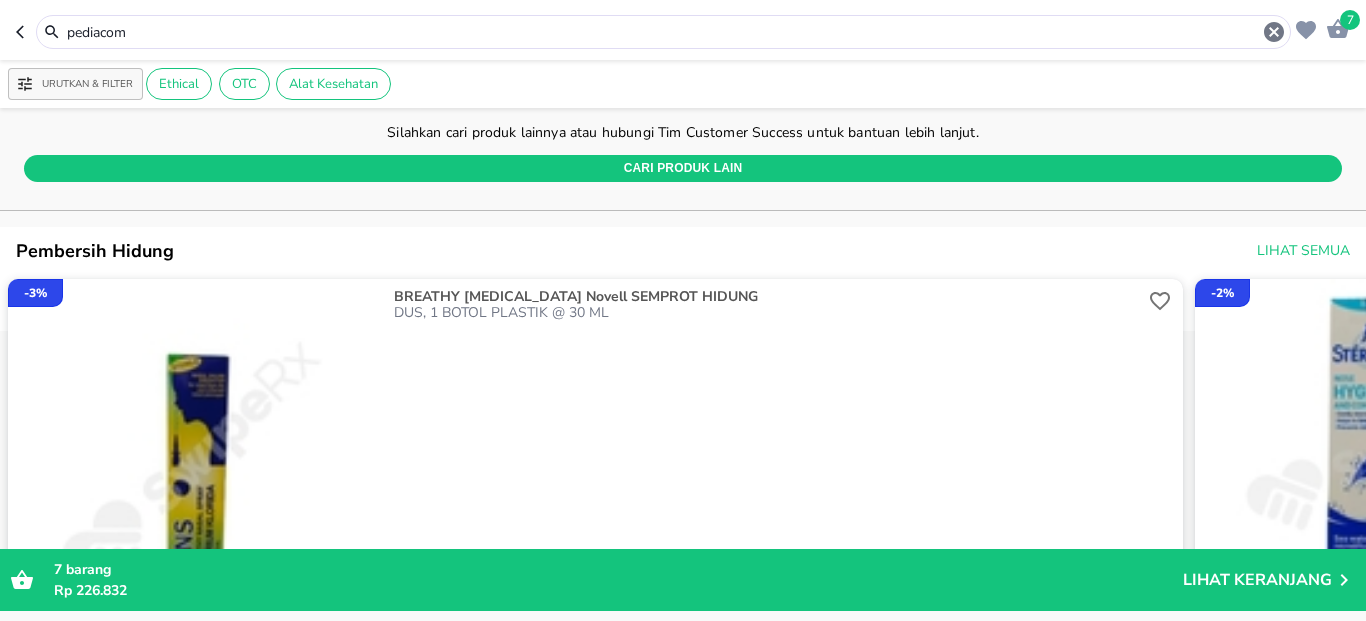 scroll, scrollTop: 0, scrollLeft: 0, axis: both 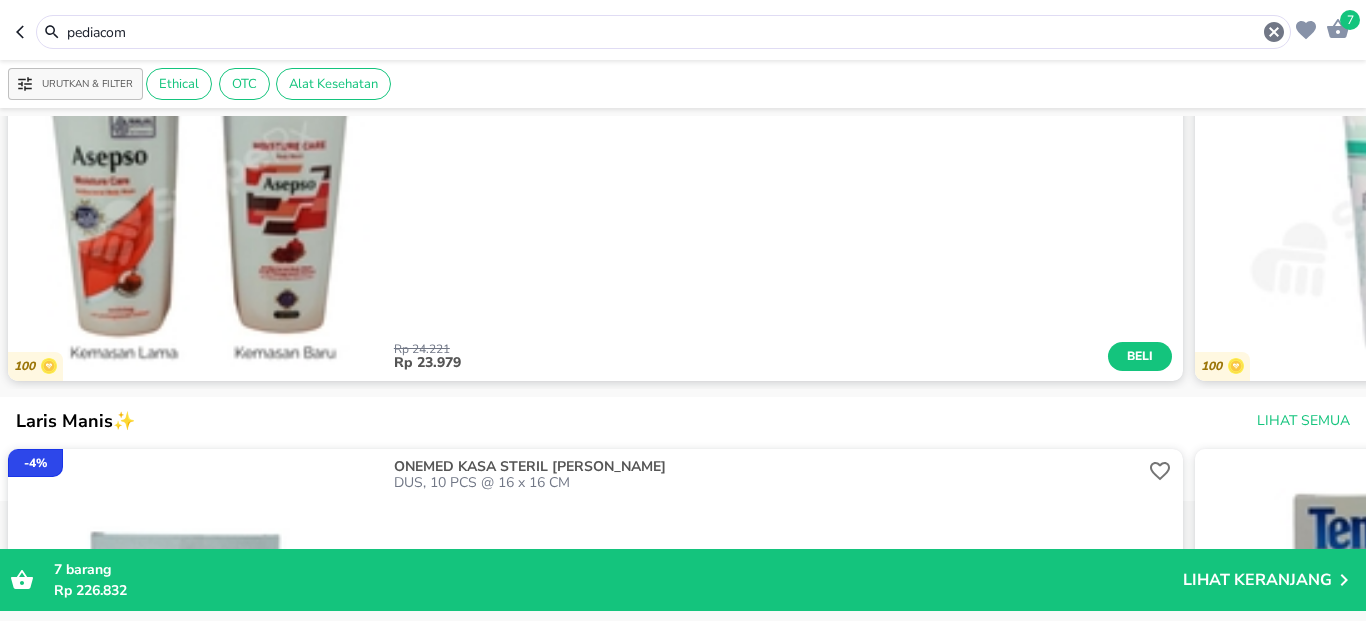 click on "pediacom" at bounding box center (663, 32) 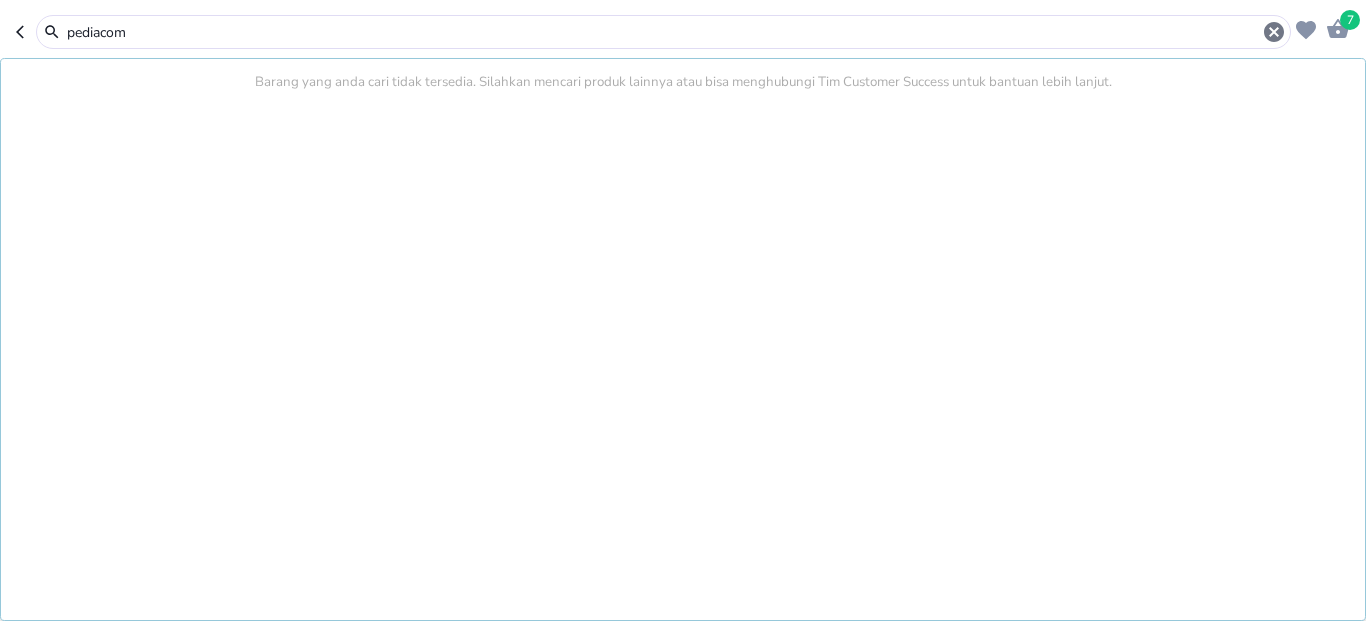 click on "pediacom" at bounding box center [663, 32] 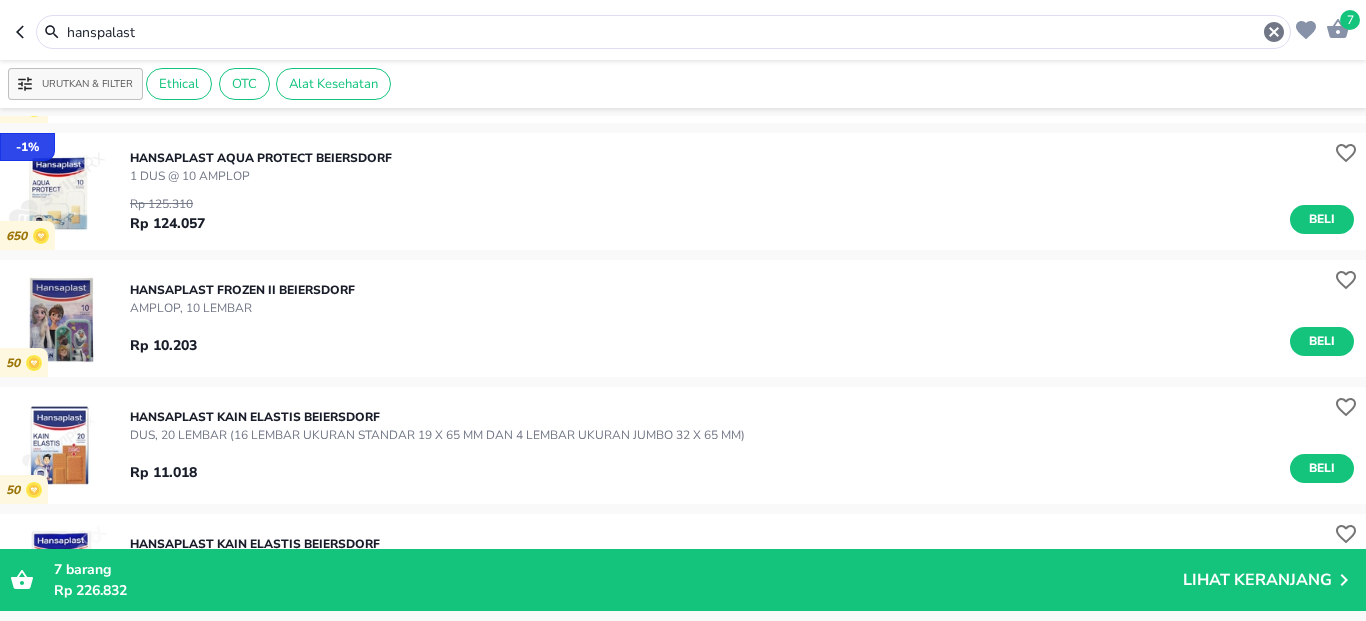 scroll, scrollTop: 1080, scrollLeft: 0, axis: vertical 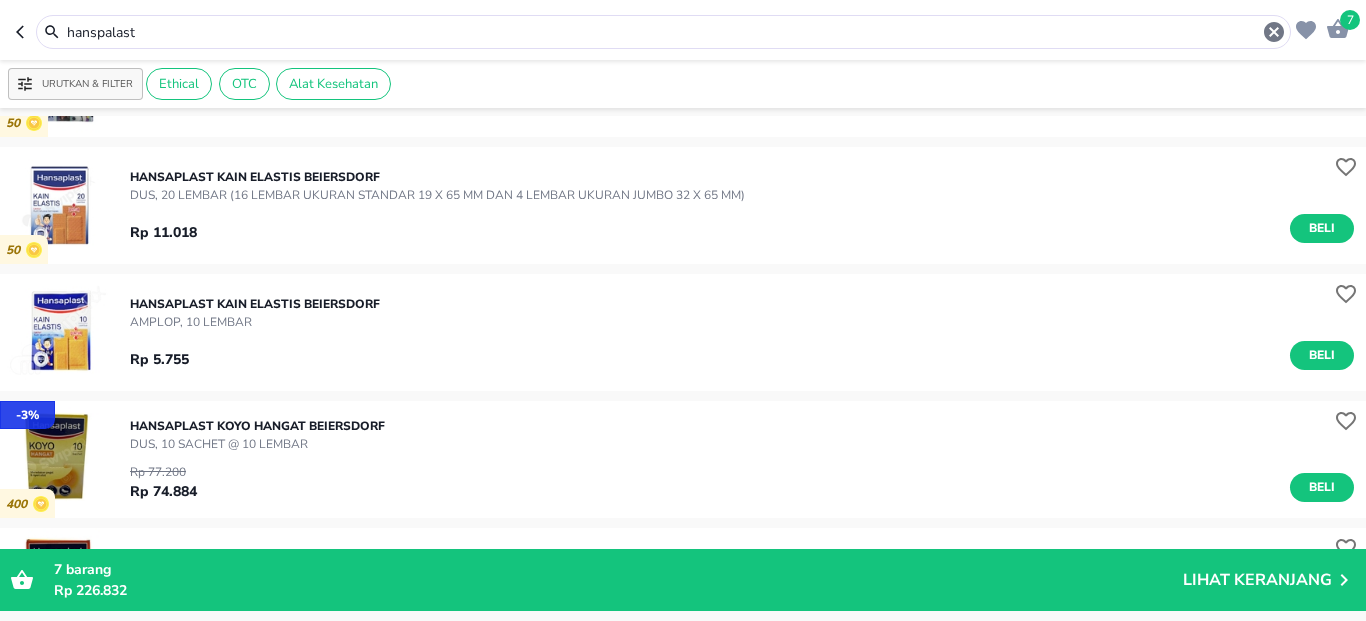 click on "hanspalast" at bounding box center (663, 32) 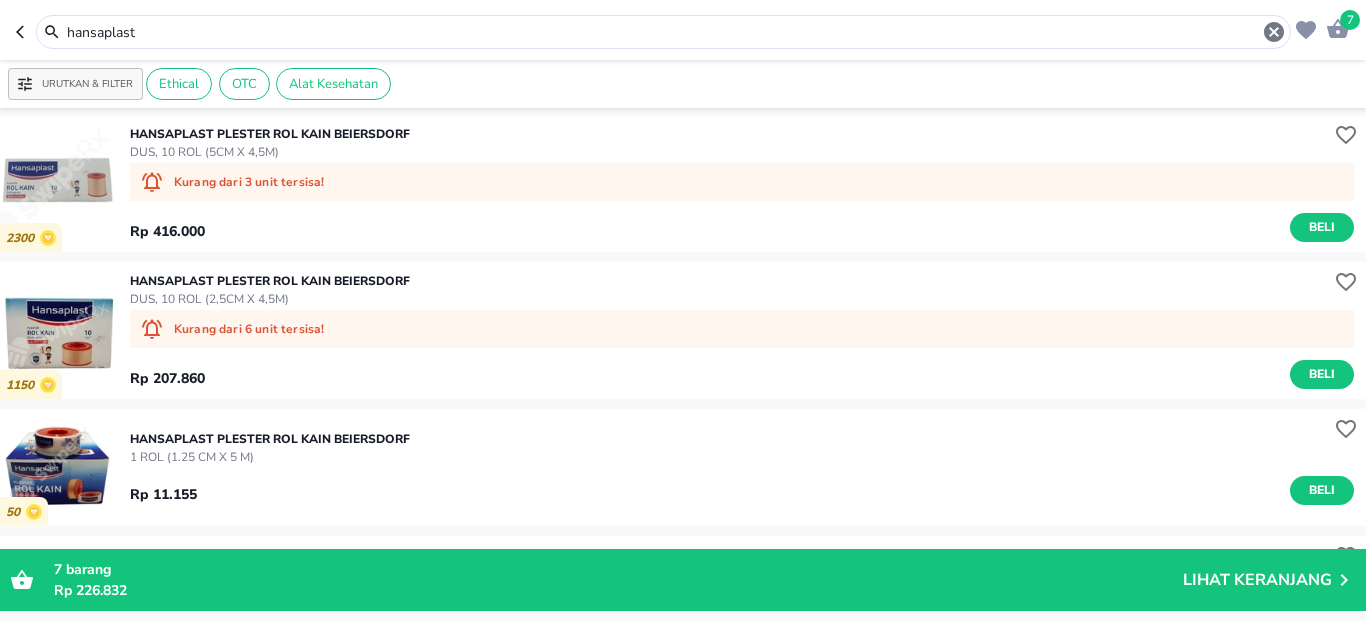 scroll, scrollTop: 2880, scrollLeft: 0, axis: vertical 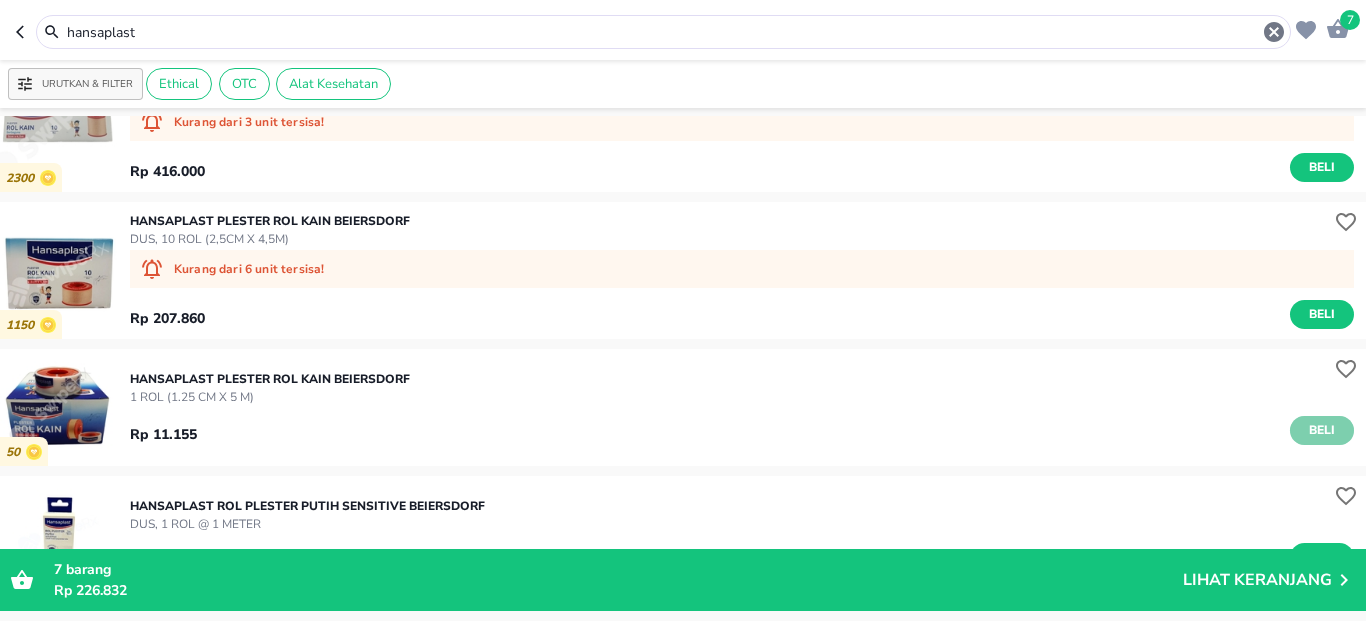 click on "Beli" at bounding box center [1322, 430] 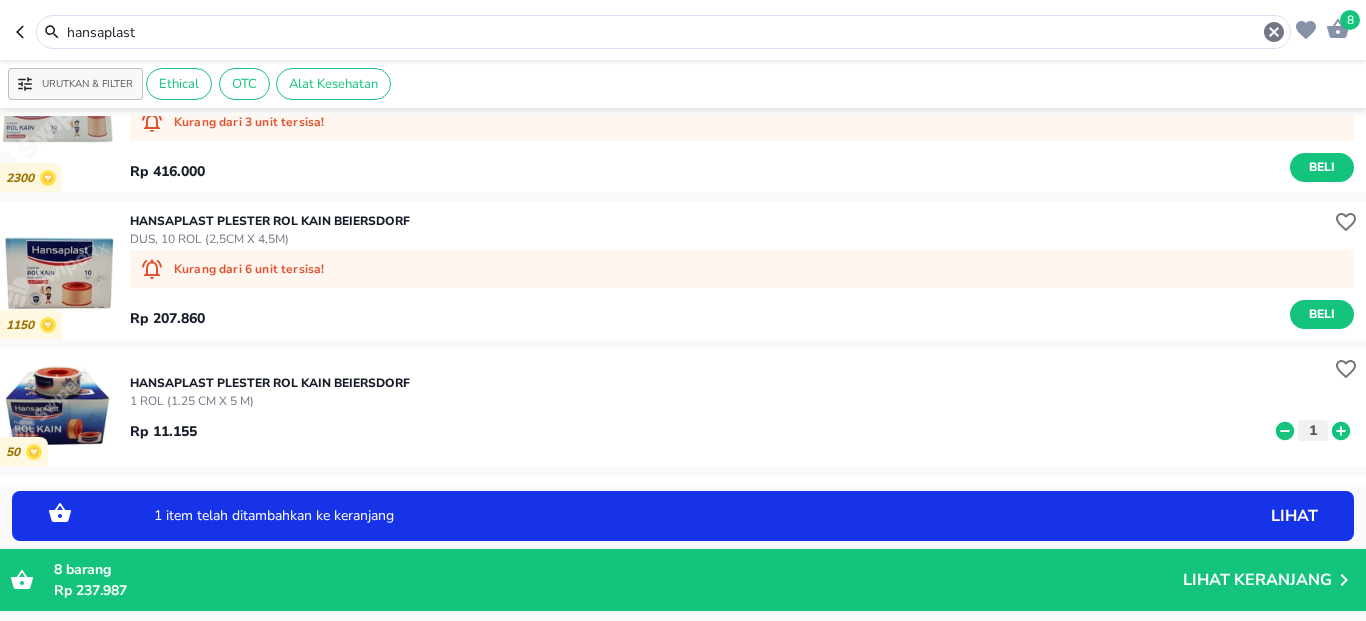 click 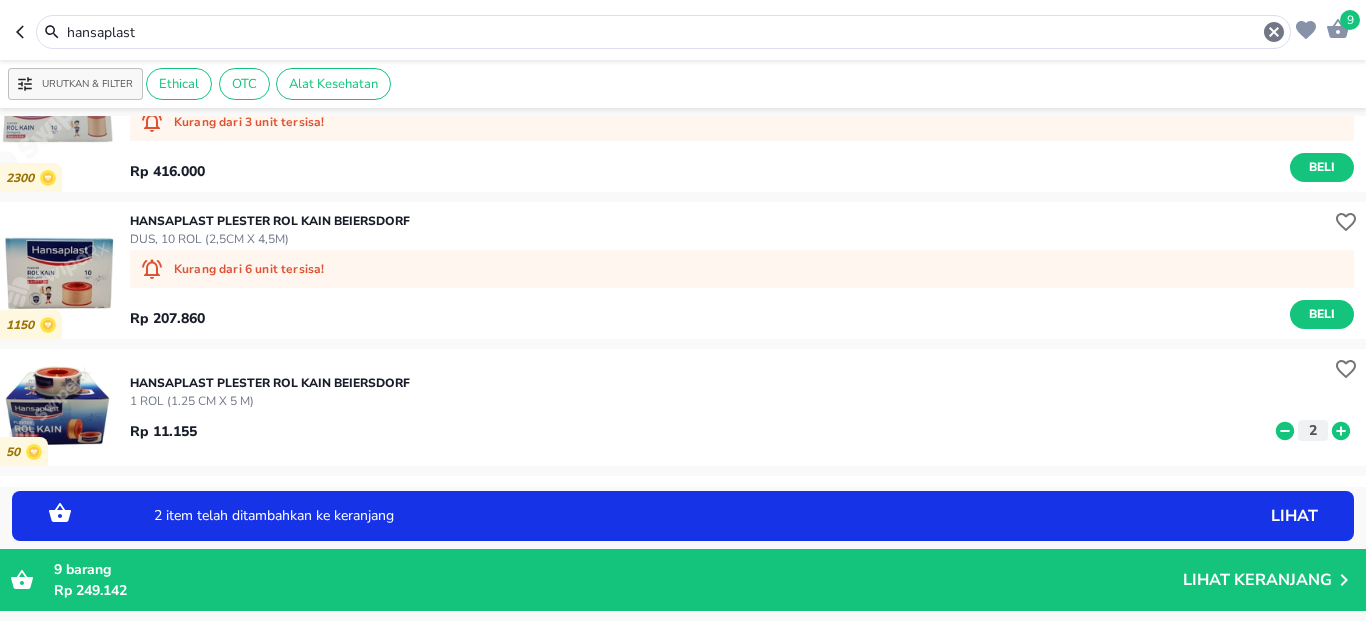 click 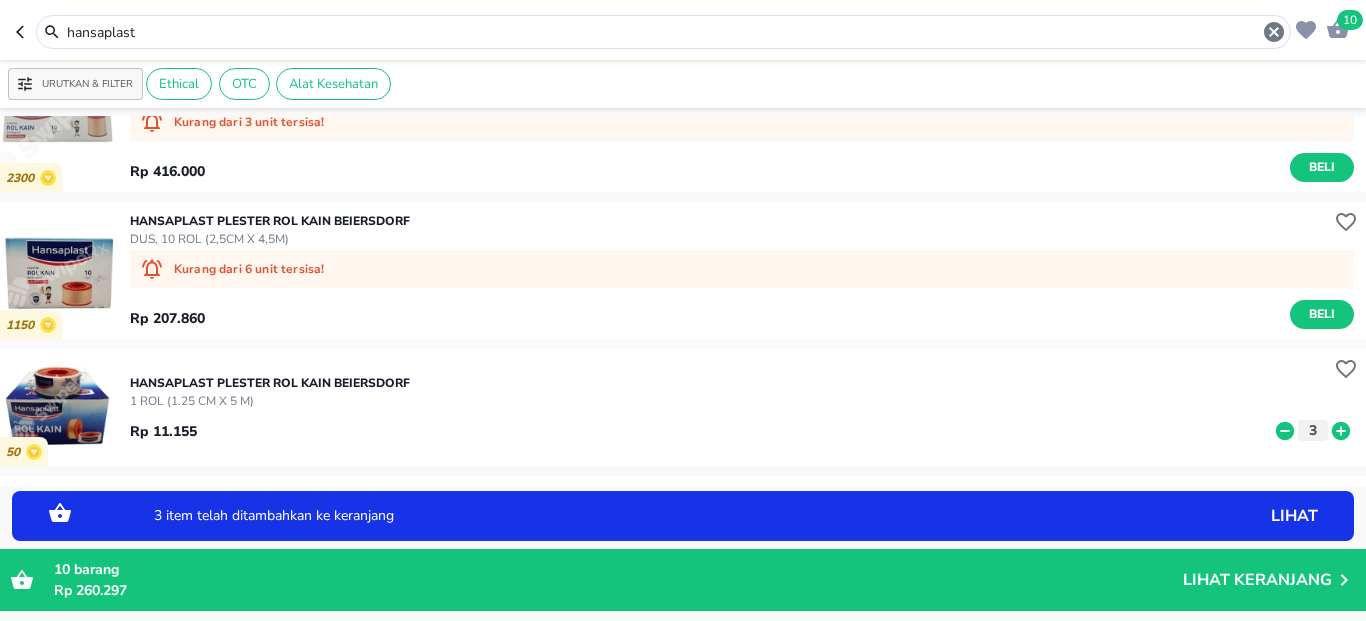 click 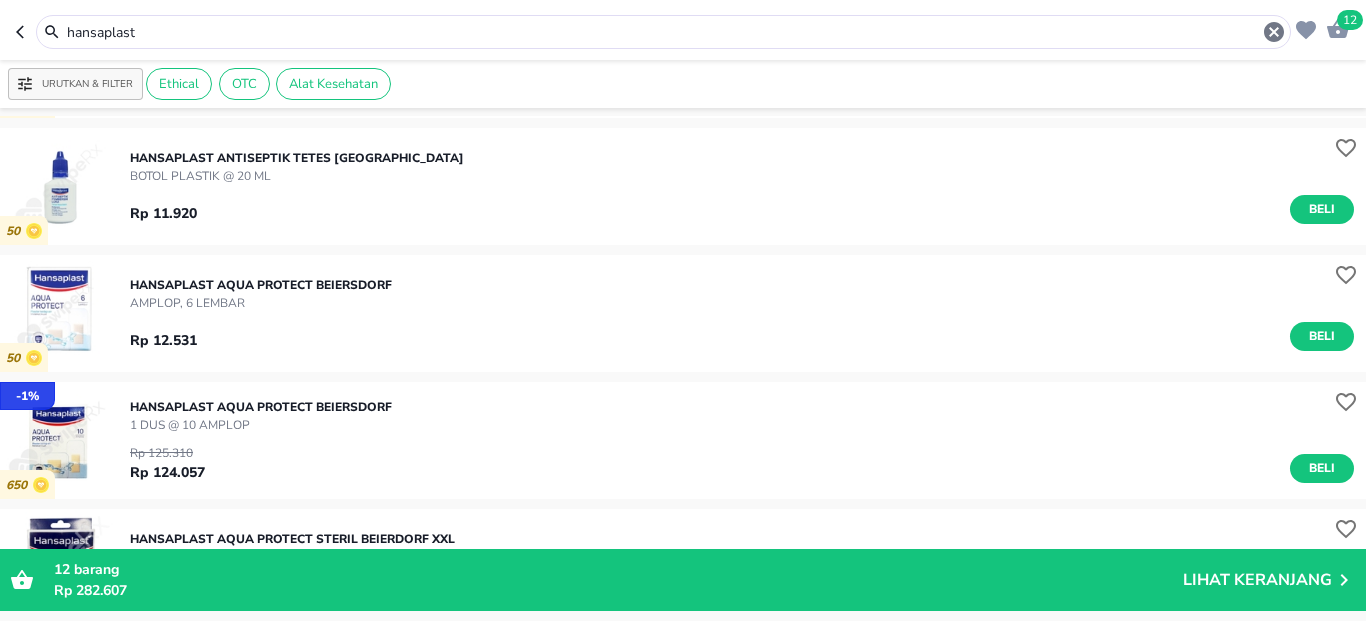 scroll, scrollTop: 0, scrollLeft: 0, axis: both 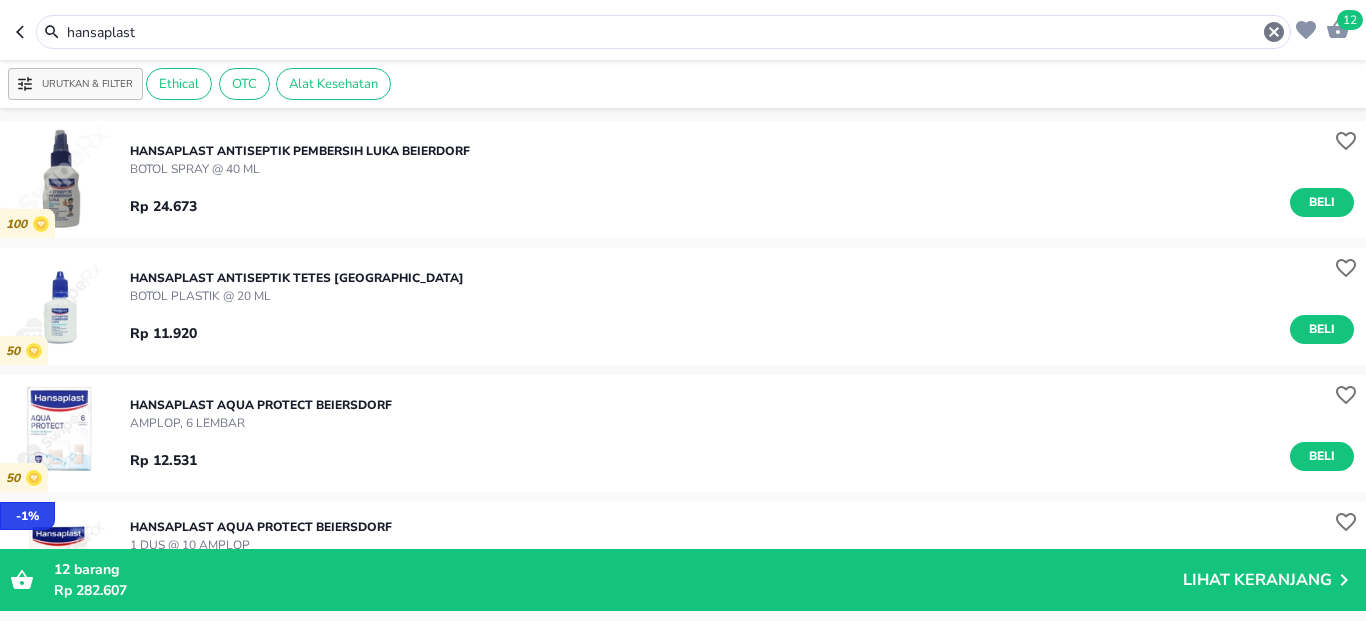 drag, startPoint x: 256, startPoint y: 340, endPoint x: 187, endPoint y: 431, distance: 114.20158 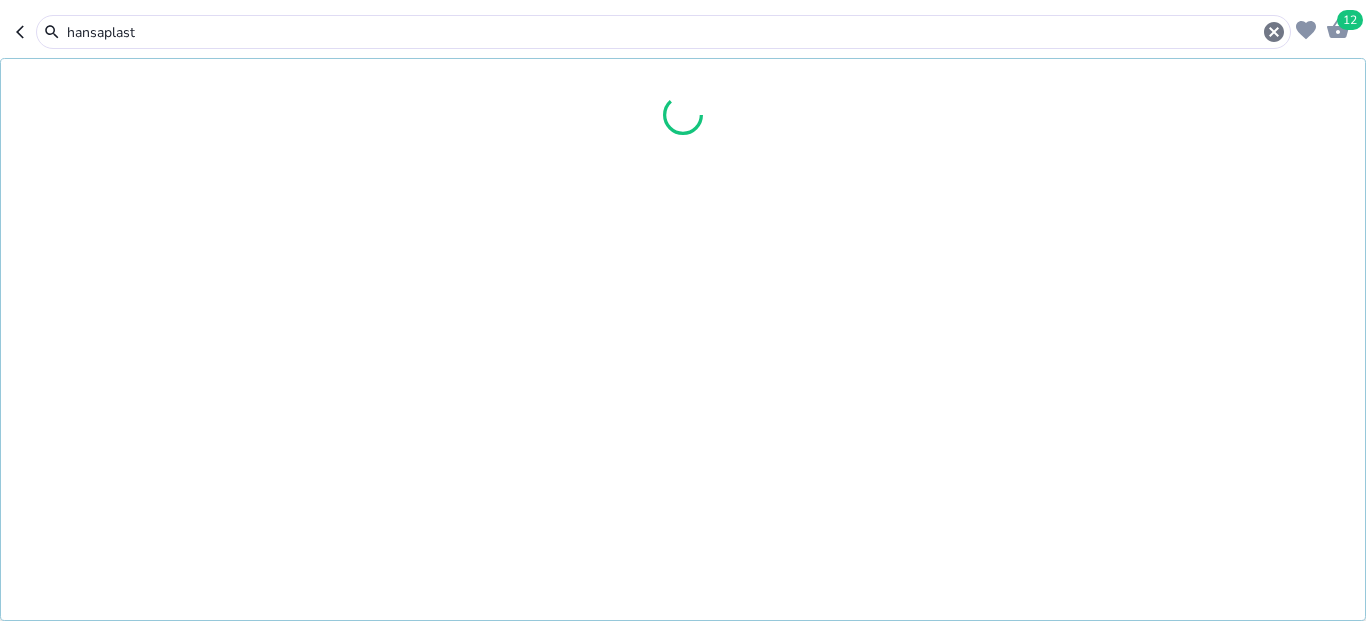 click on "hansaplast" at bounding box center [663, 32] 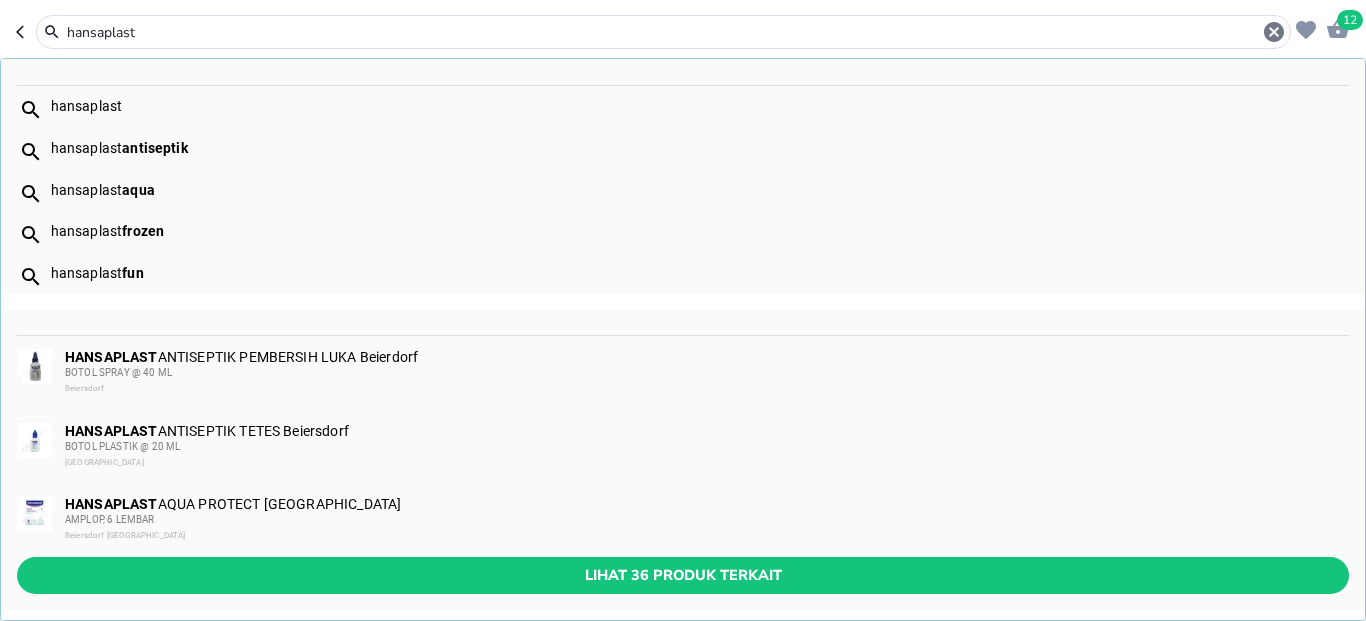 paste on "HANSAPLAST KAIN FUN STRIP" 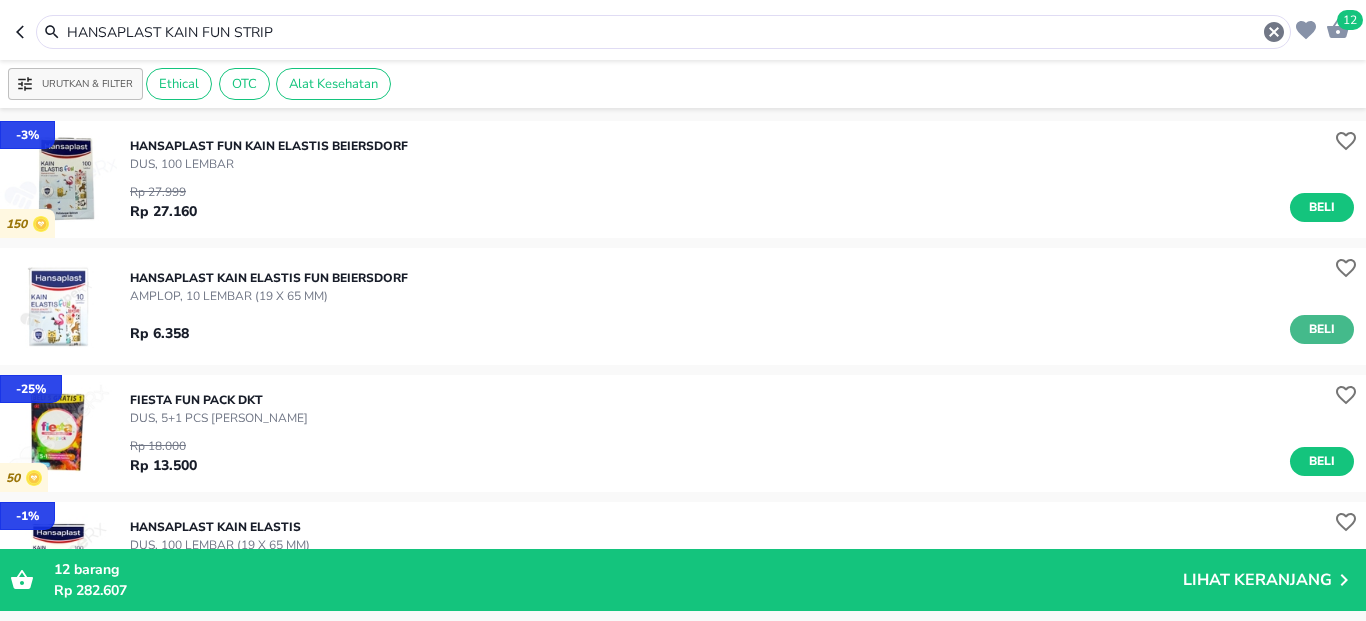 click on "Beli" at bounding box center (1322, 329) 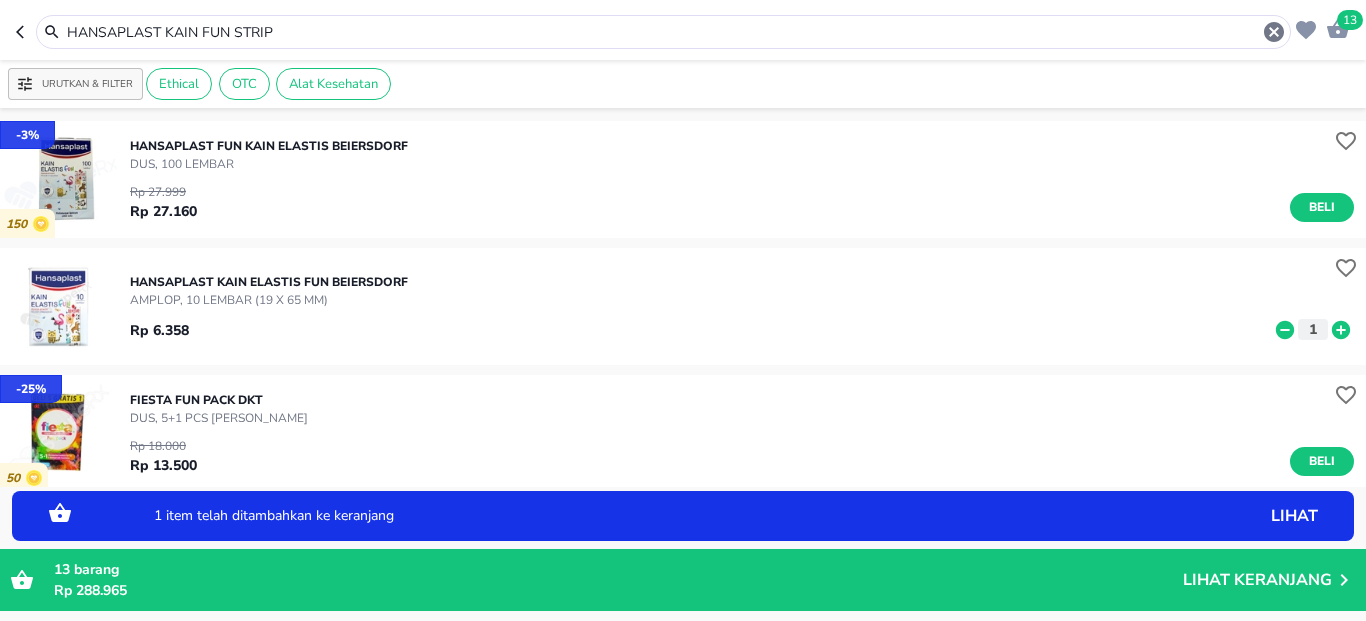 click 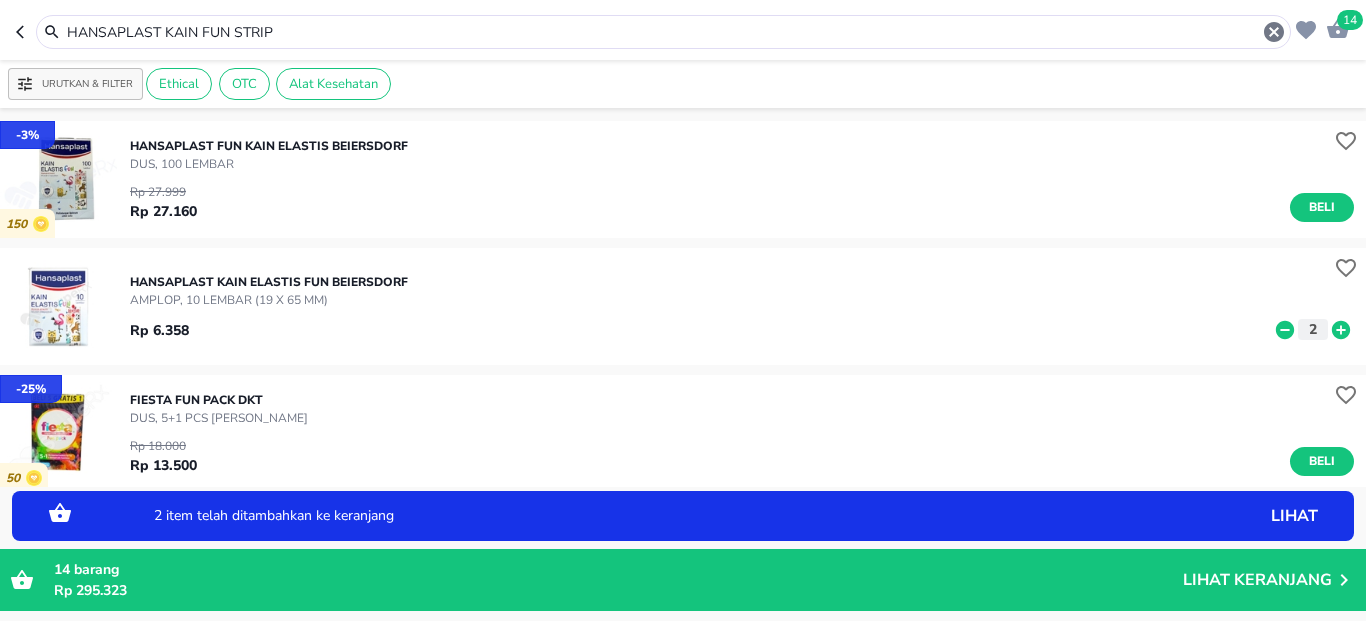 click 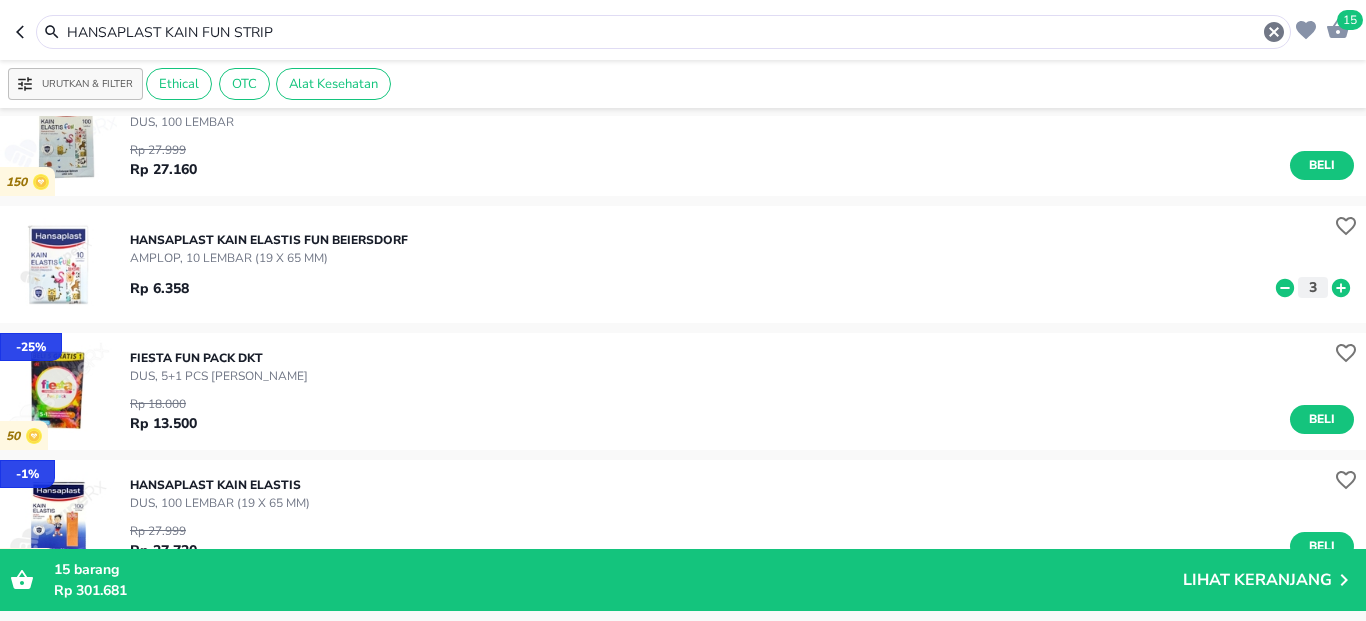 scroll, scrollTop: 0, scrollLeft: 0, axis: both 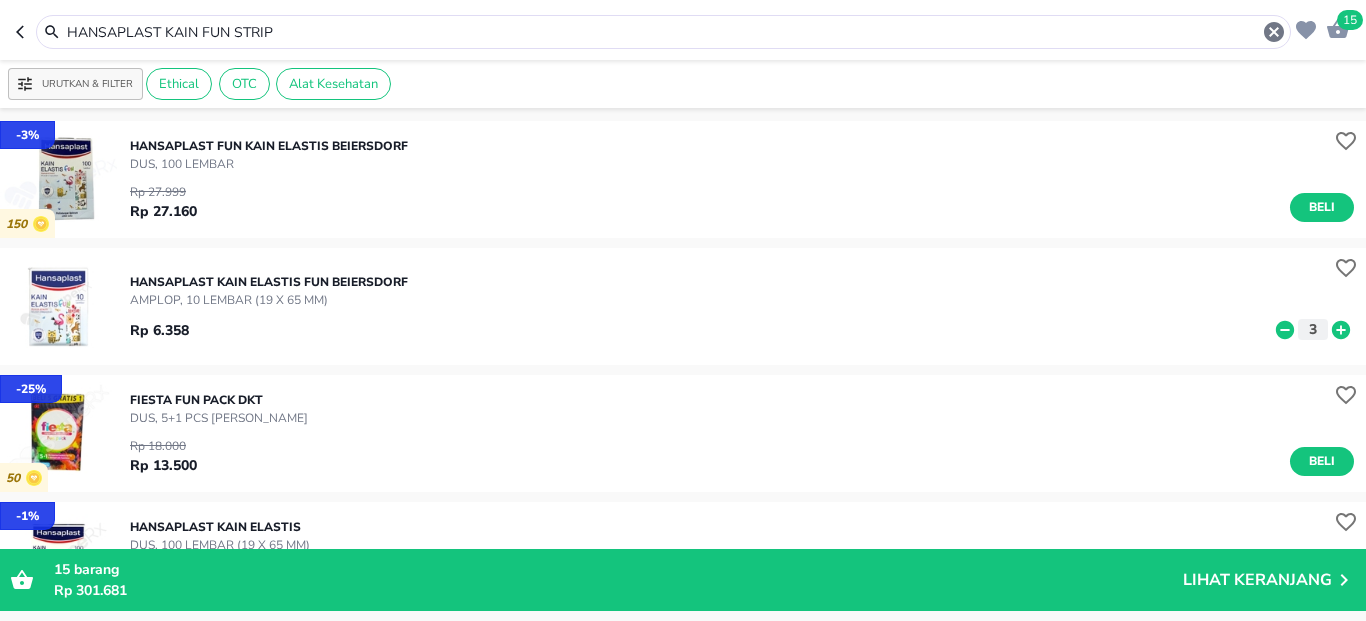 click on "HANSAPLAST KAIN FUN STRIP" at bounding box center [663, 32] 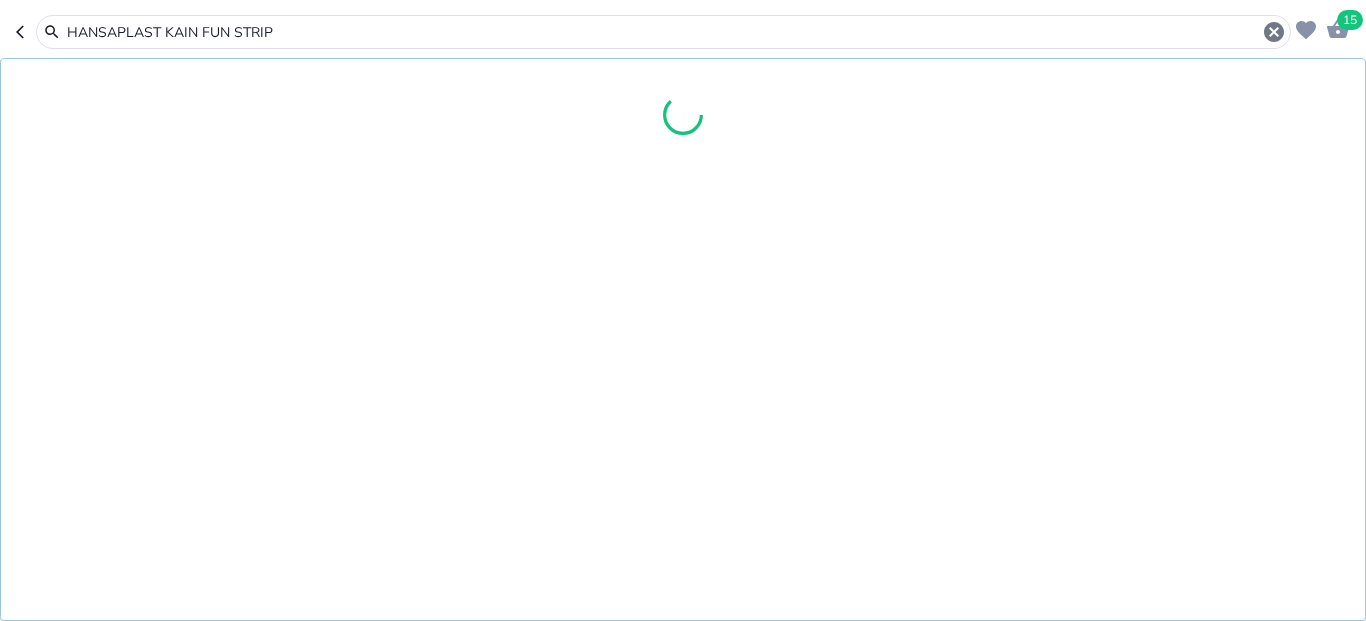 click on "HANSAPLAST KAIN FUN STRIP" at bounding box center [663, 32] 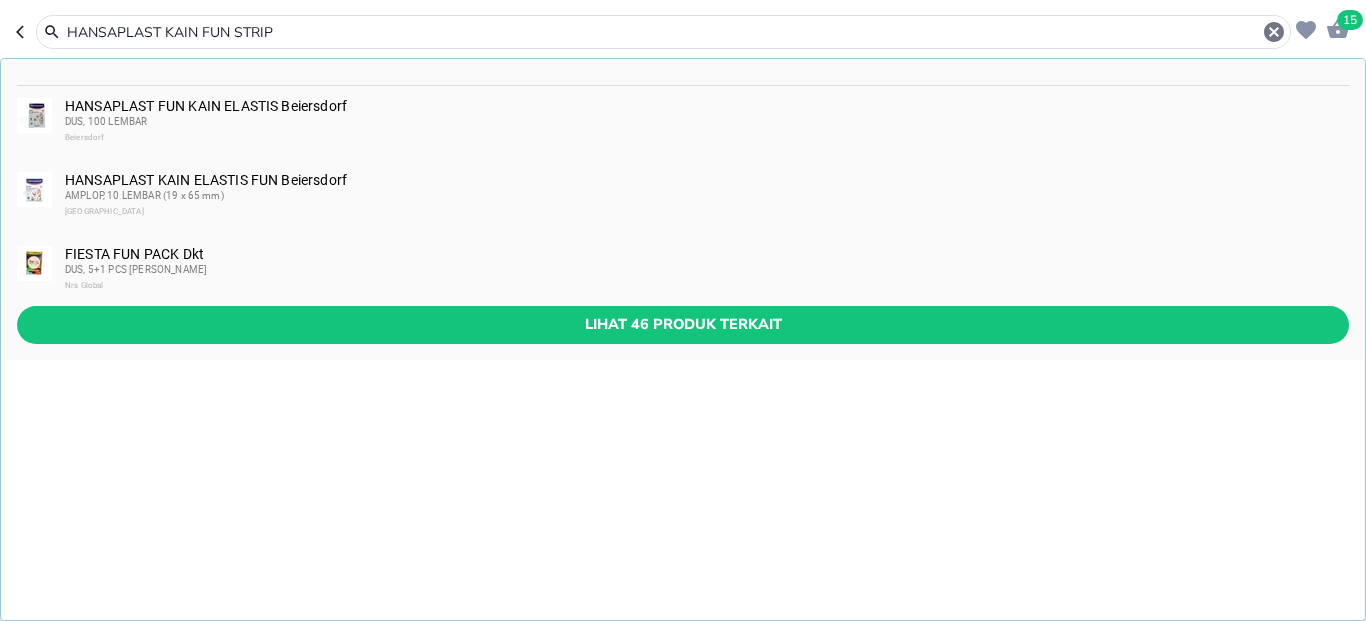 click on "HANSAPLAST KAIN FUN STRIP" at bounding box center (663, 32) 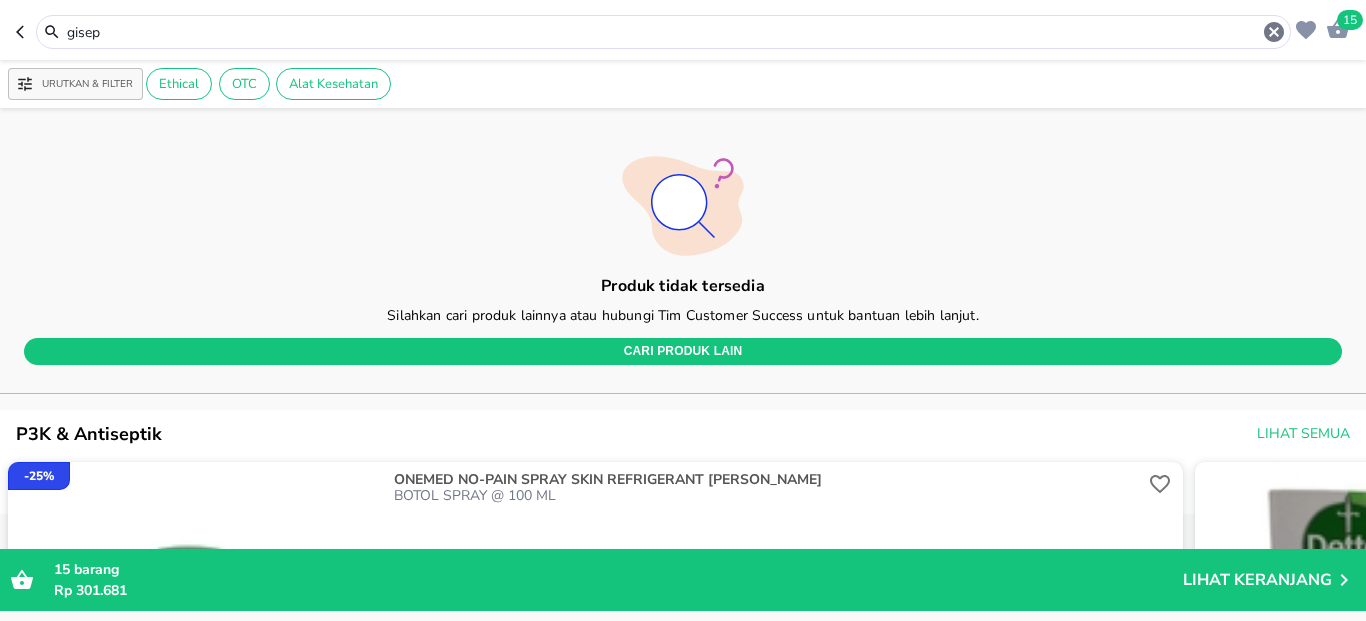 click on "gisep" at bounding box center (663, 32) 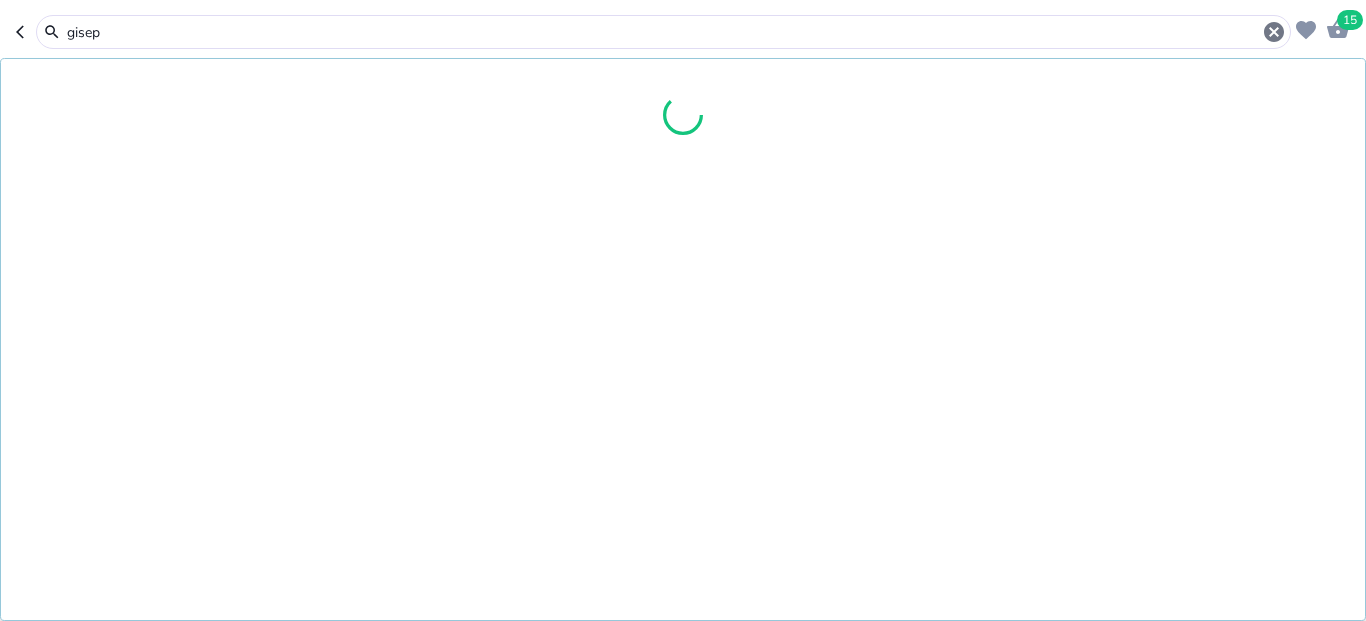click on "gisep" at bounding box center (663, 32) 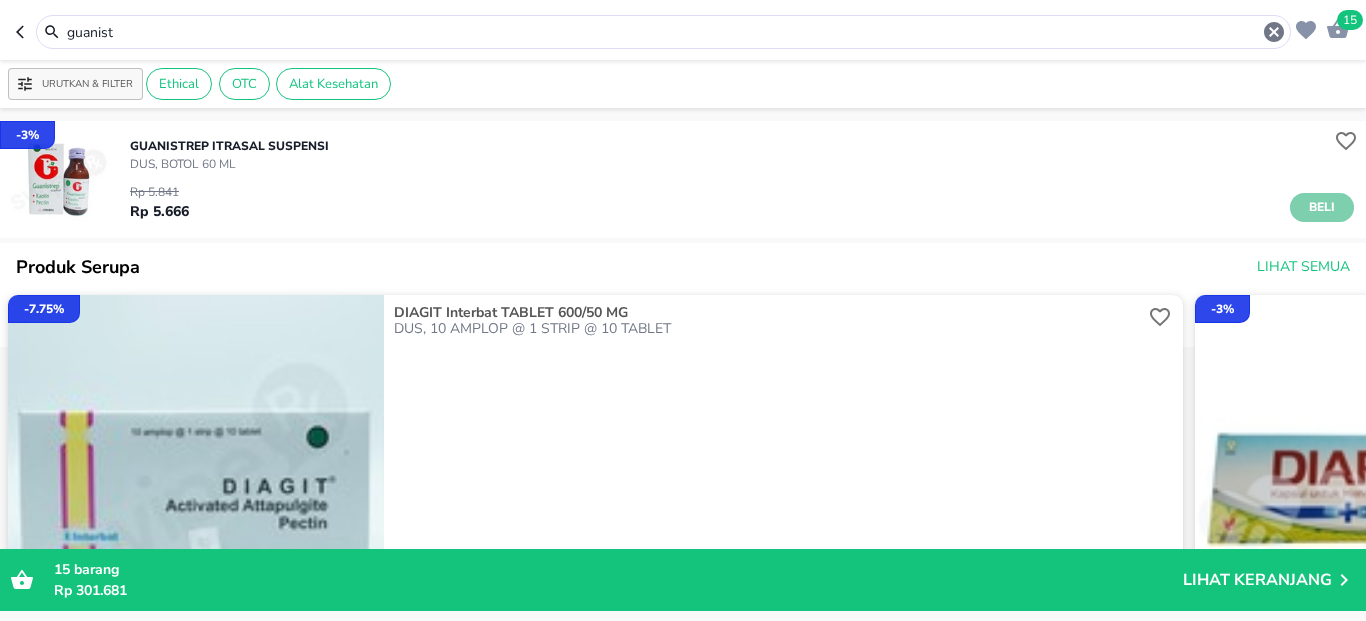 click on "Beli" at bounding box center [1322, 207] 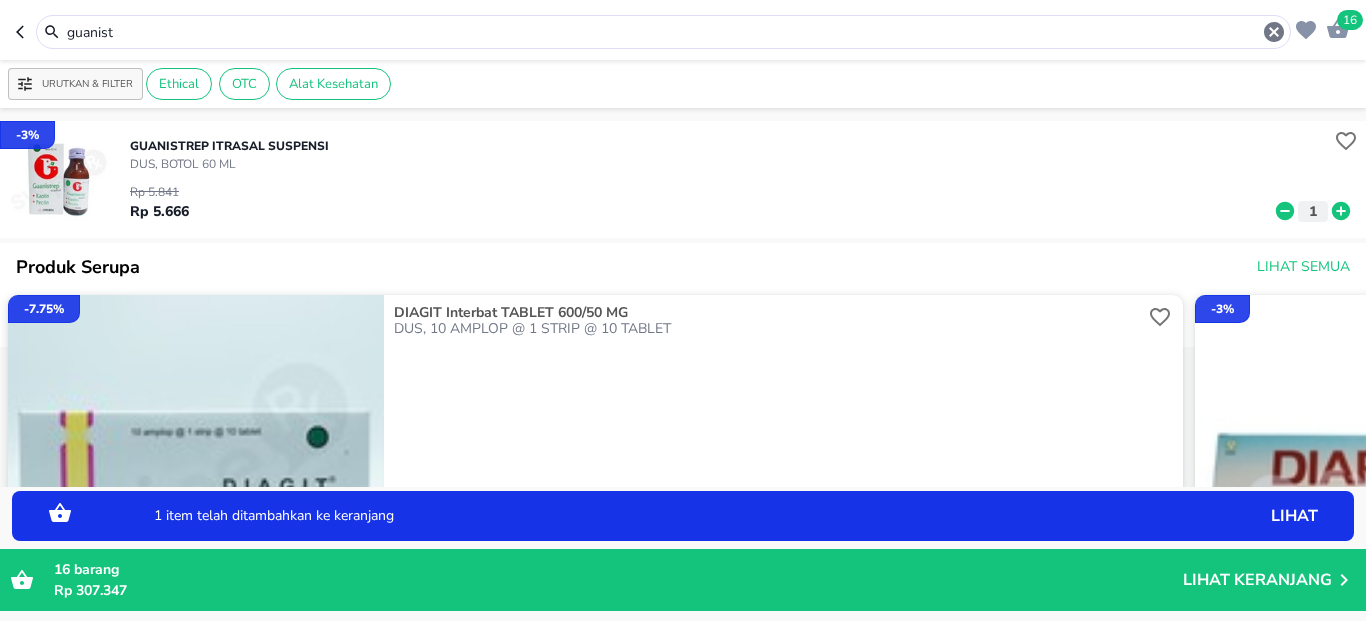 click 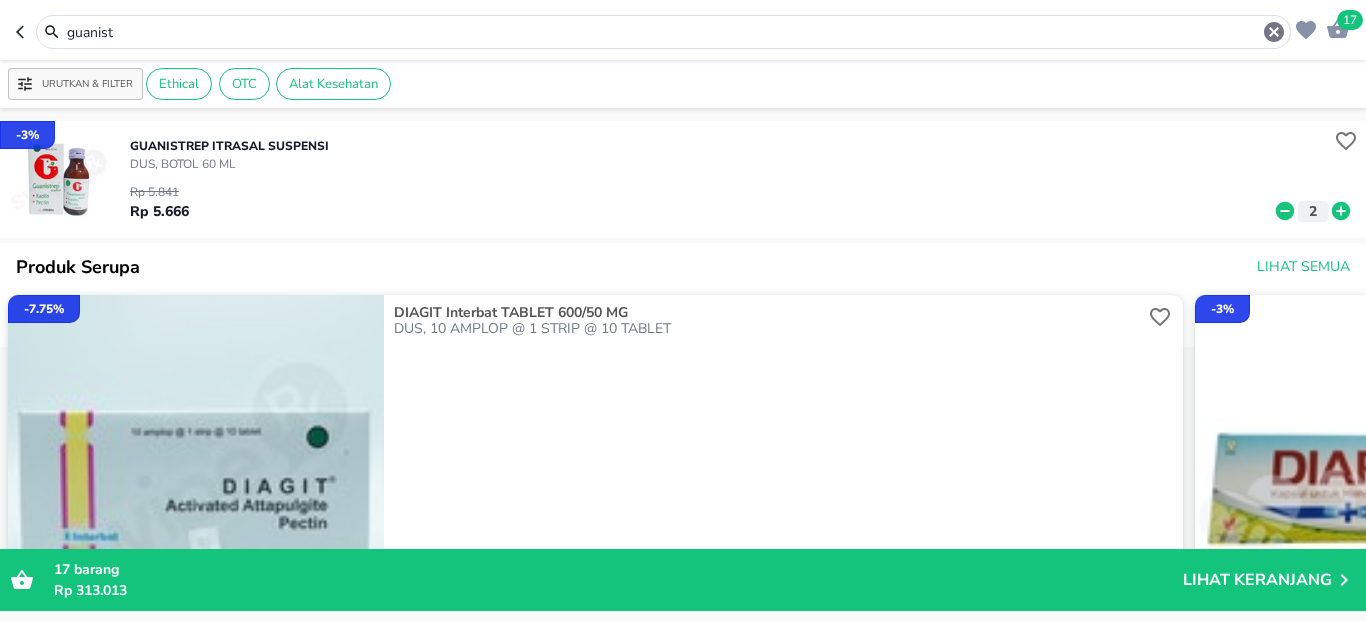 click on "guanist" at bounding box center (663, 32) 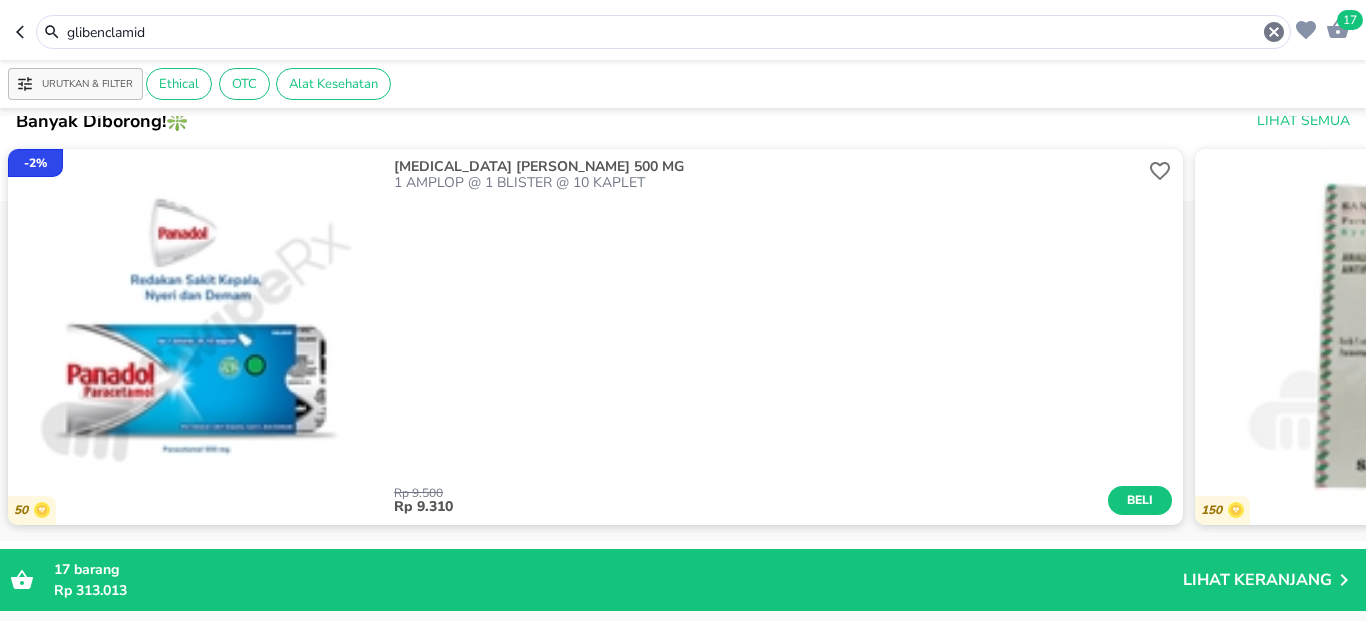 scroll, scrollTop: 1200, scrollLeft: 0, axis: vertical 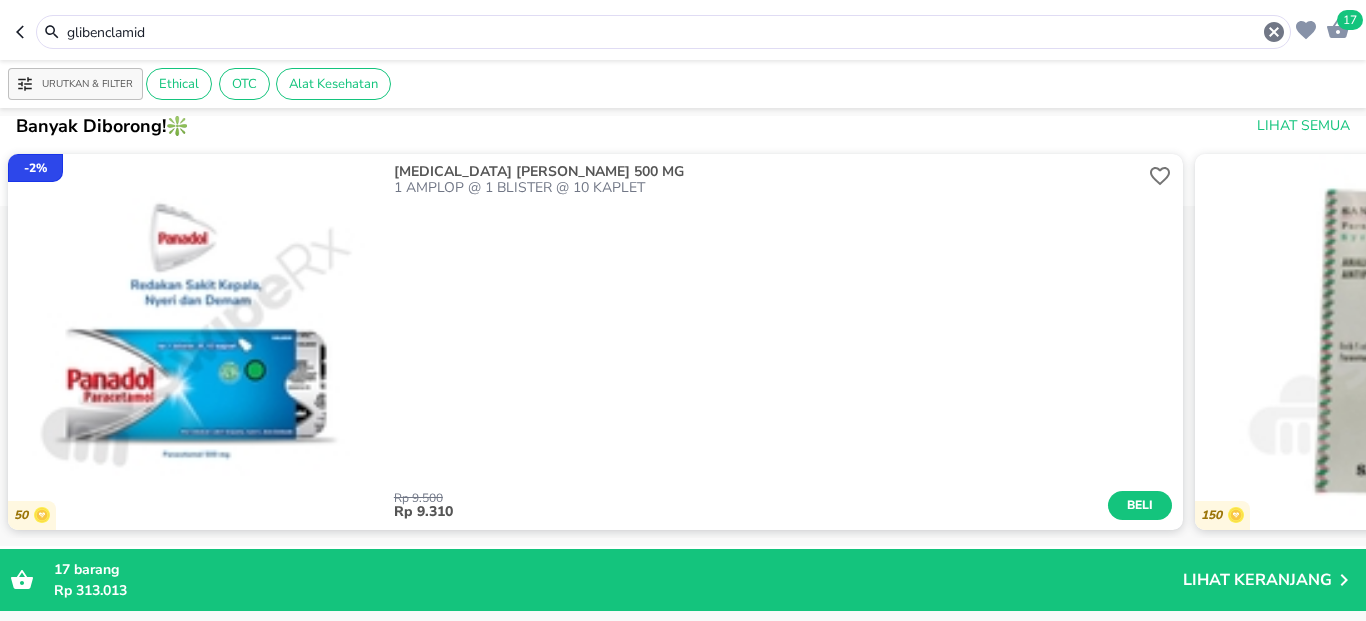 click on "glibenclamid" at bounding box center [663, 32] 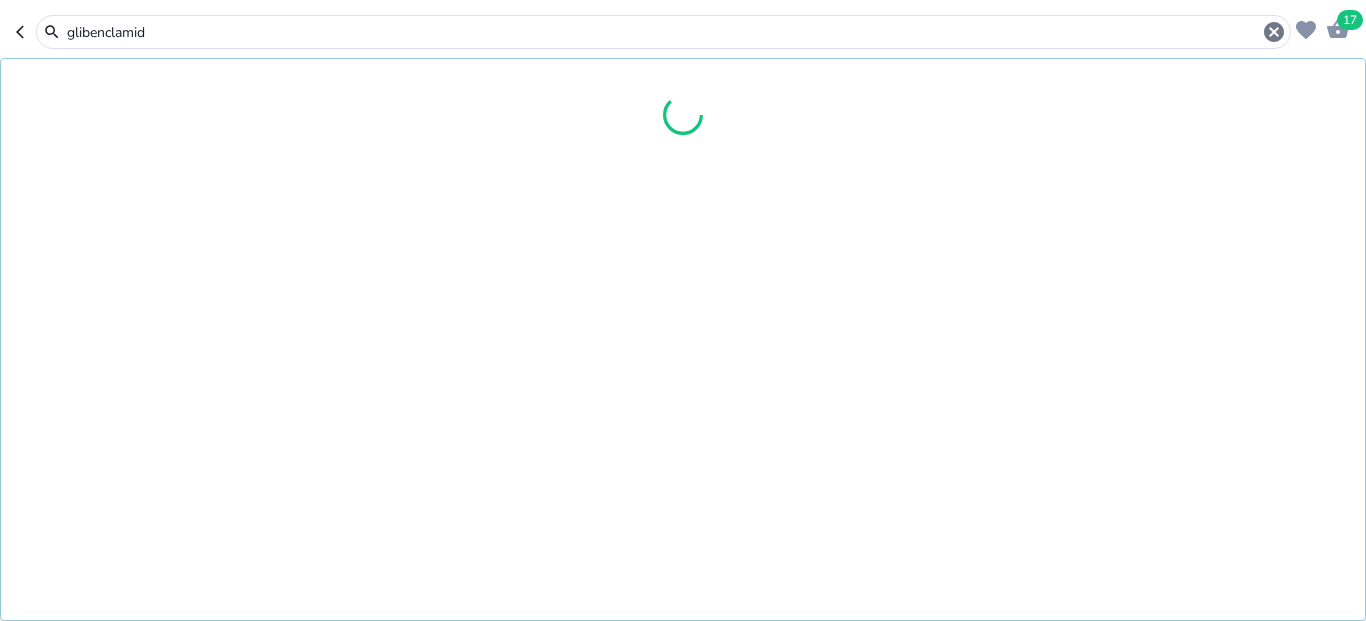 scroll, scrollTop: 745, scrollLeft: 0, axis: vertical 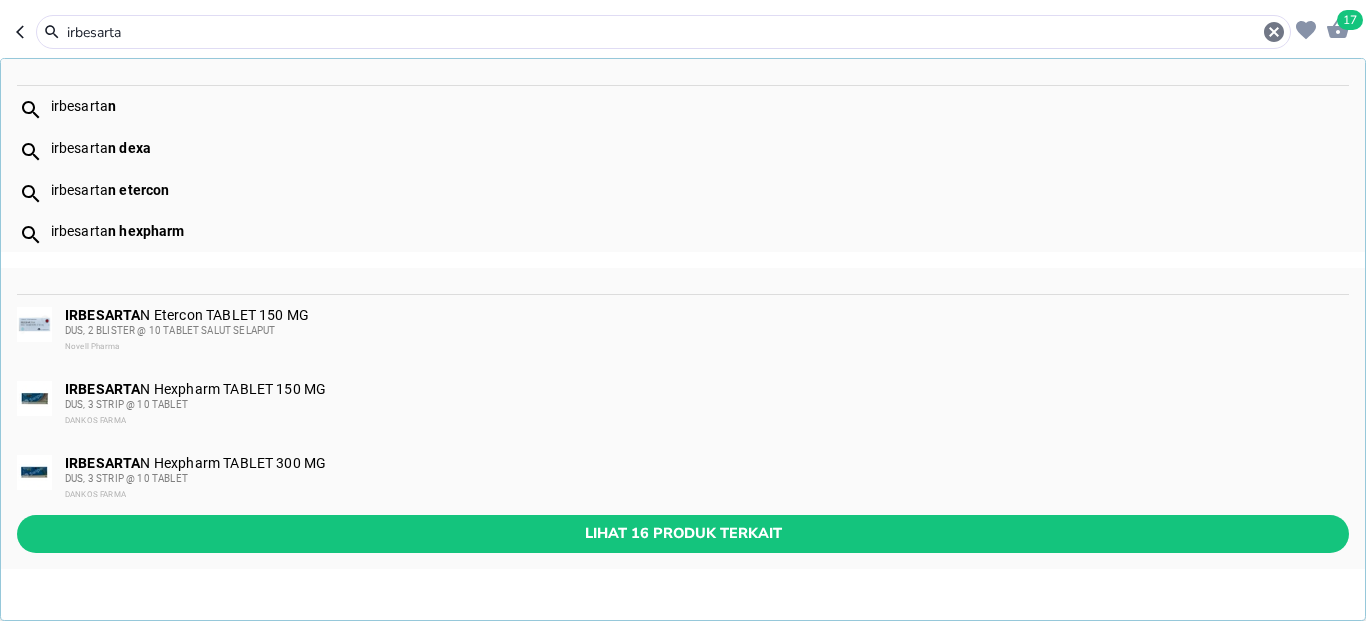 click on "irbesarta n" at bounding box center (683, 107) 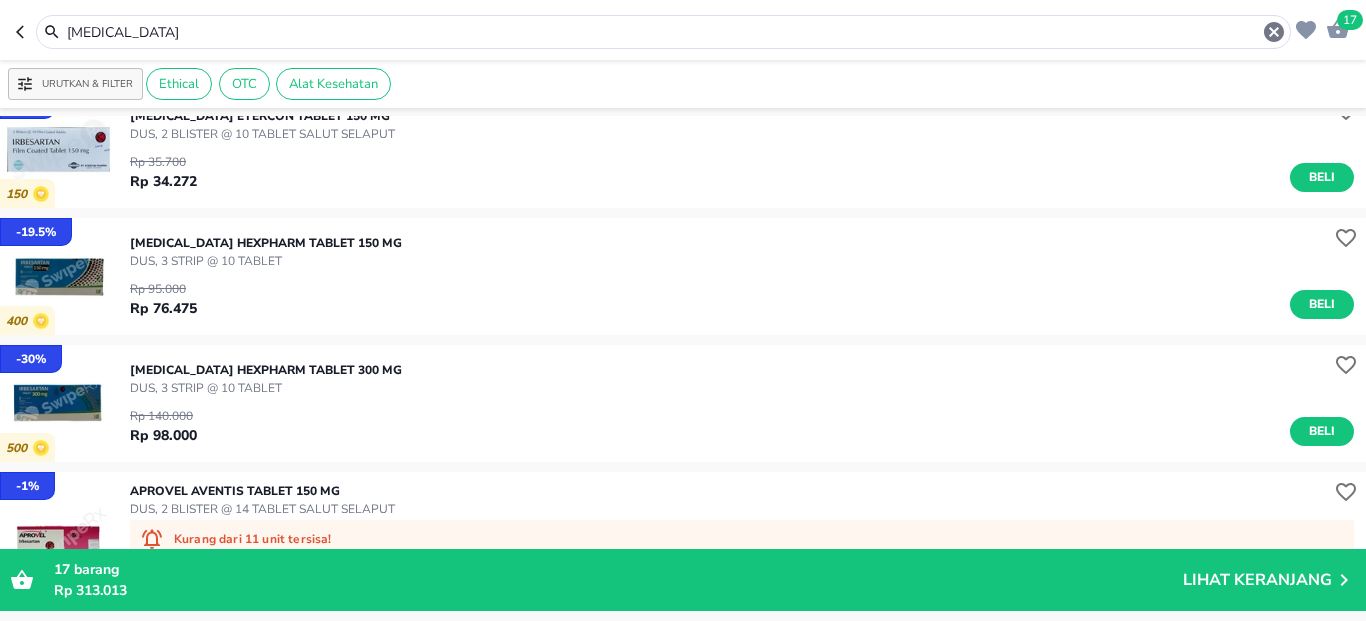 scroll, scrollTop: 0, scrollLeft: 0, axis: both 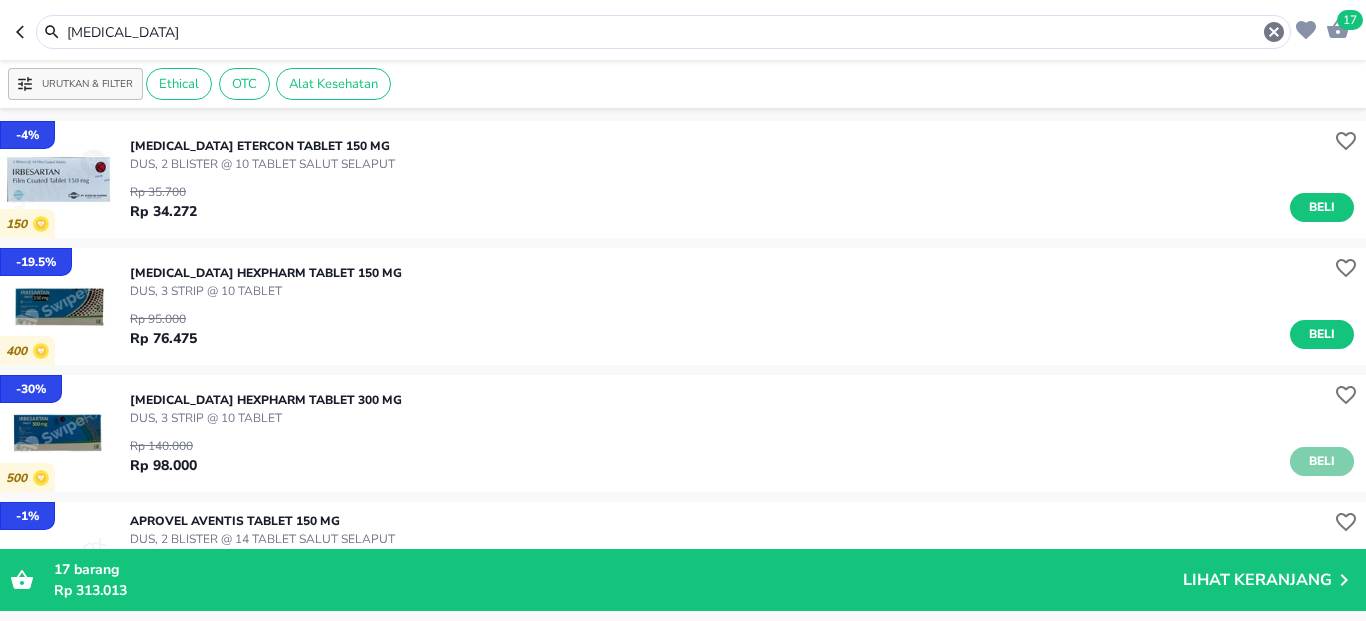 click on "Beli" at bounding box center [1322, 461] 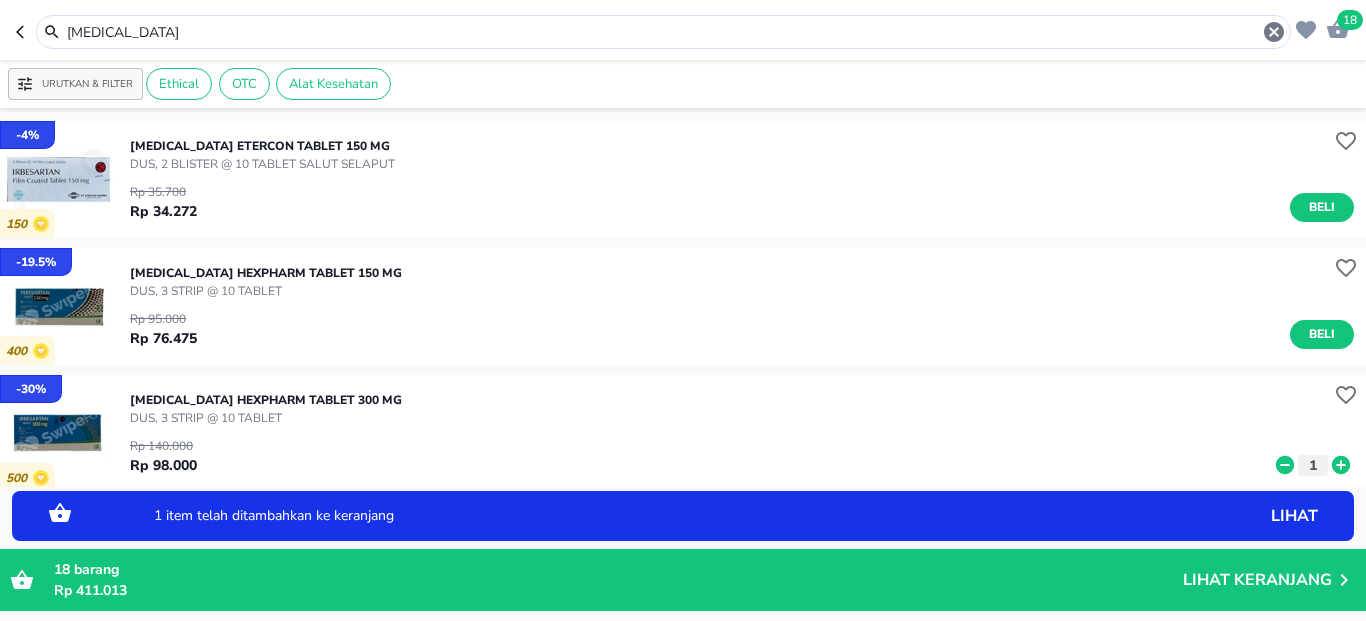 click on "[MEDICAL_DATA]" at bounding box center (663, 32) 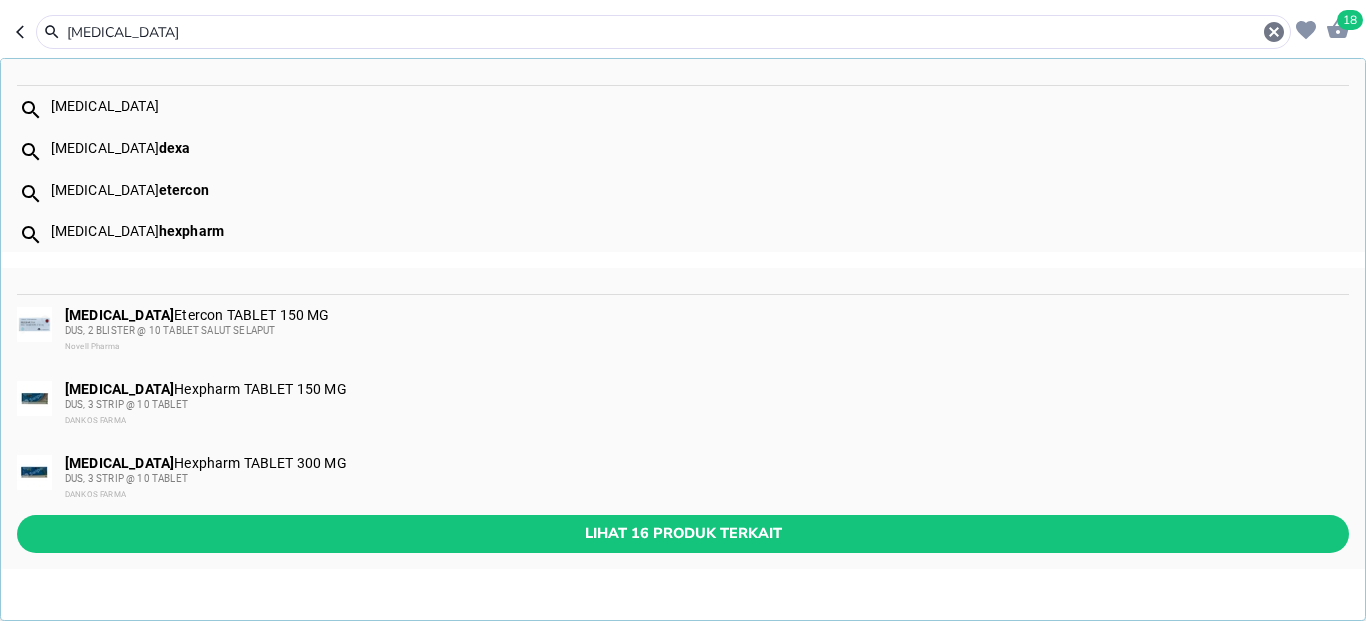 click on "[MEDICAL_DATA]" at bounding box center (663, 32) 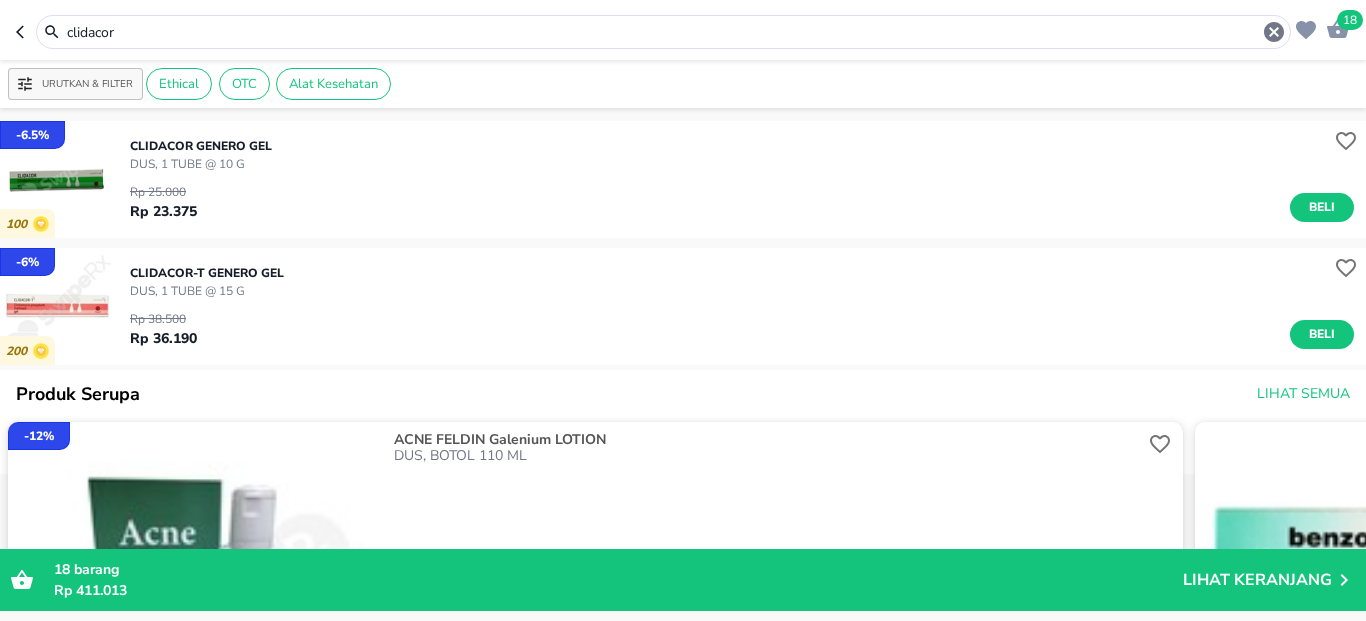 click on "clidacor" at bounding box center (663, 32) 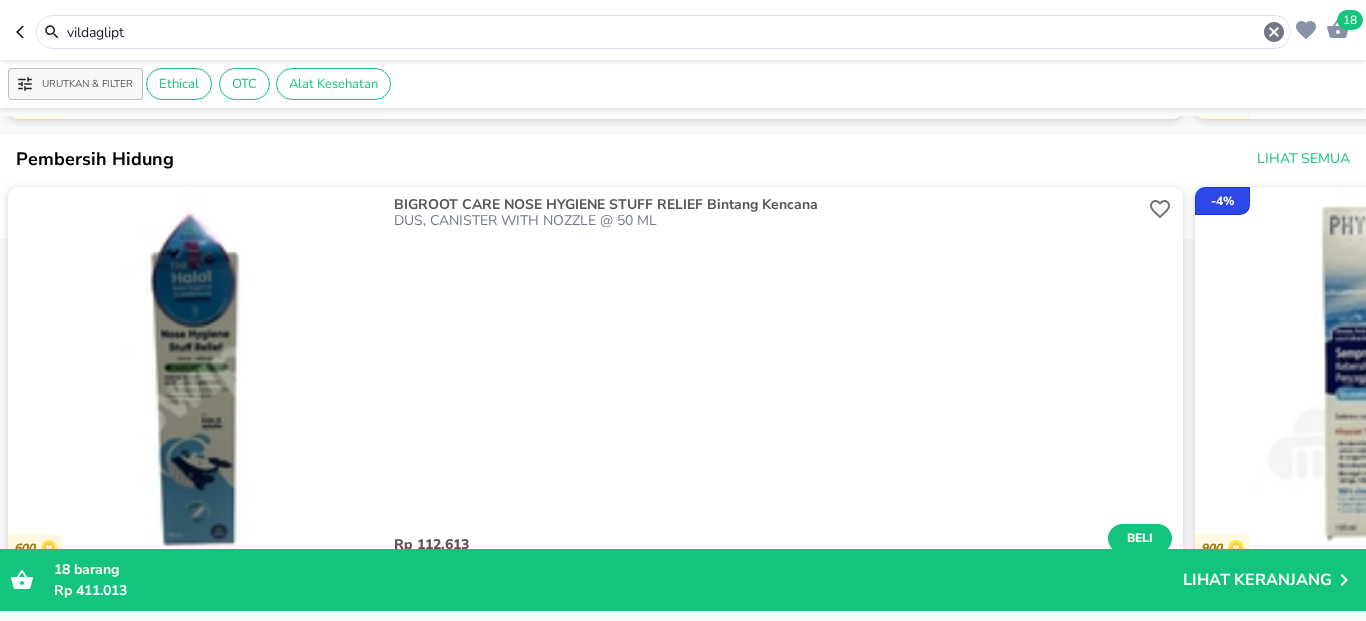 scroll, scrollTop: 960, scrollLeft: 0, axis: vertical 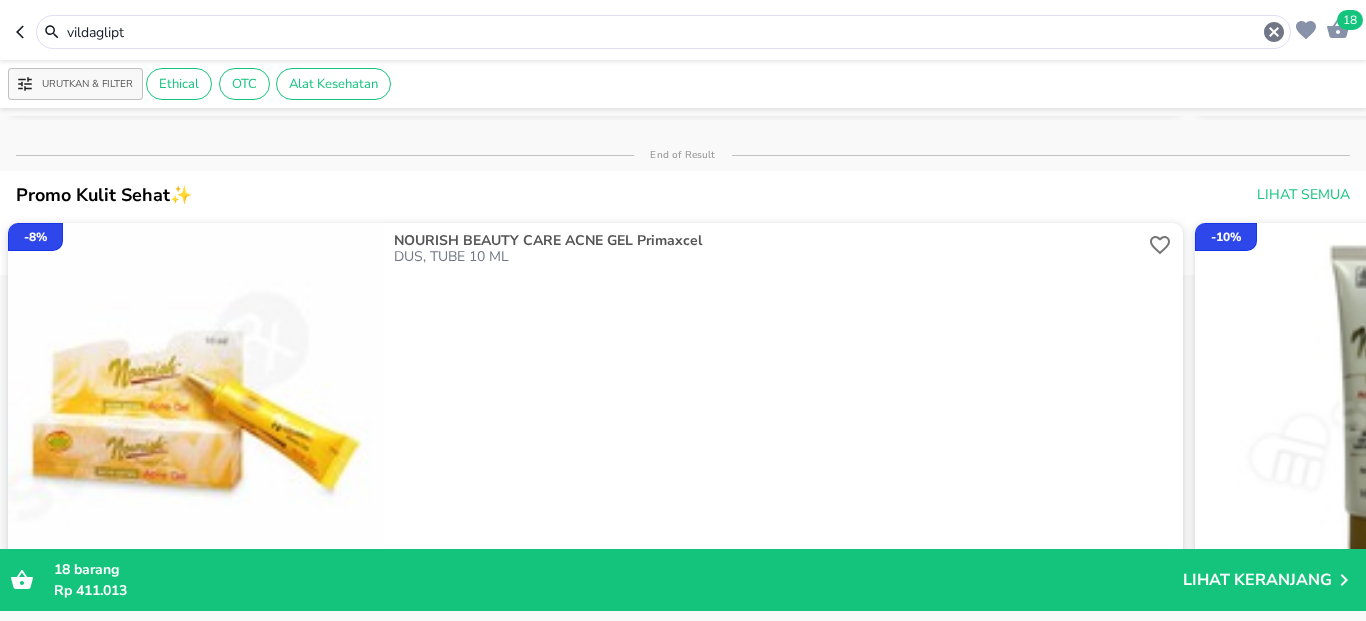 click on "vildaglipt" at bounding box center (663, 32) 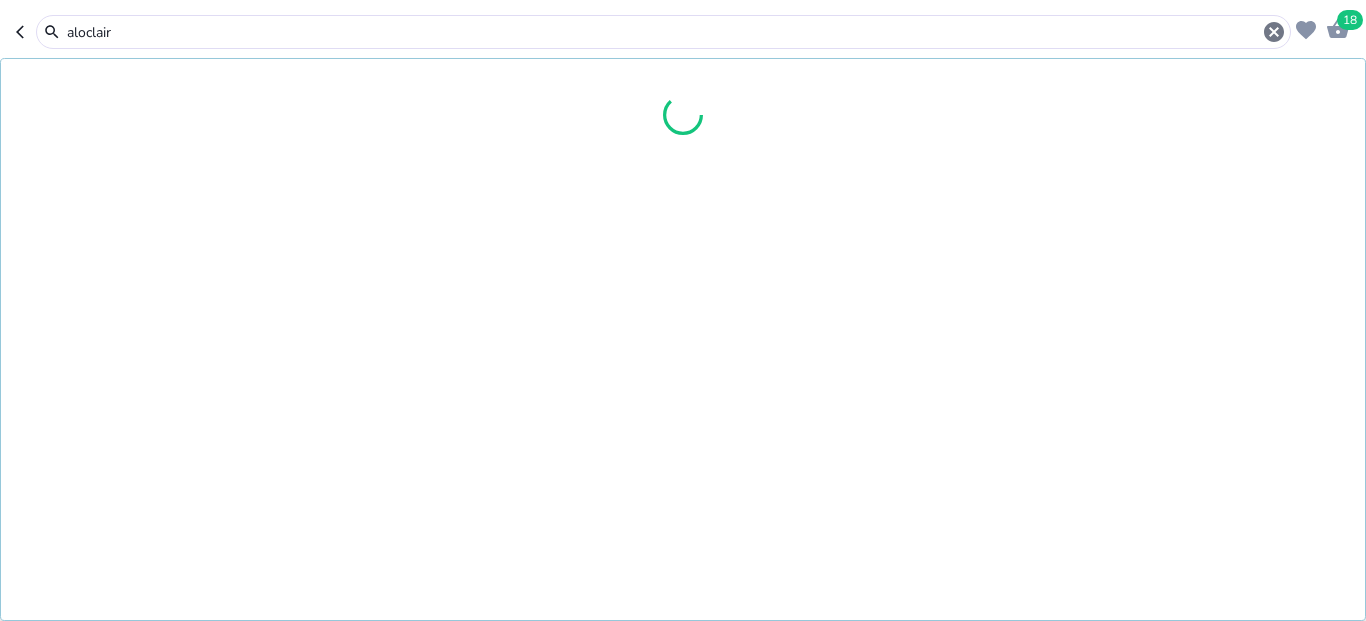 type on "aloclair" 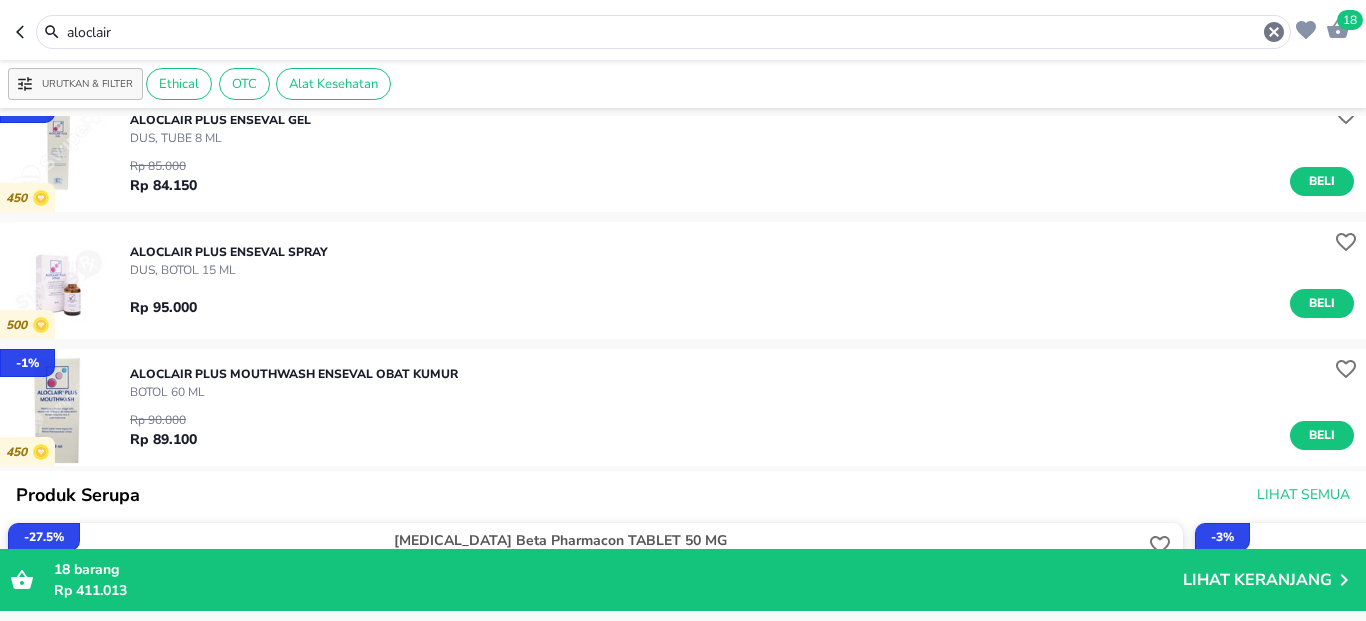 scroll, scrollTop: 0, scrollLeft: 0, axis: both 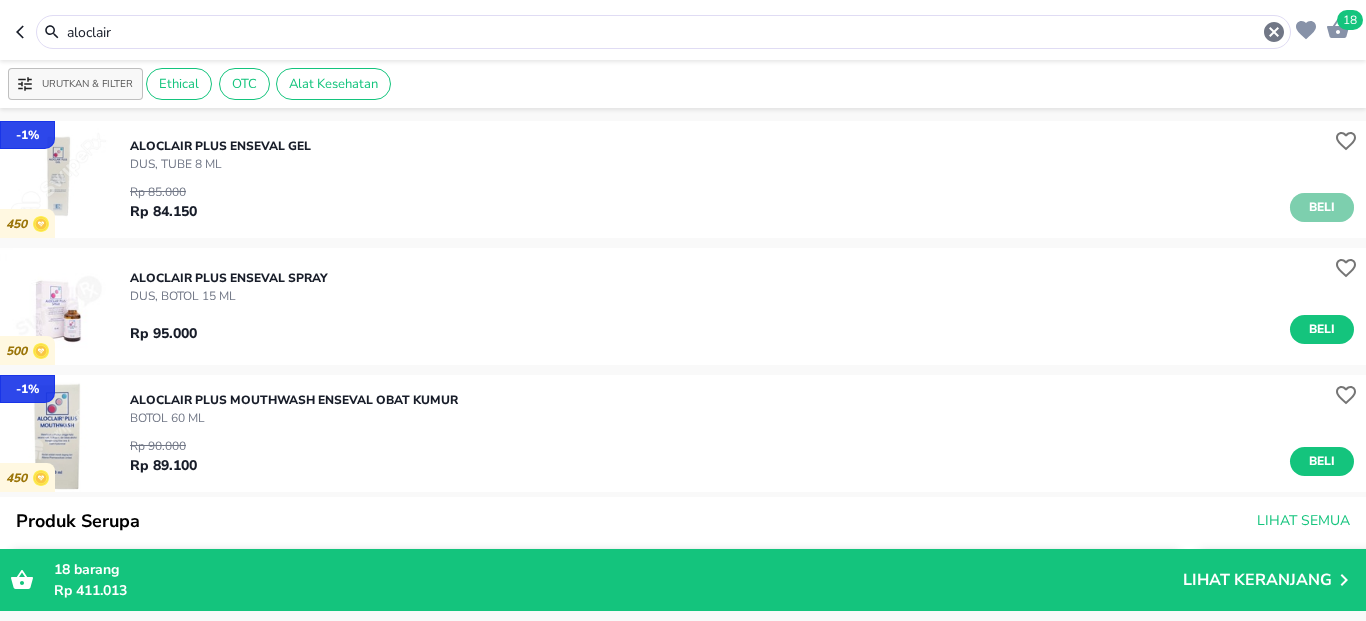 click on "Beli" at bounding box center (1322, 207) 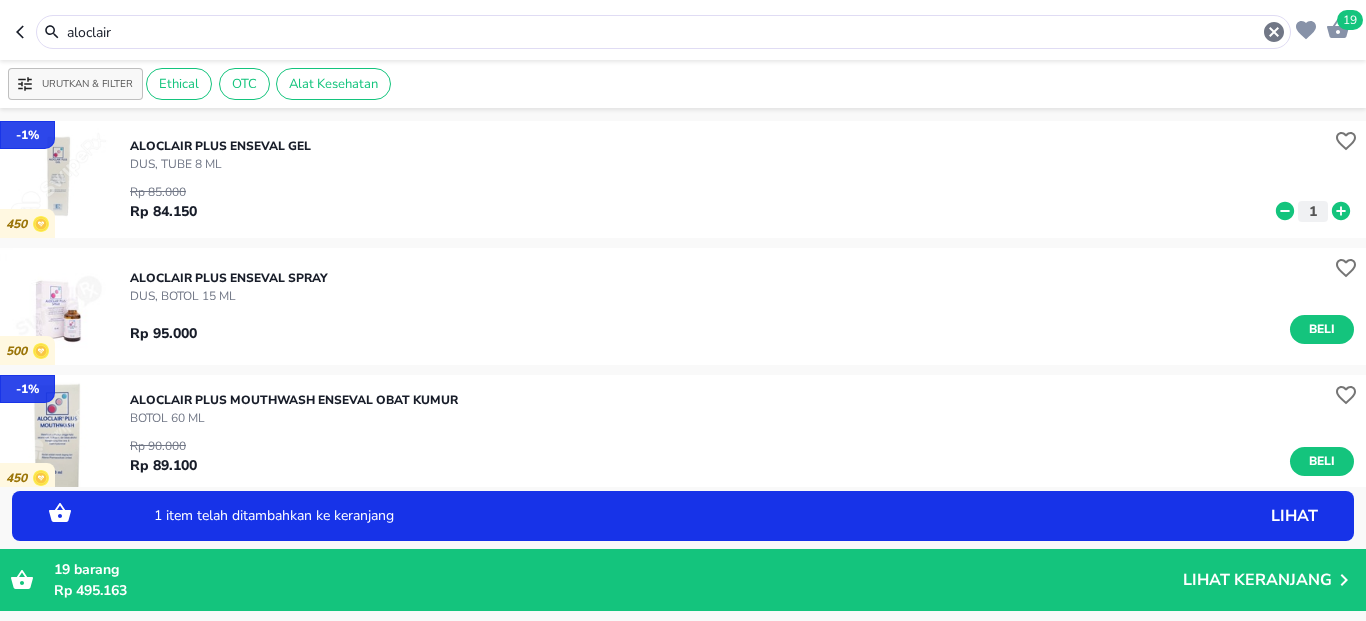 click 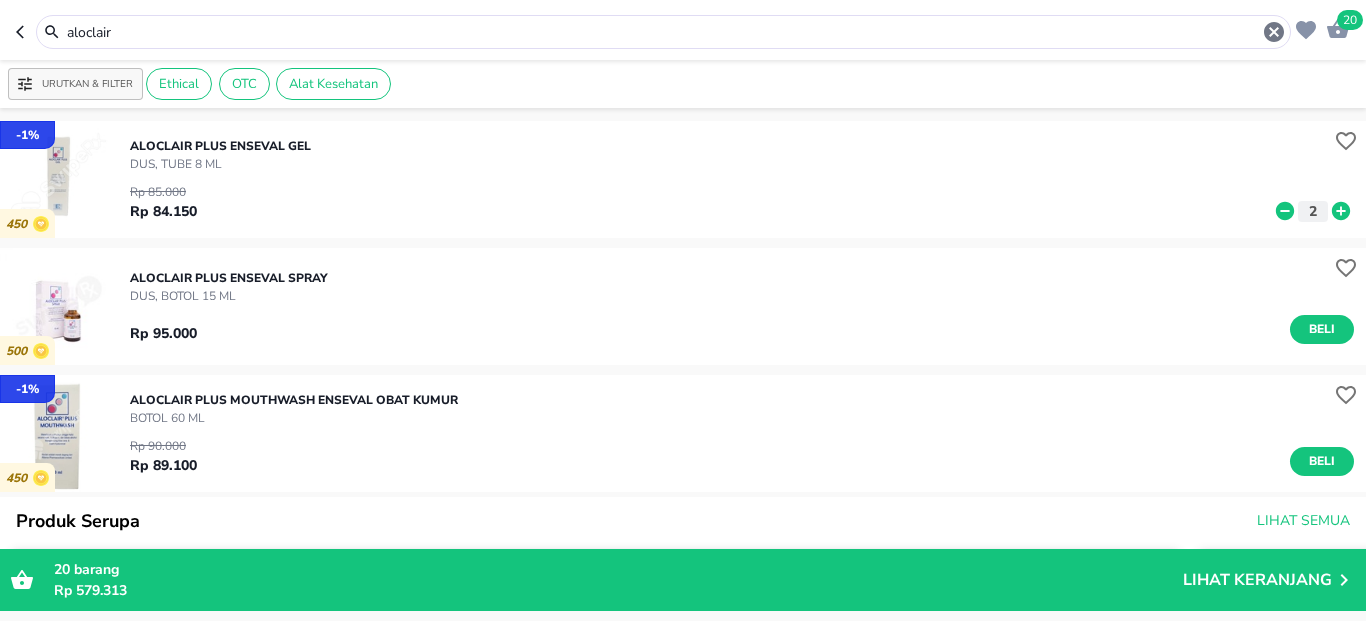 click 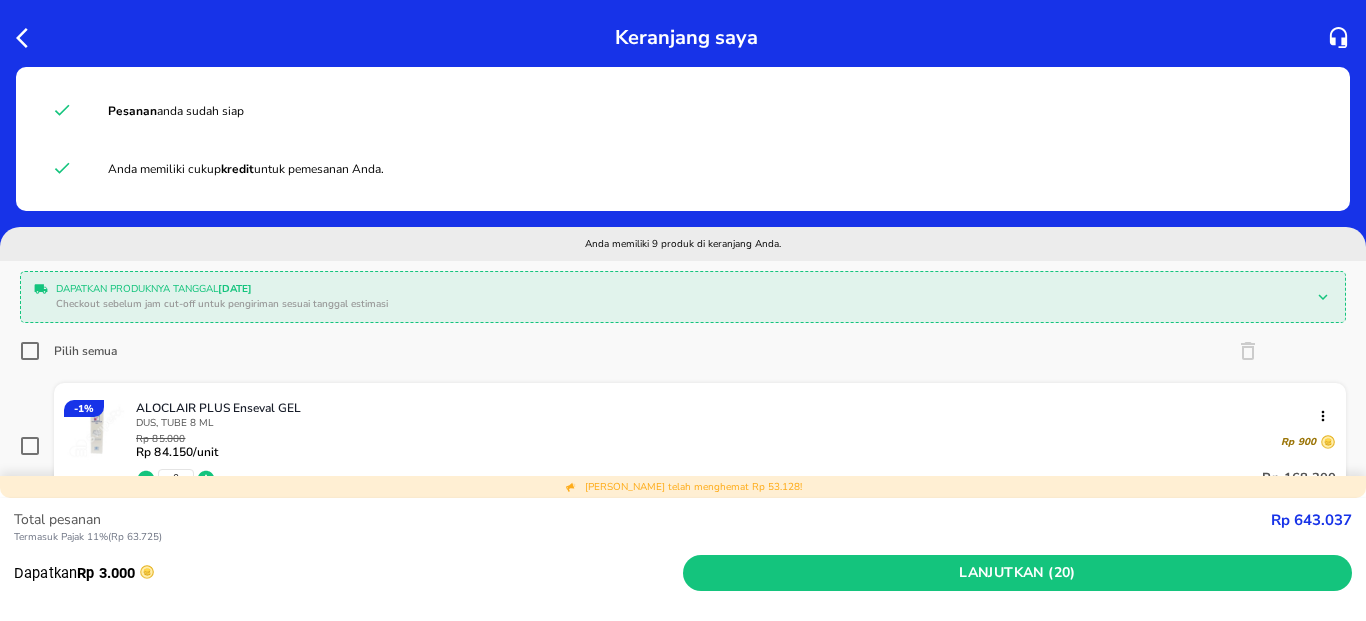 scroll, scrollTop: 240, scrollLeft: 0, axis: vertical 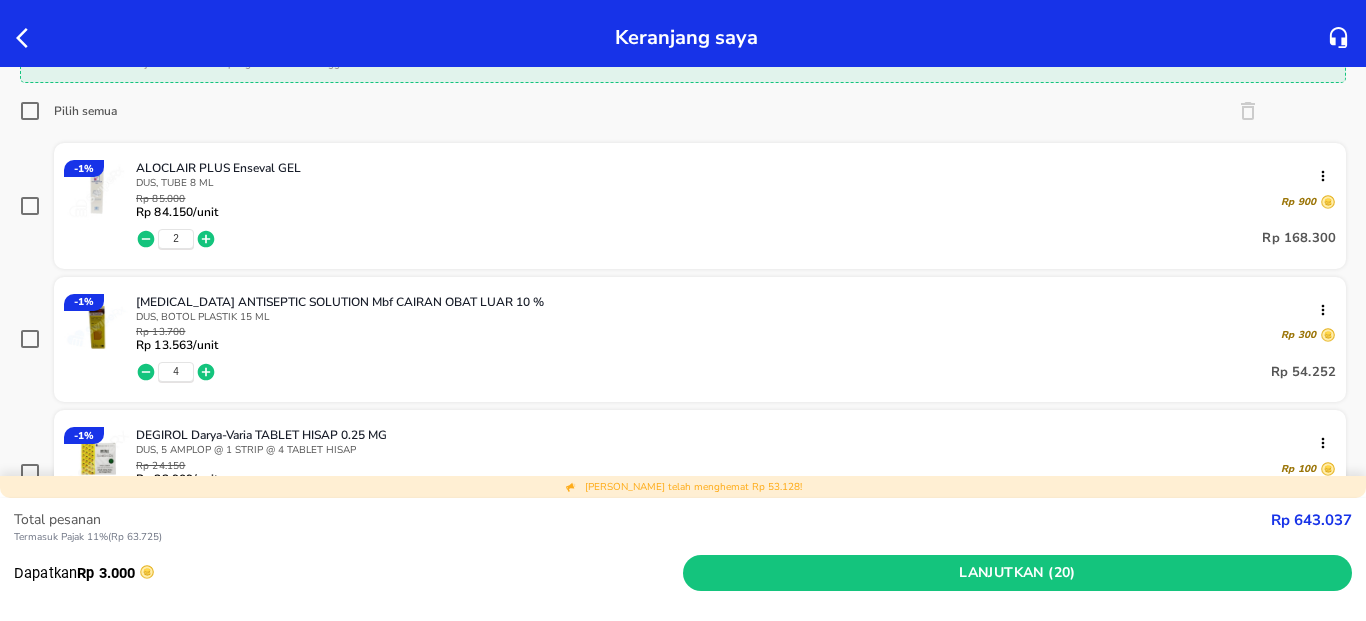 click 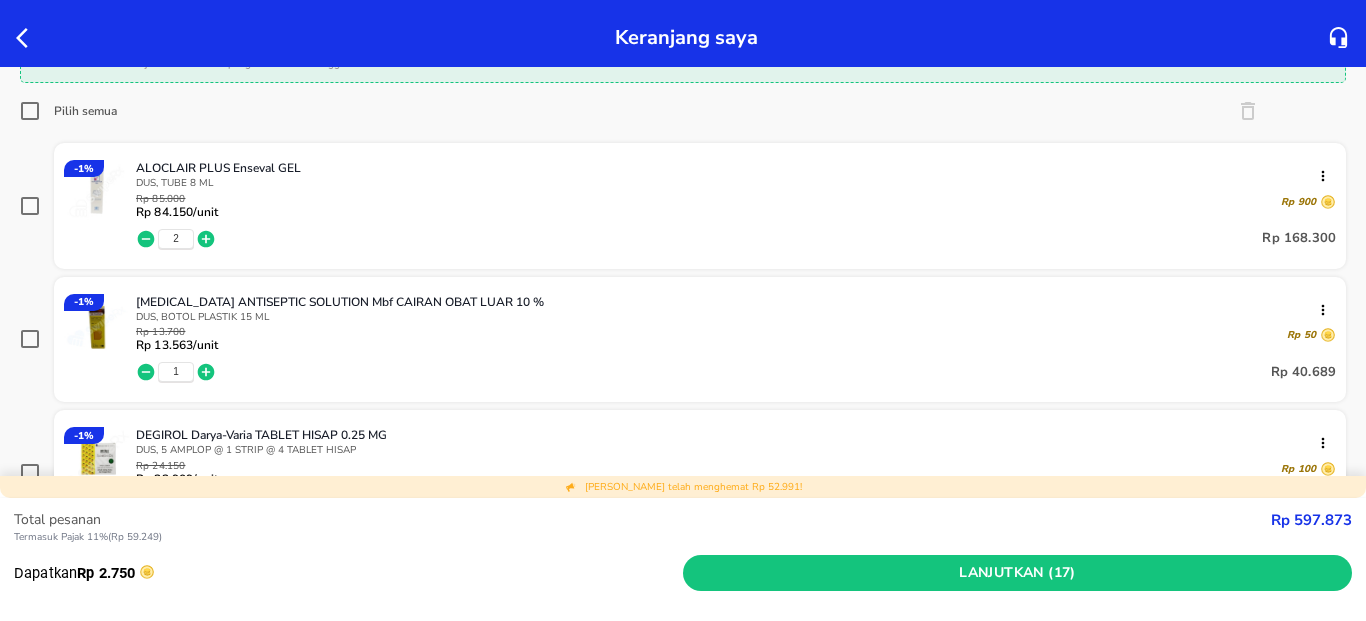 click 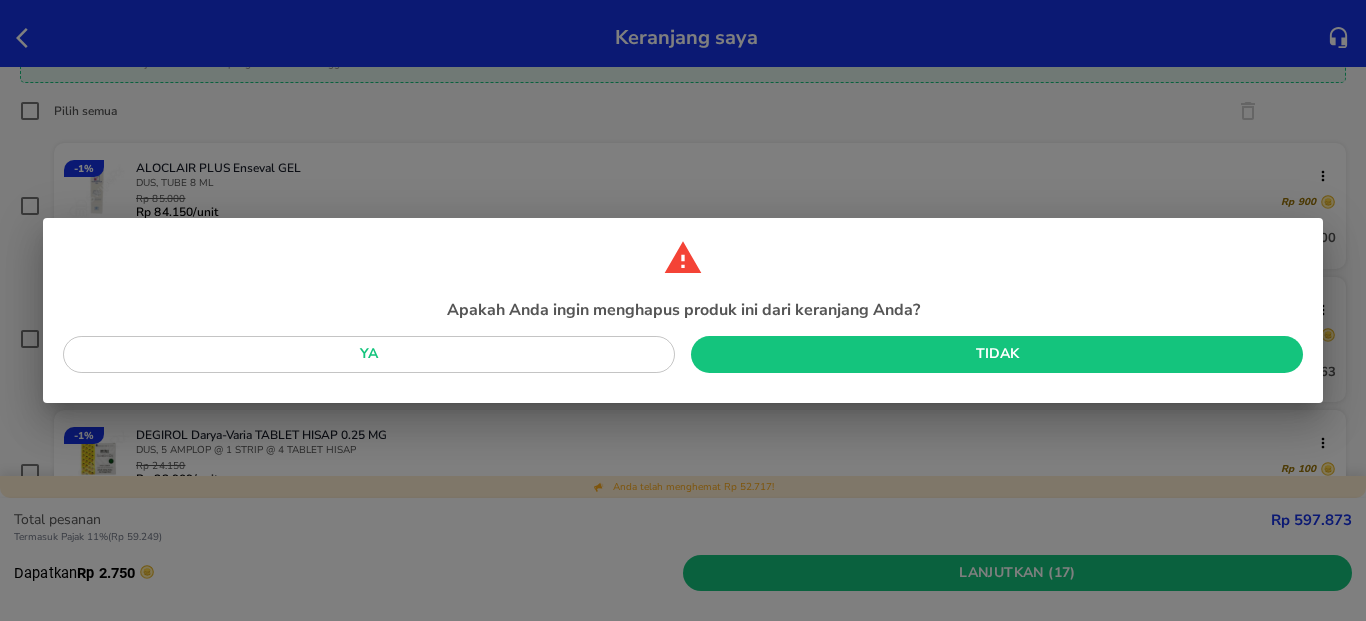click on "Ya" at bounding box center (369, 354) 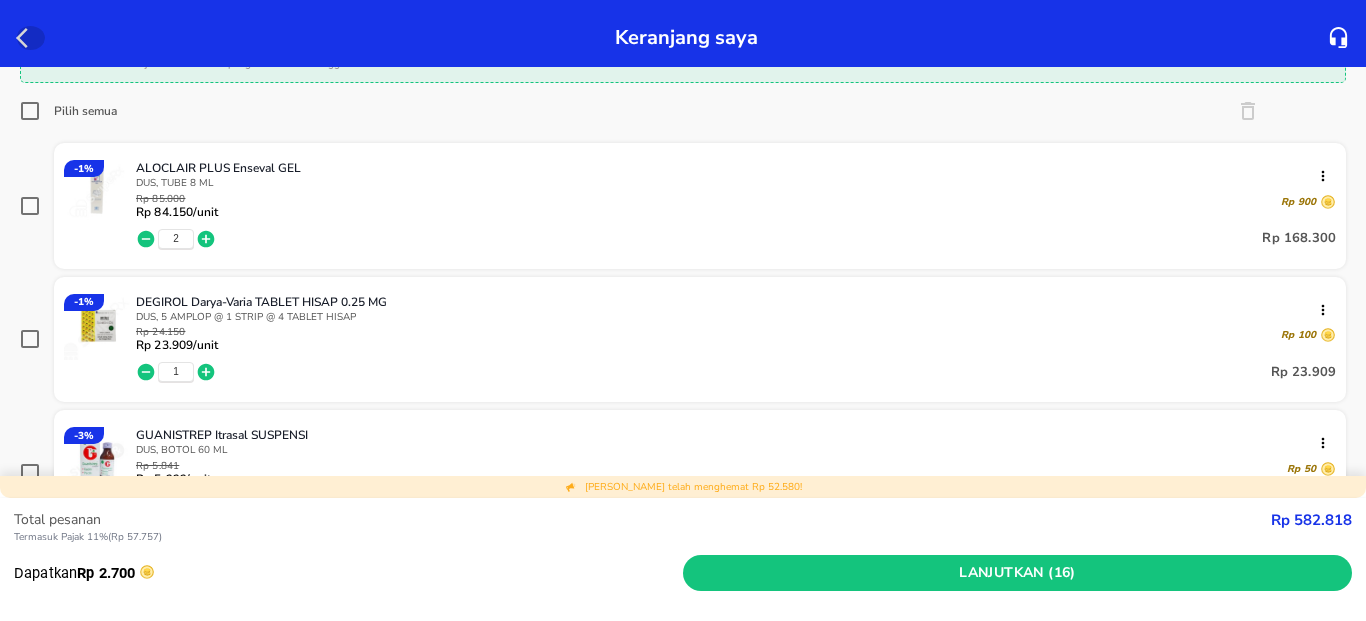 click 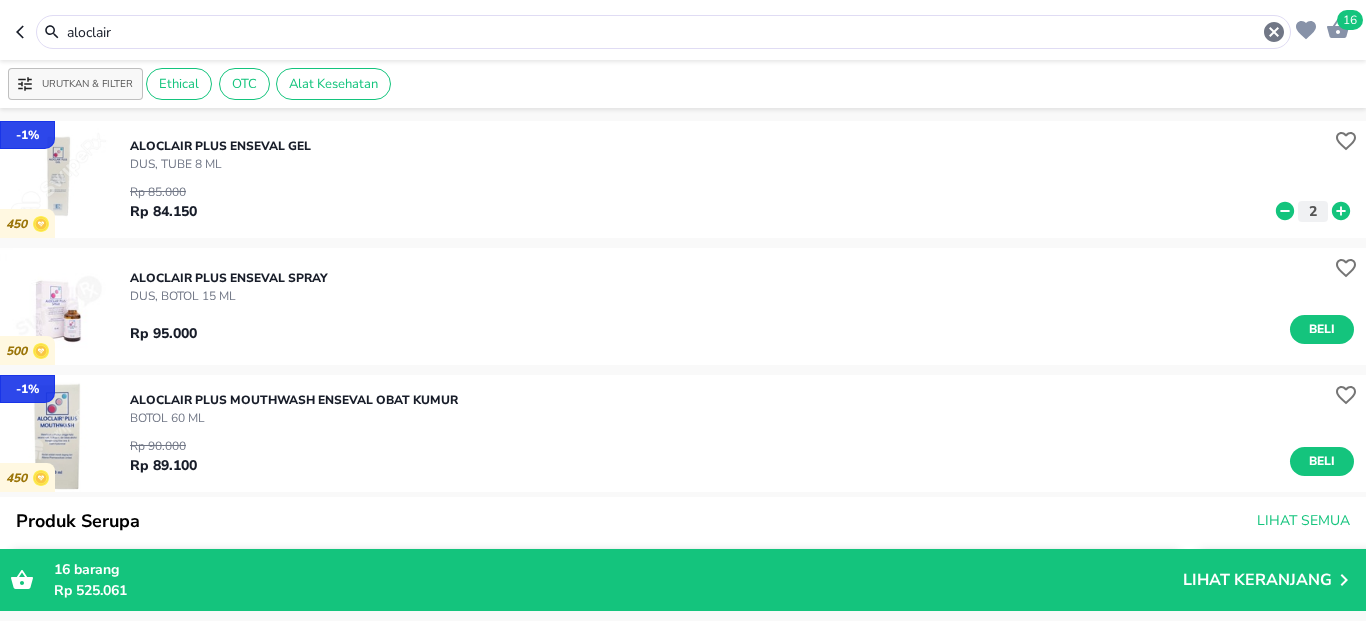 click on "aloclair" at bounding box center [663, 32] 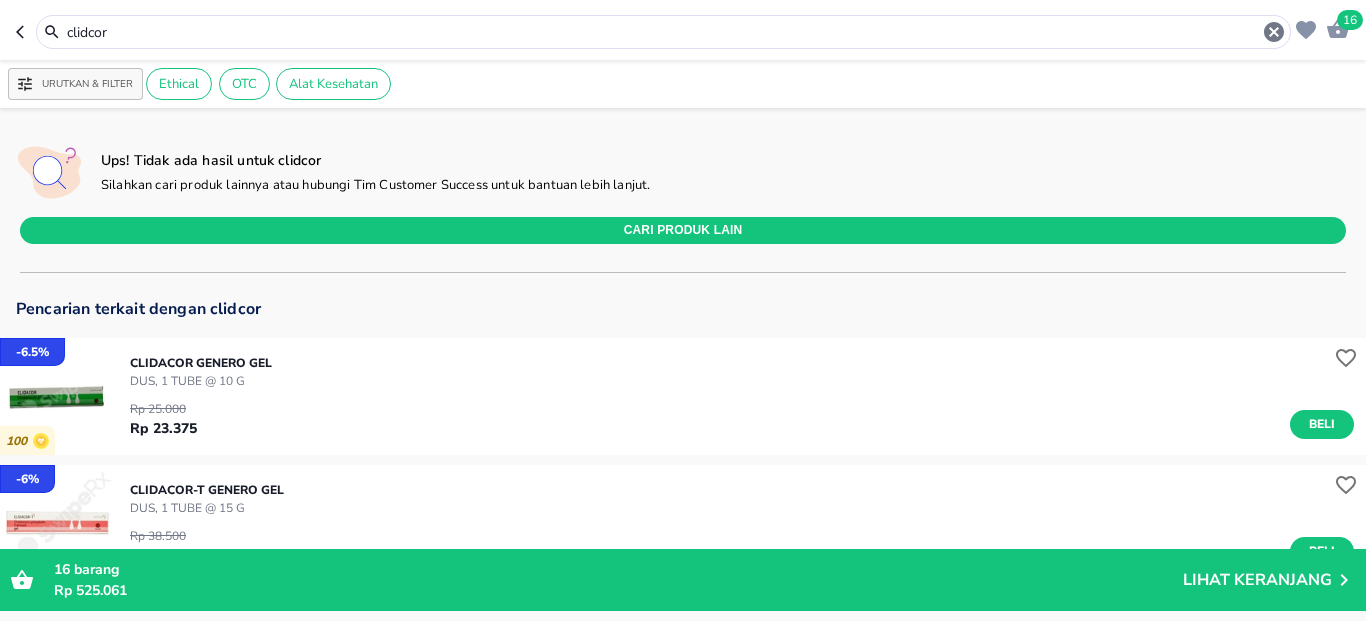 click on "clidcor" at bounding box center (663, 32) 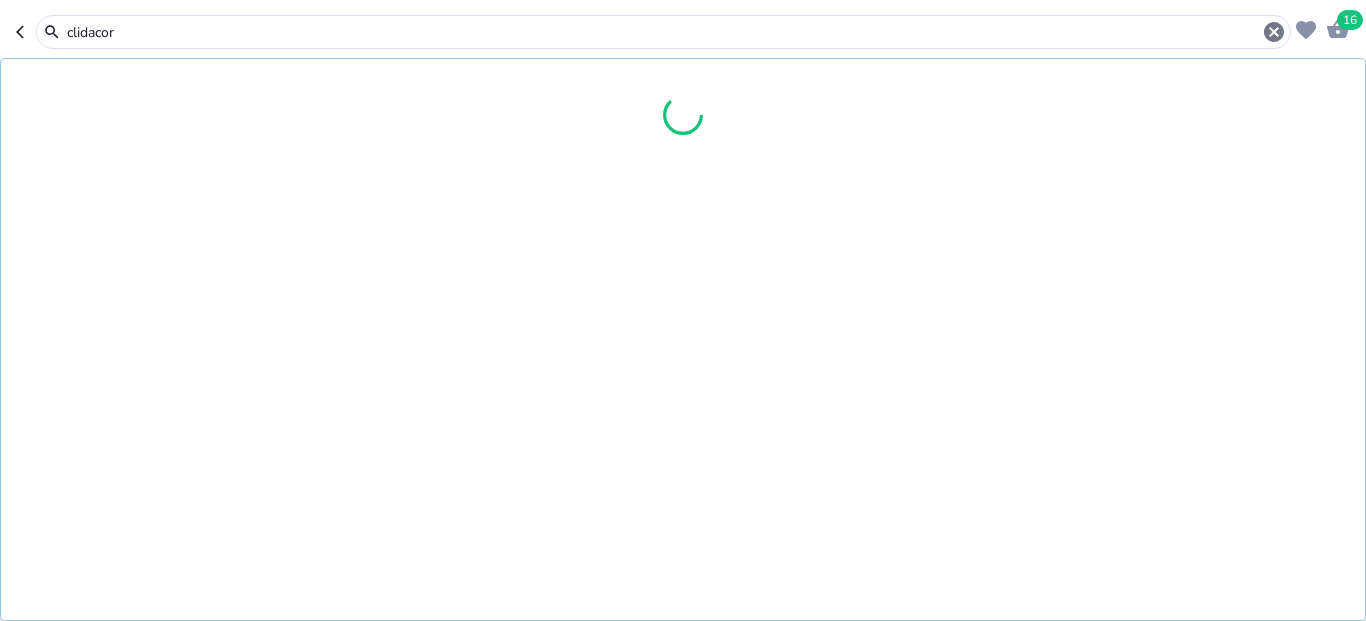 type on "clidacor" 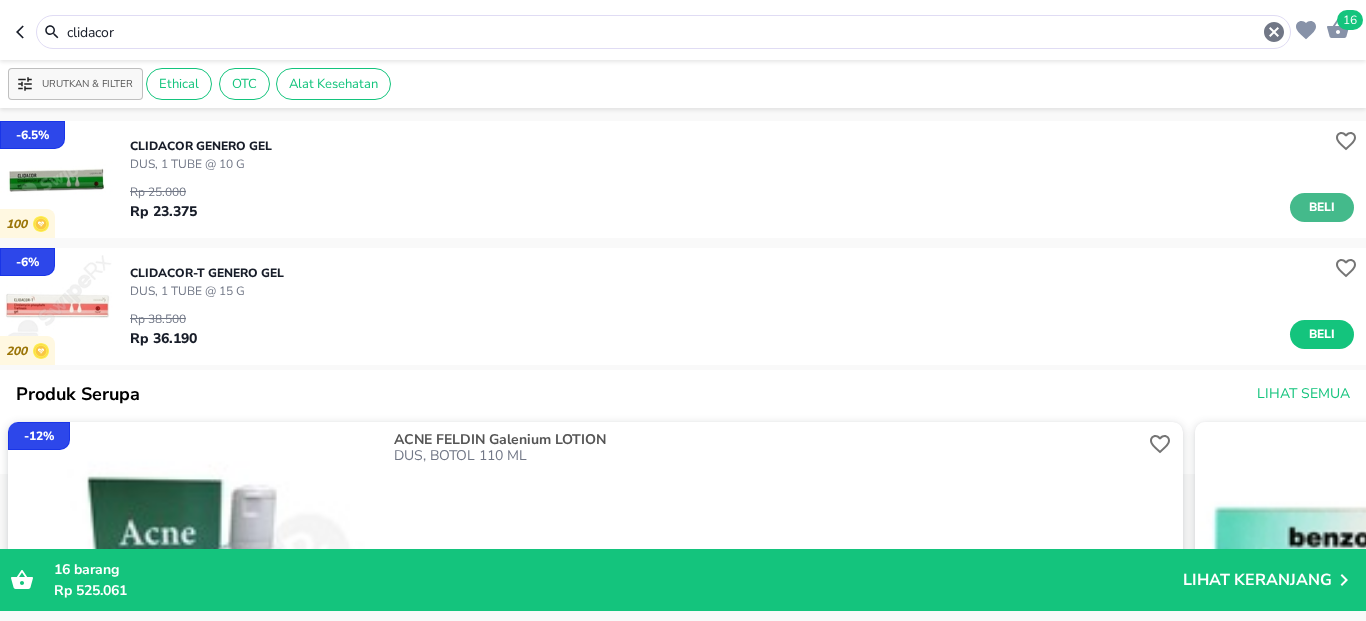 click on "Beli" at bounding box center [1322, 207] 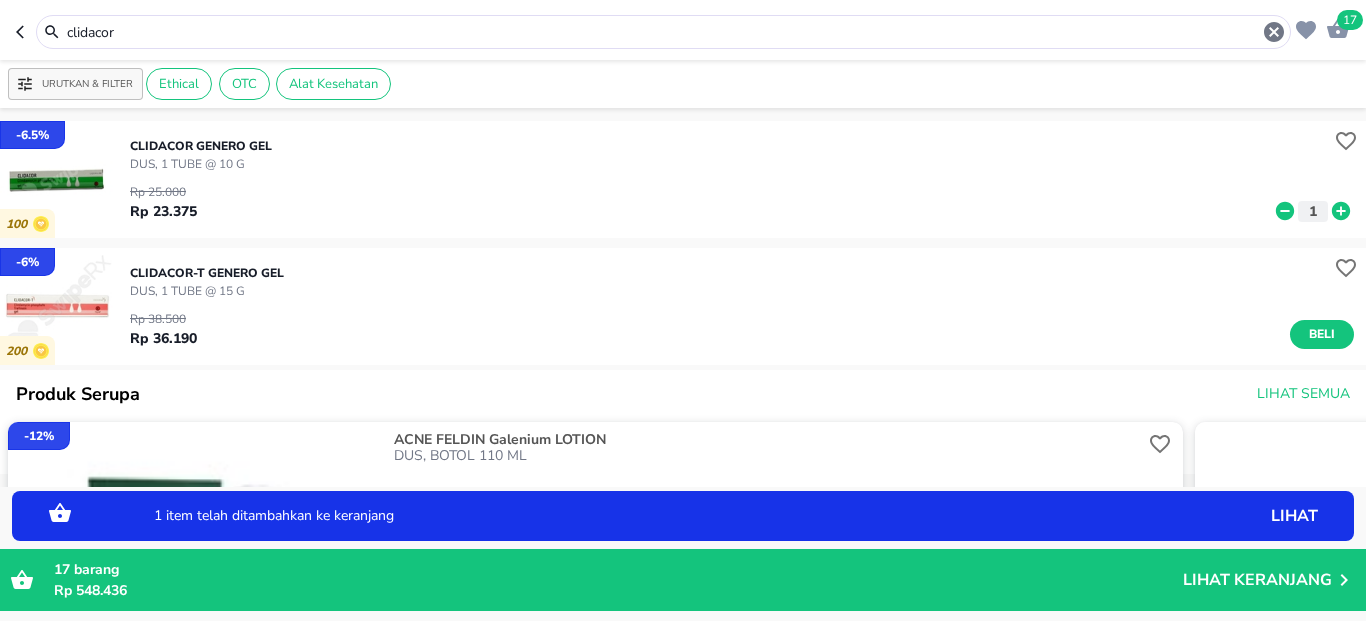 click 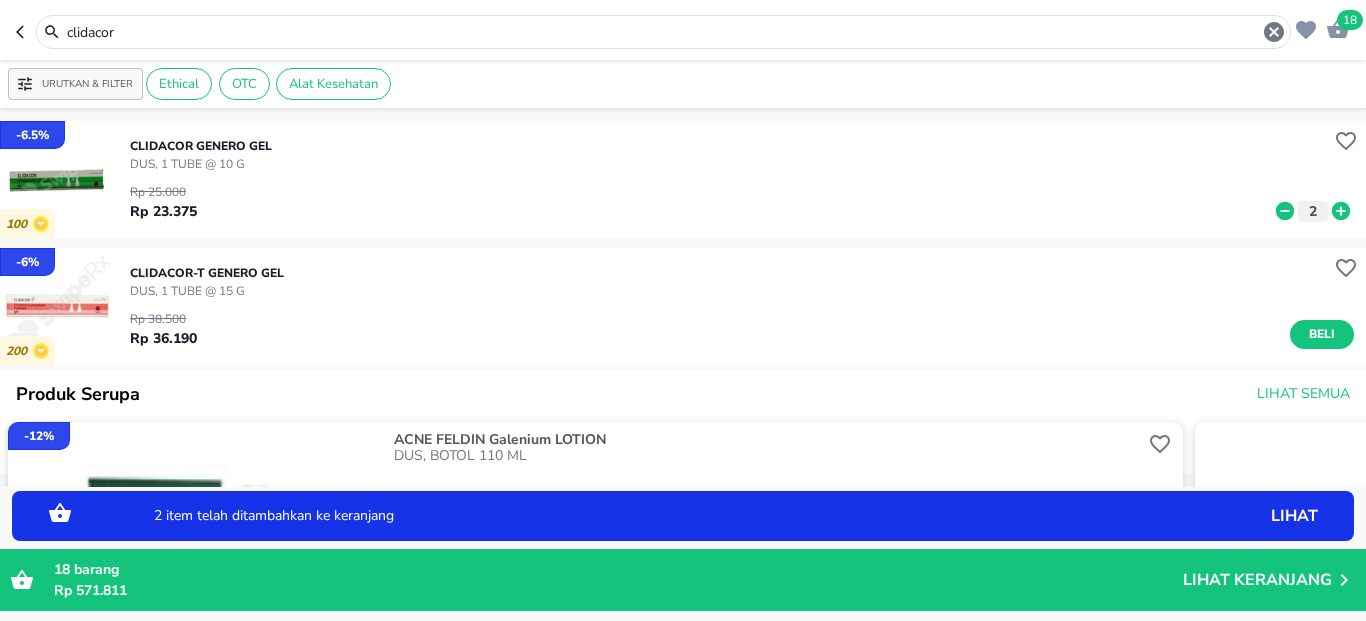click 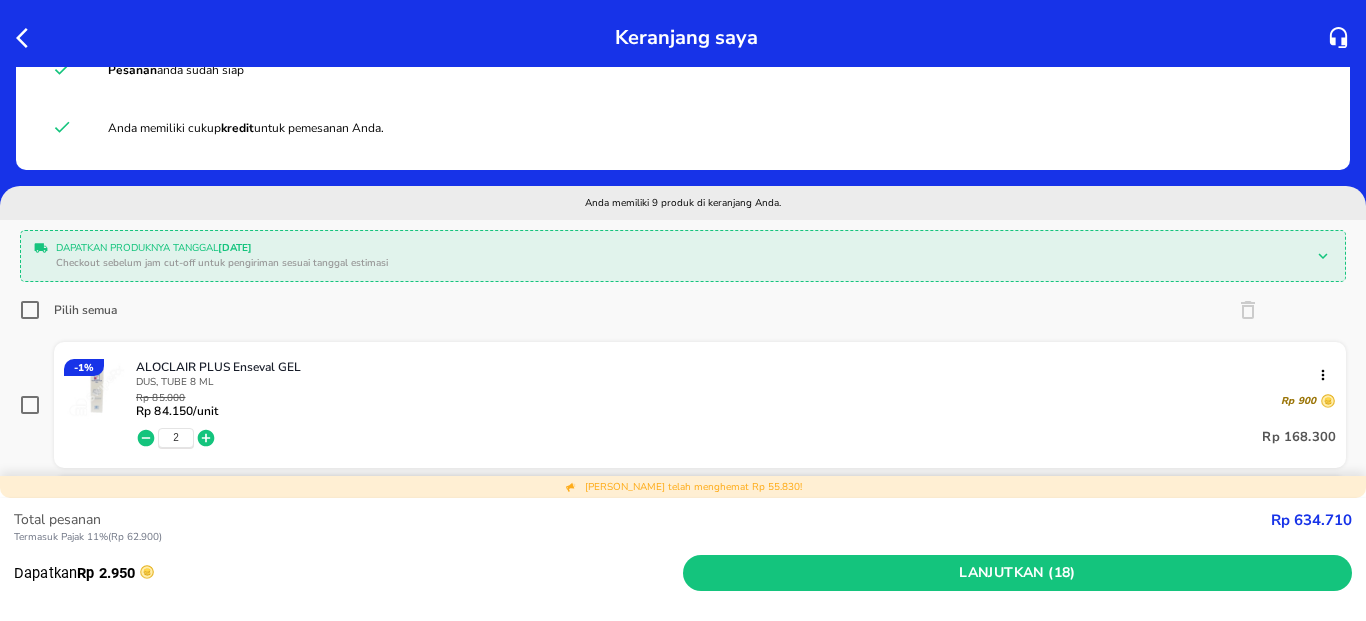 scroll, scrollTop: 0, scrollLeft: 0, axis: both 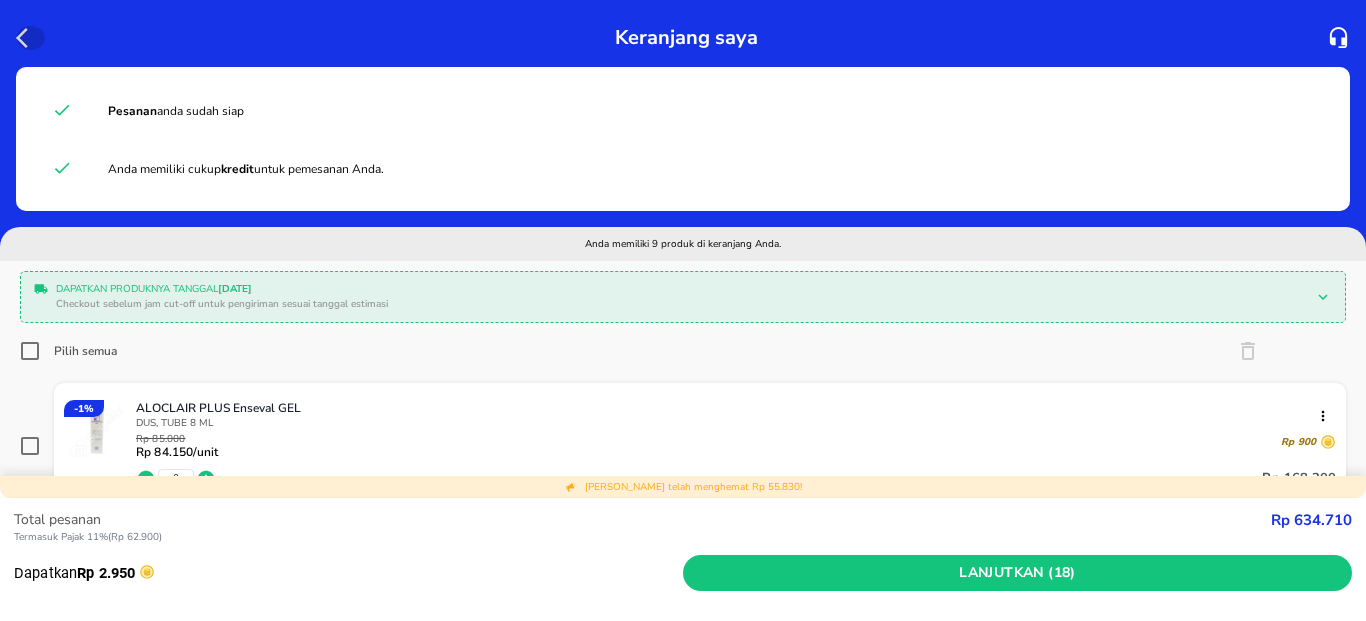 click 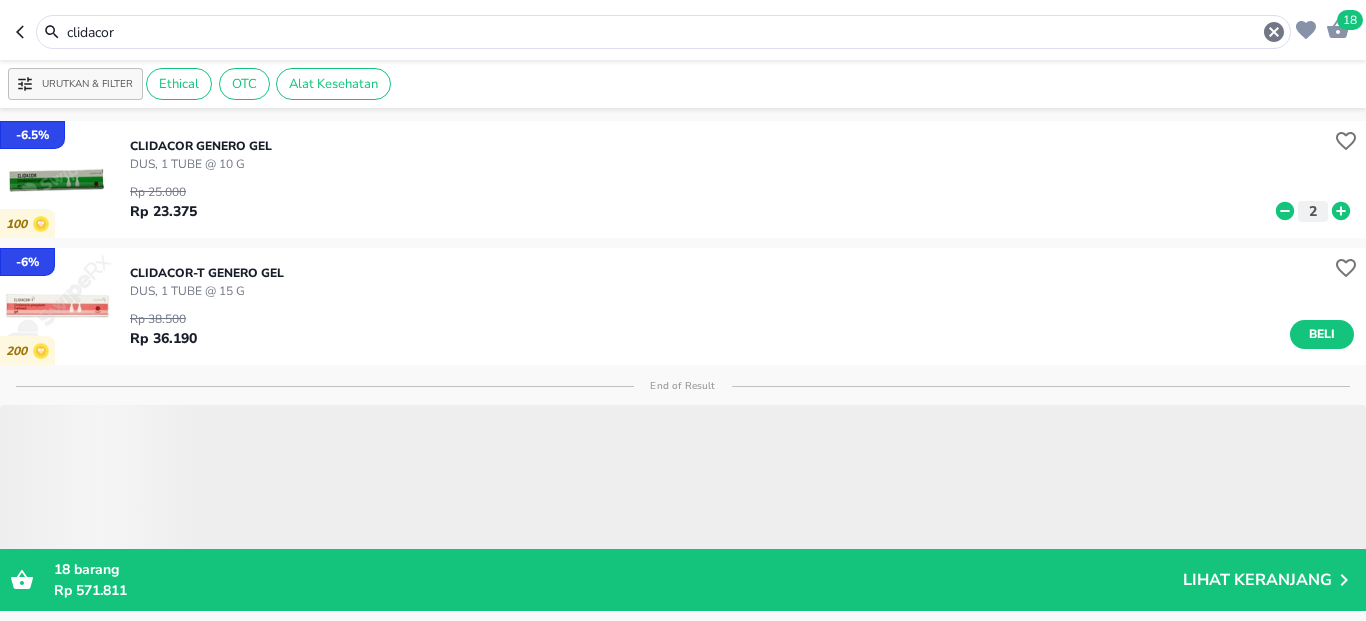 click on "clidacor" at bounding box center [663, 32] 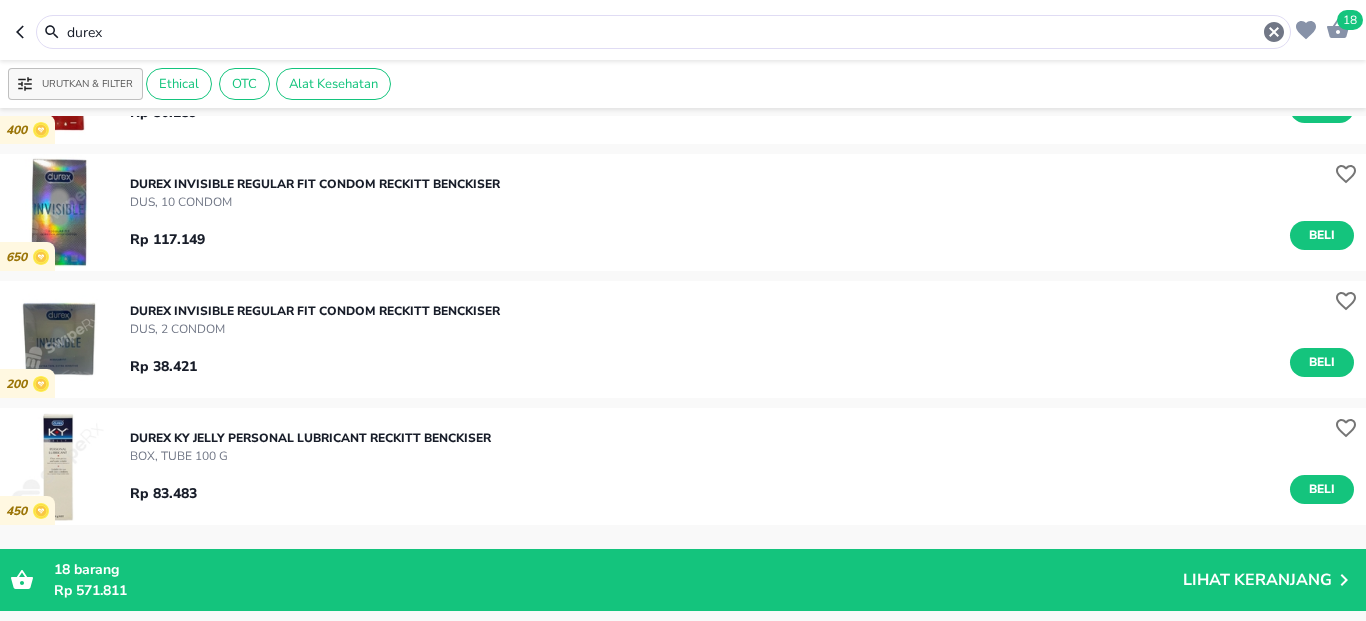 scroll, scrollTop: 720, scrollLeft: 0, axis: vertical 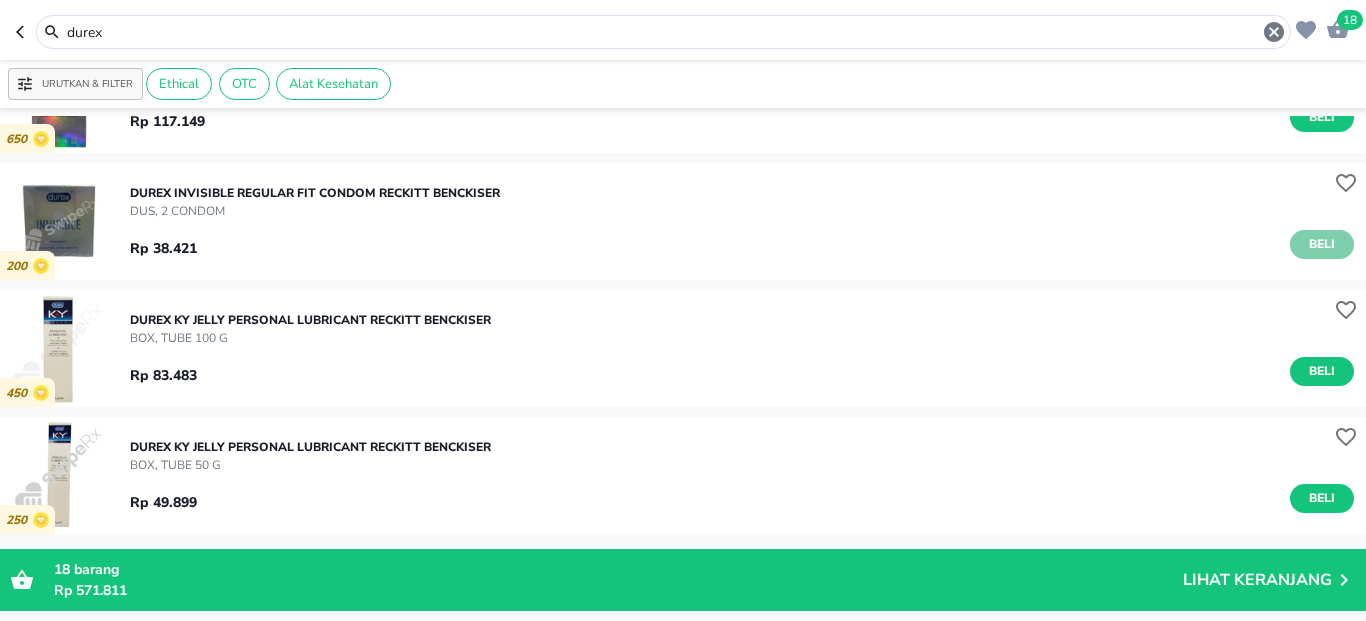 click on "Beli" at bounding box center (1322, 244) 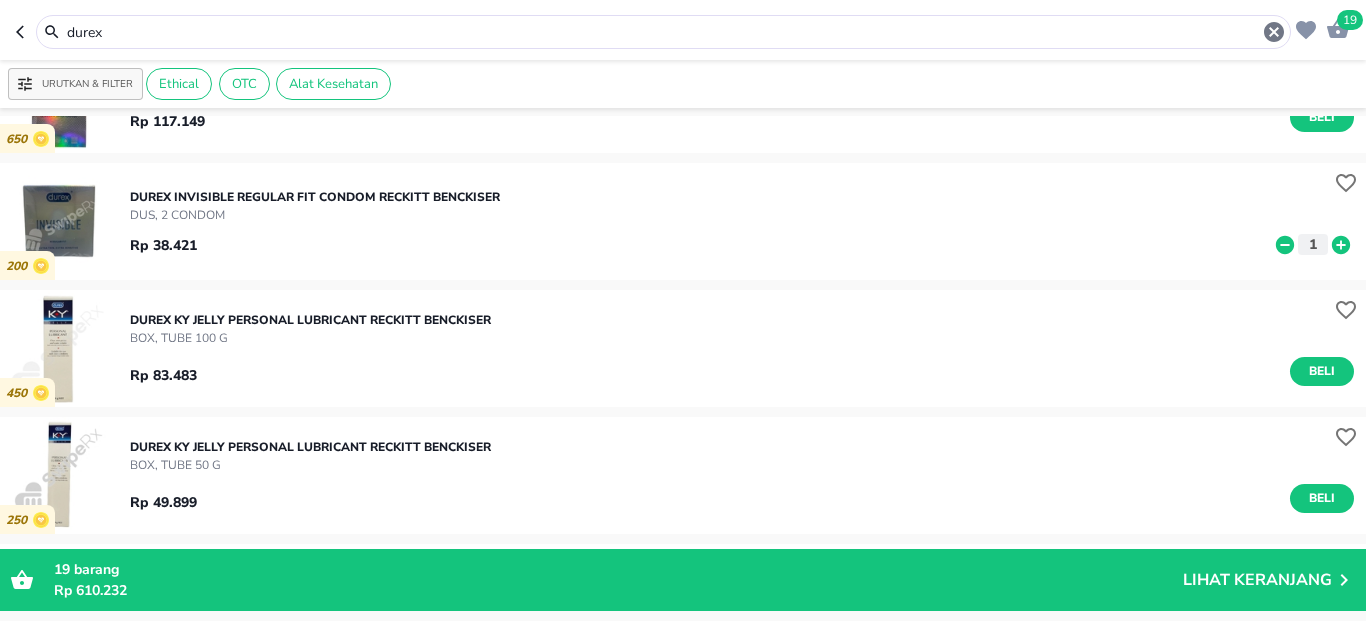 click on "durex" at bounding box center [663, 32] 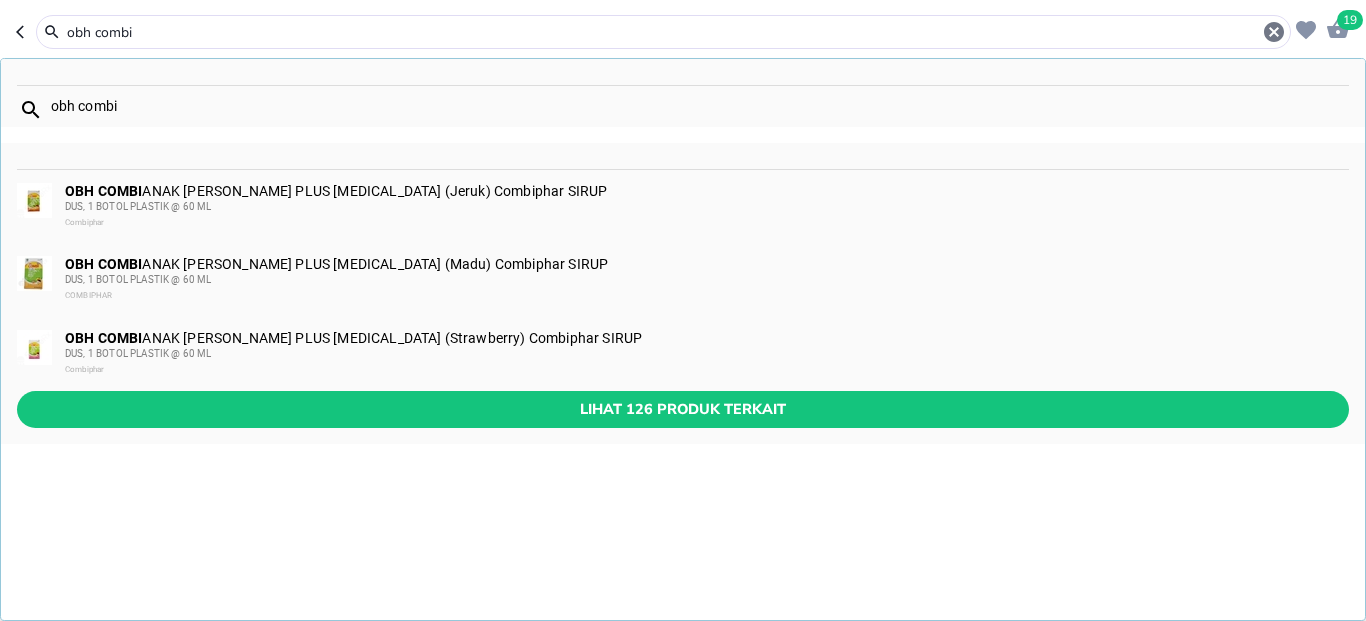 type on "obh combi" 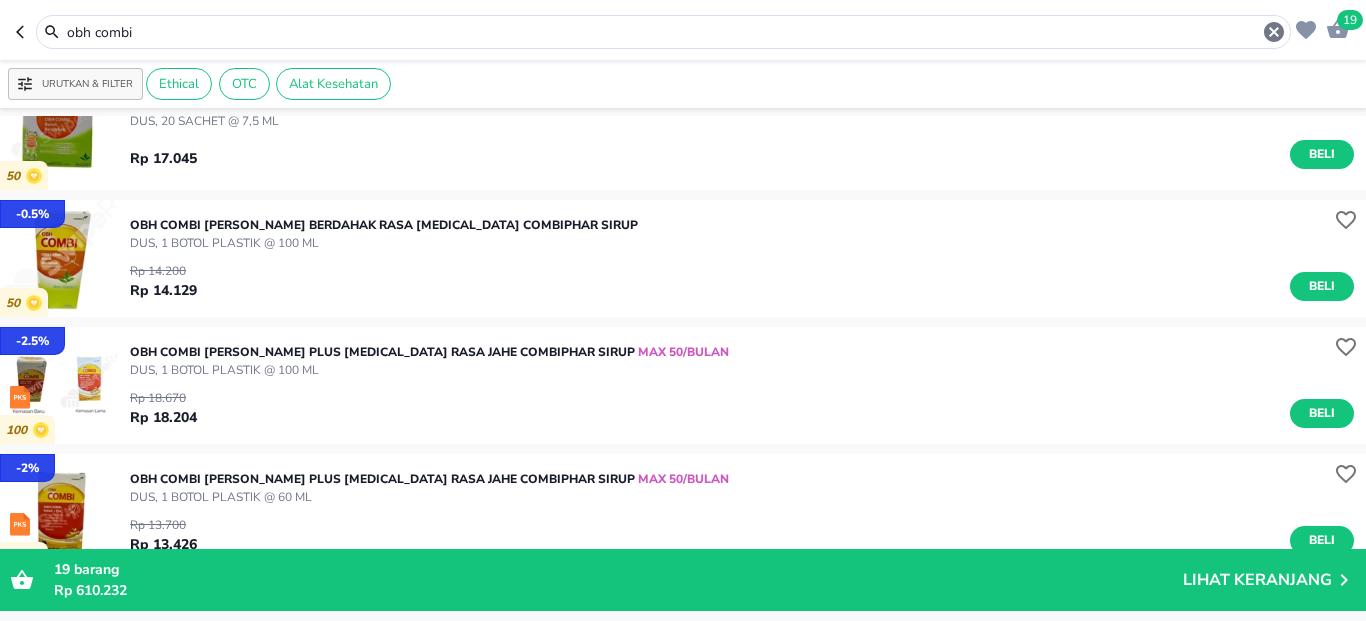 scroll, scrollTop: 840, scrollLeft: 0, axis: vertical 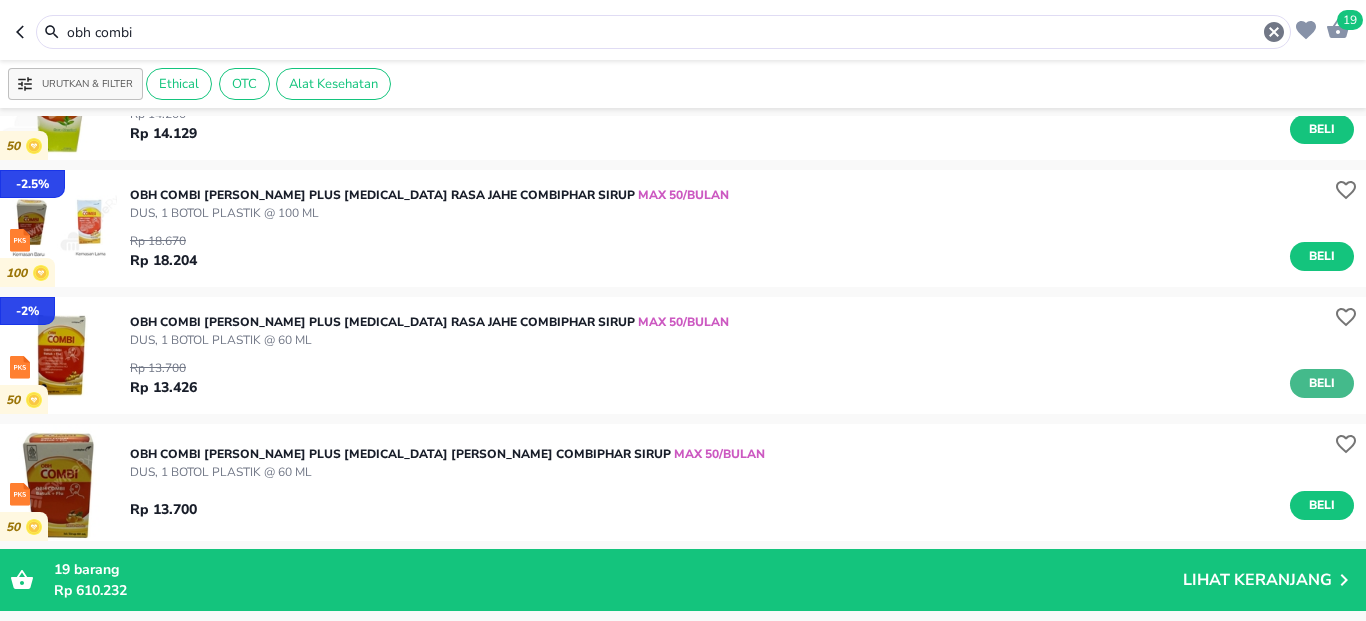 click on "Beli" at bounding box center [1322, 383] 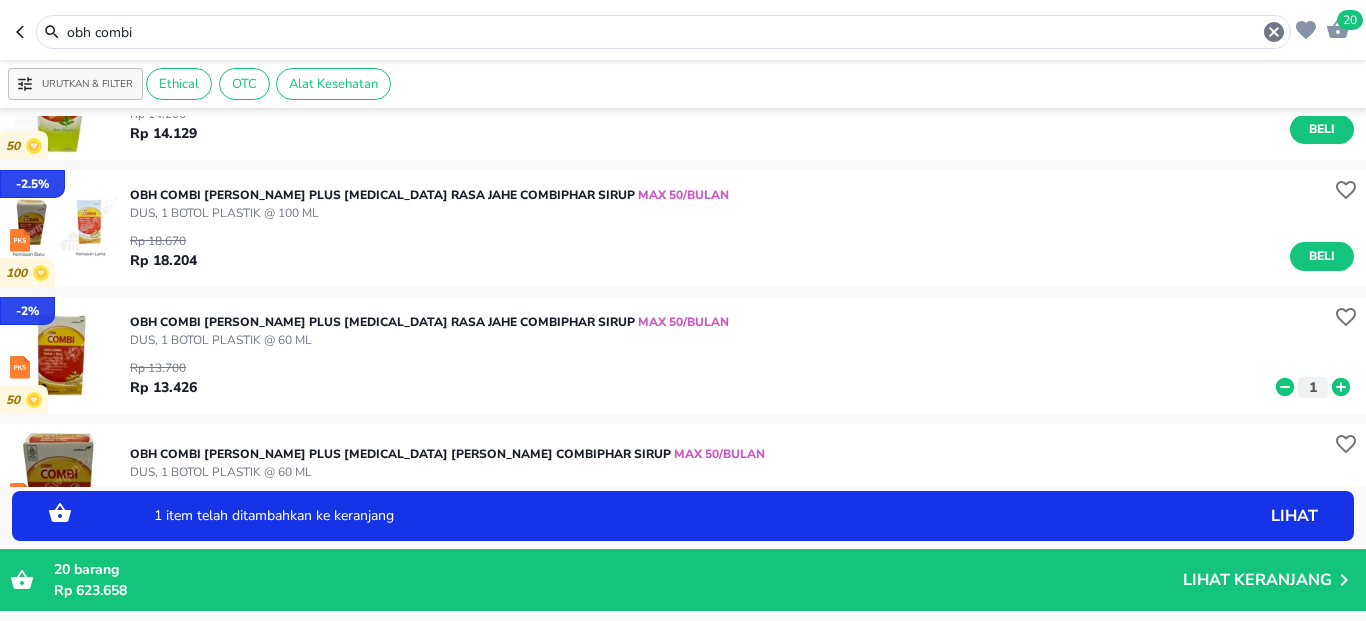 click 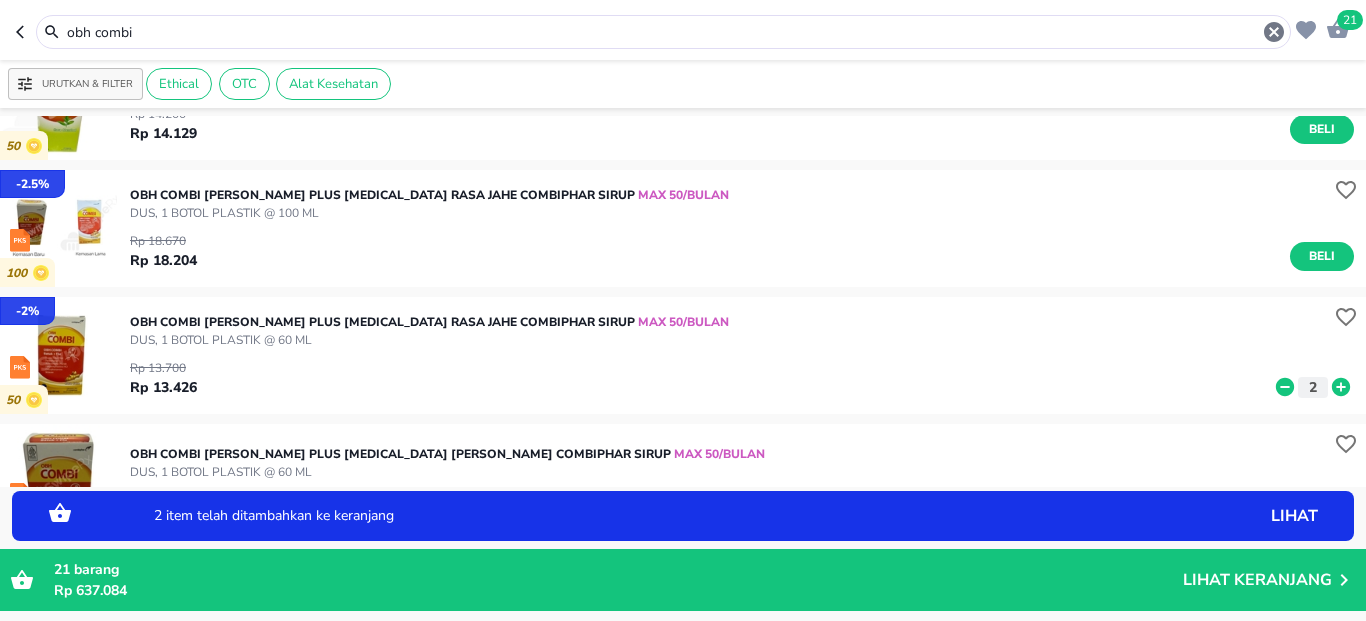click 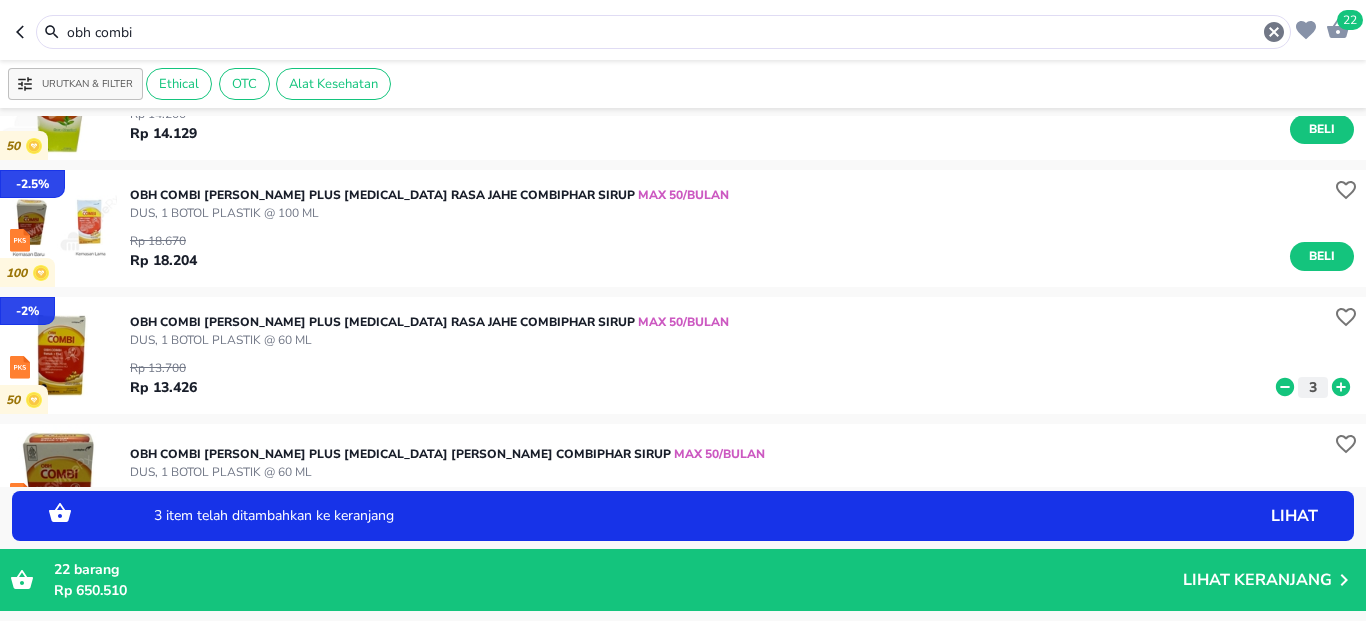 click 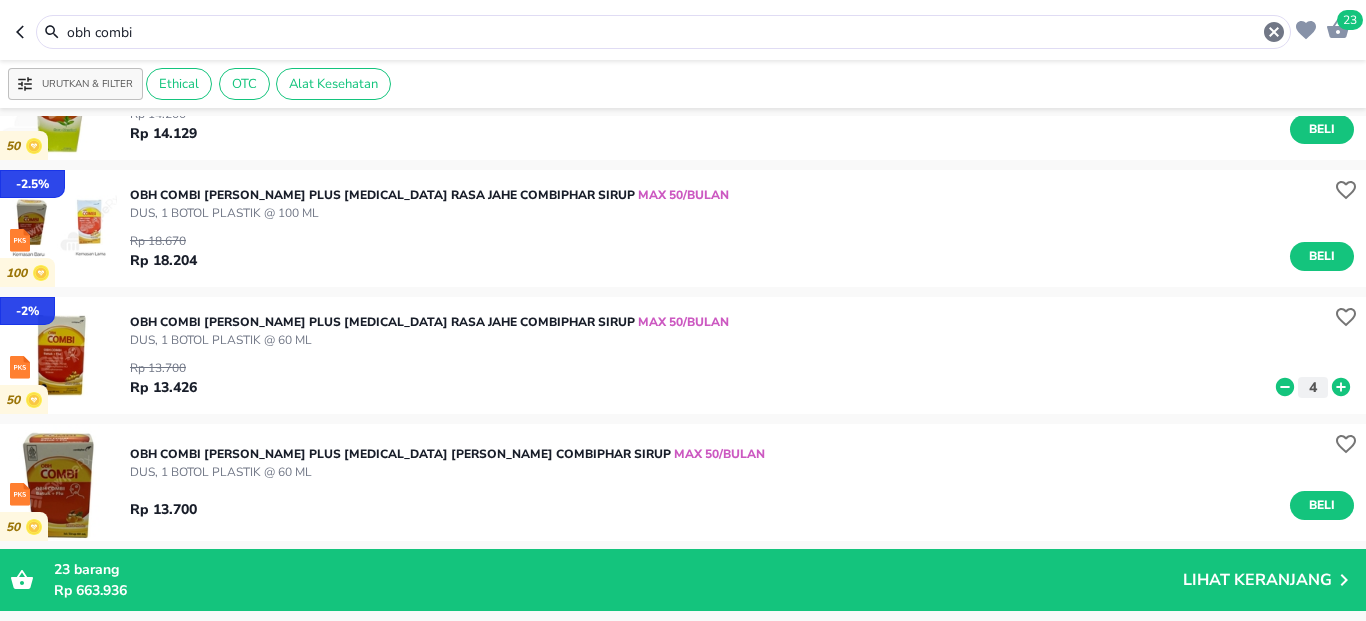 scroll, scrollTop: 960, scrollLeft: 0, axis: vertical 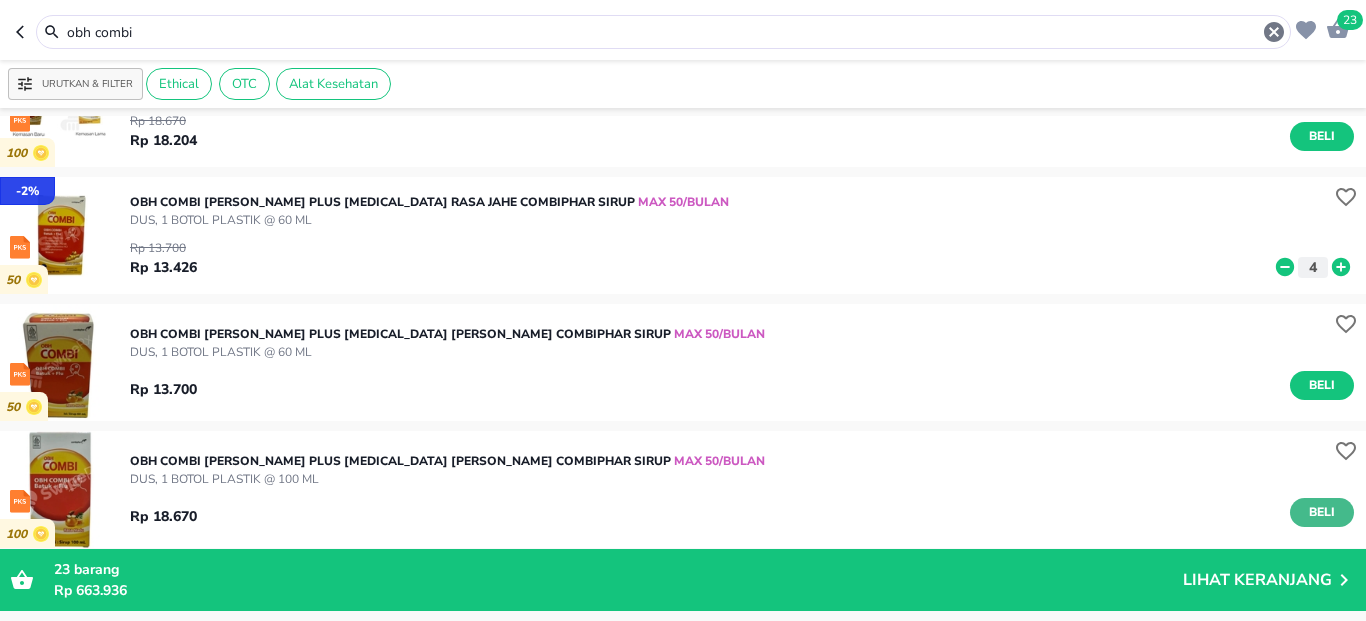 click on "Beli" at bounding box center [1322, 512] 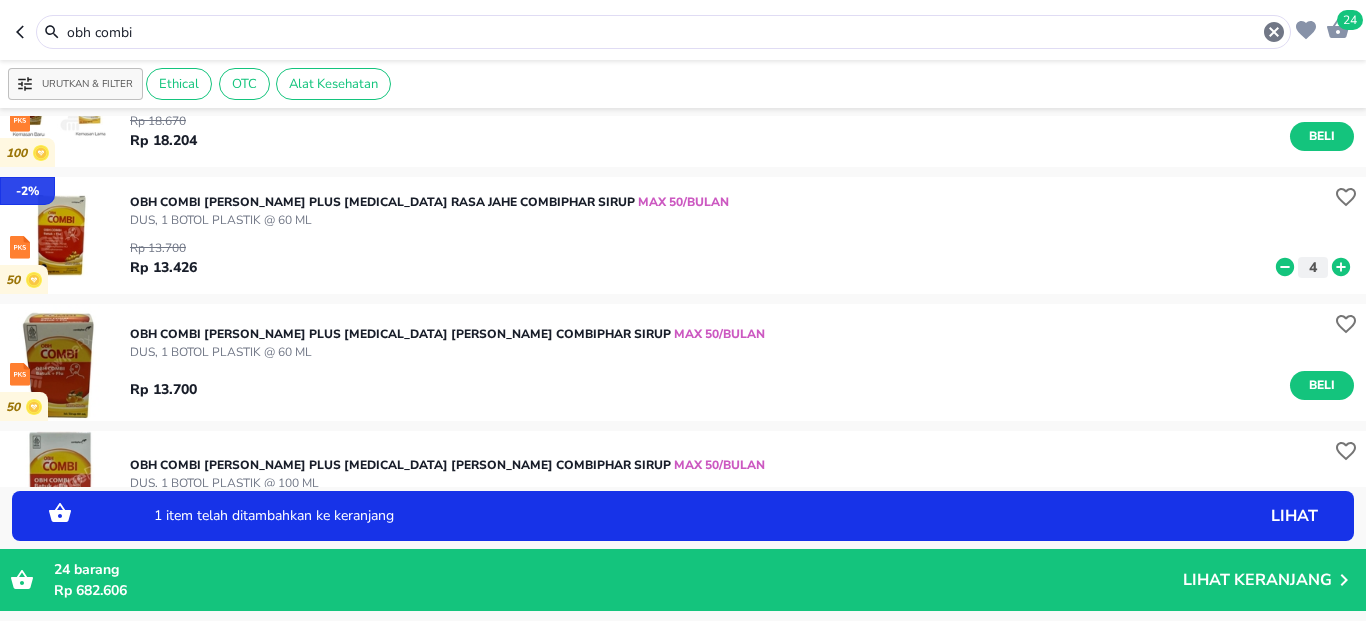 click on "1   item telah ditambahkan ke keranjang lihat" at bounding box center (683, 516) 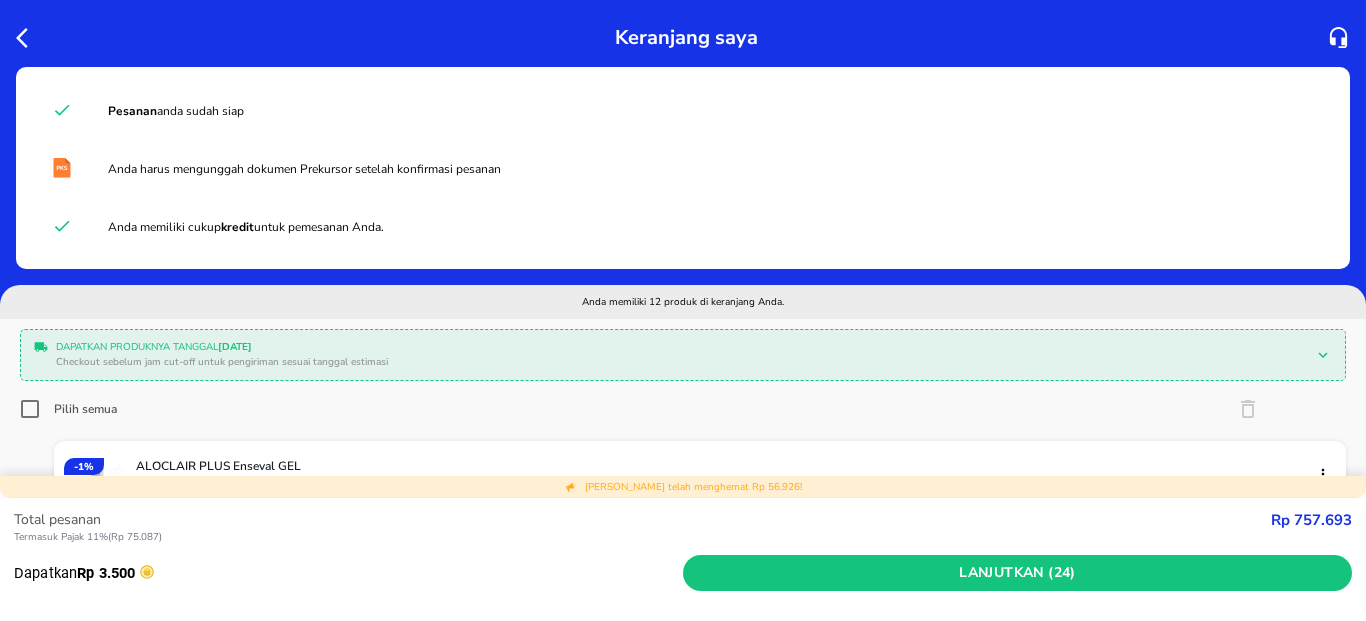 click 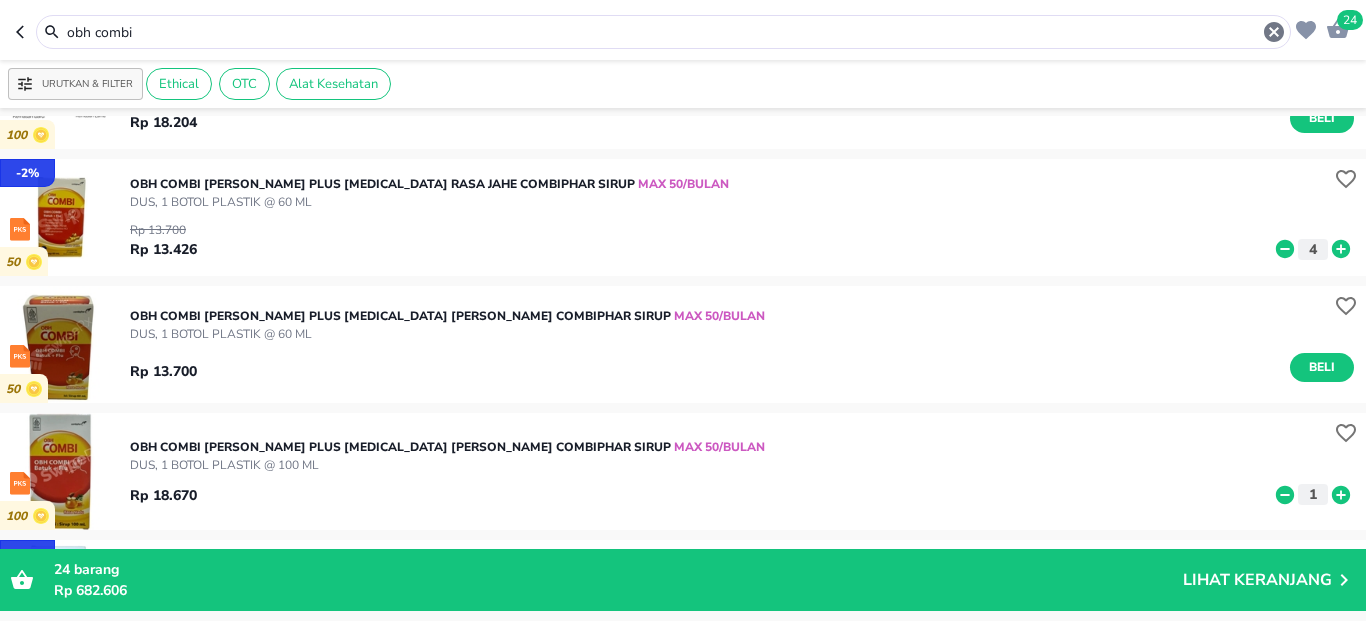 scroll, scrollTop: 1080, scrollLeft: 0, axis: vertical 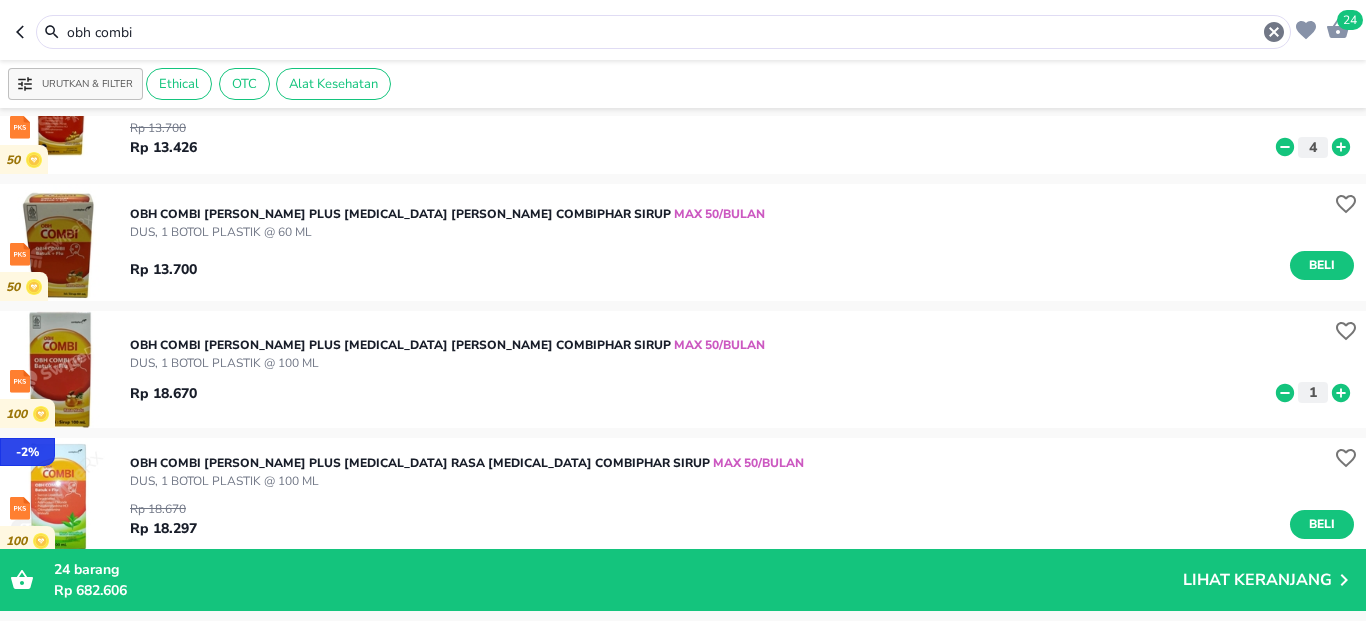 click 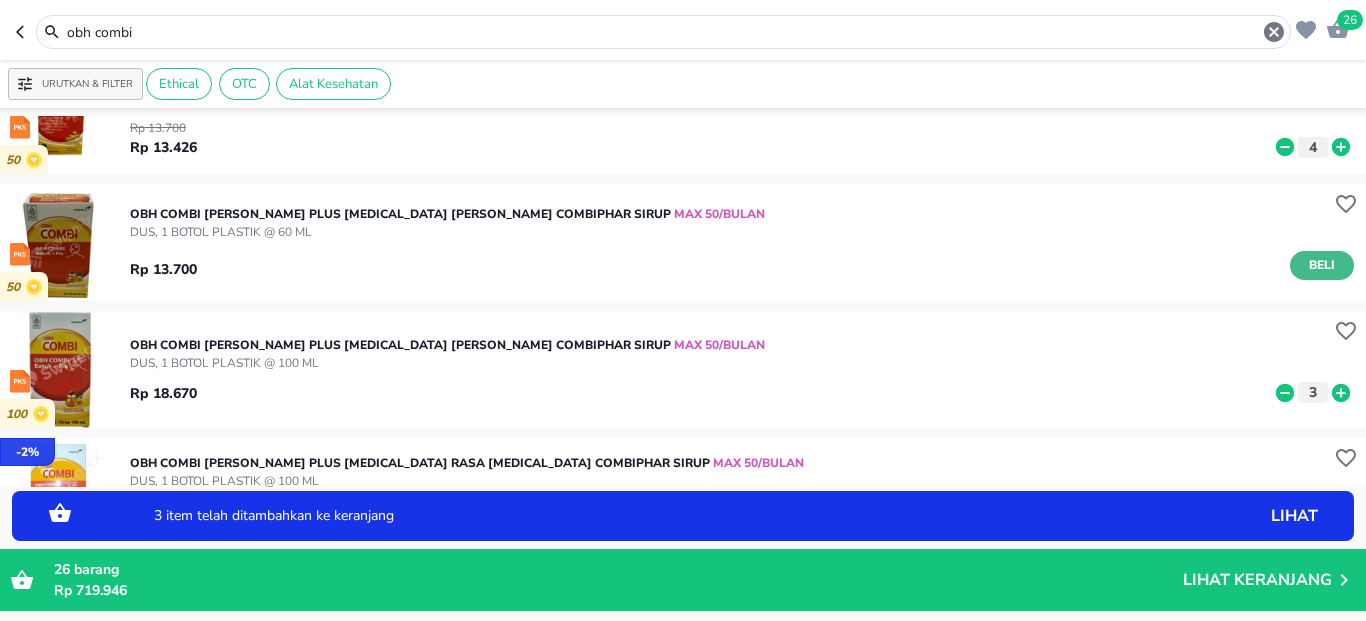 click on "Beli" at bounding box center [1322, 265] 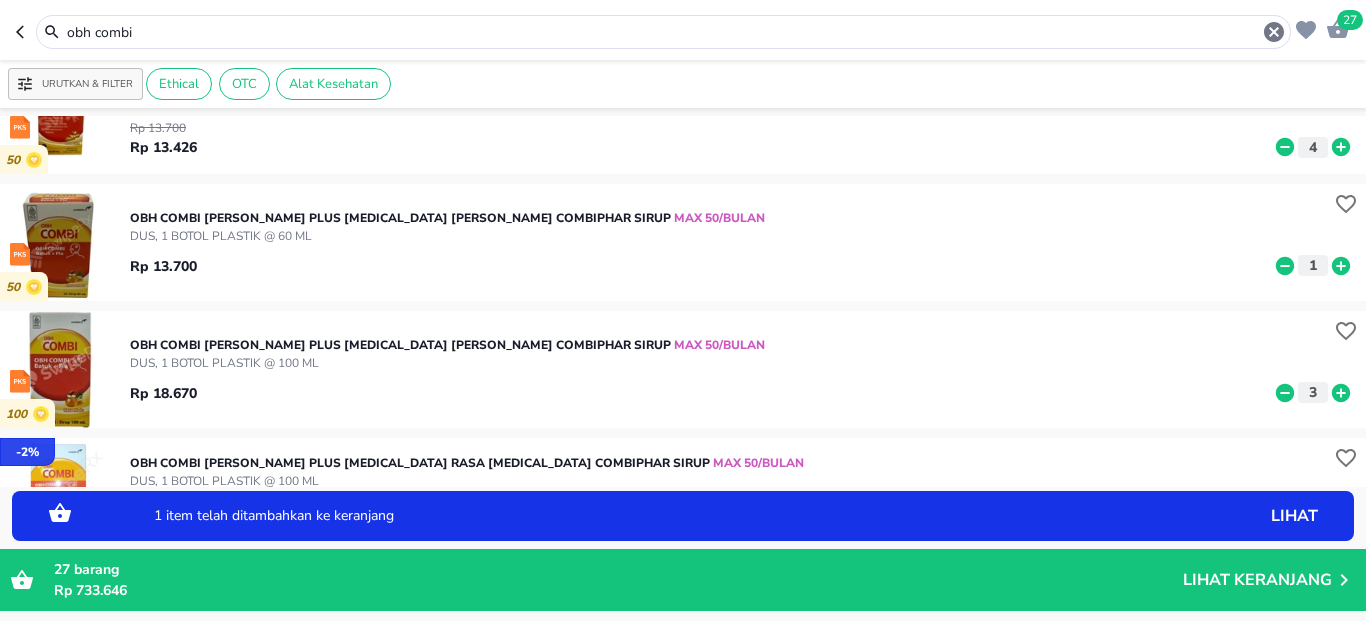 click 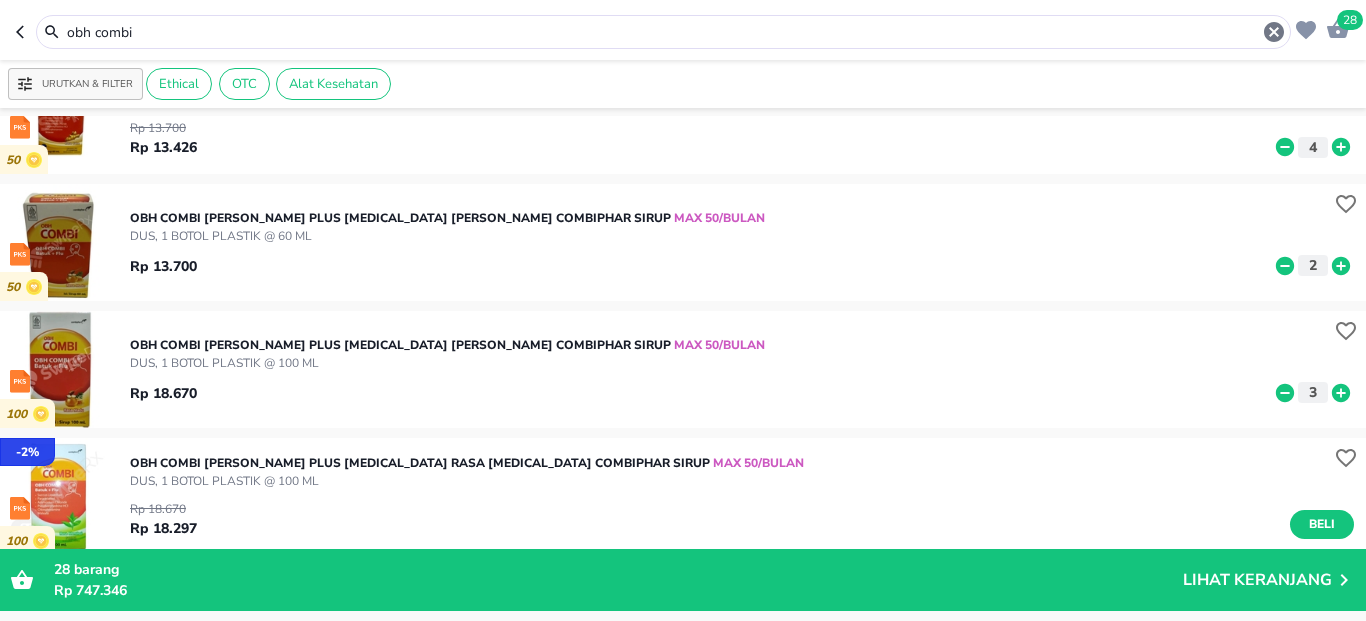 scroll, scrollTop: 1200, scrollLeft: 0, axis: vertical 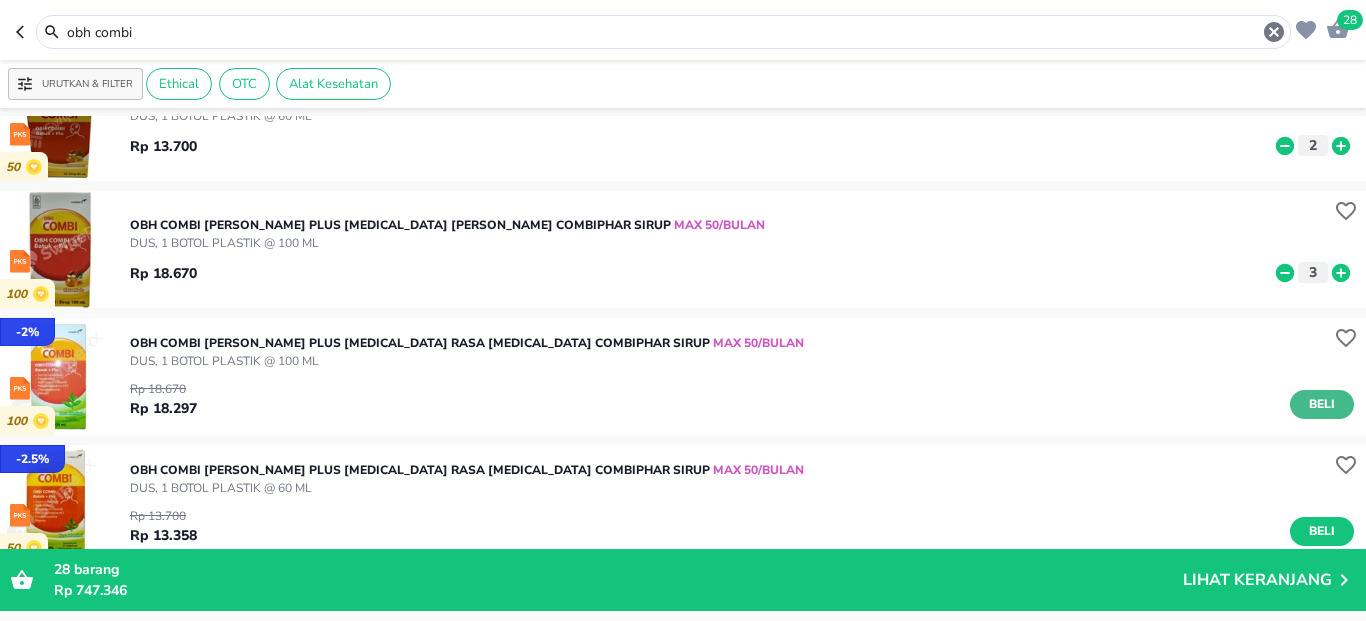 click on "Beli" at bounding box center [1322, 404] 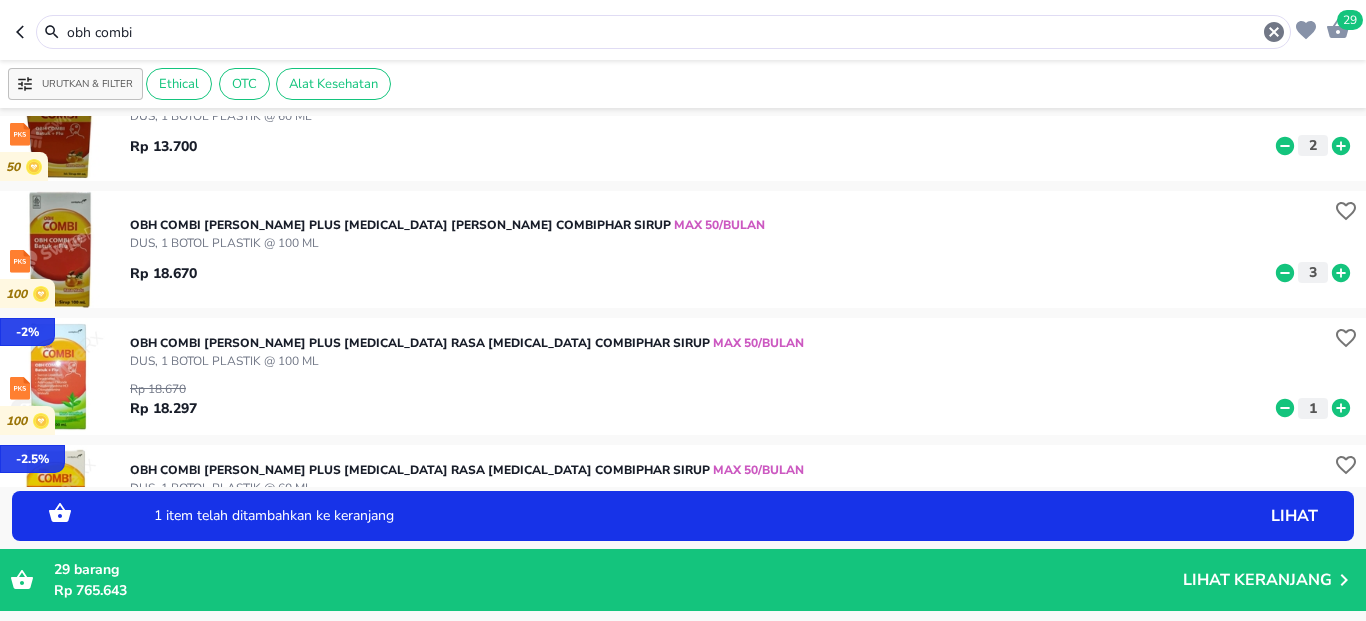 click 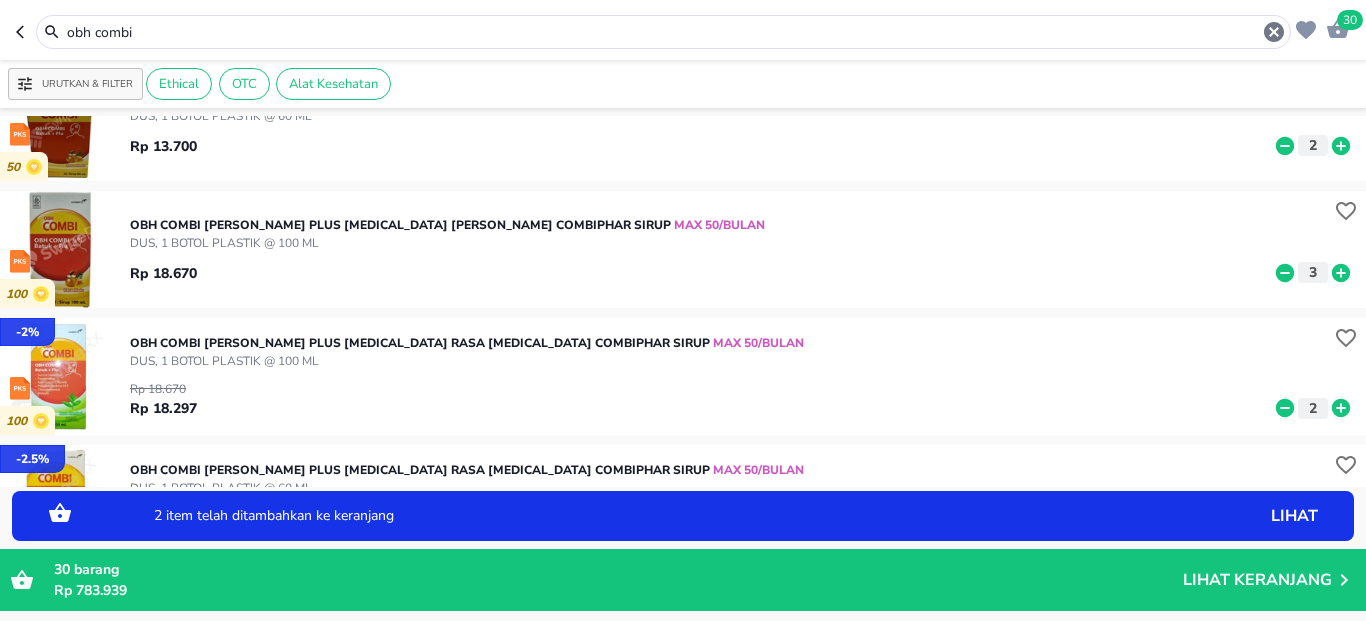 click 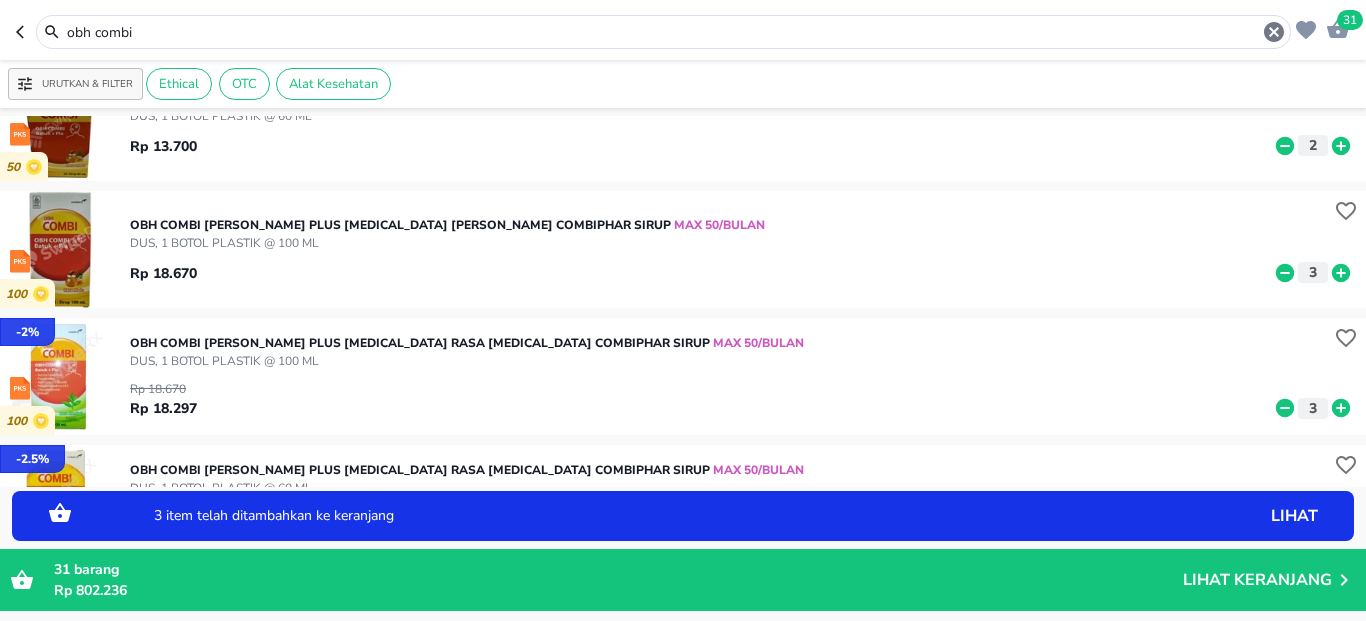 click 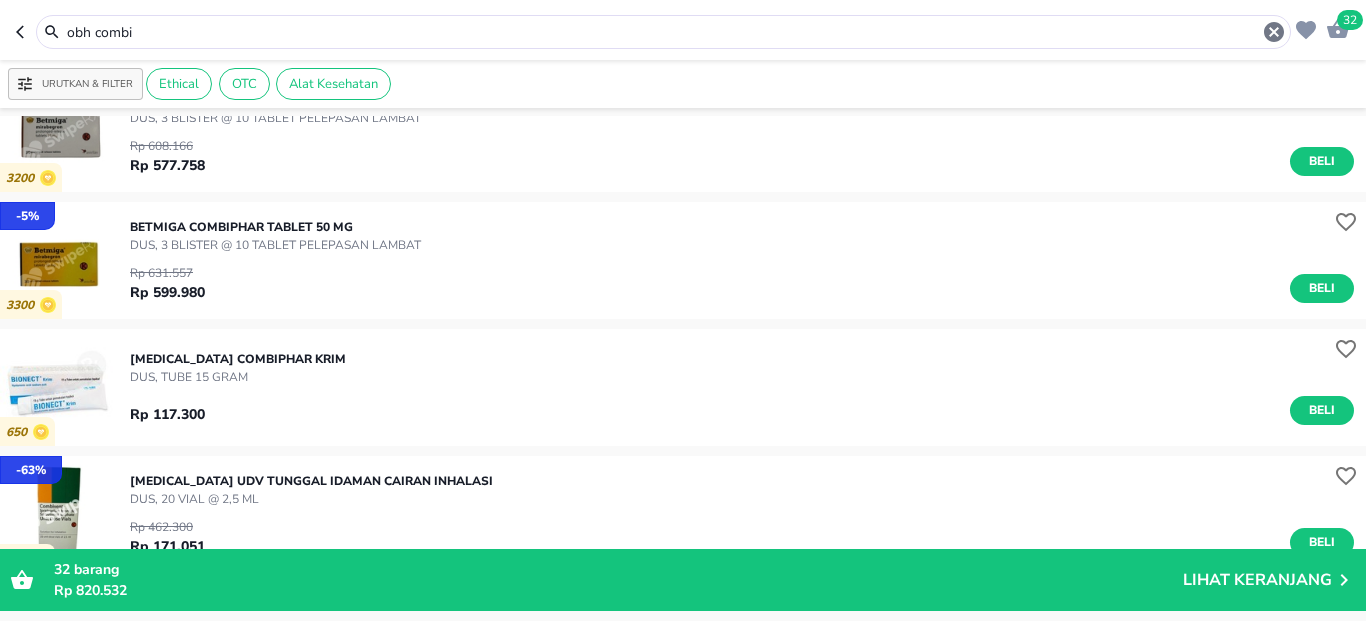 scroll, scrollTop: 2760, scrollLeft: 0, axis: vertical 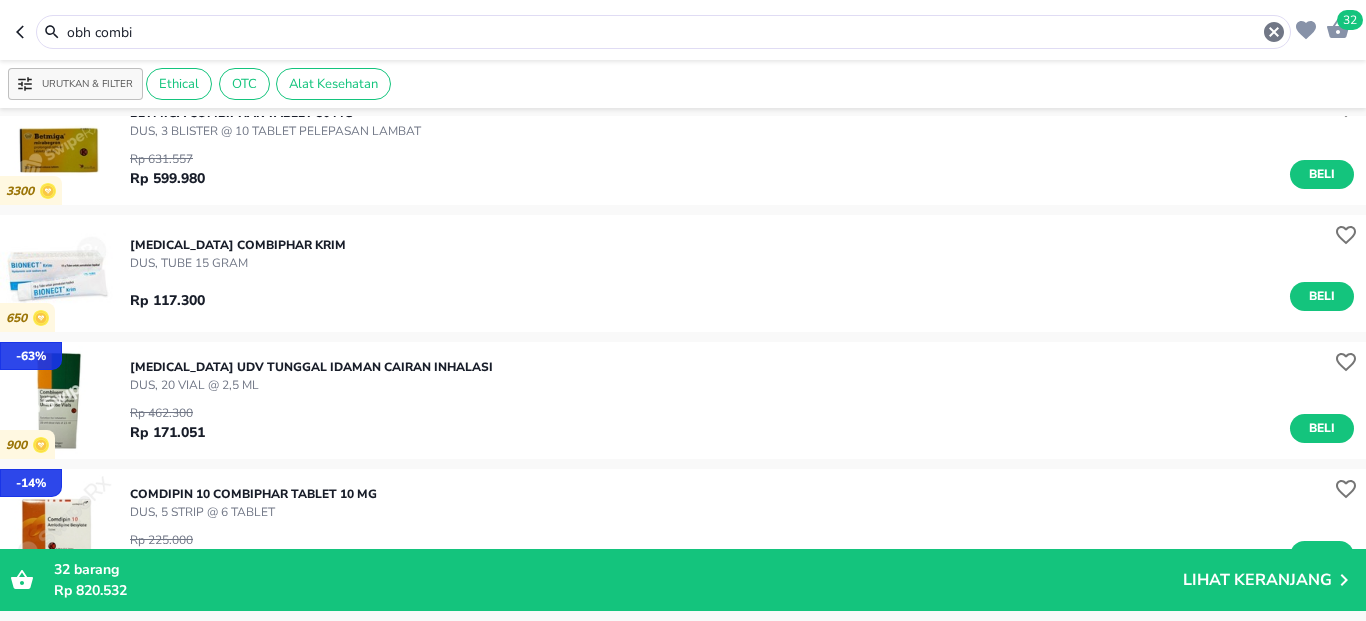 click on "obh combi" at bounding box center [663, 32] 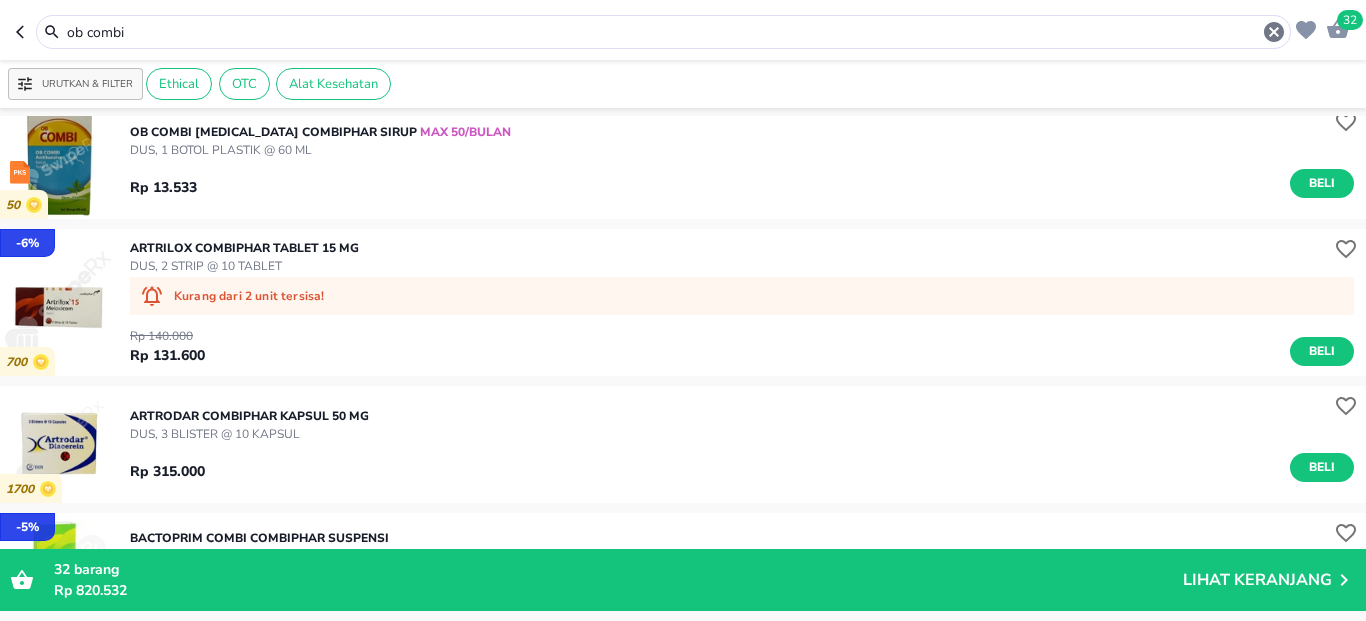 scroll, scrollTop: 0, scrollLeft: 0, axis: both 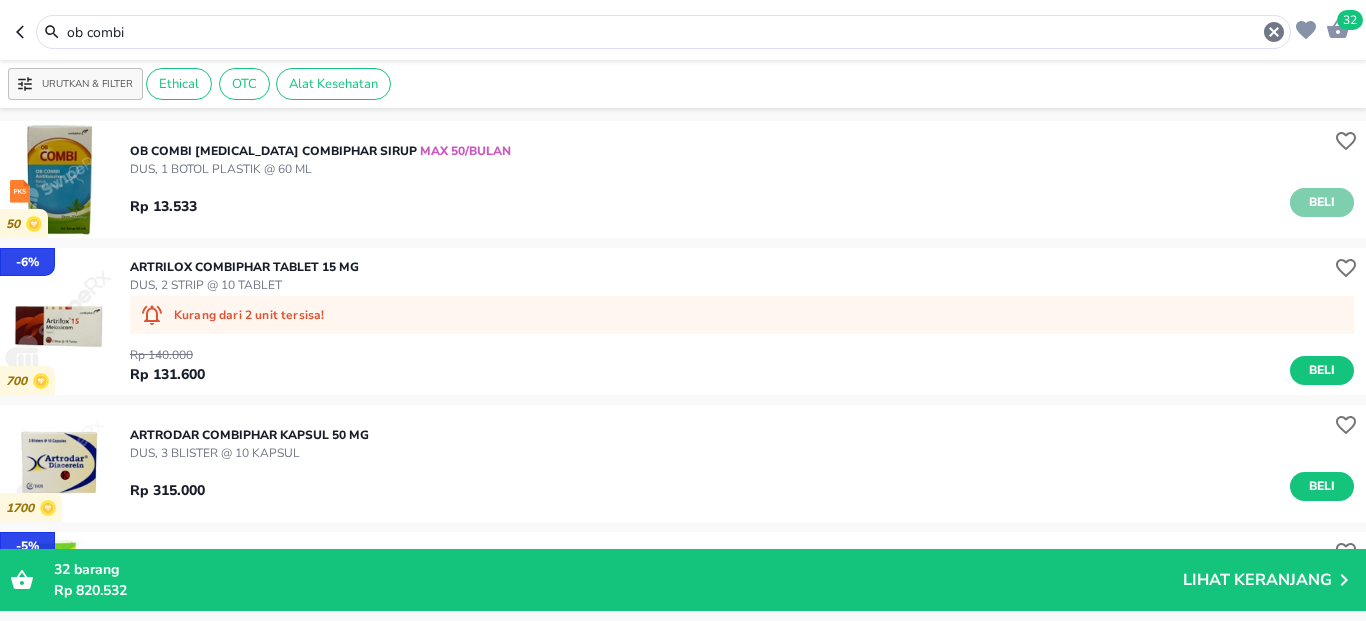 click on "Beli" at bounding box center [1322, 202] 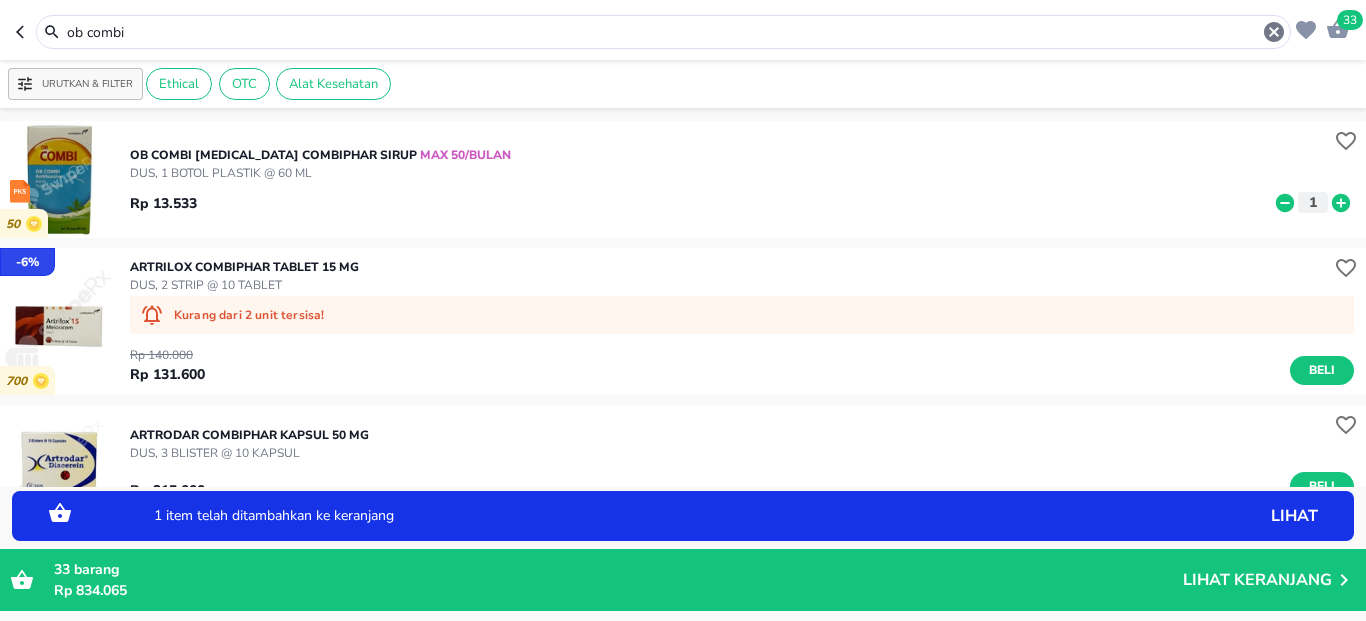 click 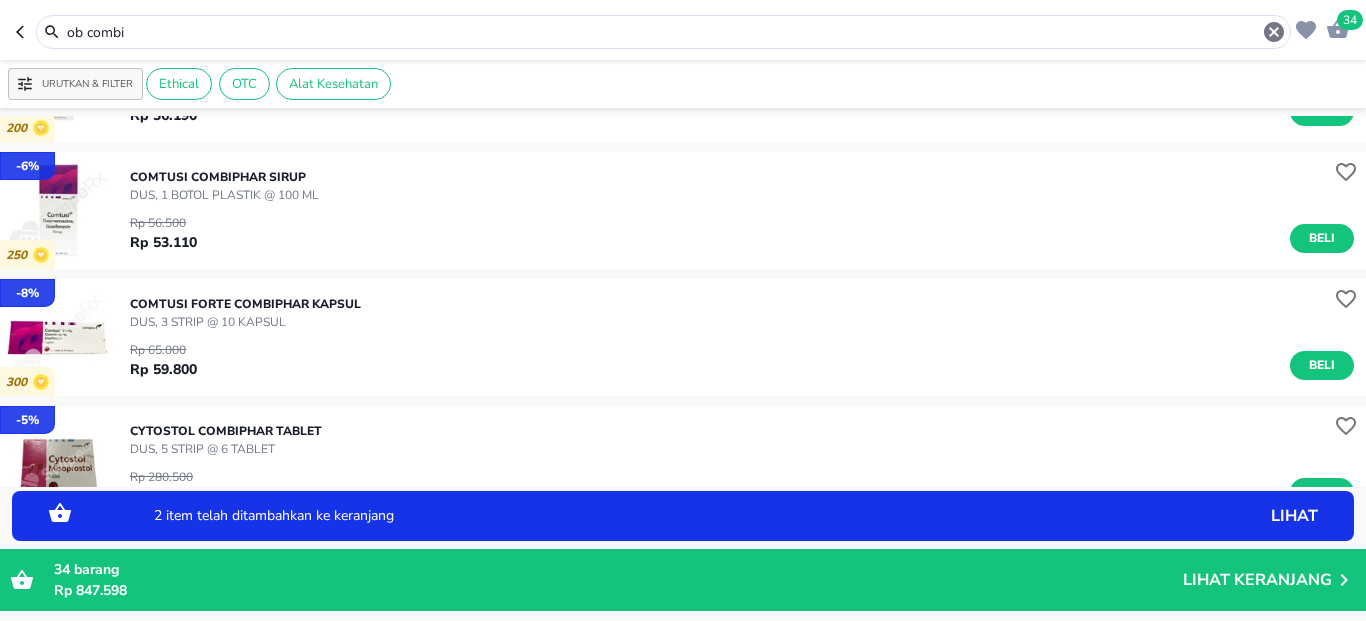 scroll, scrollTop: 2160, scrollLeft: 0, axis: vertical 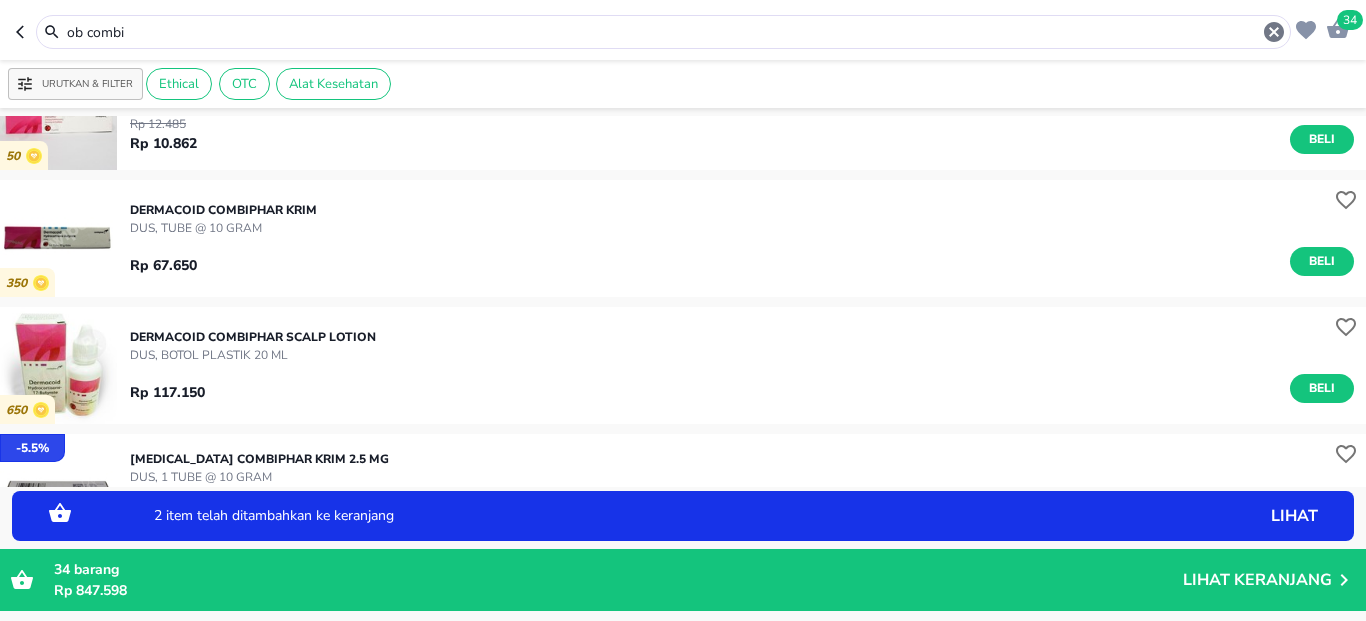 click on "ob combi" at bounding box center [663, 32] 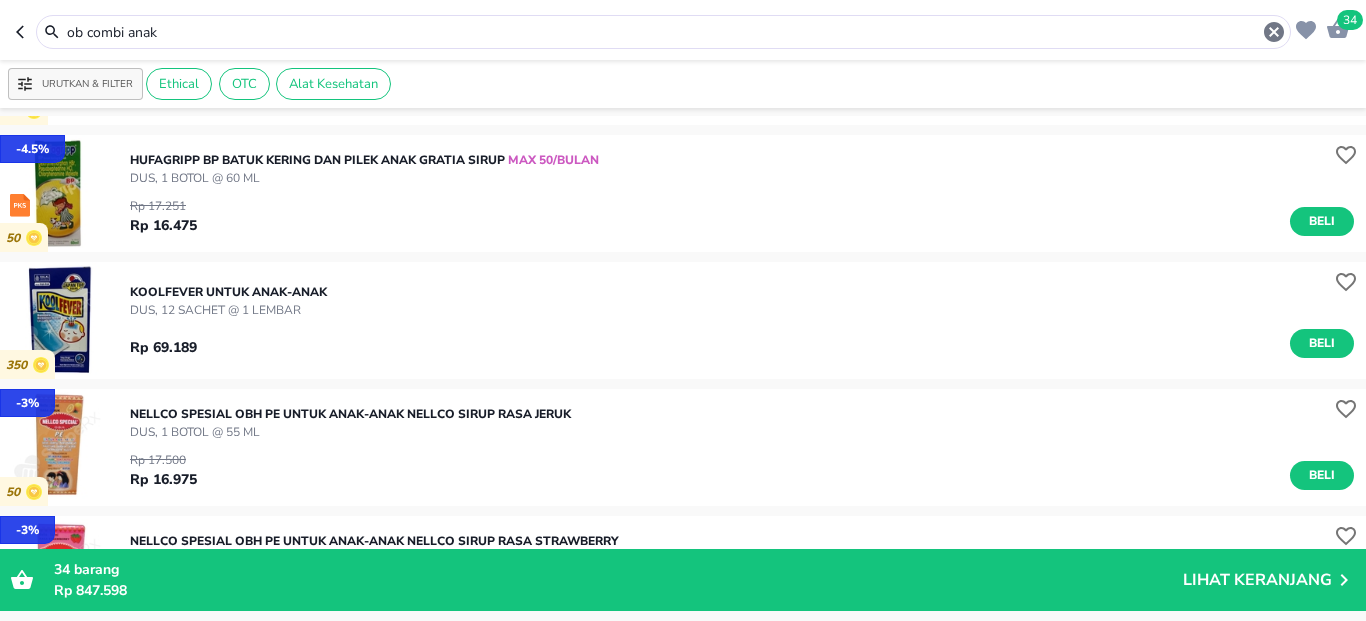 scroll, scrollTop: 3600, scrollLeft: 0, axis: vertical 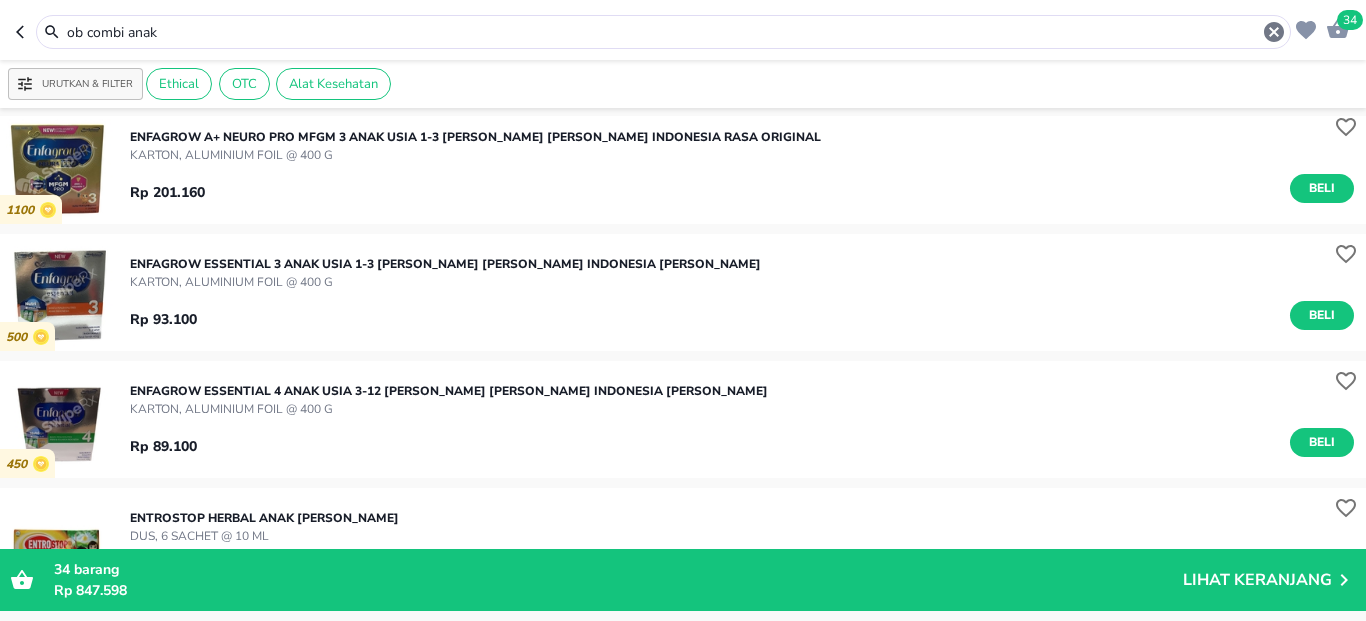 click on "ob combi anak" at bounding box center (663, 32) 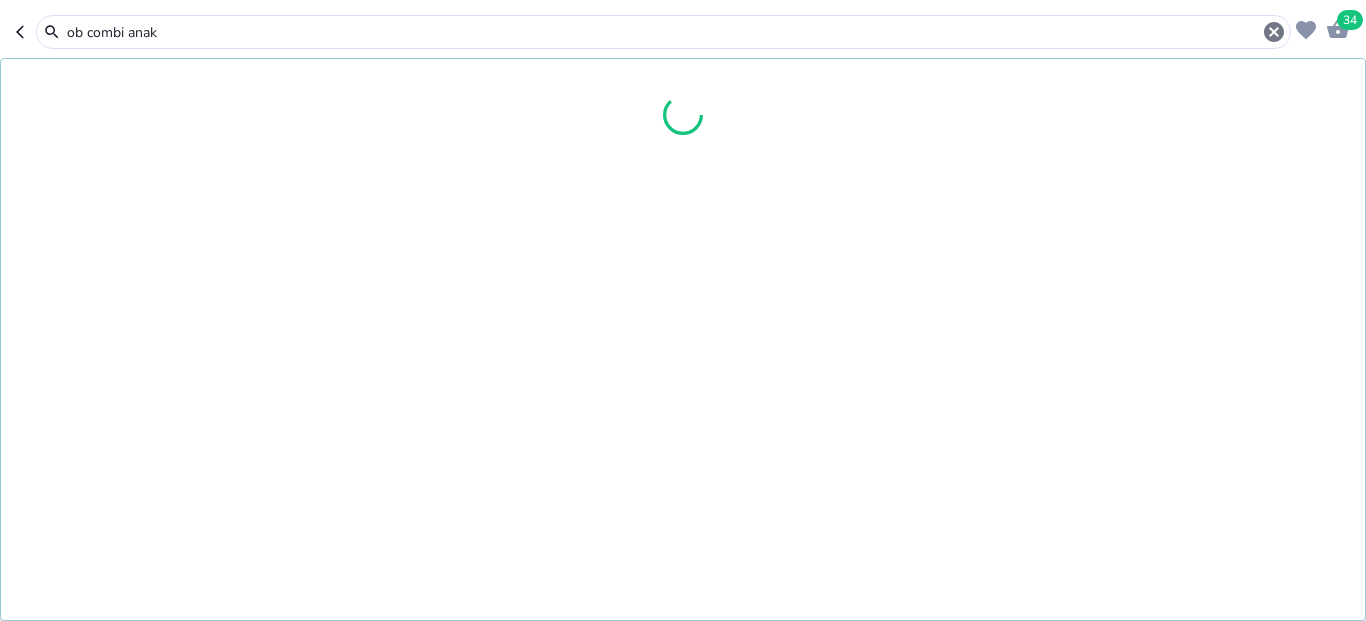 click on "ob combi anak" at bounding box center [663, 32] 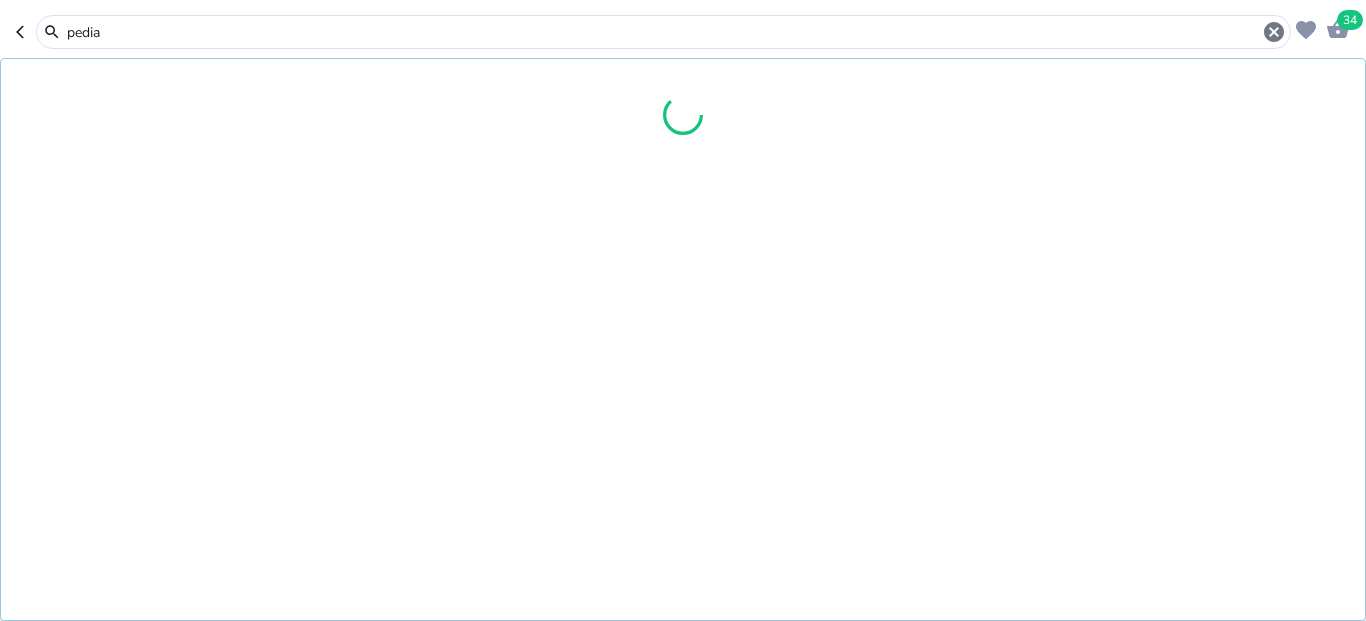 type on "pedia" 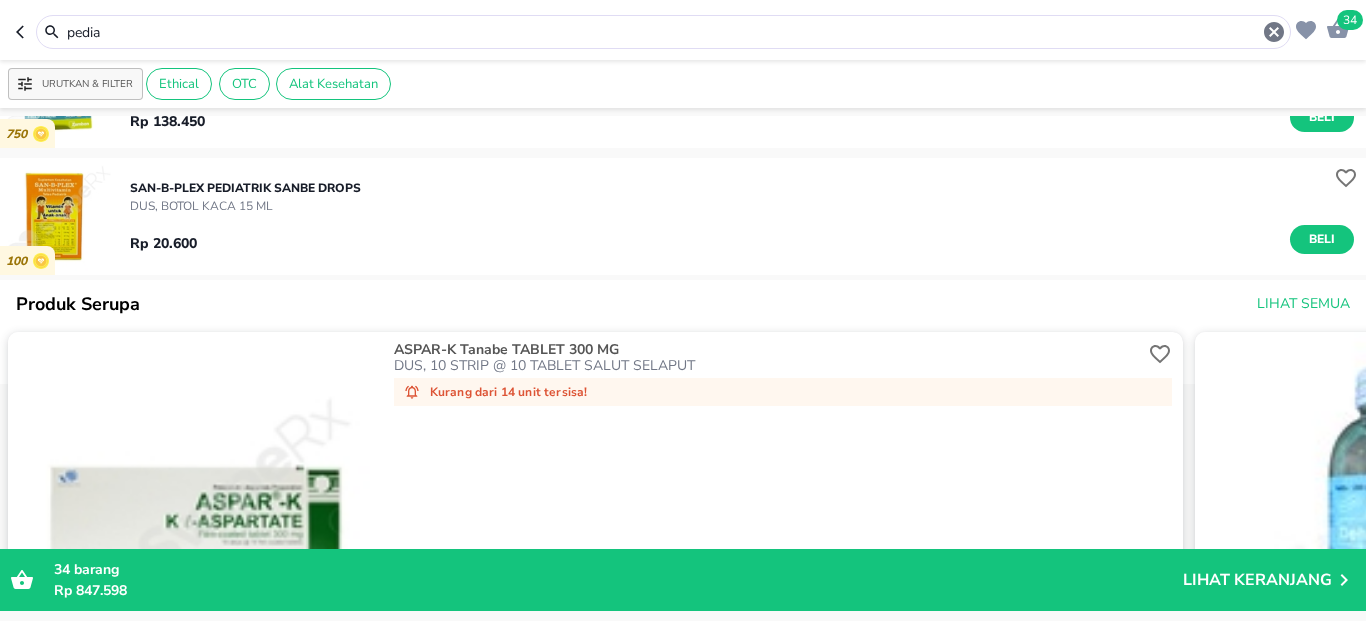 scroll, scrollTop: 0, scrollLeft: 0, axis: both 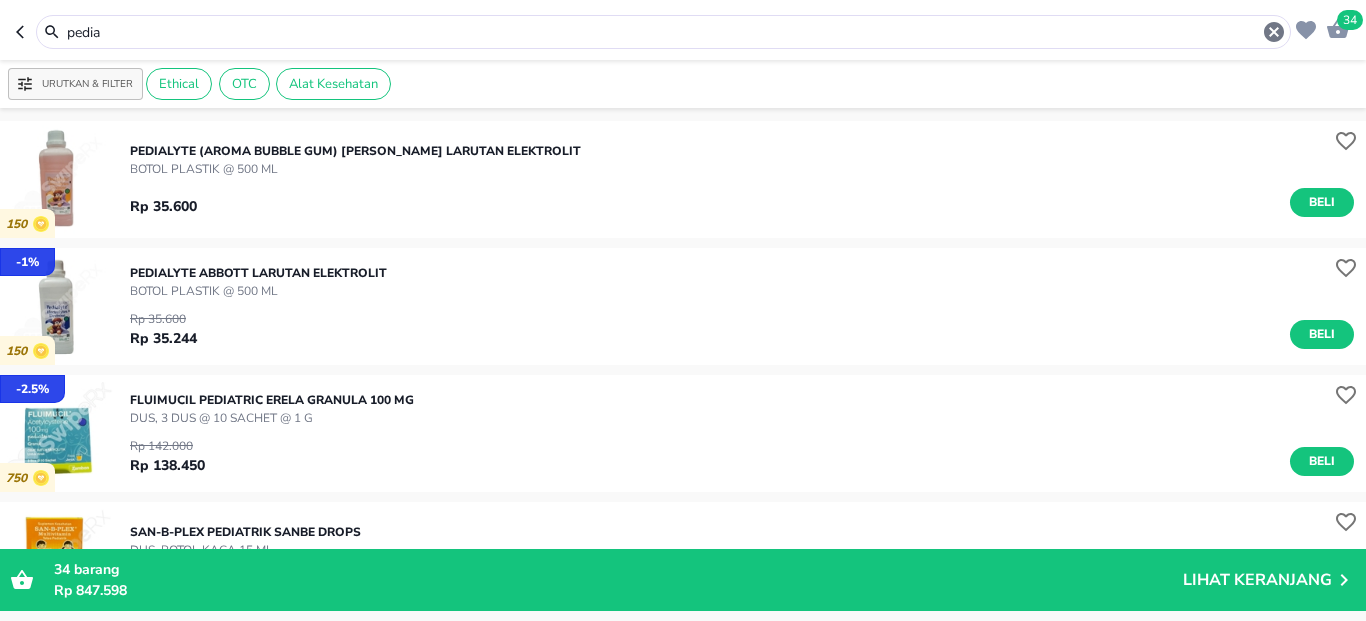 click on "pedia" at bounding box center [663, 32] 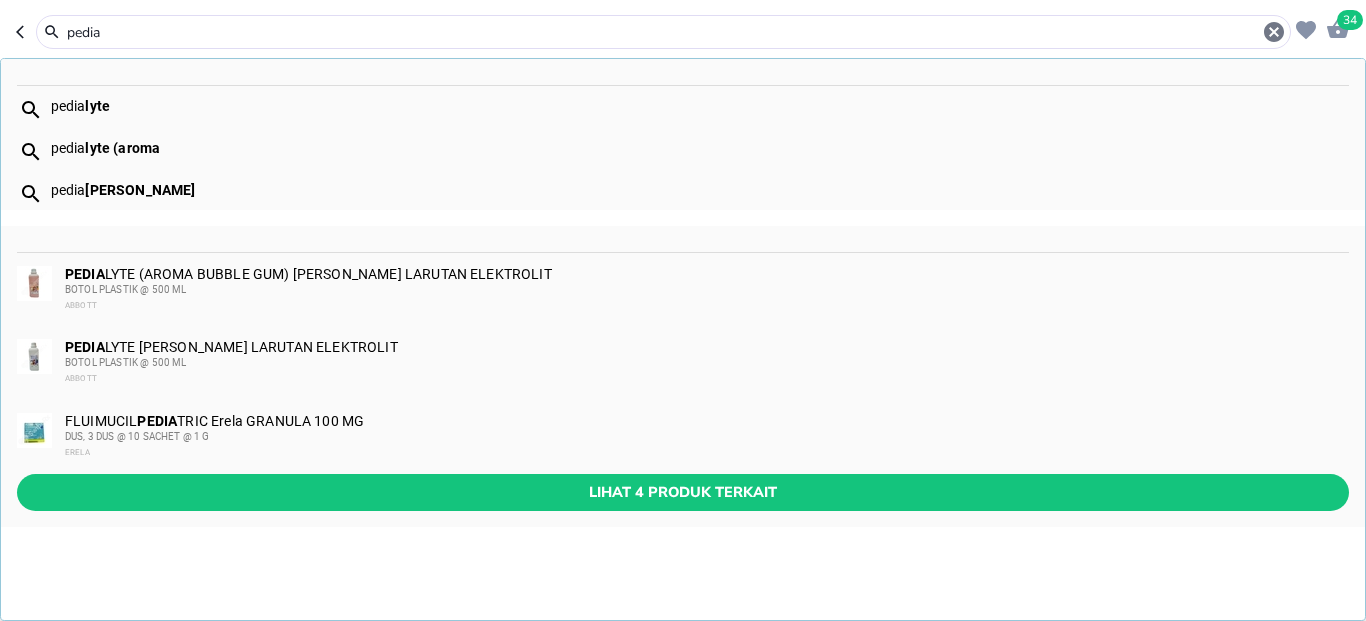 click on "pedia" at bounding box center (663, 32) 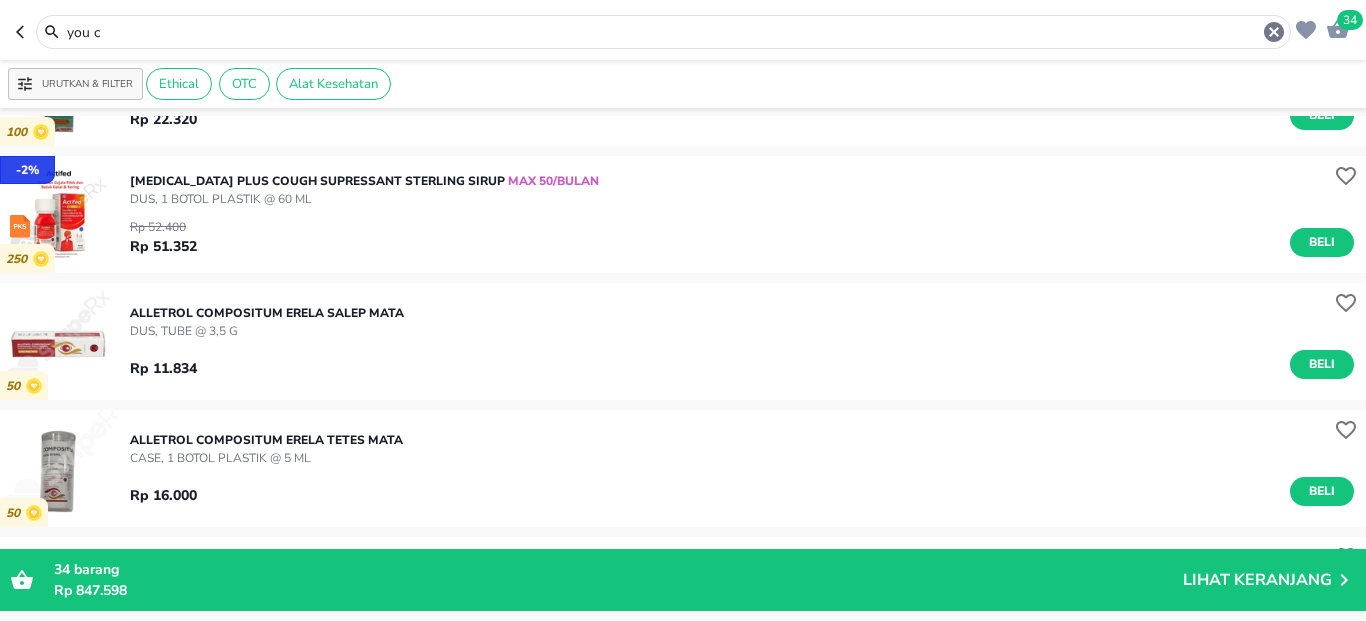scroll, scrollTop: 0, scrollLeft: 0, axis: both 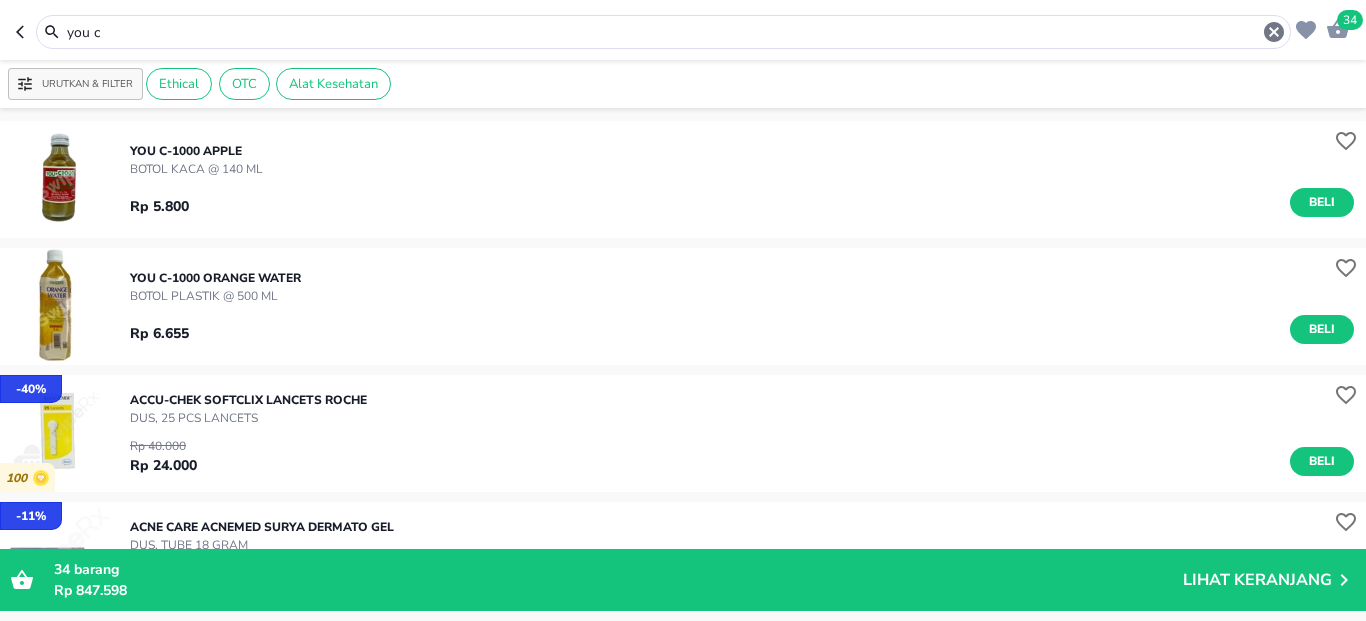 drag, startPoint x: 165, startPoint y: 49, endPoint x: 154, endPoint y: 34, distance: 18.601076 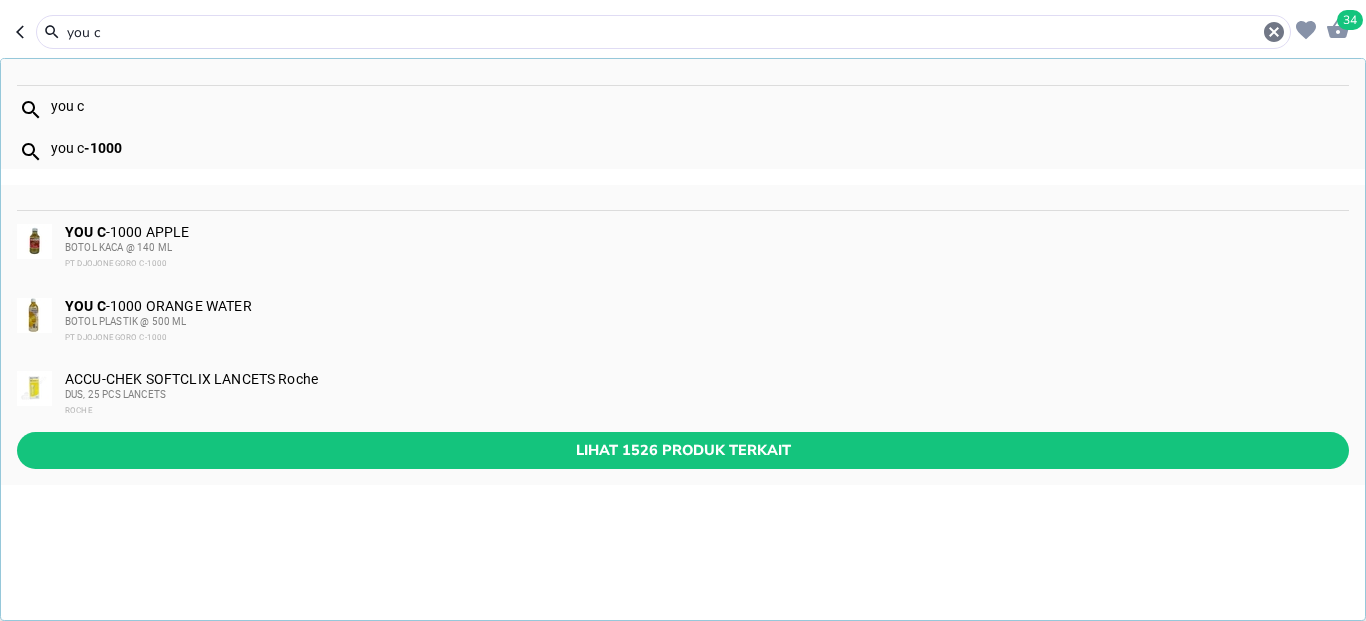 click on "you c" at bounding box center [663, 32] 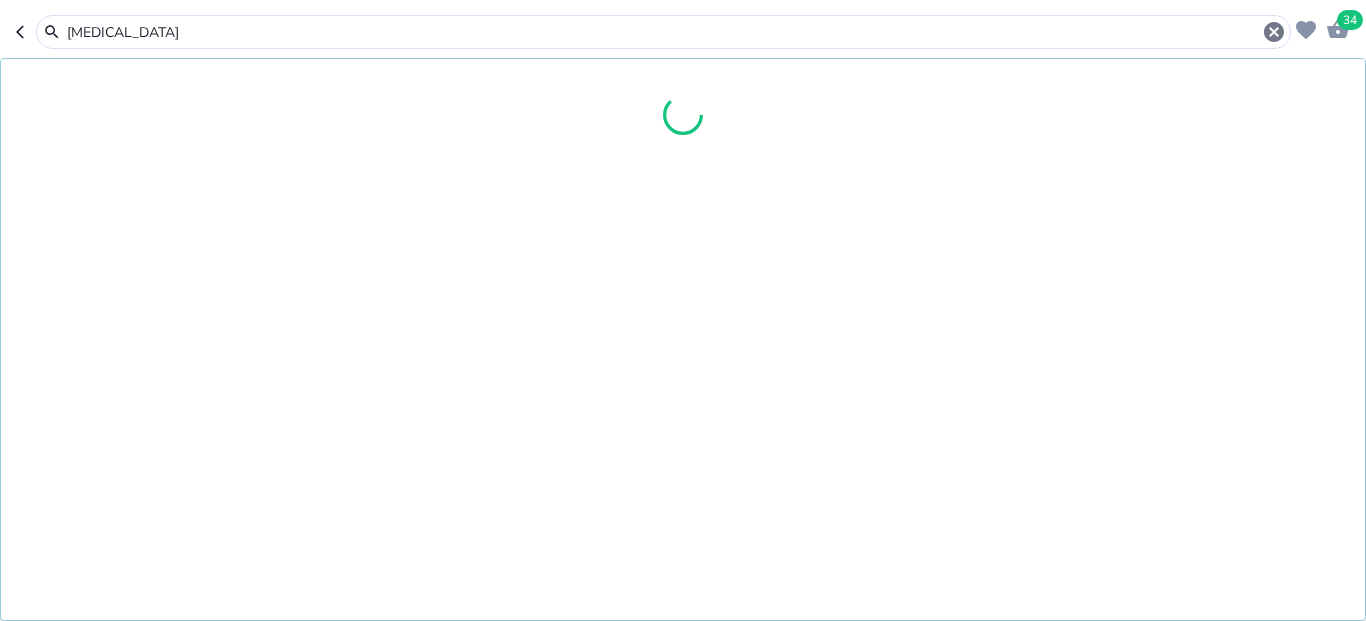 type on "[MEDICAL_DATA]" 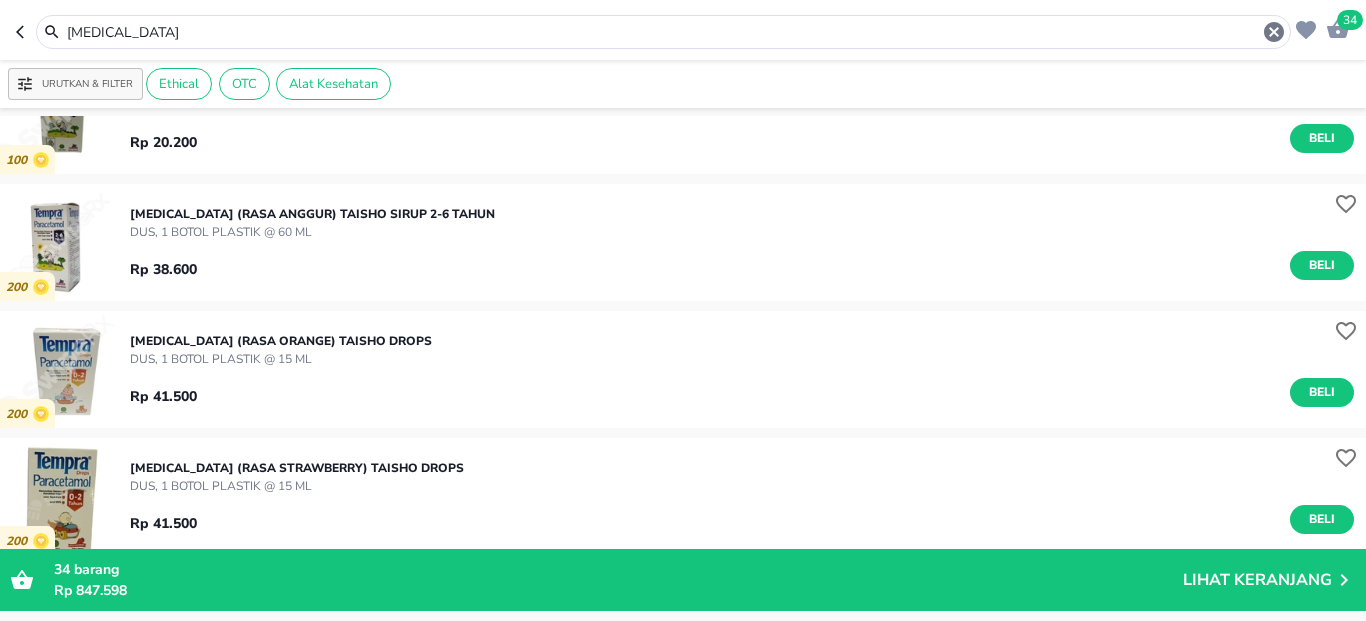 scroll, scrollTop: 360, scrollLeft: 0, axis: vertical 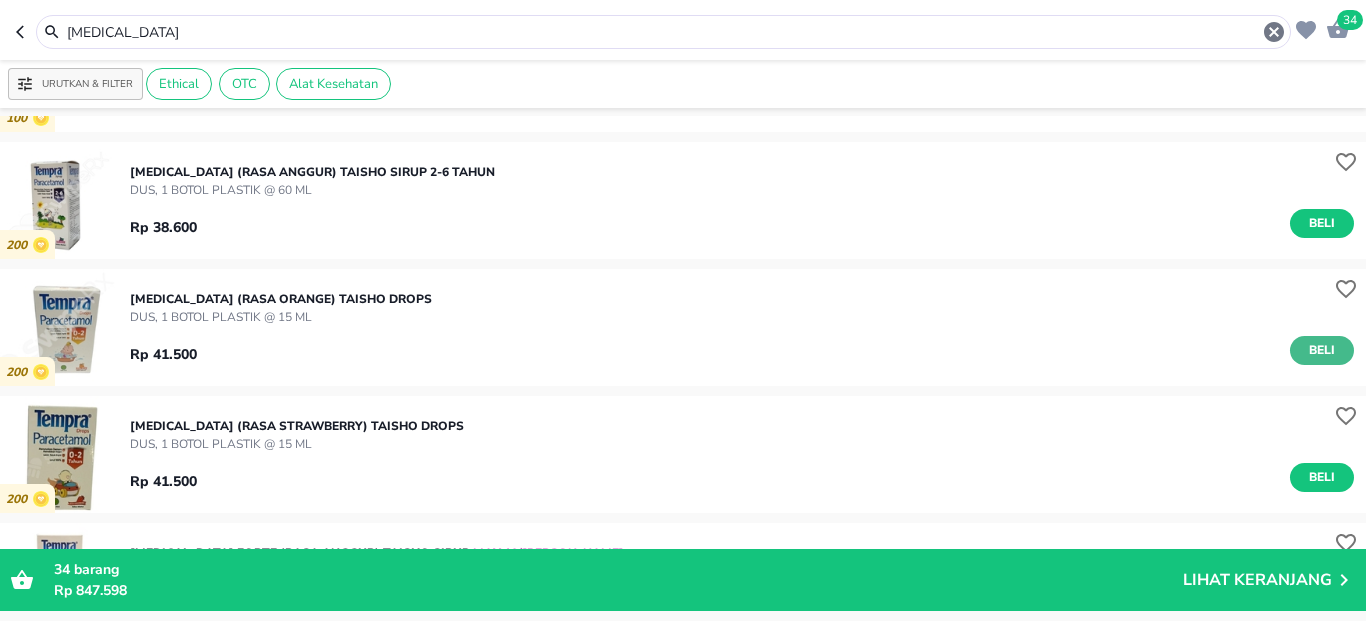 click on "Beli" at bounding box center (1322, 350) 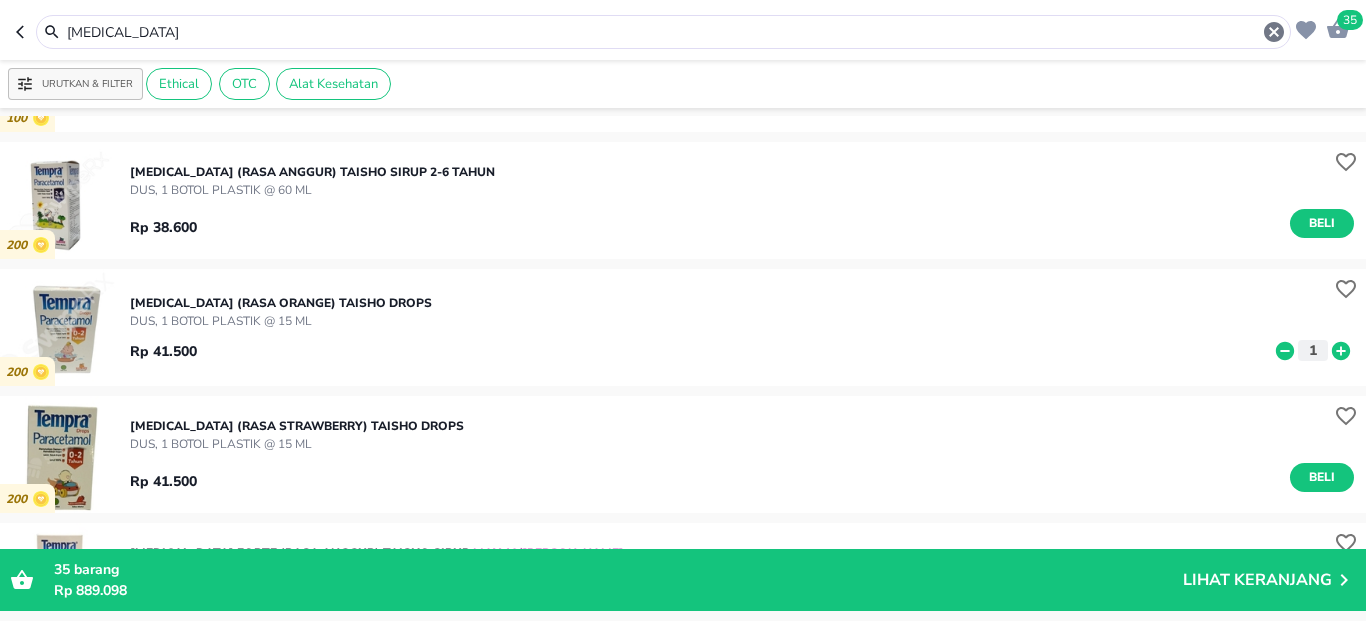 click 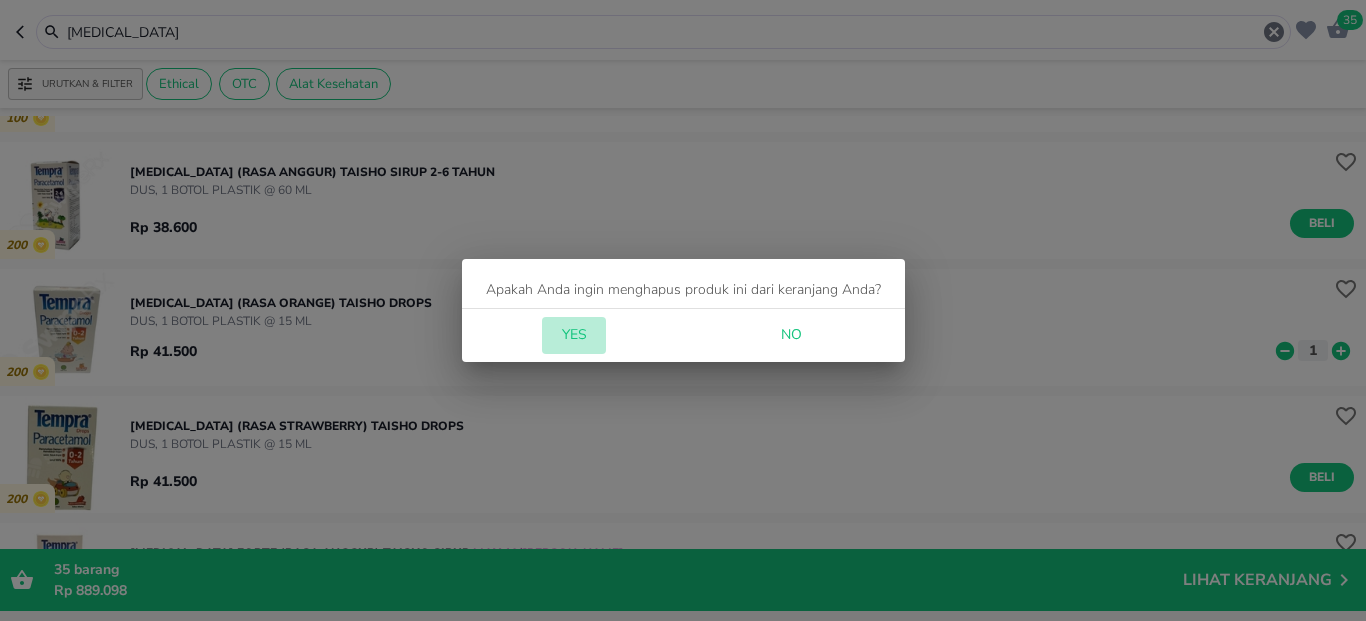 click on "Yes" at bounding box center (574, 335) 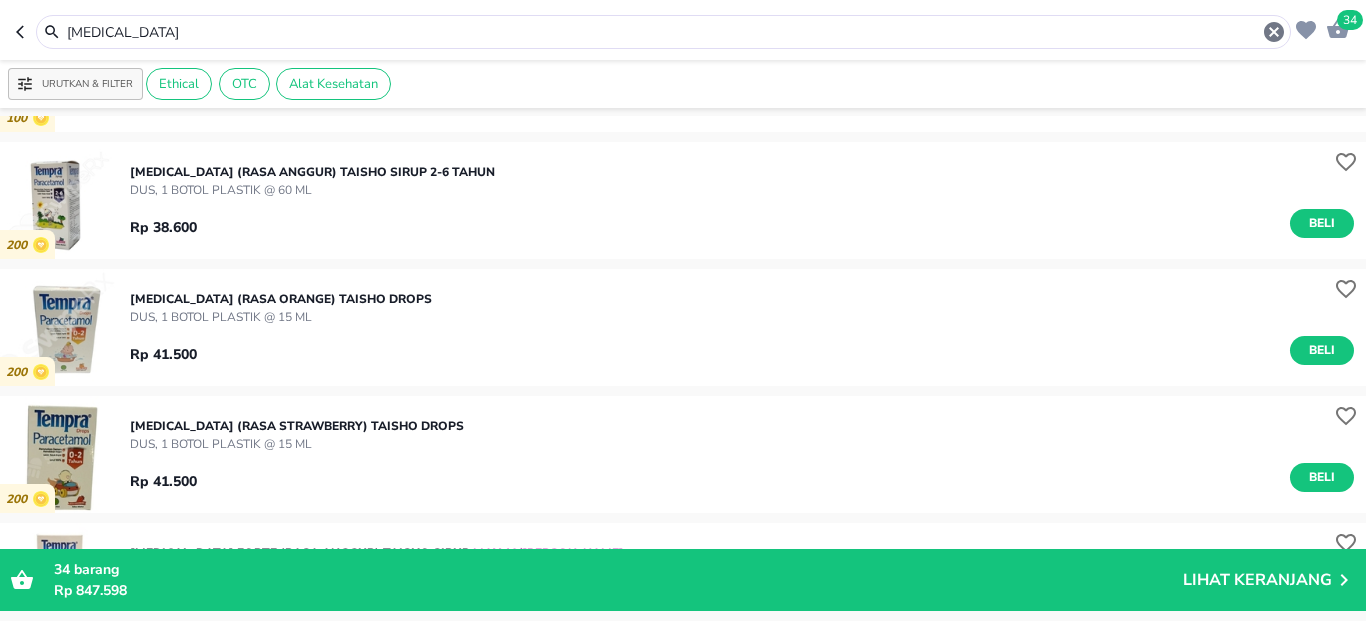 click on "[MEDICAL_DATA]" at bounding box center (663, 32) 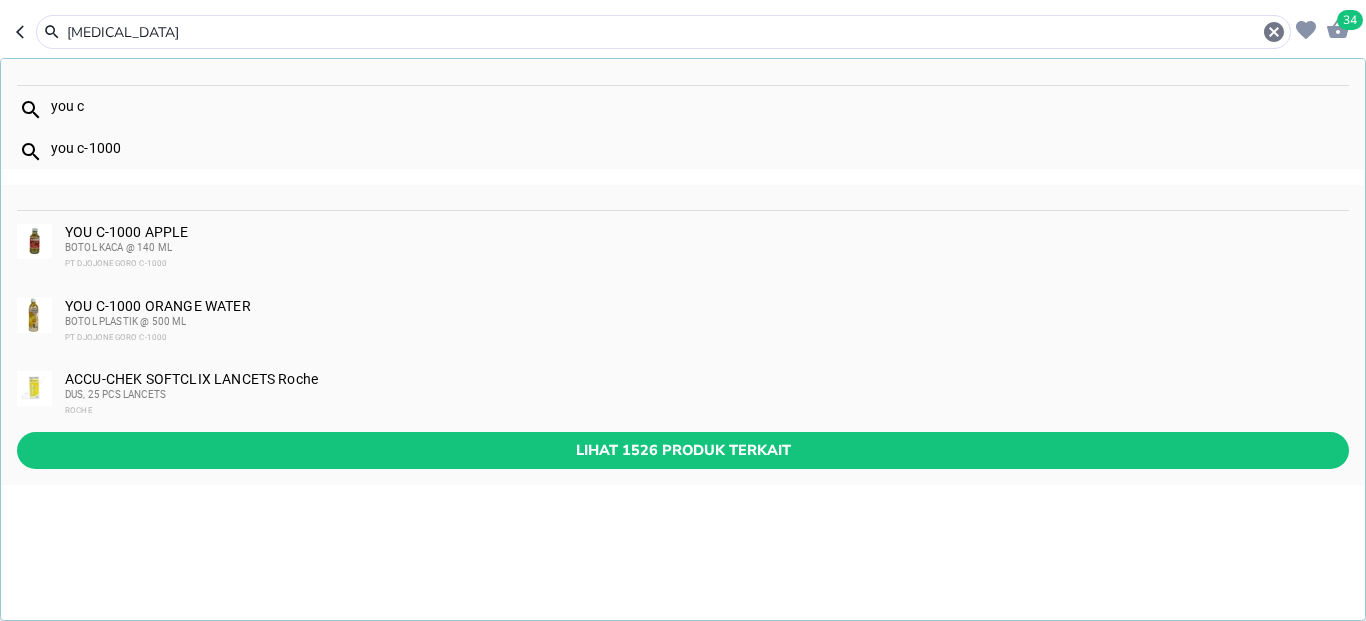 click on "[MEDICAL_DATA]" at bounding box center [663, 32] 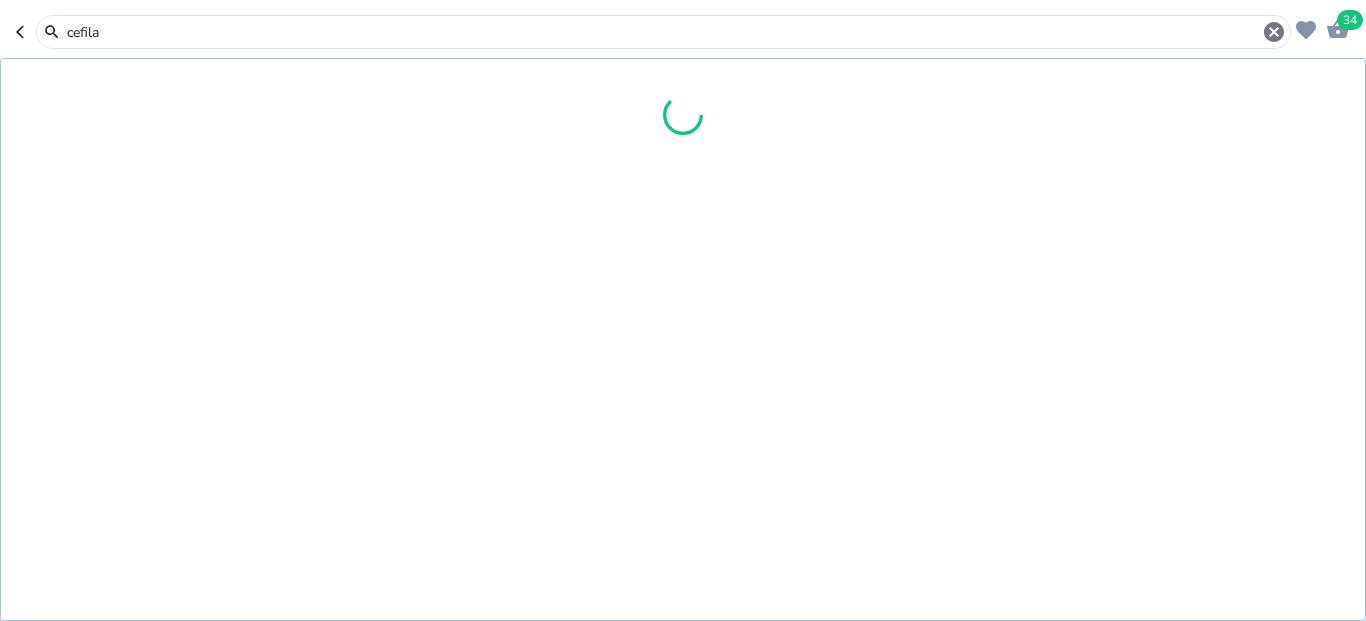 type on "cefila" 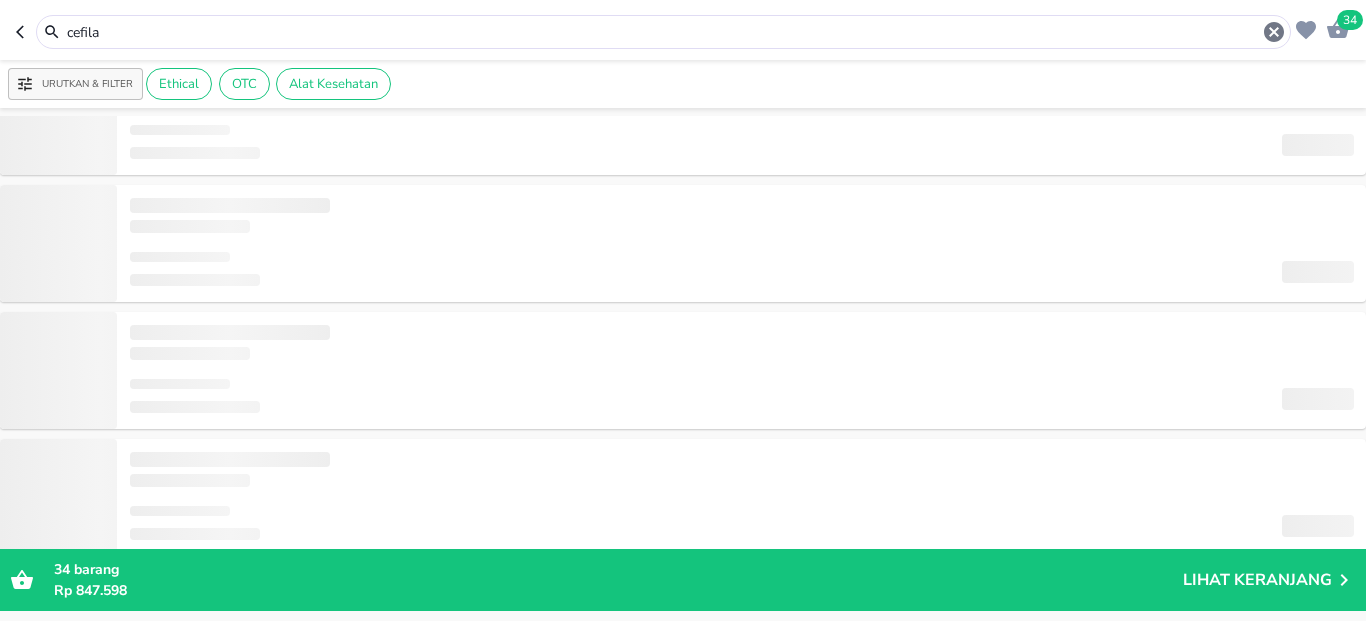 scroll, scrollTop: 517, scrollLeft: 0, axis: vertical 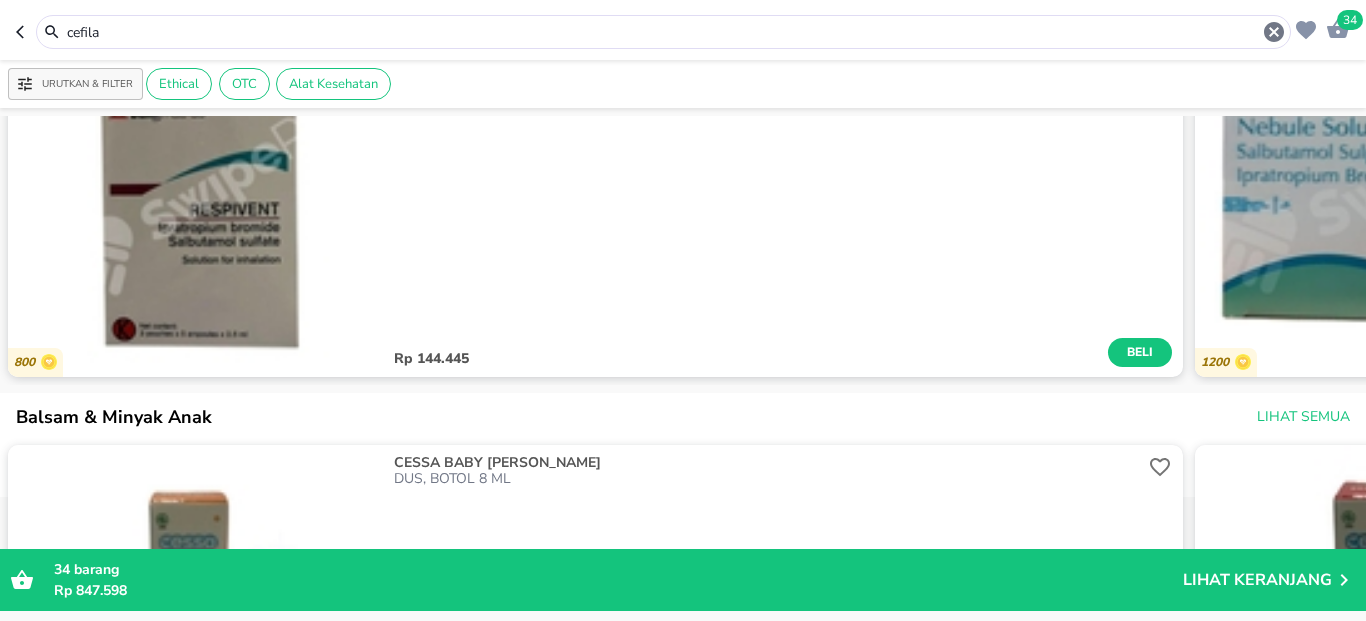 click on "34 cefila" at bounding box center (683, 30) 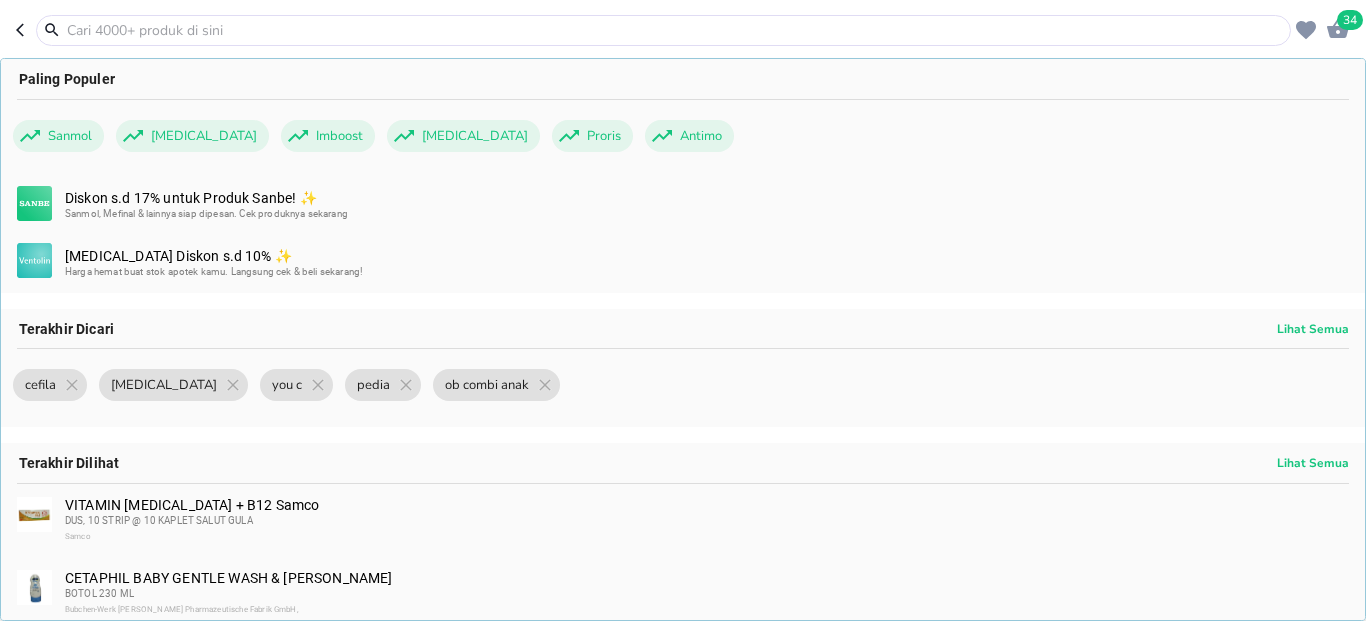 paste on "SANBE TEARS [MEDICAL_DATA] 8ML" 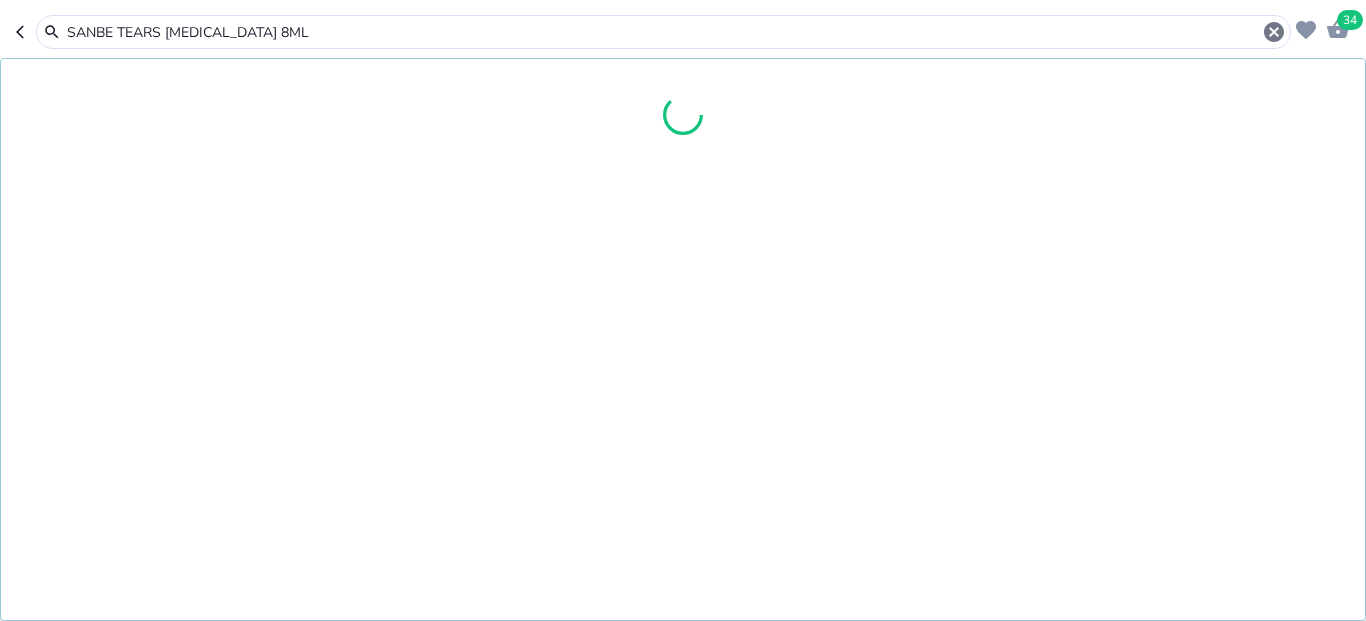 type on "SANBE TEARS [MEDICAL_DATA] 8ML" 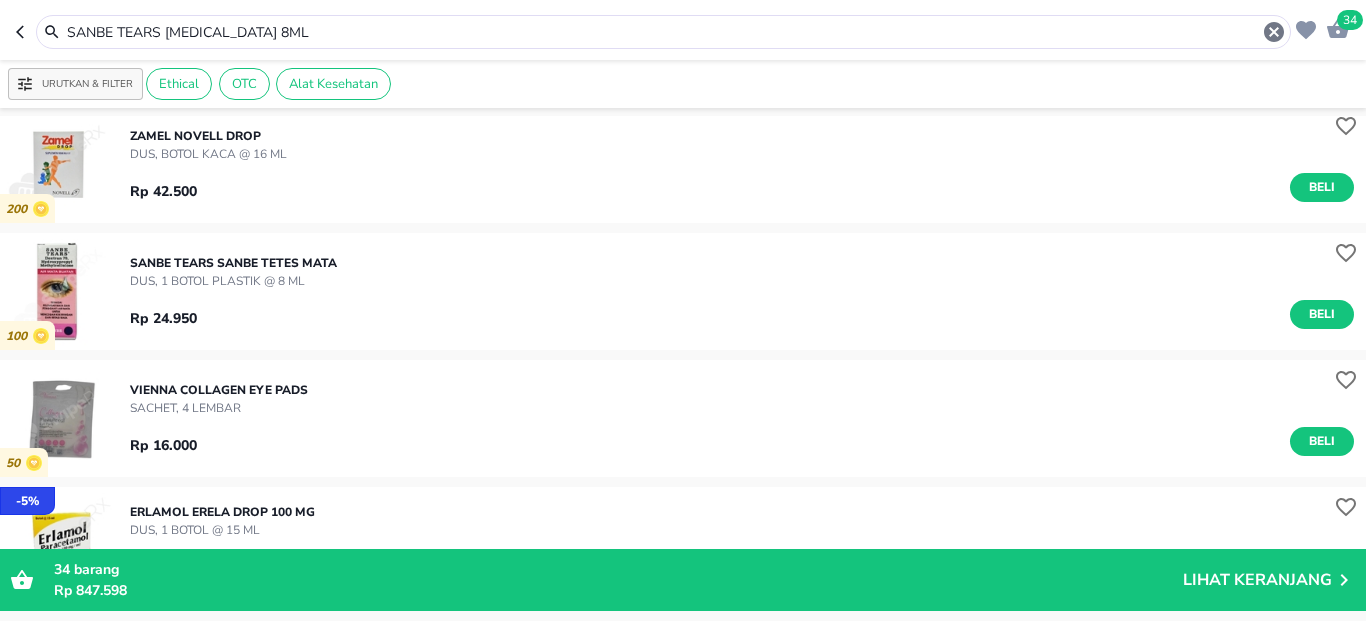 scroll, scrollTop: 0, scrollLeft: 0, axis: both 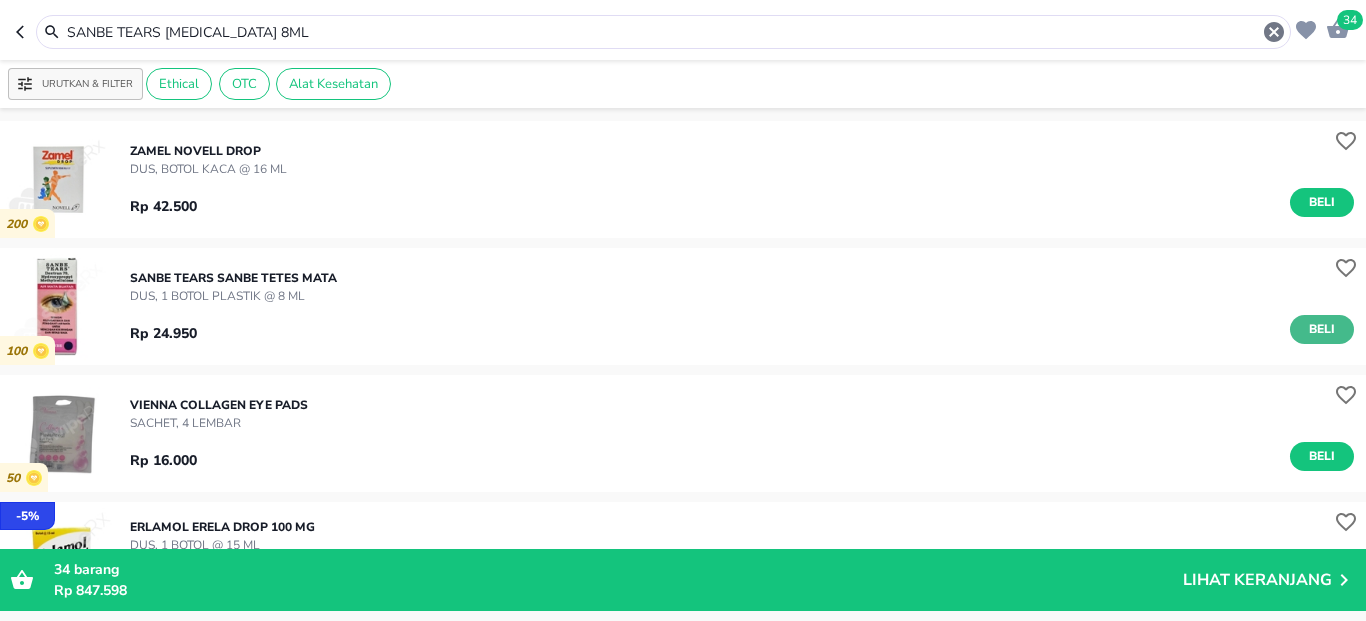 click on "Beli" at bounding box center (1322, 329) 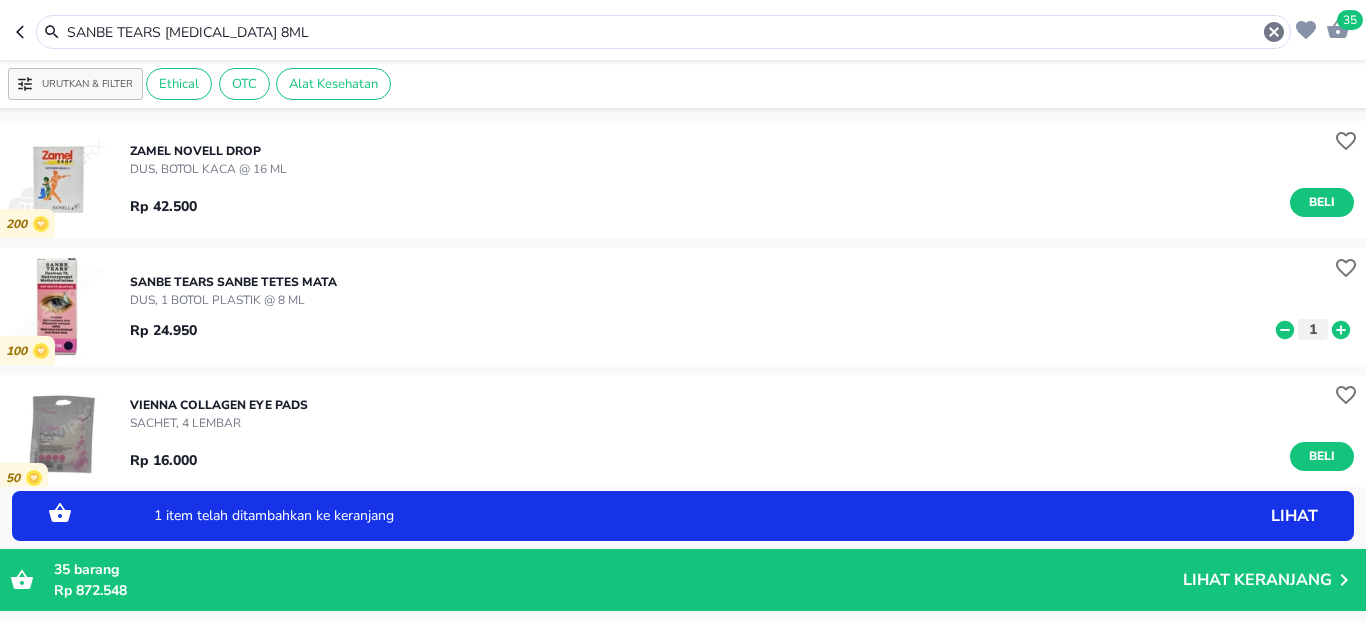 click on "Rp 24.950 1" at bounding box center [742, 325] 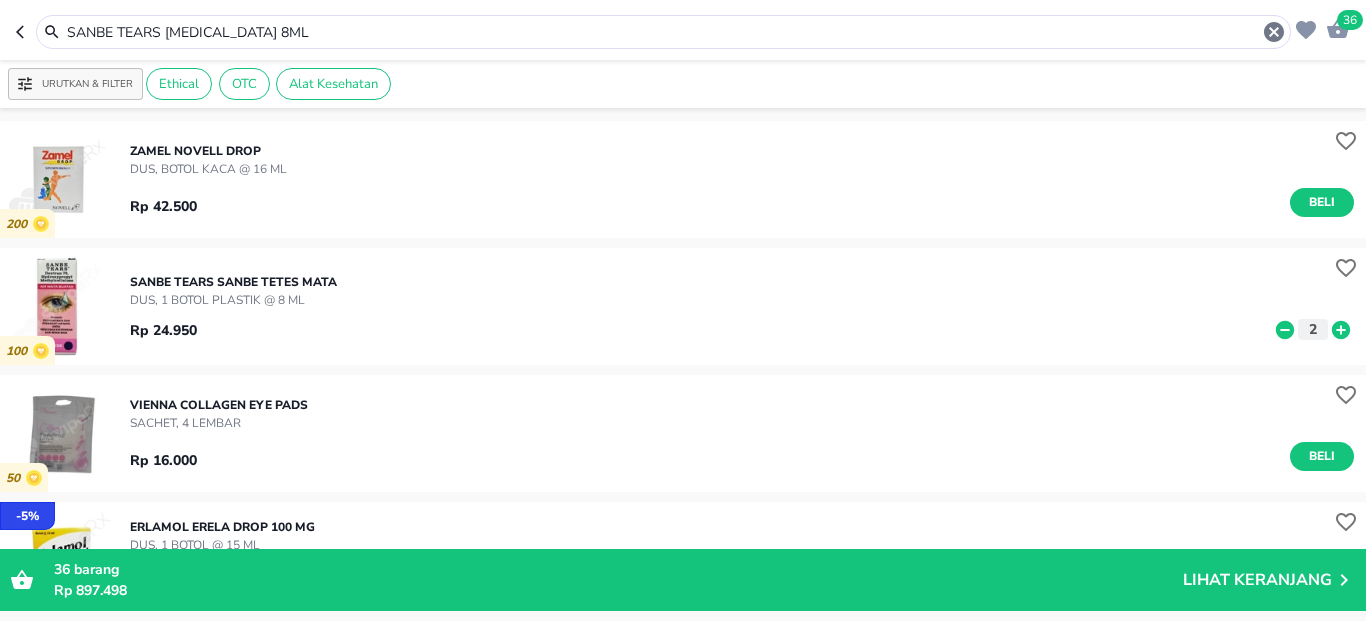 click 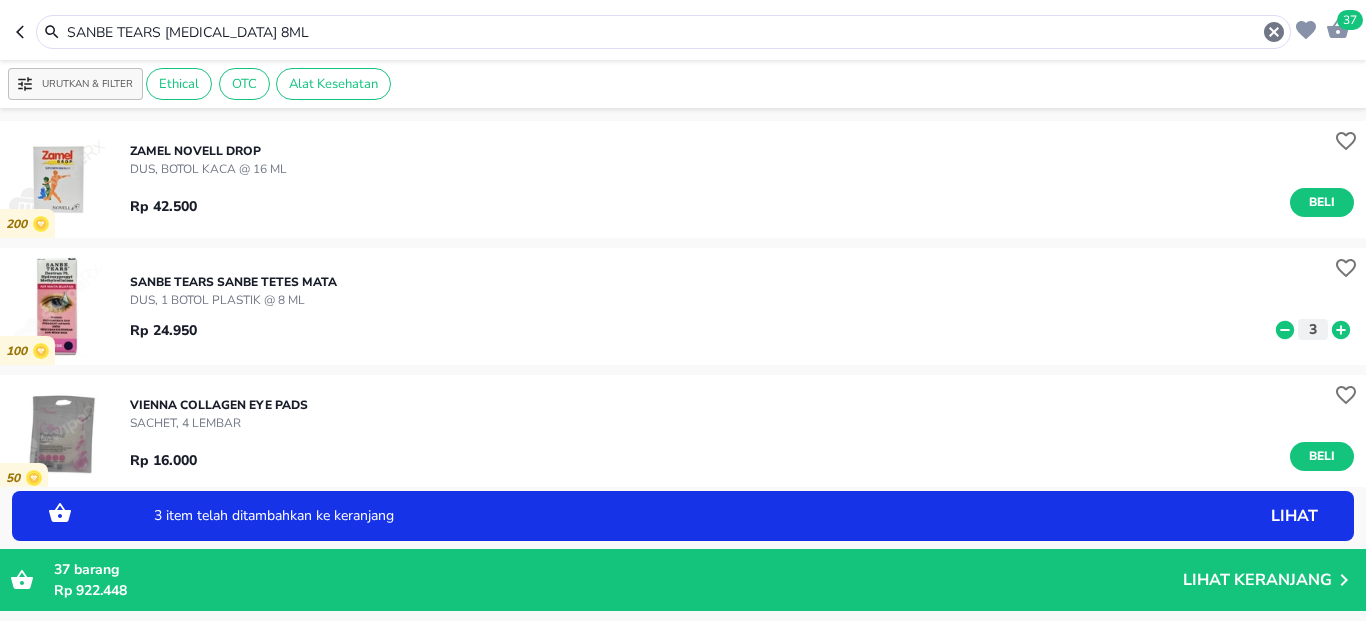 click on "SANBE TEARS [MEDICAL_DATA] 8ML" at bounding box center [663, 32] 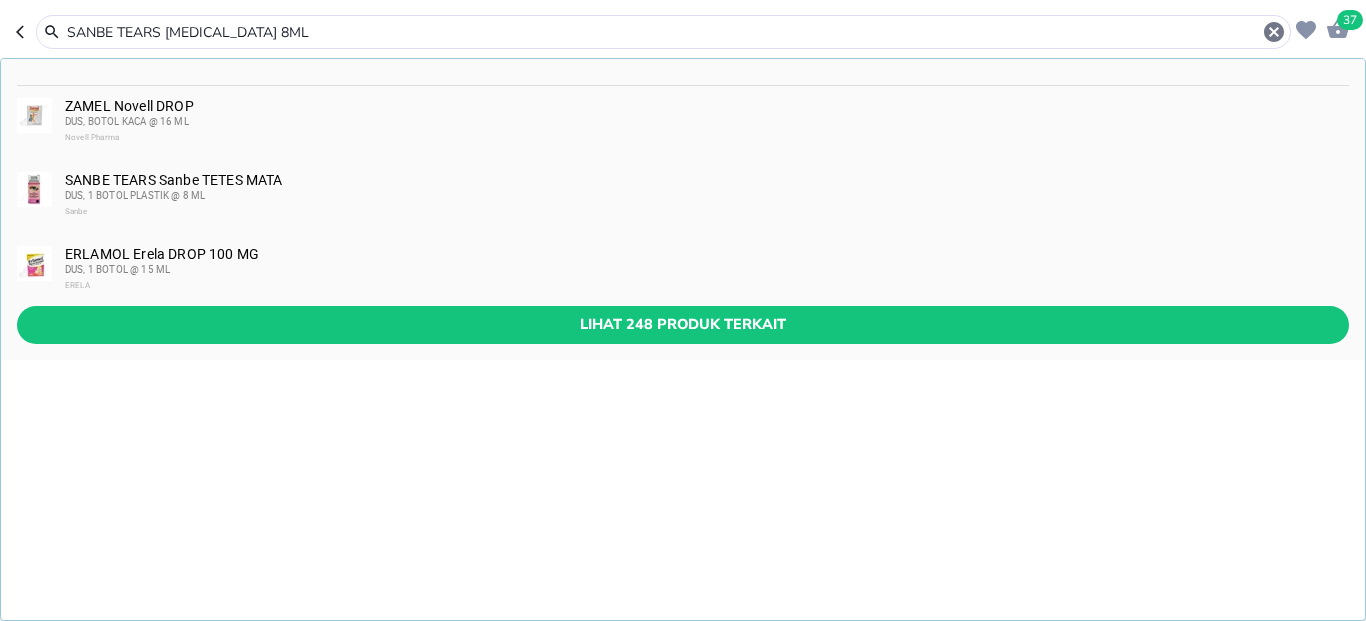 click on "SANBE TEARS [MEDICAL_DATA] 8ML" at bounding box center (663, 32) 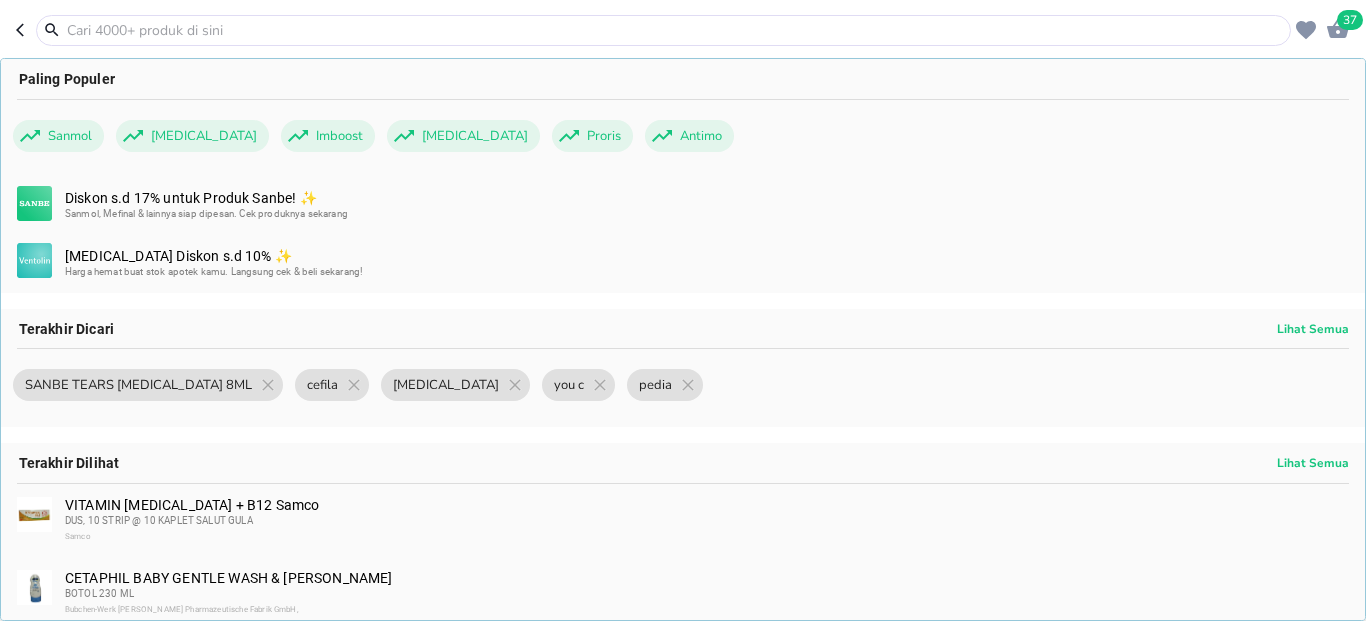 paste on "NEBACETIN PWD 5G" 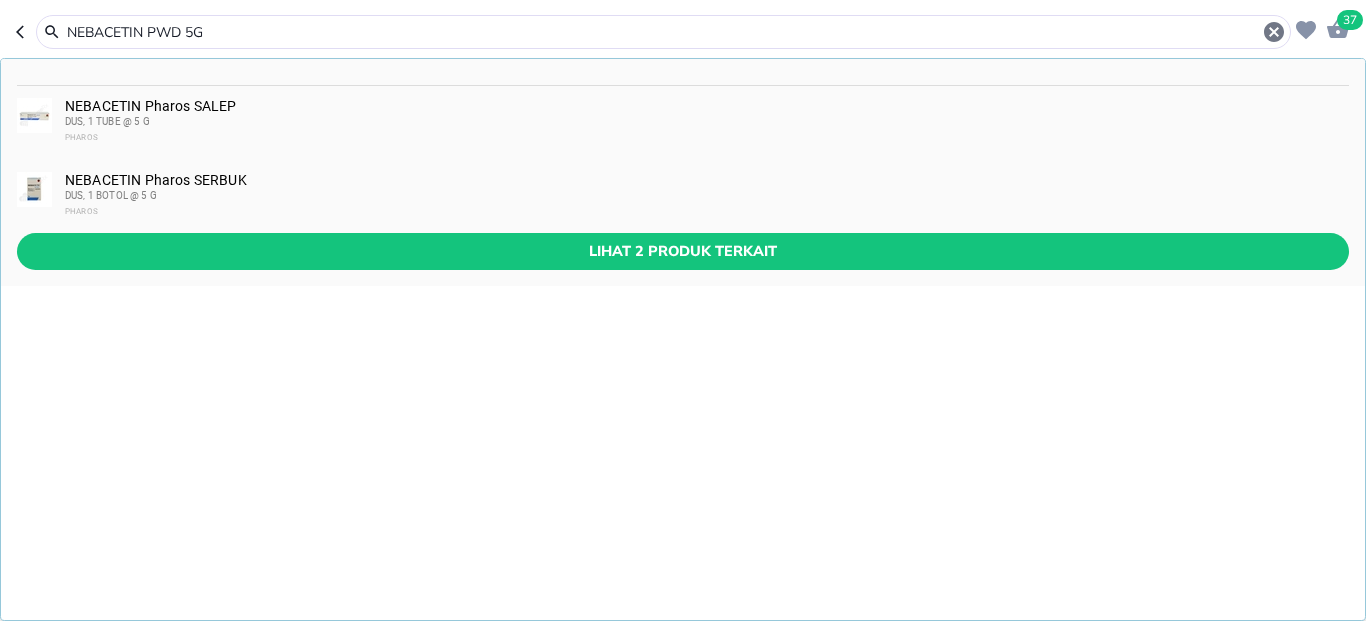 type on "NEBACETIN PWD 5G" 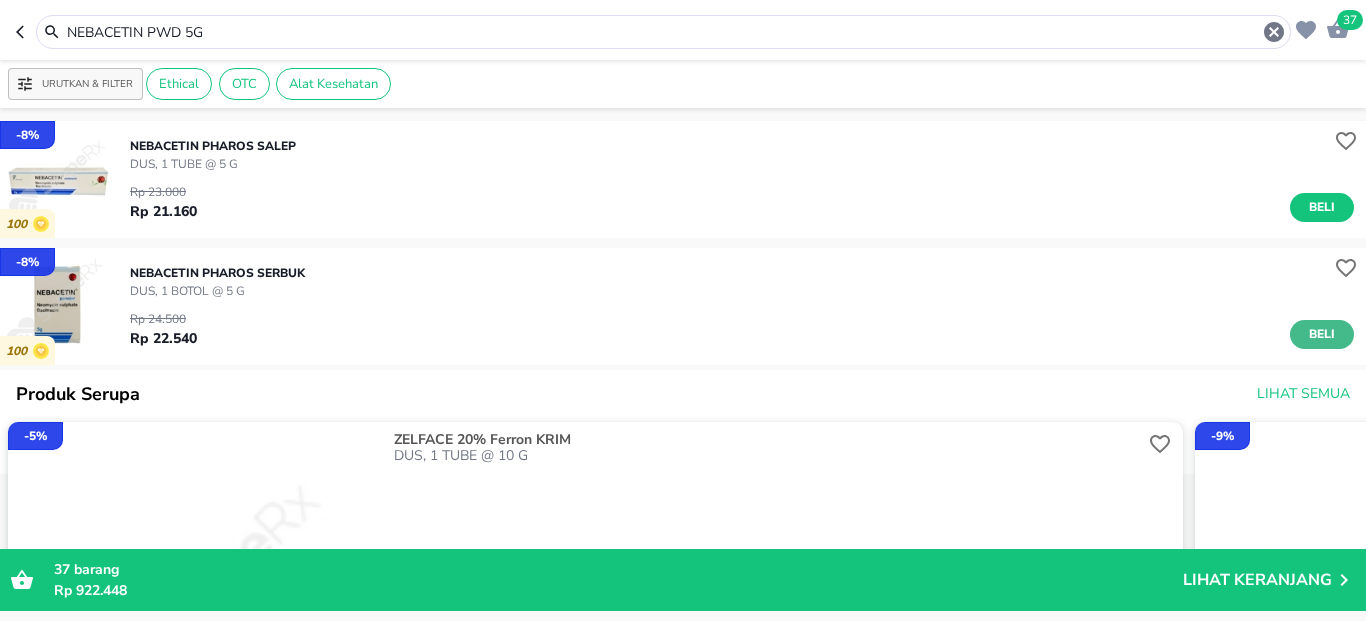 click on "Beli" at bounding box center [1322, 334] 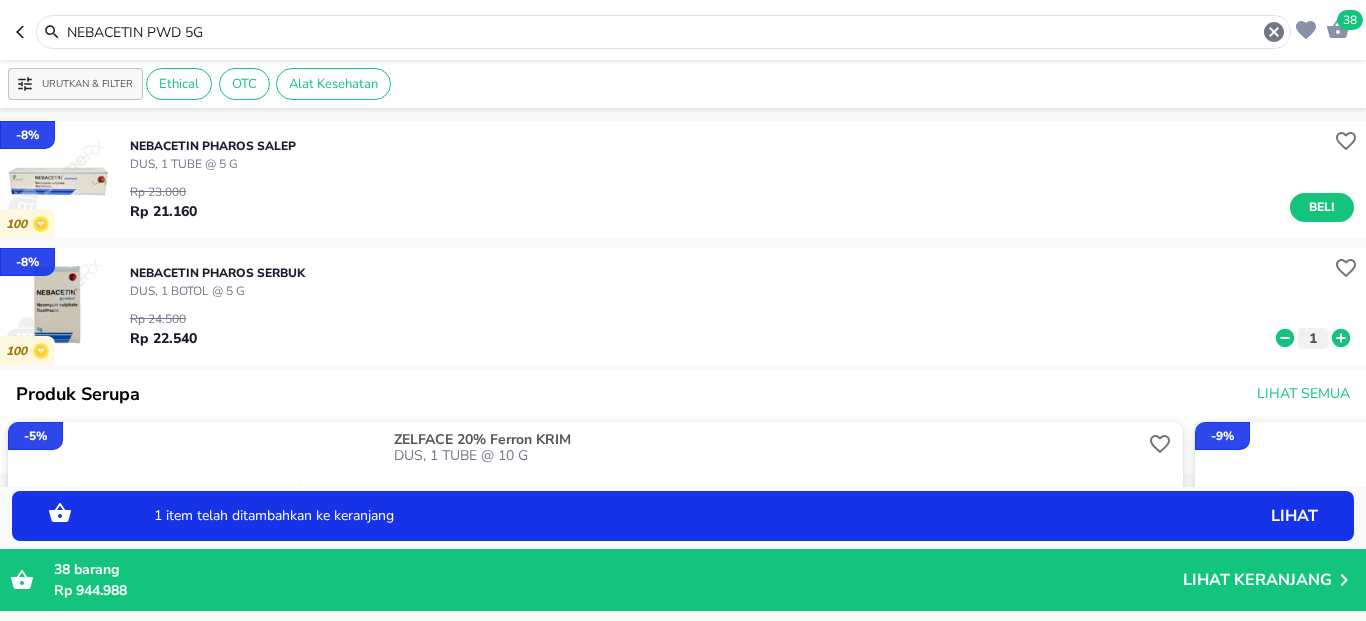 click 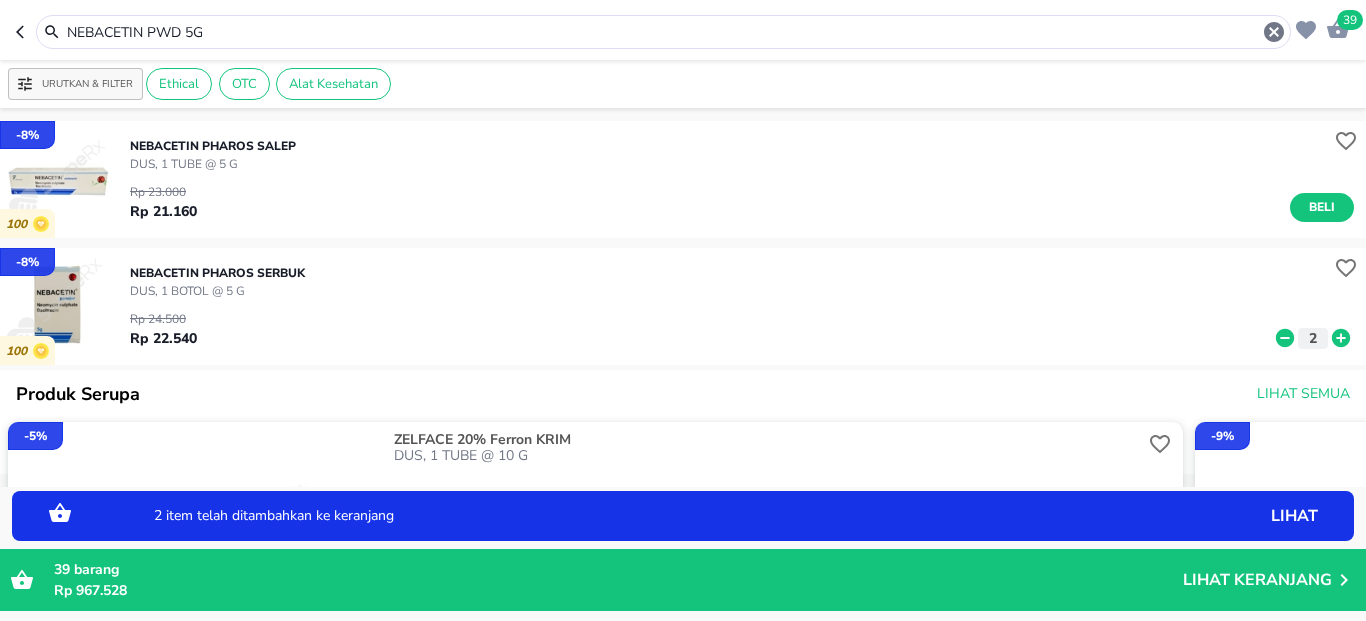 click 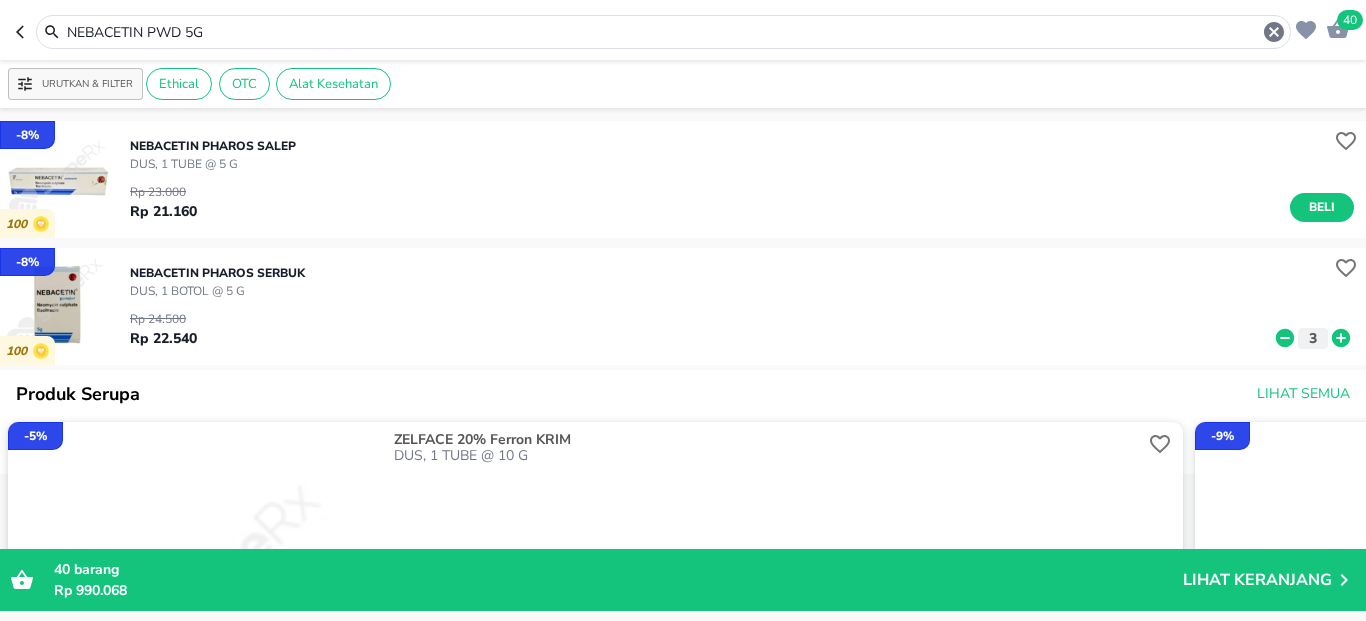 click on "NEBACETIN PWD 5G" at bounding box center (663, 32) 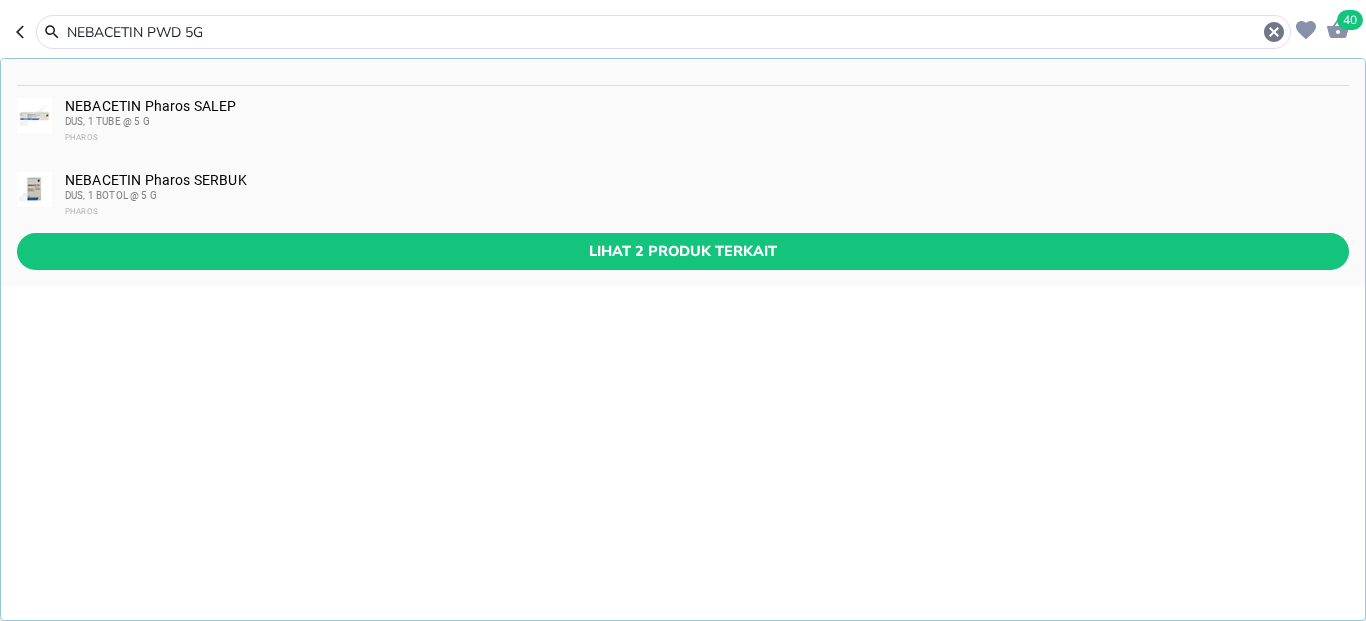 click on "NEBACETIN PWD 5G" at bounding box center [663, 32] 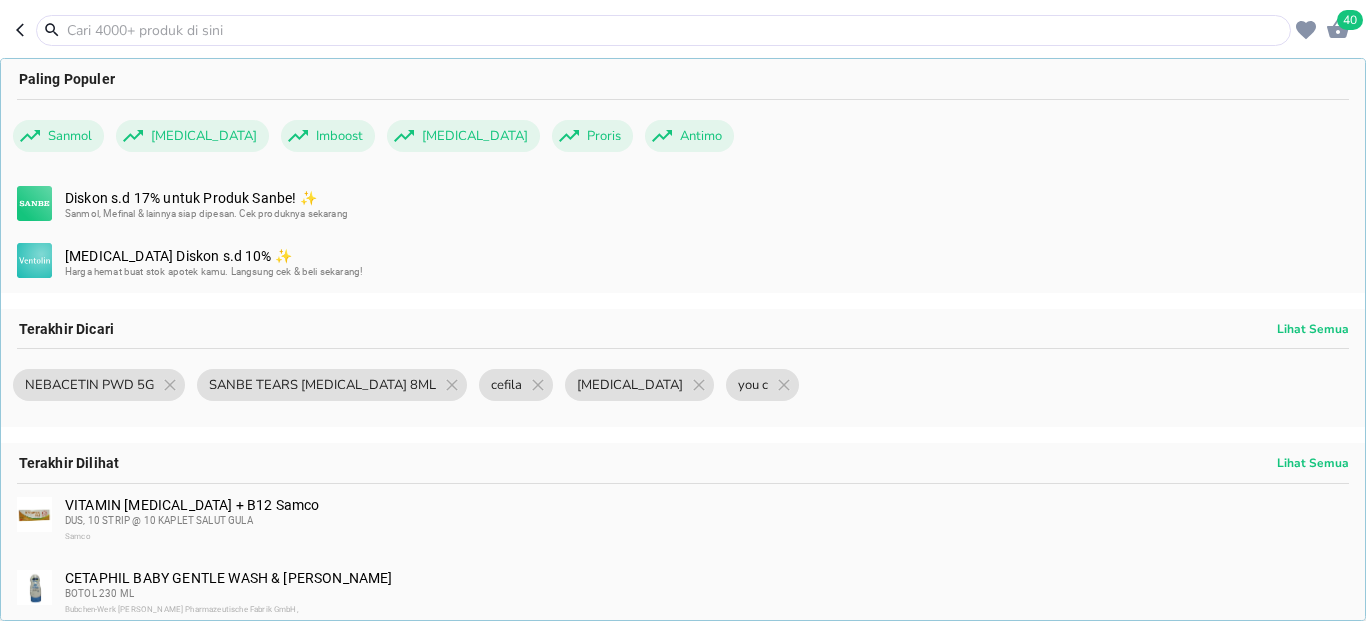 paste on "CESSA BABY FEDROP 8ML" 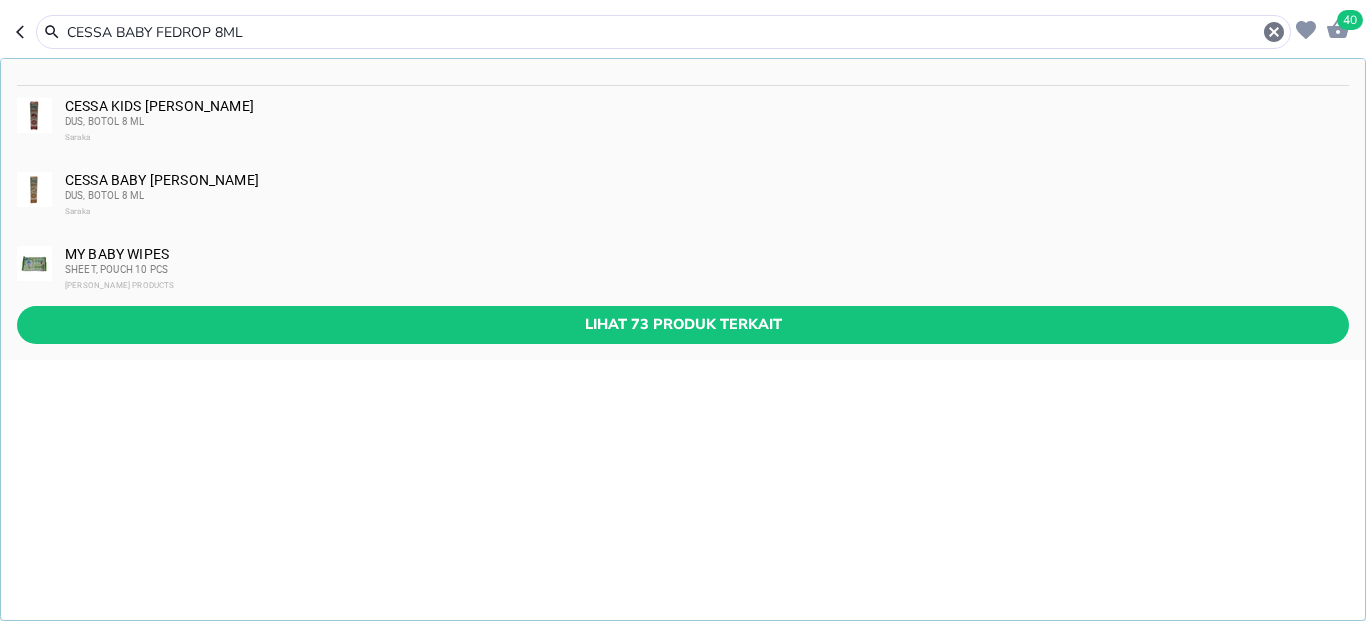 type on "CESSA BABY FEDROP 8ML" 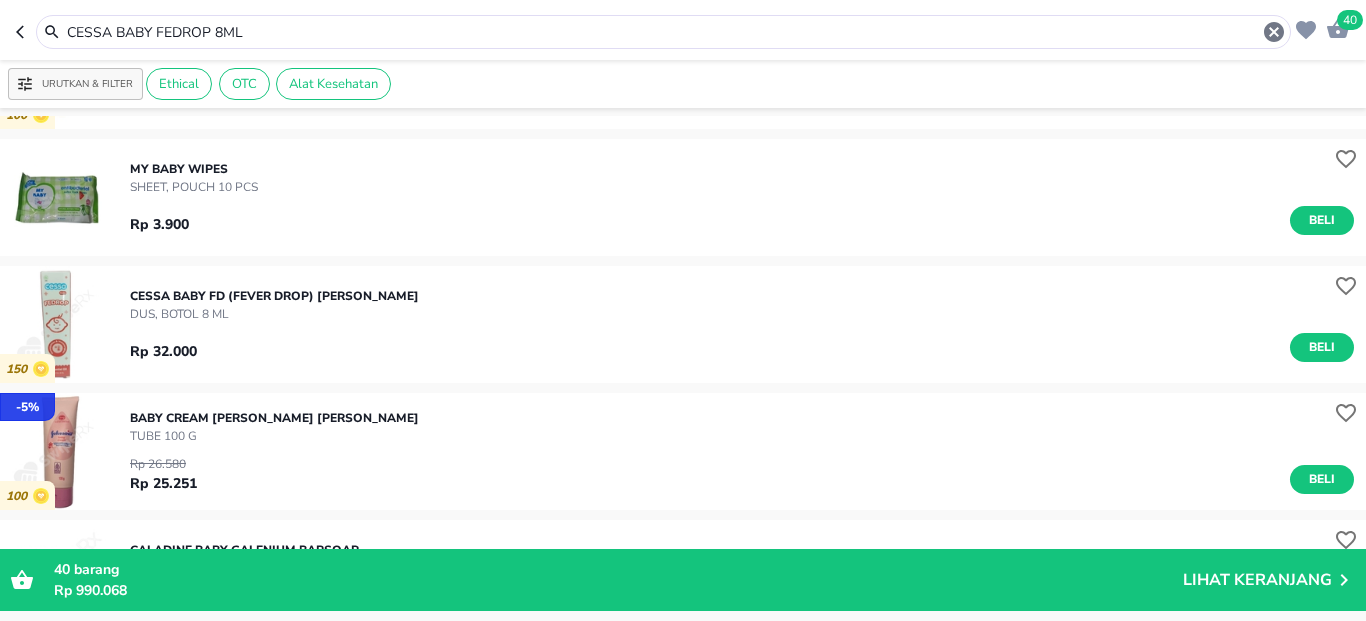scroll, scrollTop: 240, scrollLeft: 0, axis: vertical 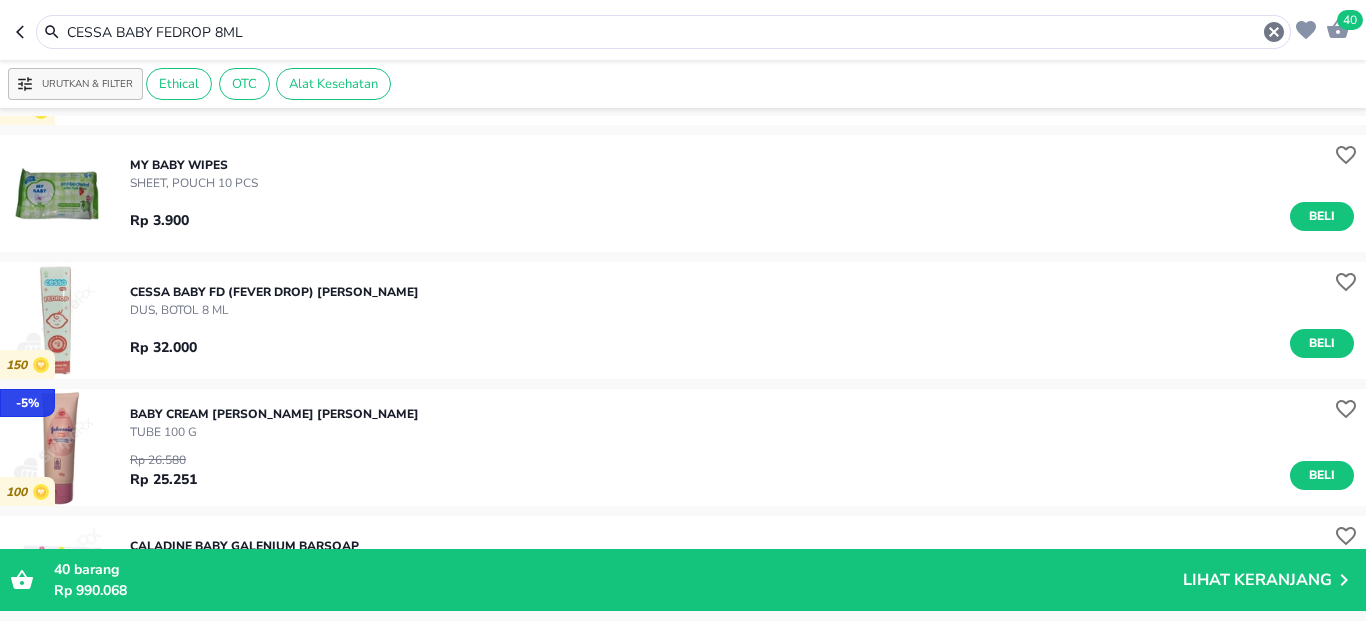 click on "CESSA BABY FD (FEVER DROP) Saraka DUS, BOTOL 8 ML Rp 32.000 Beli" at bounding box center [748, 320] 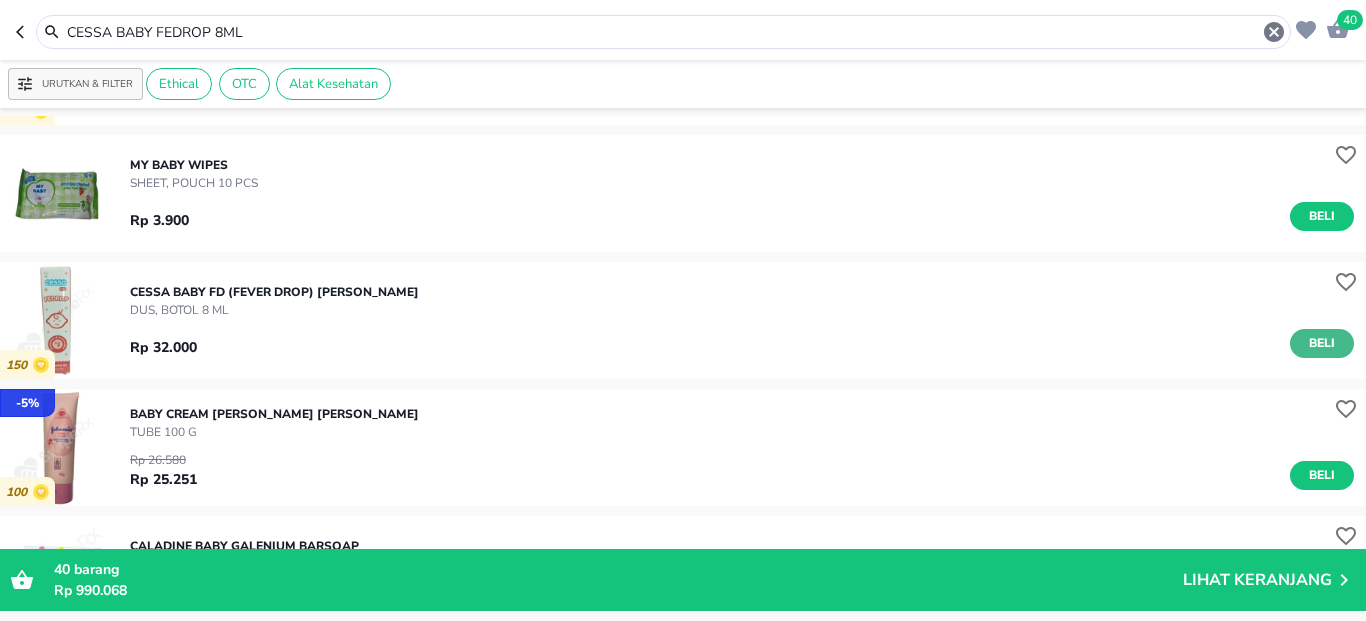 click on "Beli" at bounding box center (1322, 343) 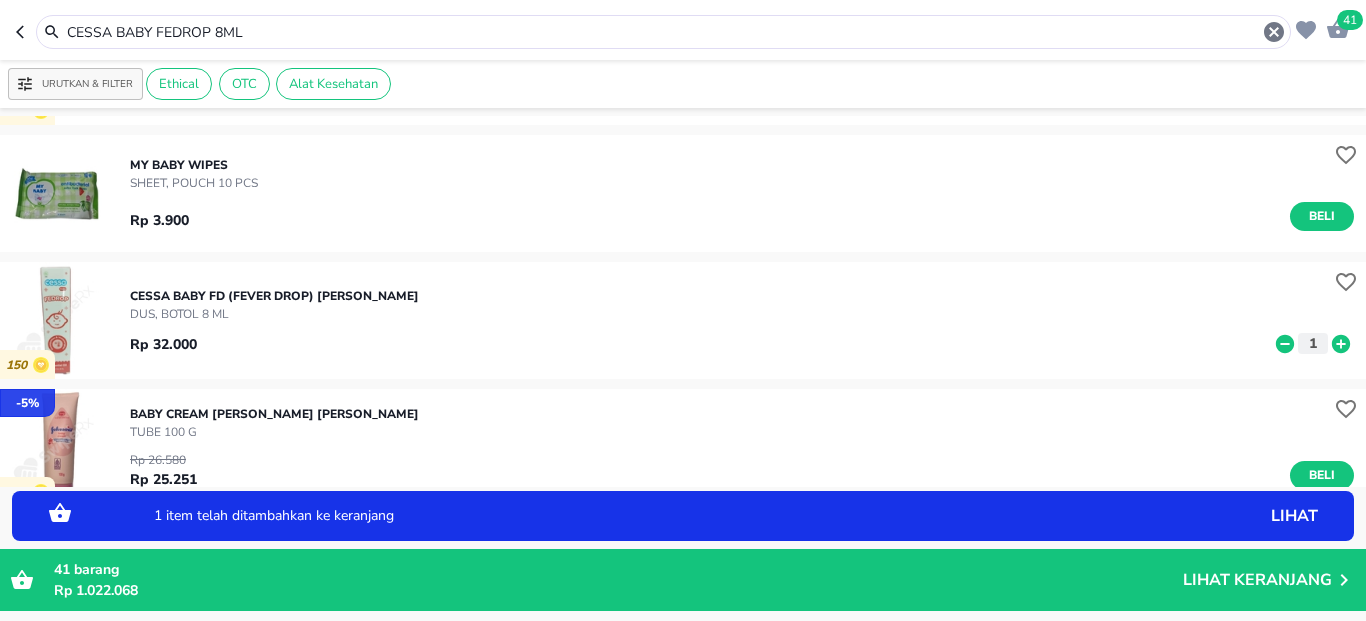 click 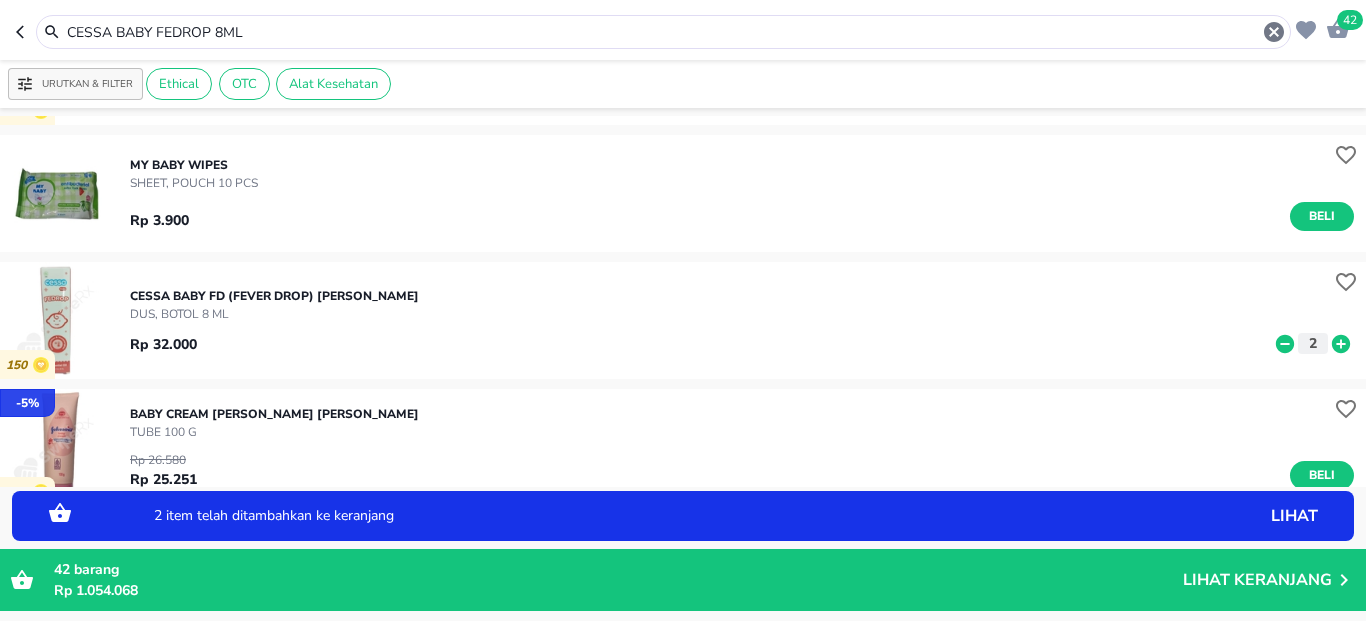 click at bounding box center [58, 320] 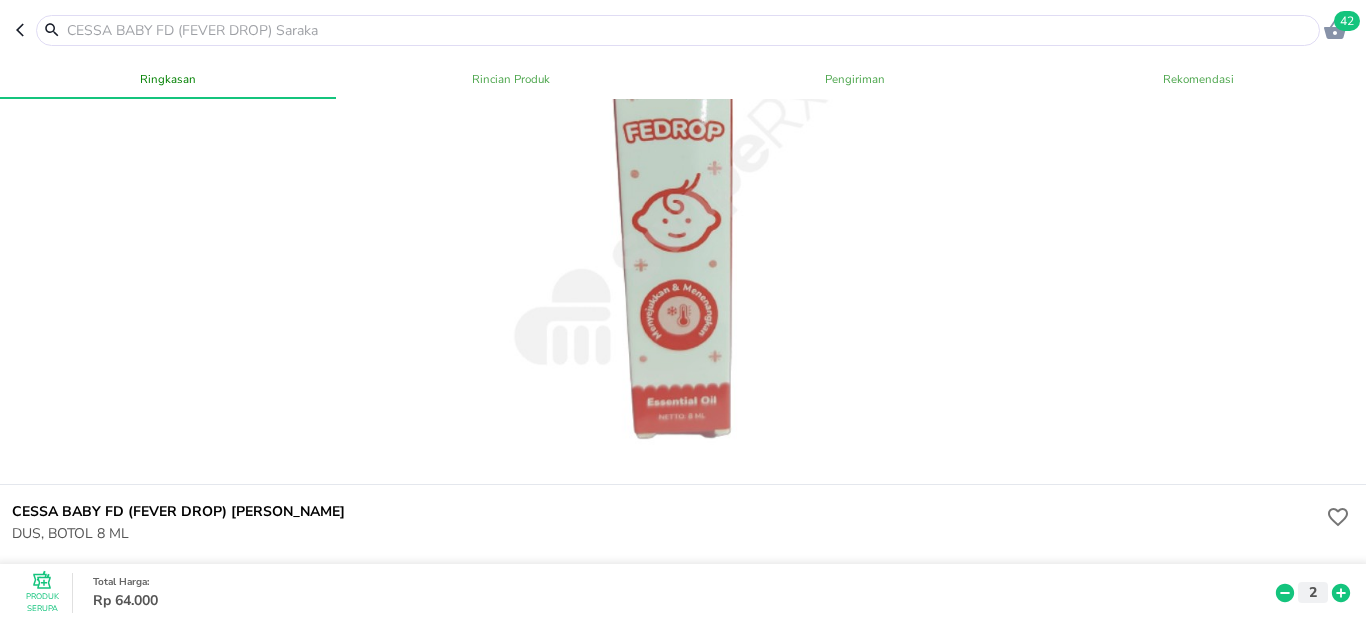 scroll, scrollTop: 240, scrollLeft: 0, axis: vertical 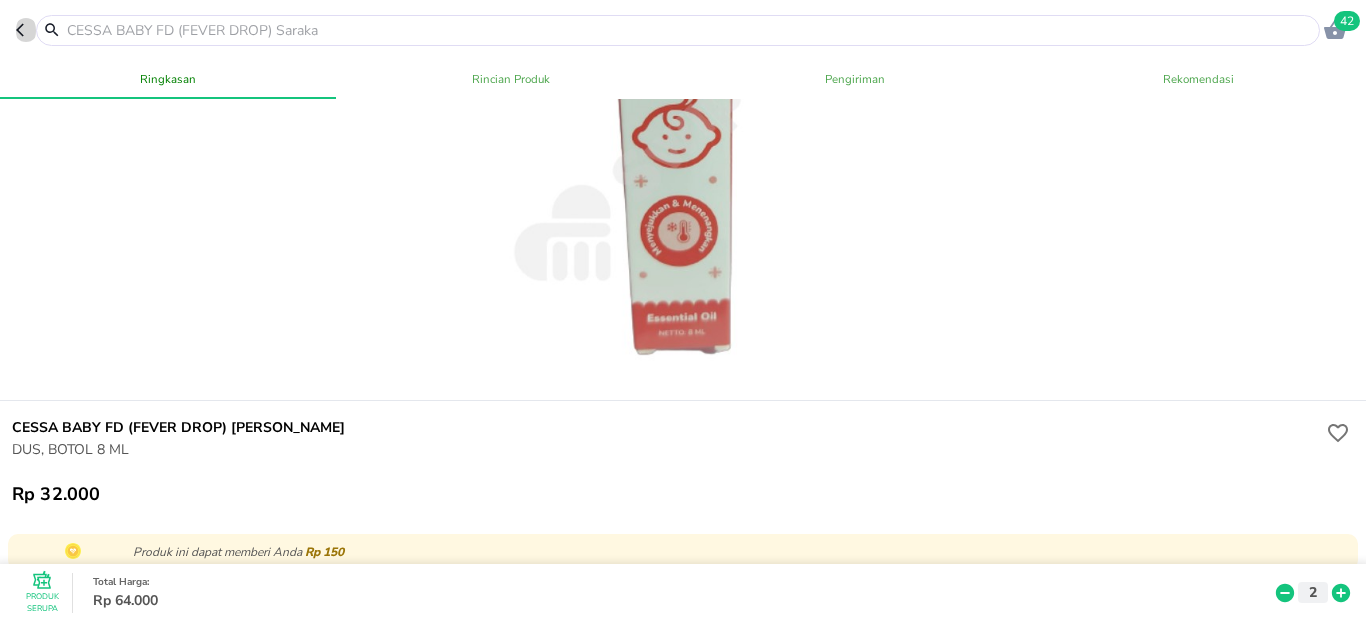 click 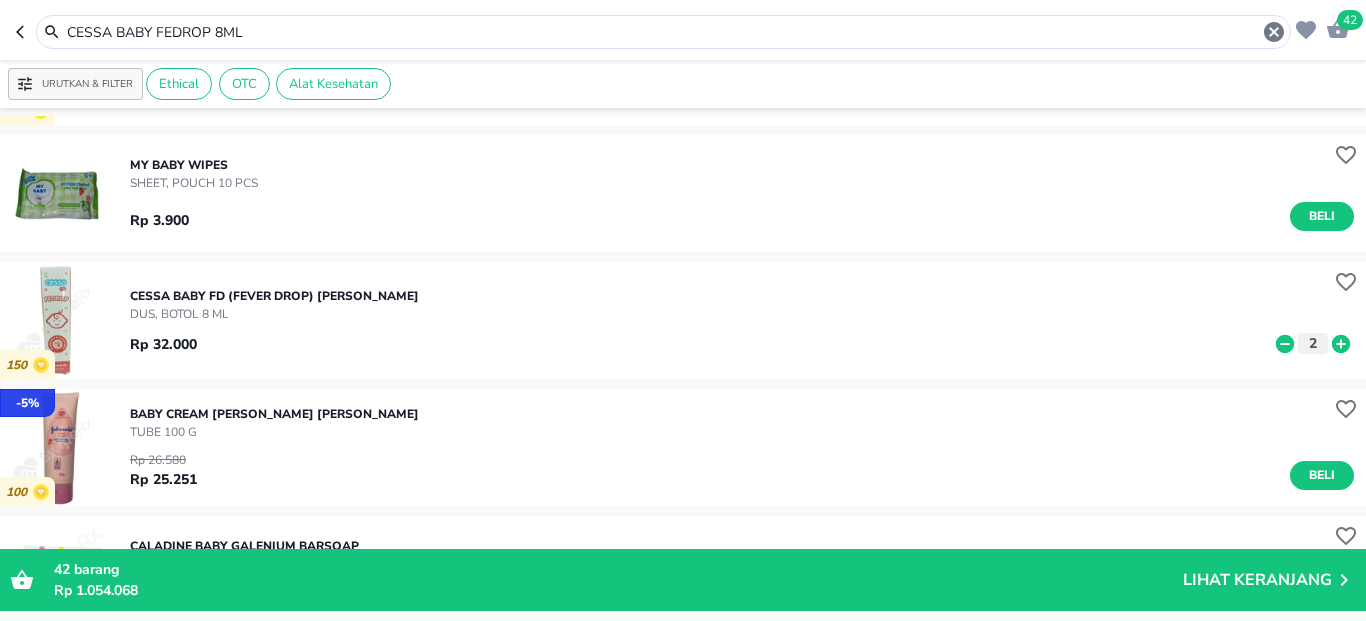 click on "CESSA BABY FEDROP 8ML" at bounding box center [663, 32] 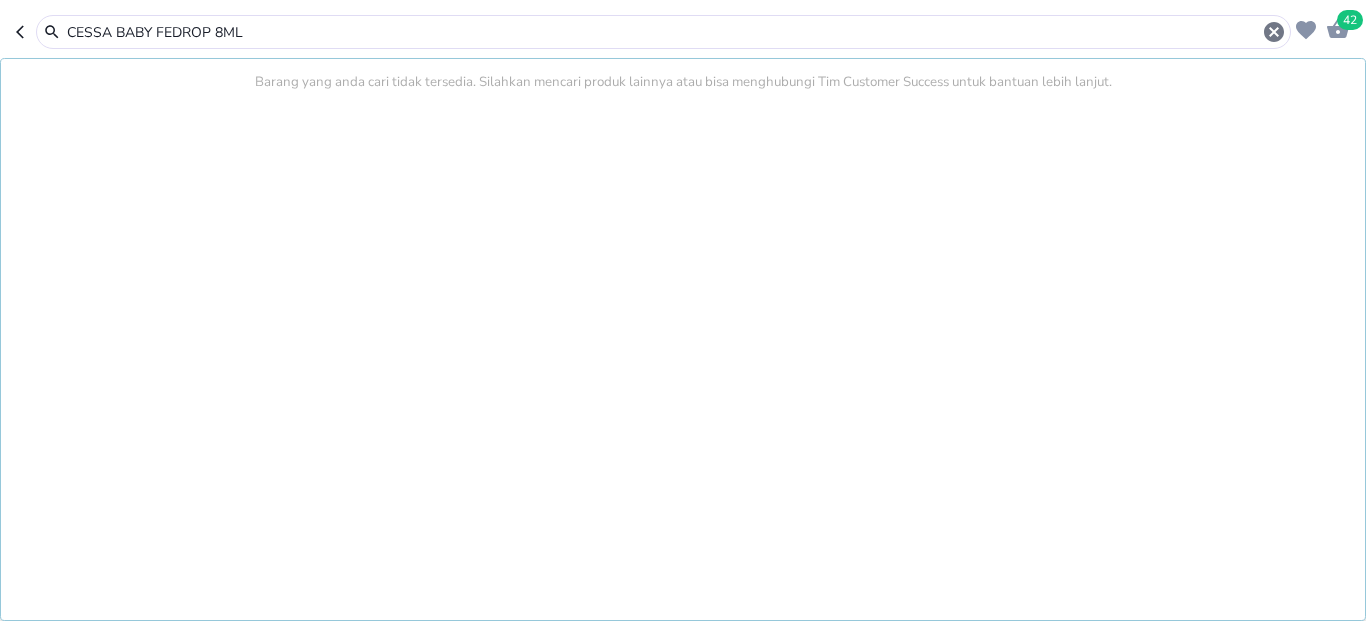 click on "CESSA BABY FEDROP 8ML" at bounding box center (663, 32) 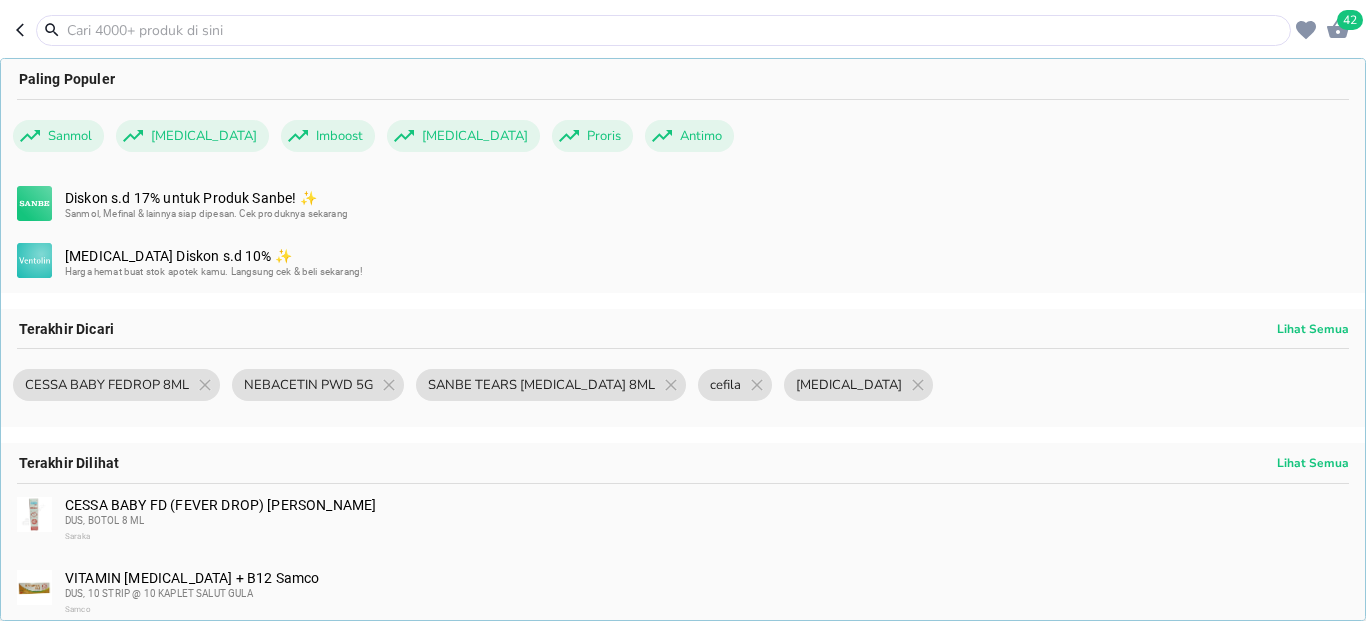 paste on "SEBAMED BABY CLEANSING BAR 100G" 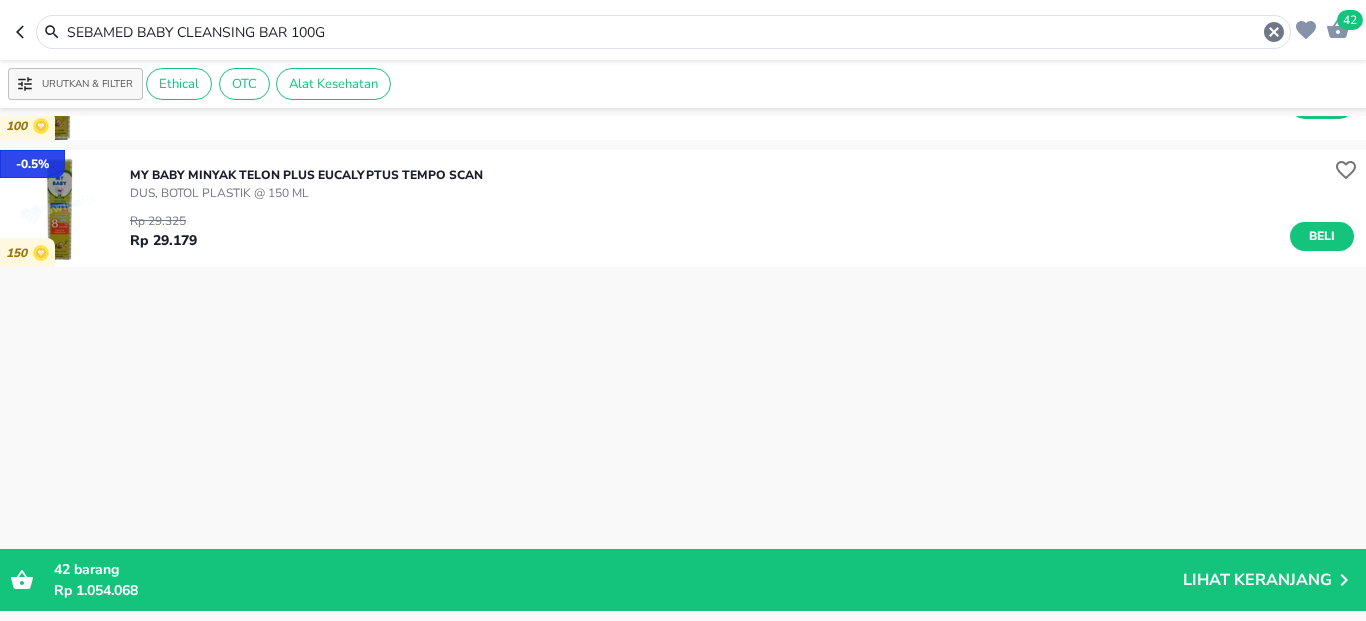 scroll, scrollTop: 6600, scrollLeft: 0, axis: vertical 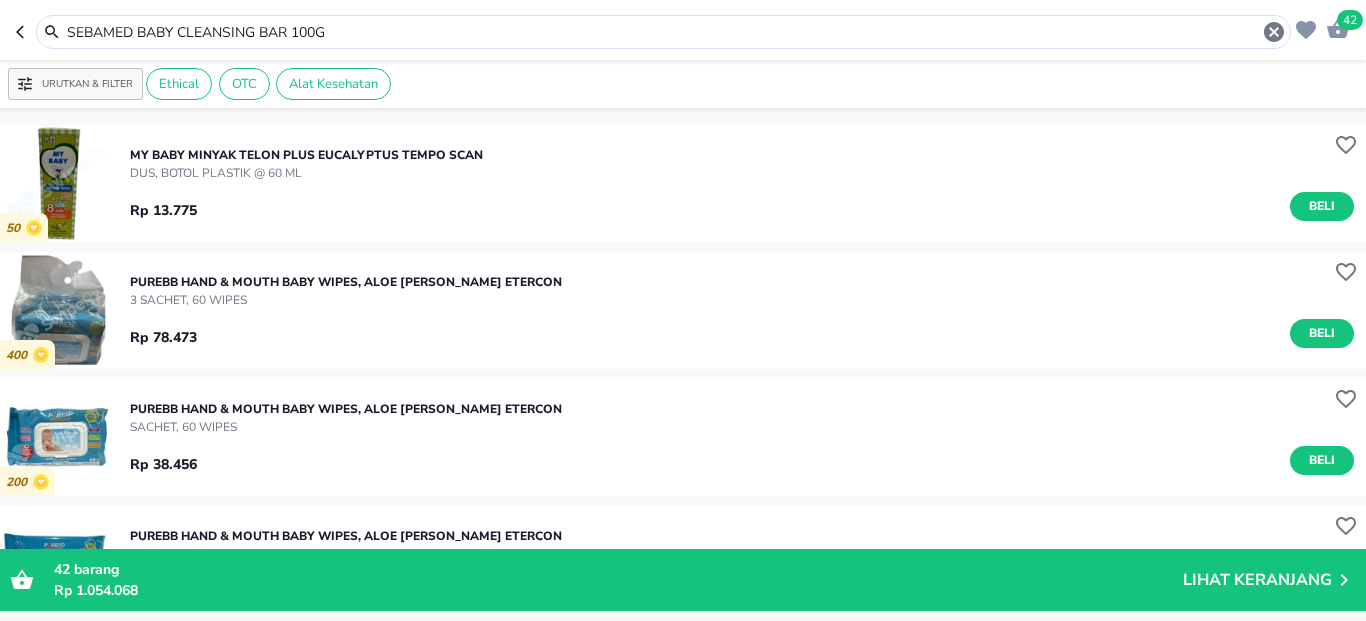 drag, startPoint x: 182, startPoint y: 29, endPoint x: 395, endPoint y: 36, distance: 213.11499 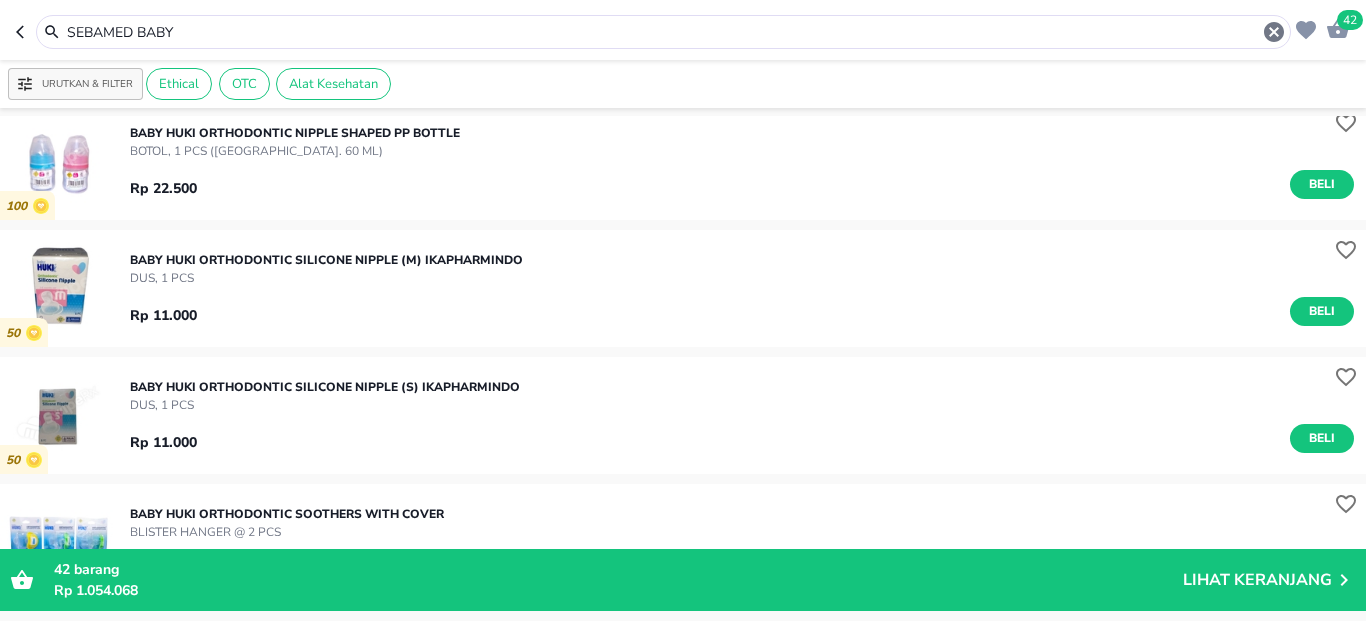 scroll, scrollTop: 0, scrollLeft: 0, axis: both 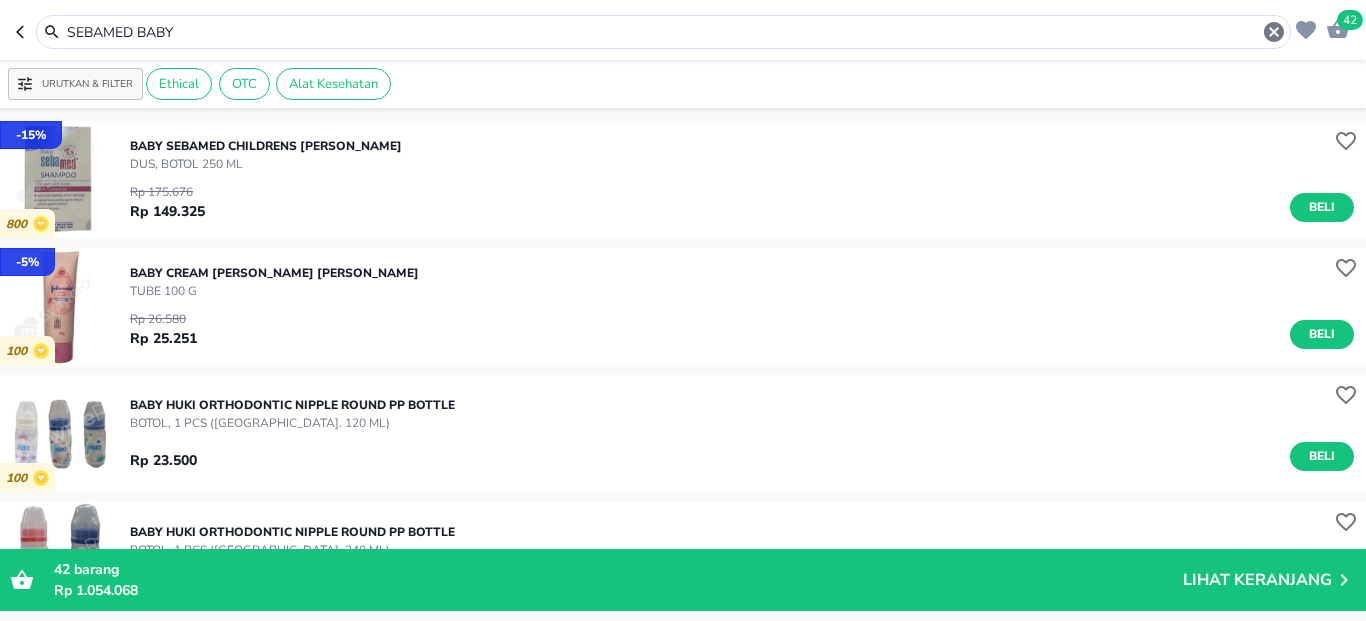 click on "SEBAMED BABY" at bounding box center [663, 32] 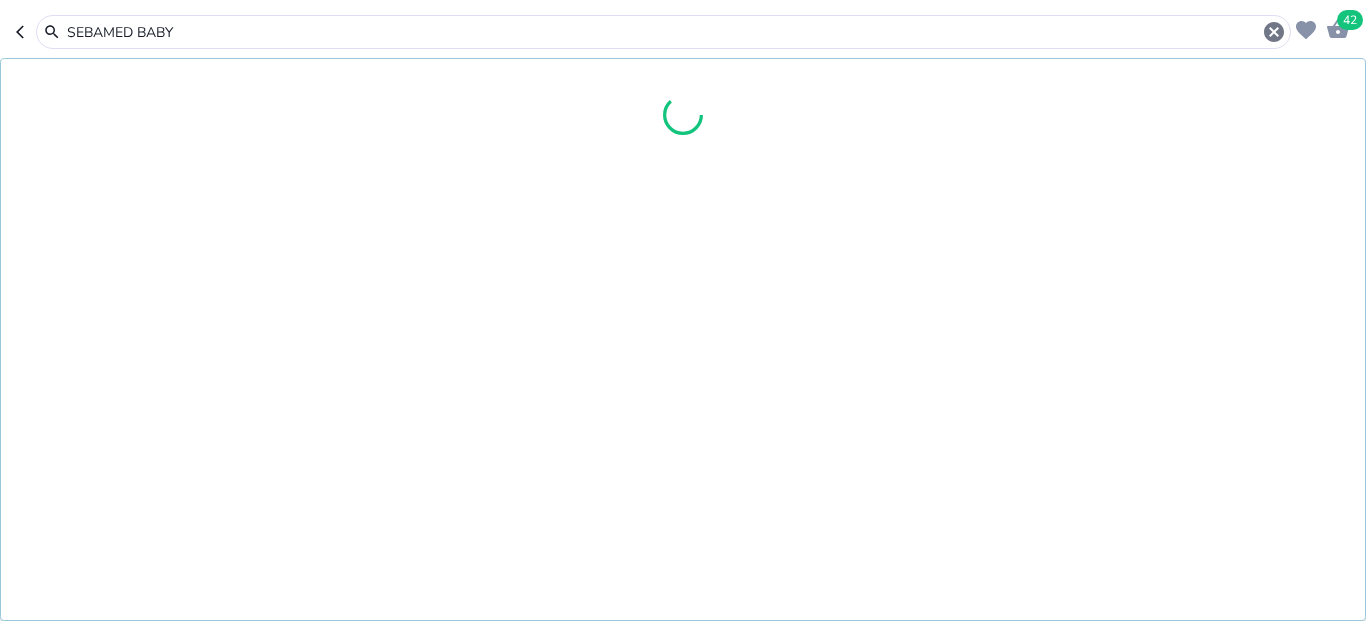 click on "SEBAMED BABY" at bounding box center [663, 32] 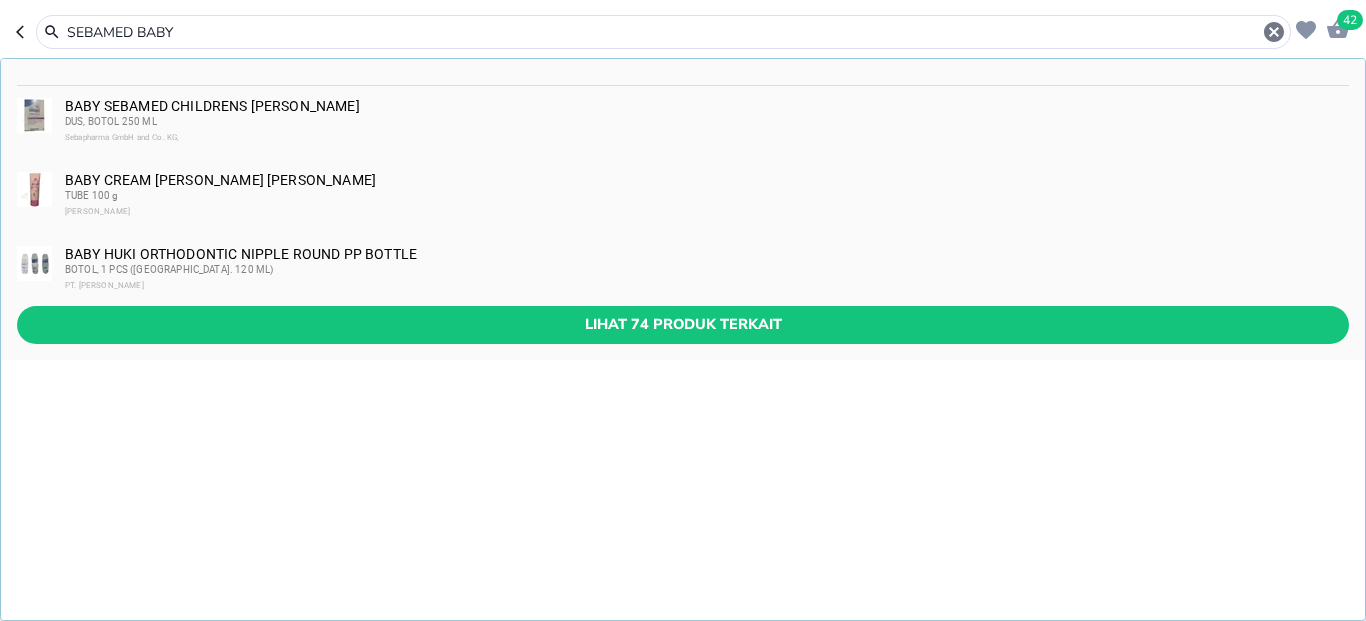 click on "SEBAMED BABY" at bounding box center [663, 32] 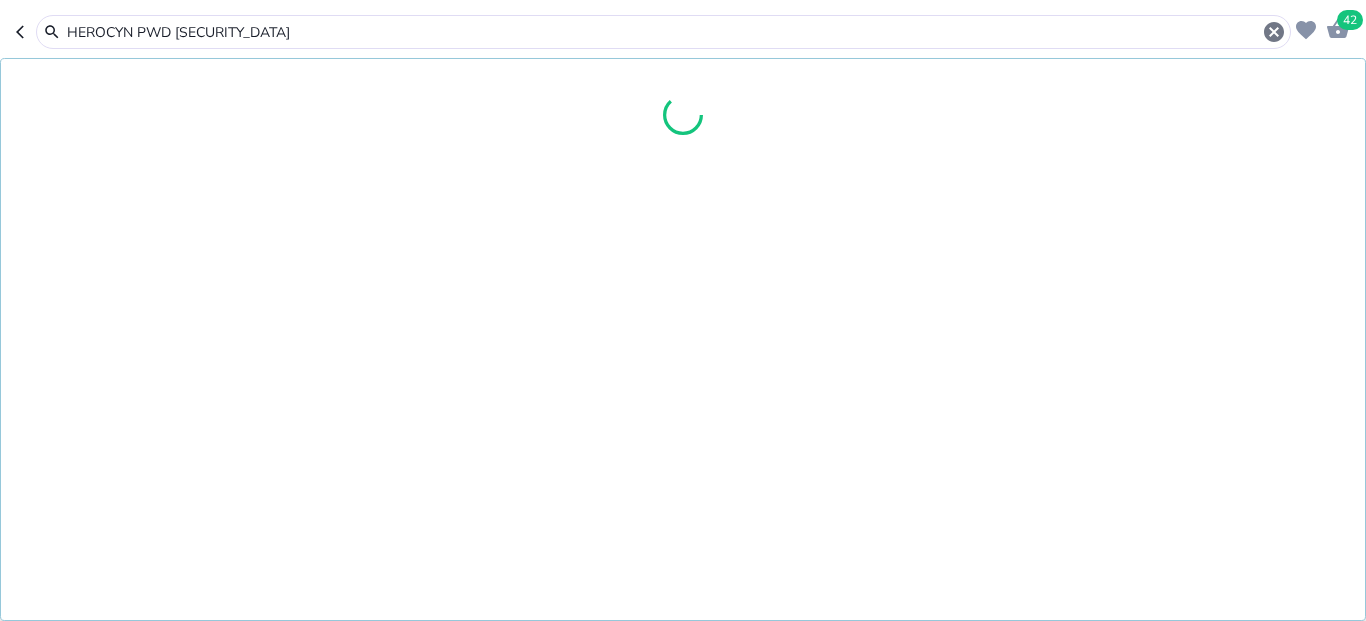 type on "HEROCYN PWD [SECURITY_DATA]" 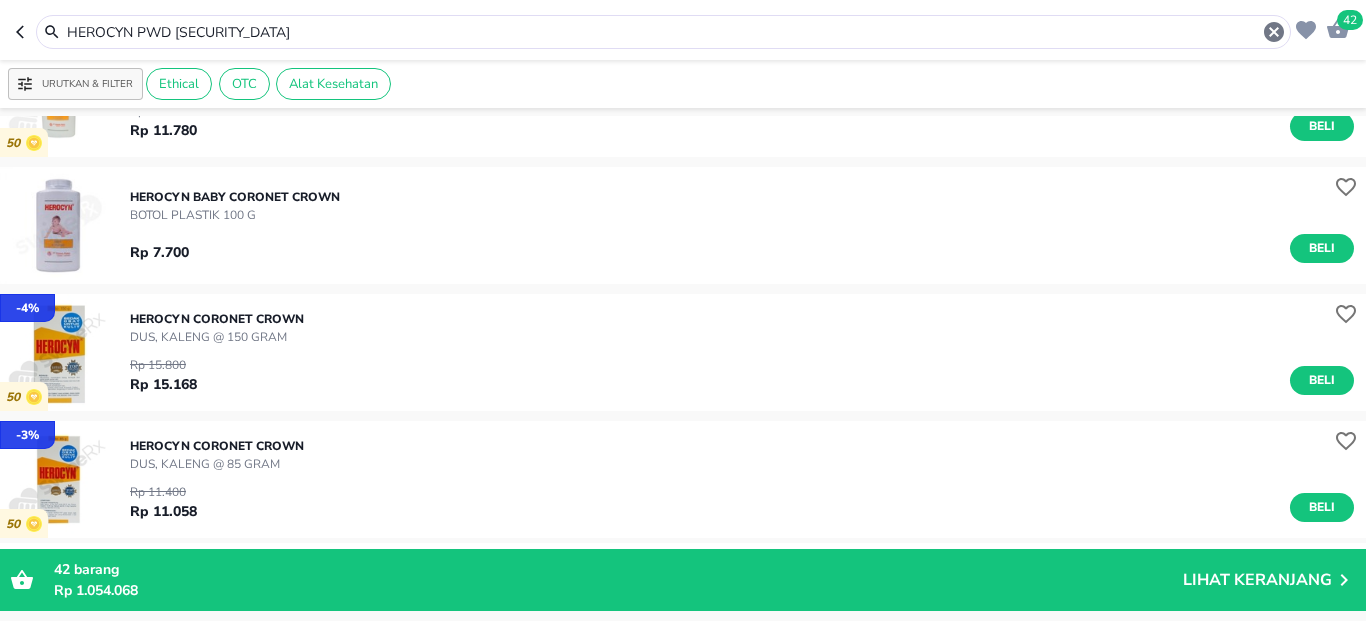 scroll, scrollTop: 120, scrollLeft: 0, axis: vertical 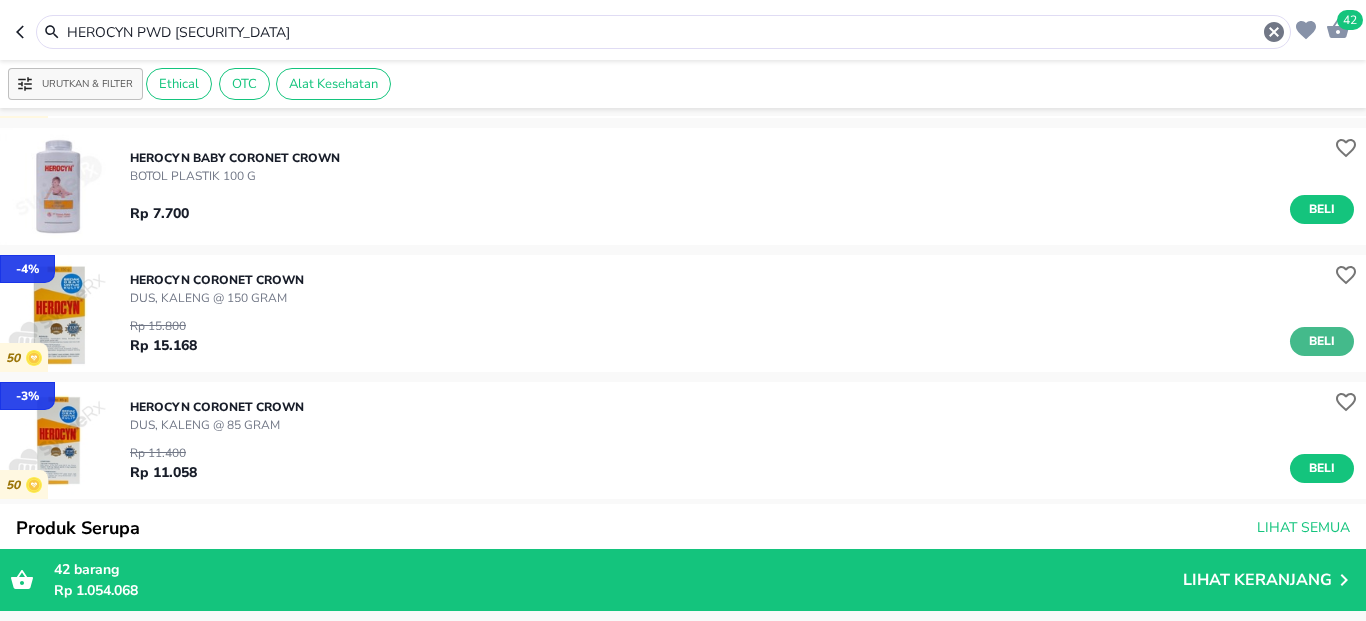 click on "Beli" at bounding box center (1322, 341) 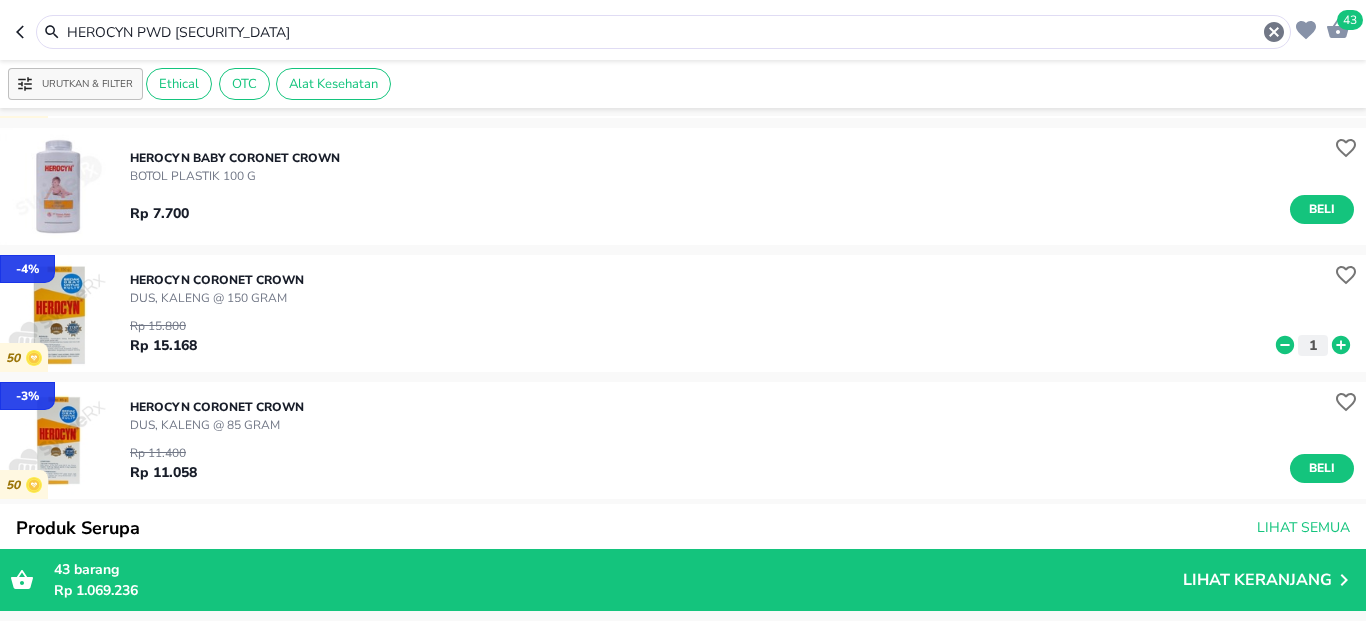 click on "HEROCYN PWD [SECURITY_DATA]" at bounding box center (663, 32) 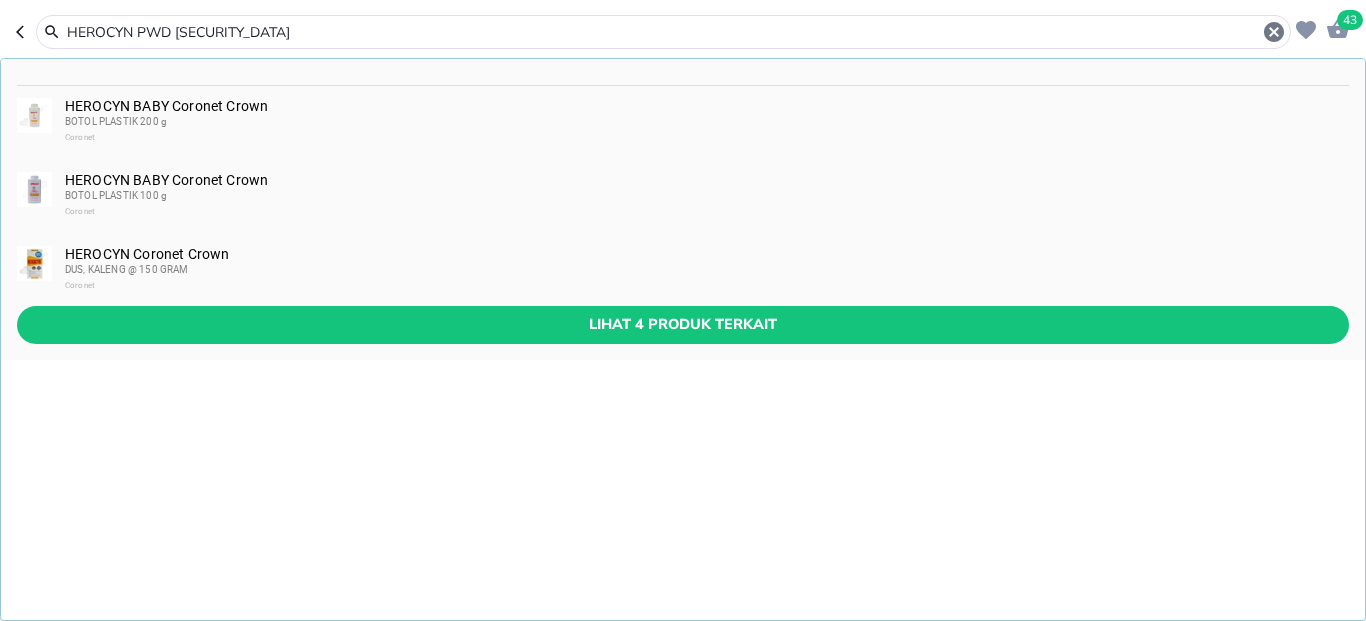 click on "HEROCYN PWD [SECURITY_DATA]" at bounding box center [663, 32] 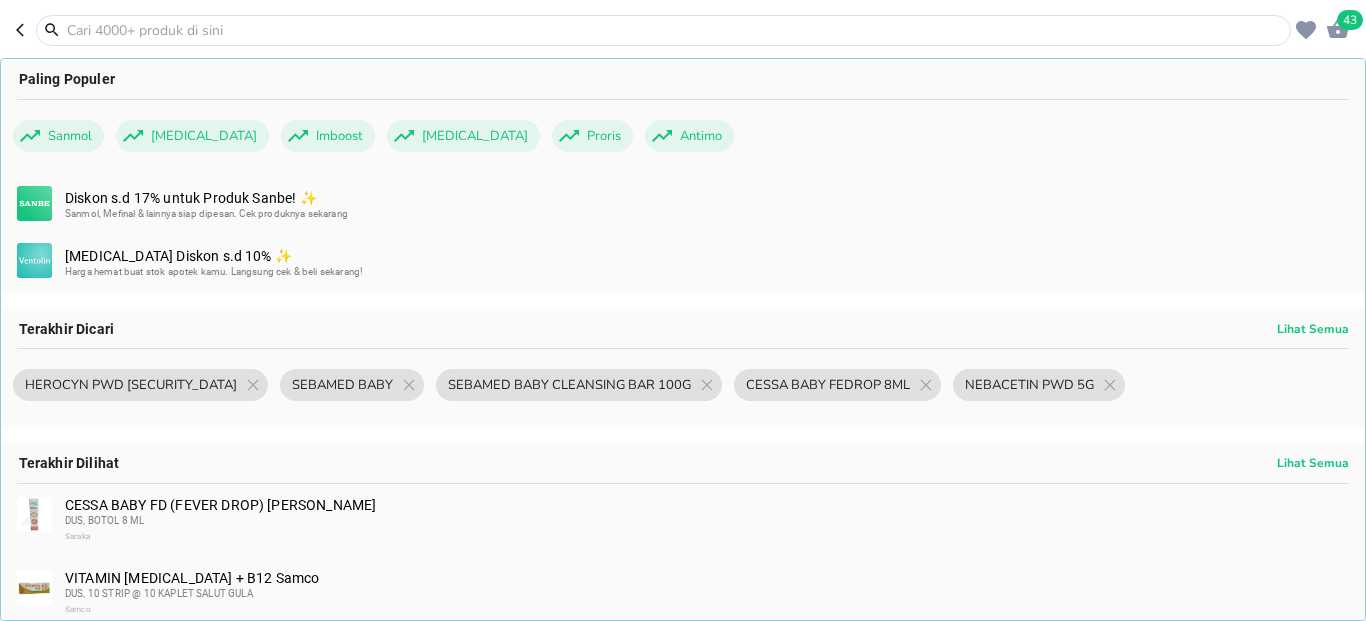 paste on "CETAPHIL GENTLE SKIN CLEANSER 59ML" 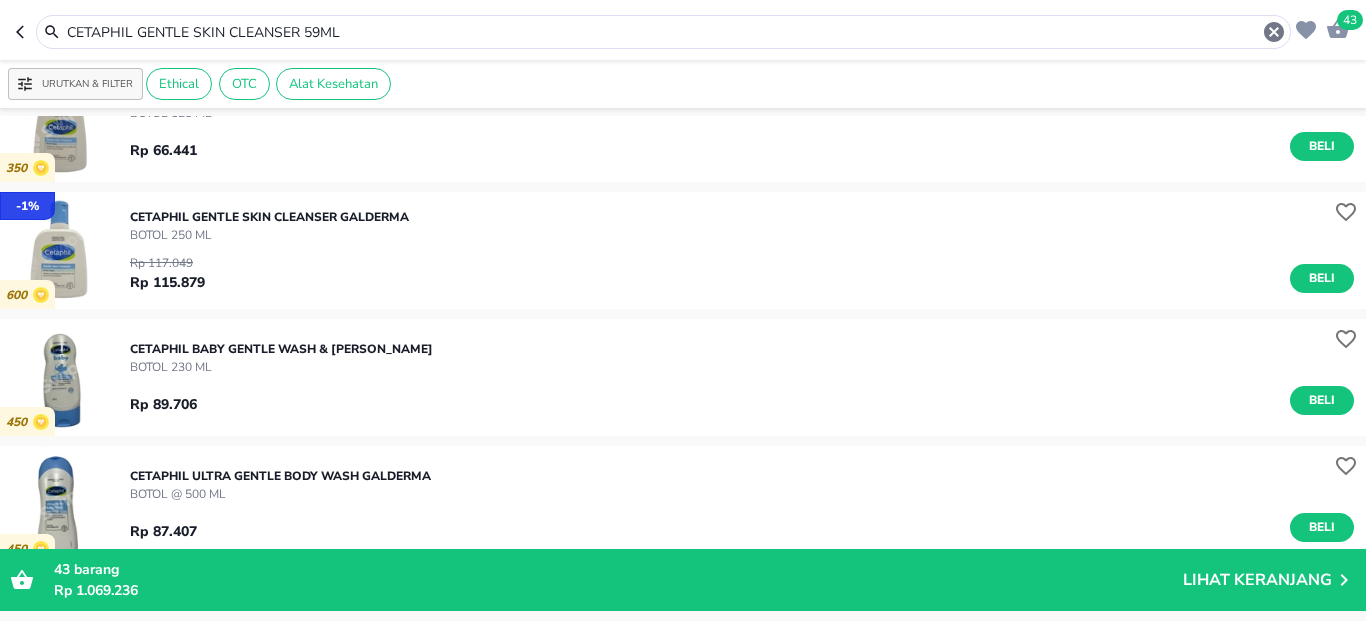 scroll, scrollTop: 0, scrollLeft: 0, axis: both 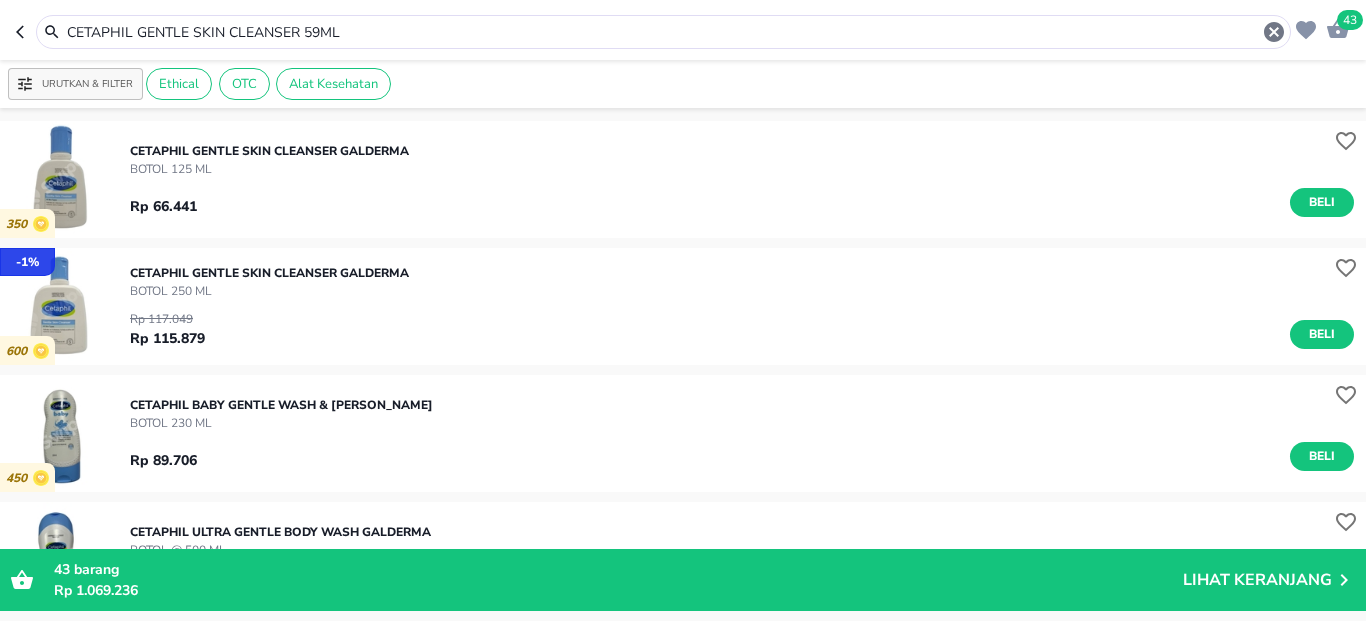 click on "CETAPHIL GENTLE SKIN CLEANSER 59ML" at bounding box center (663, 32) 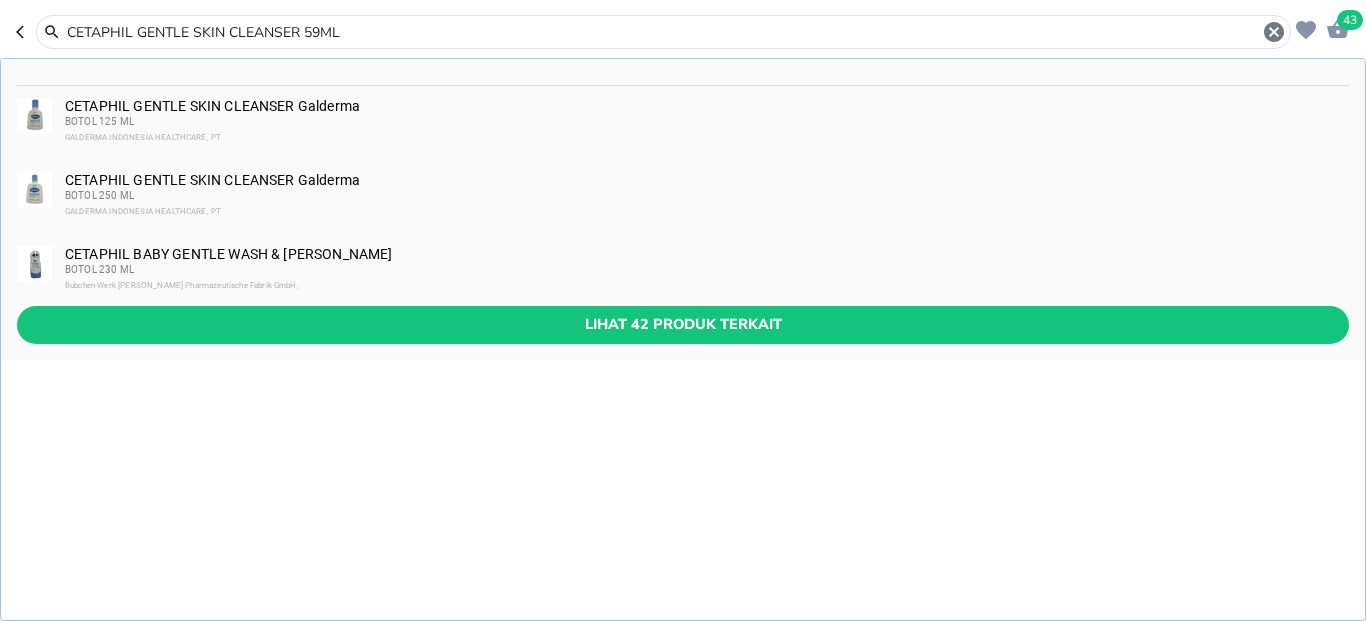 click on "CETAPHIL GENTLE SKIN CLEANSER 59ML" at bounding box center (663, 32) 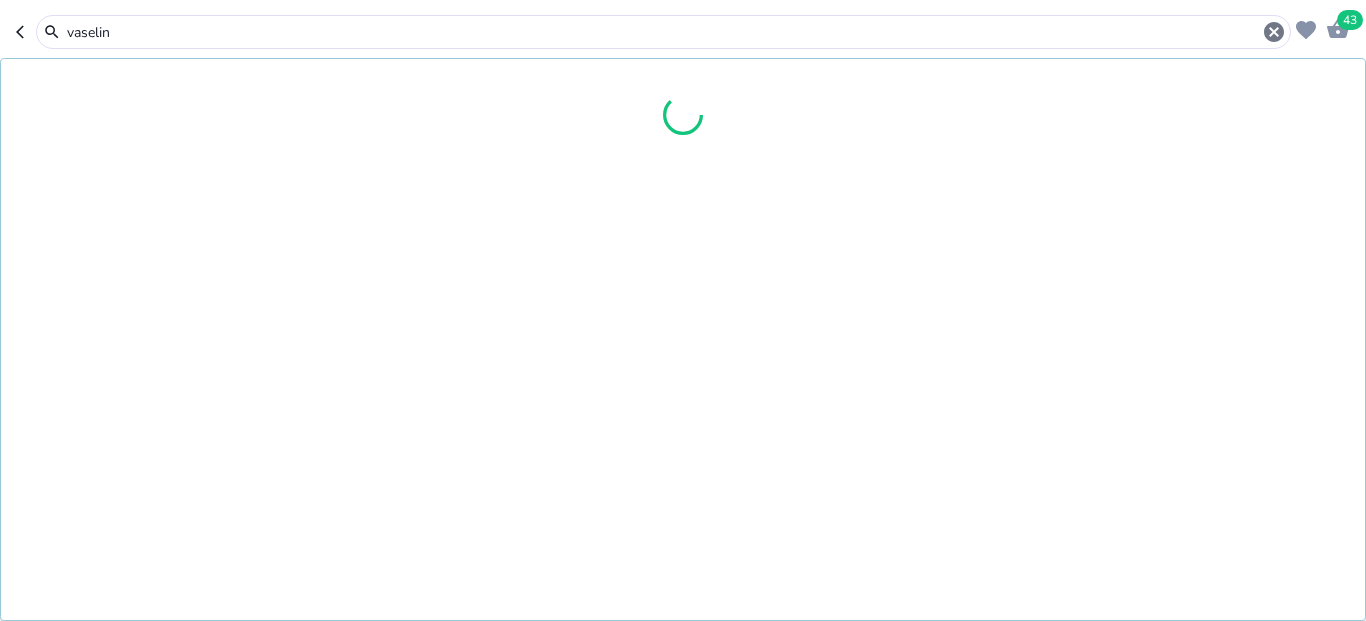 type on "vaselin" 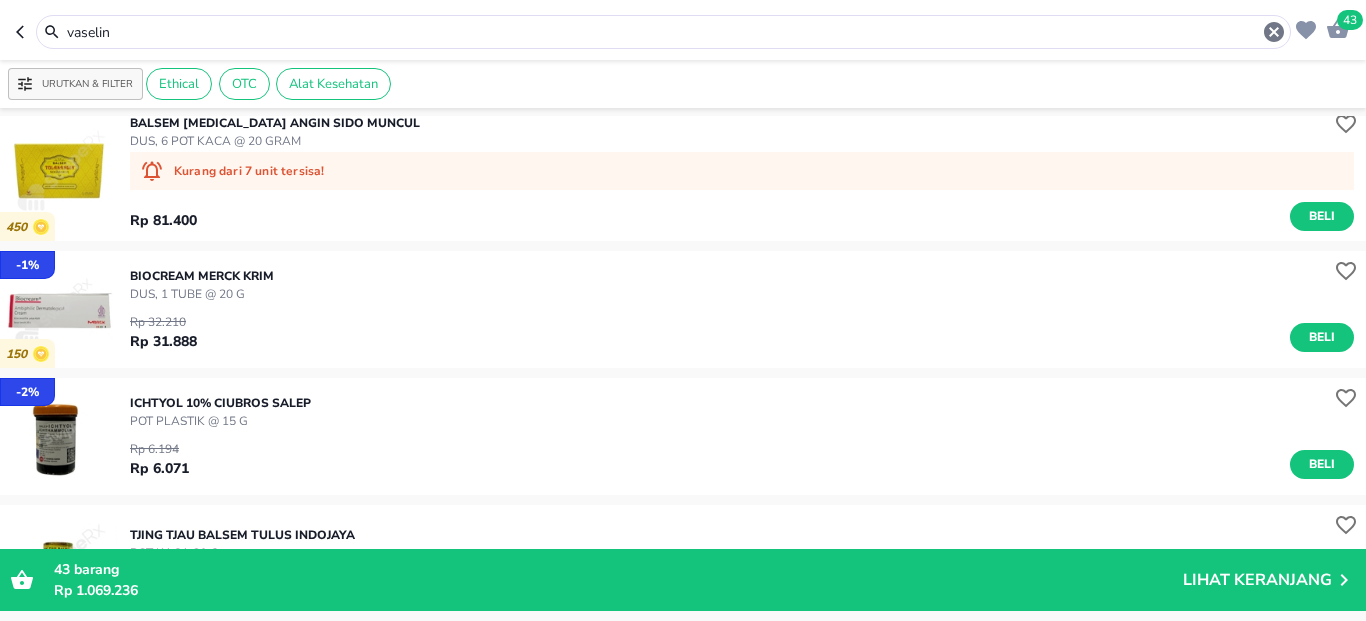 scroll, scrollTop: 0, scrollLeft: 0, axis: both 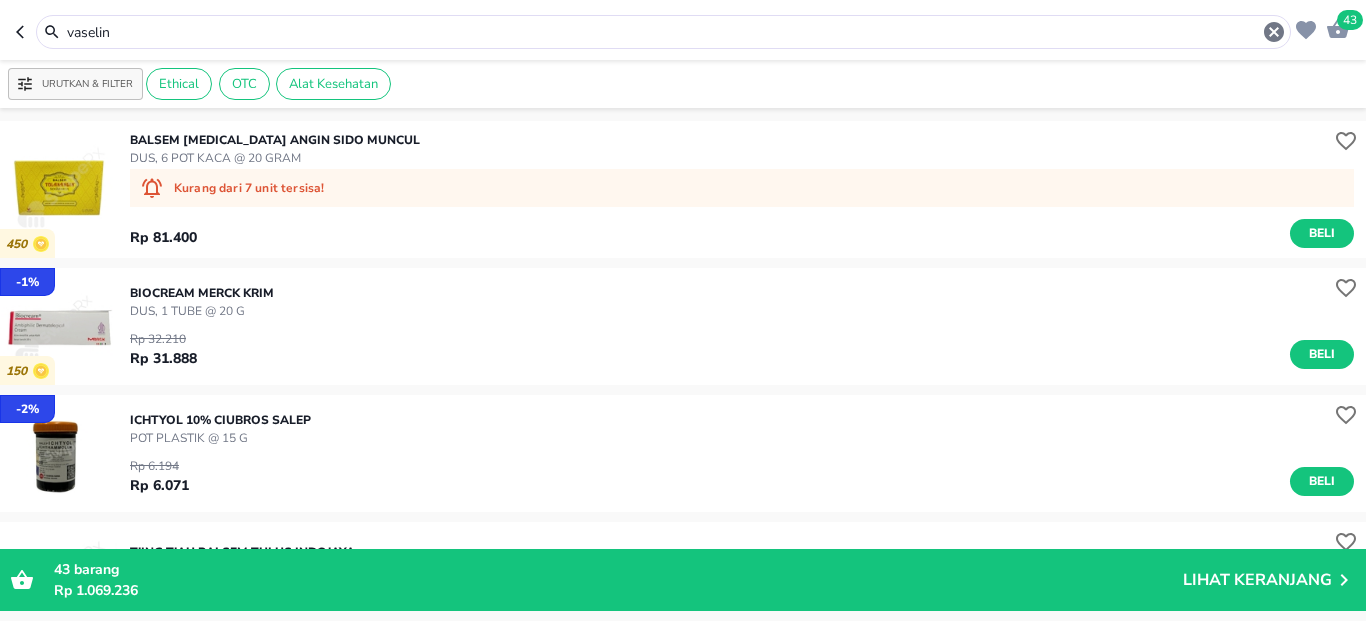 click on "vaselin" at bounding box center (663, 32) 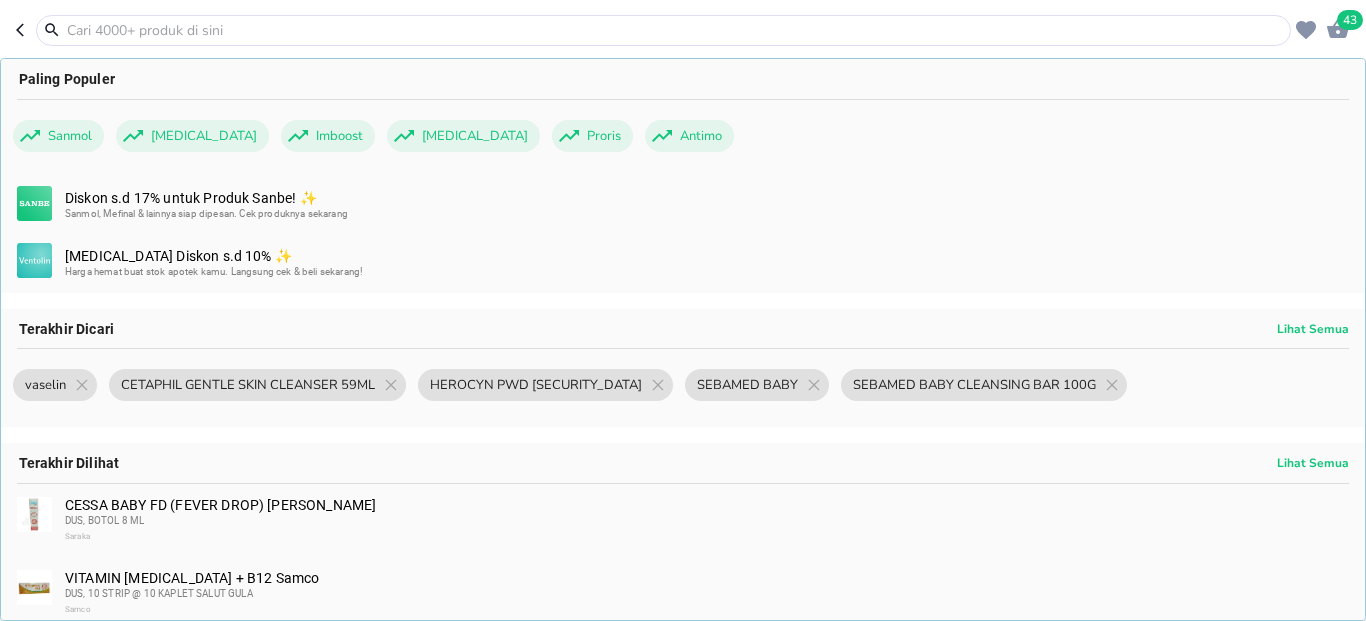 paste on "BEPANTHEN BABY OINT 20G" 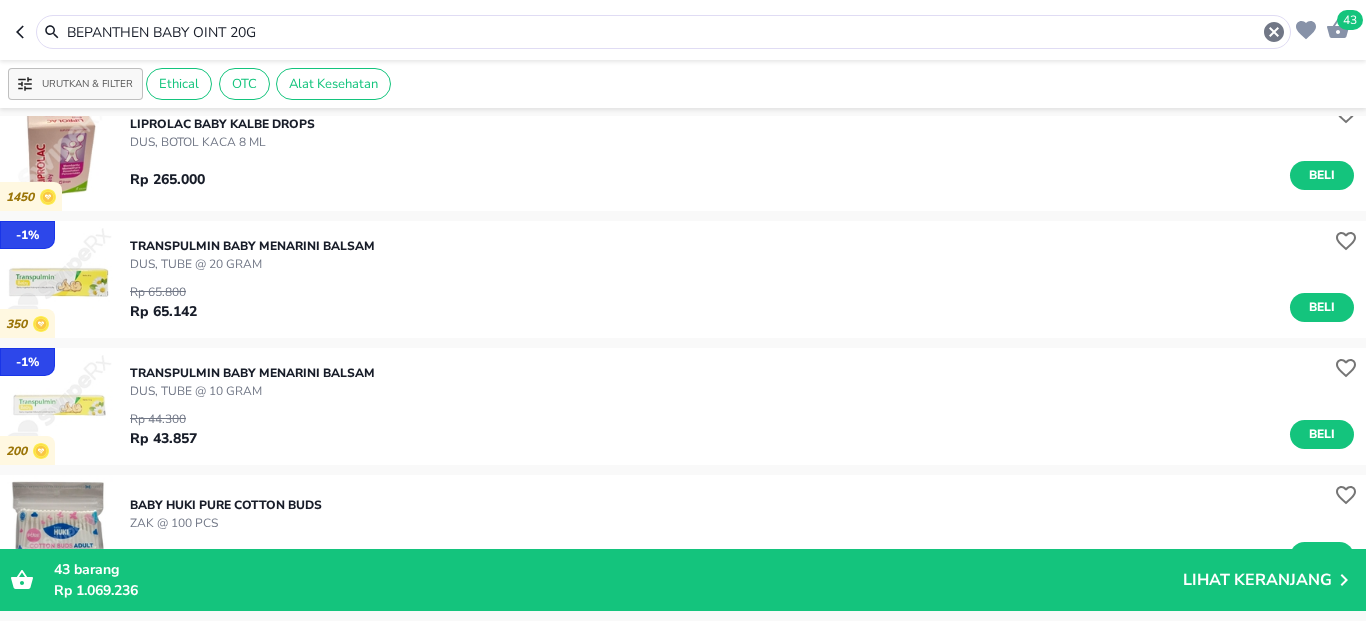 scroll, scrollTop: 600, scrollLeft: 0, axis: vertical 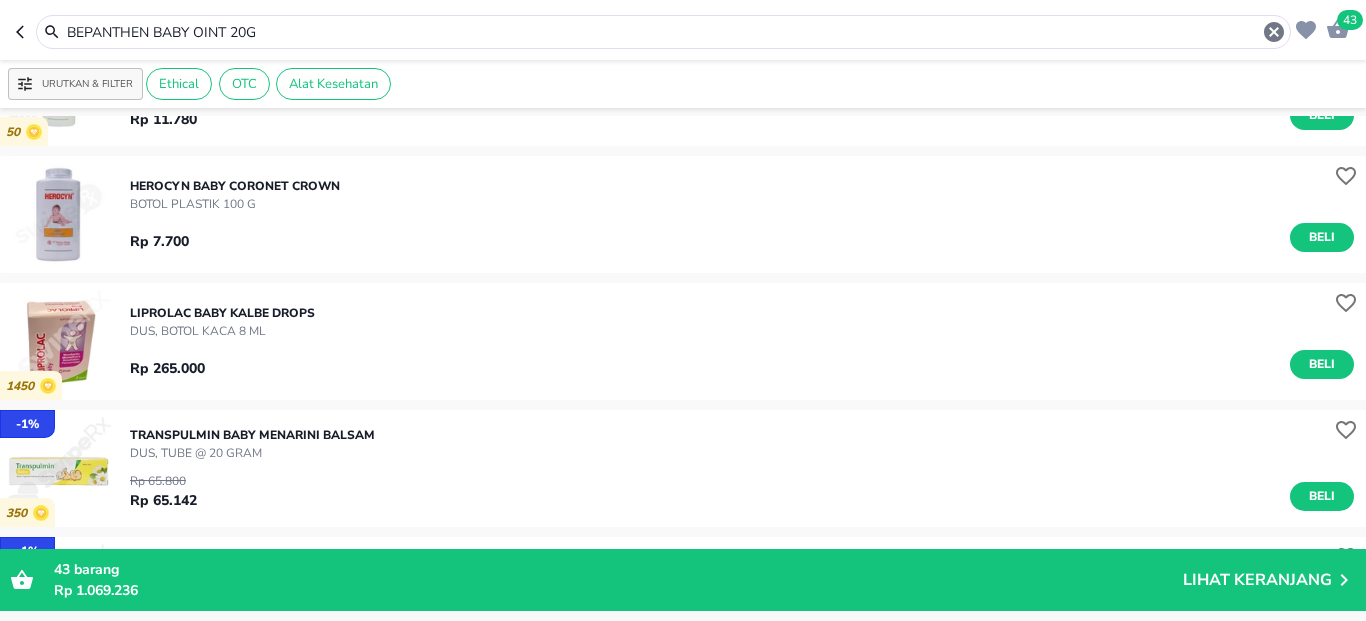 drag, startPoint x: 150, startPoint y: 30, endPoint x: 331, endPoint y: 35, distance: 181.06905 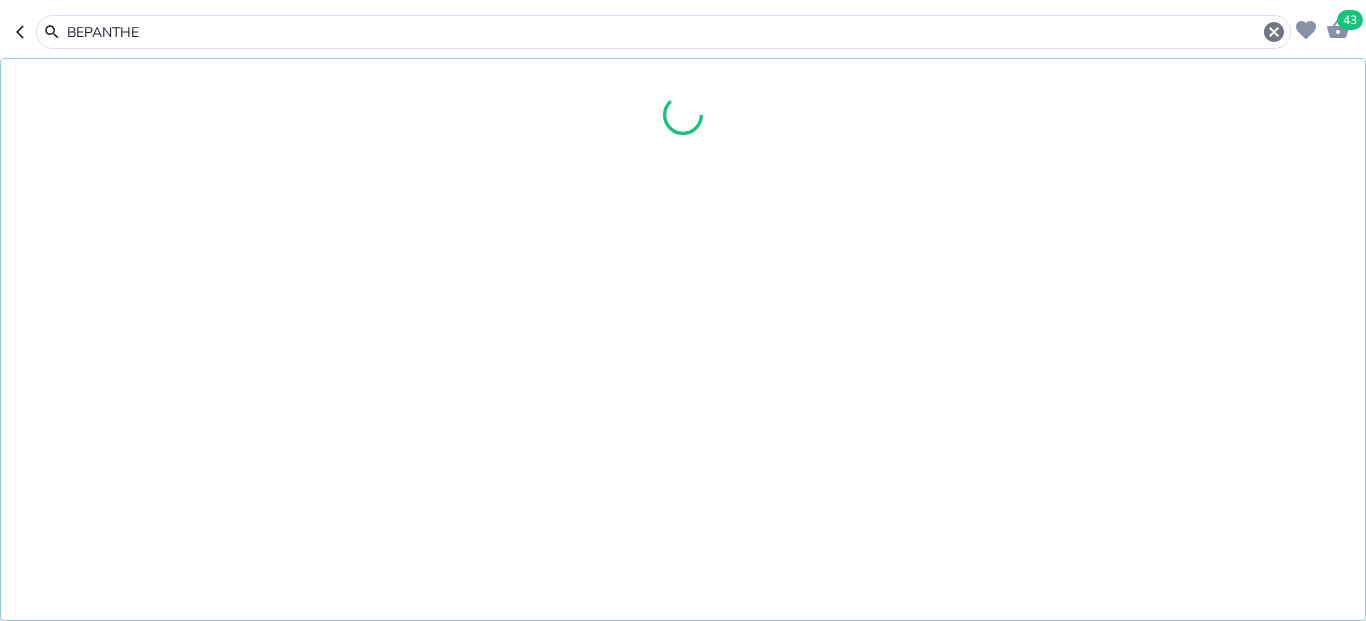 type on "BEPANTHE" 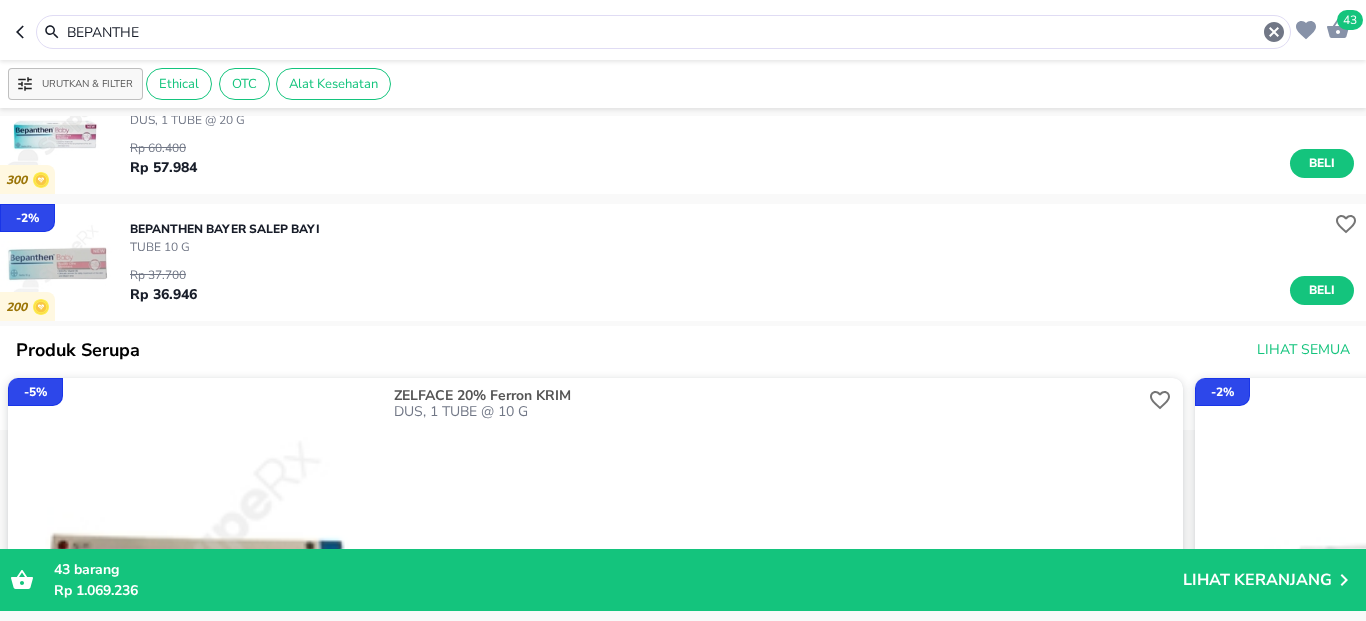 scroll, scrollTop: 0, scrollLeft: 0, axis: both 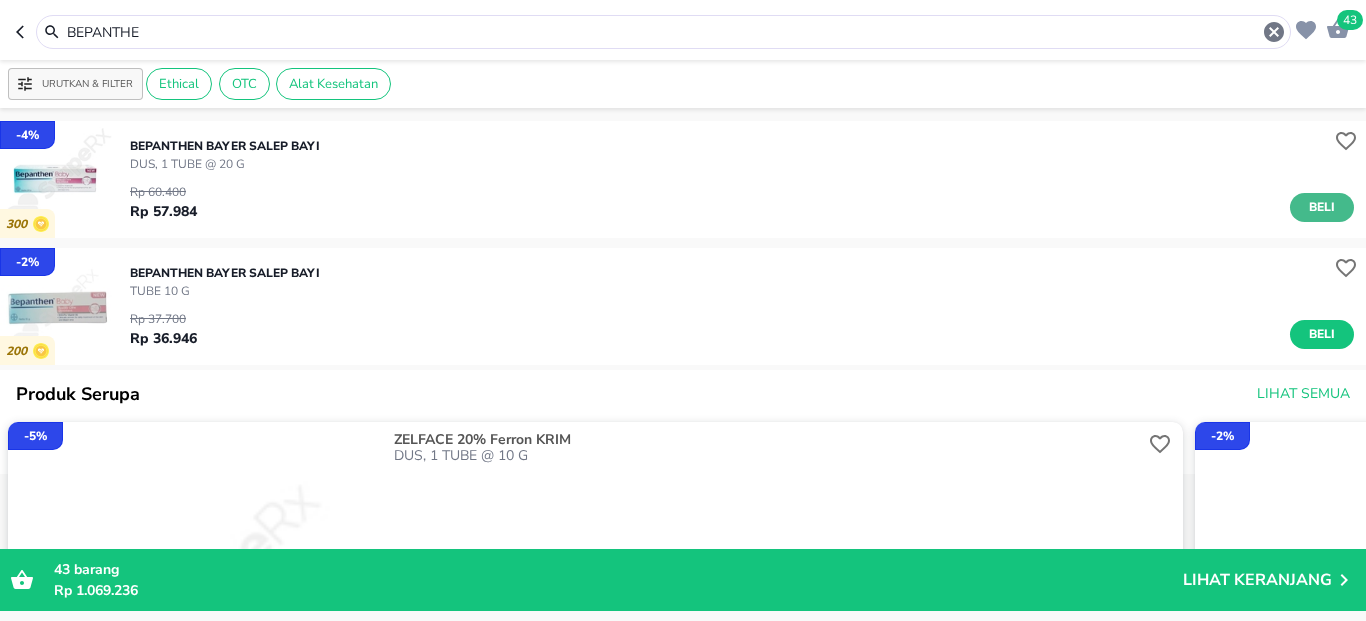click on "Beli" at bounding box center (1322, 207) 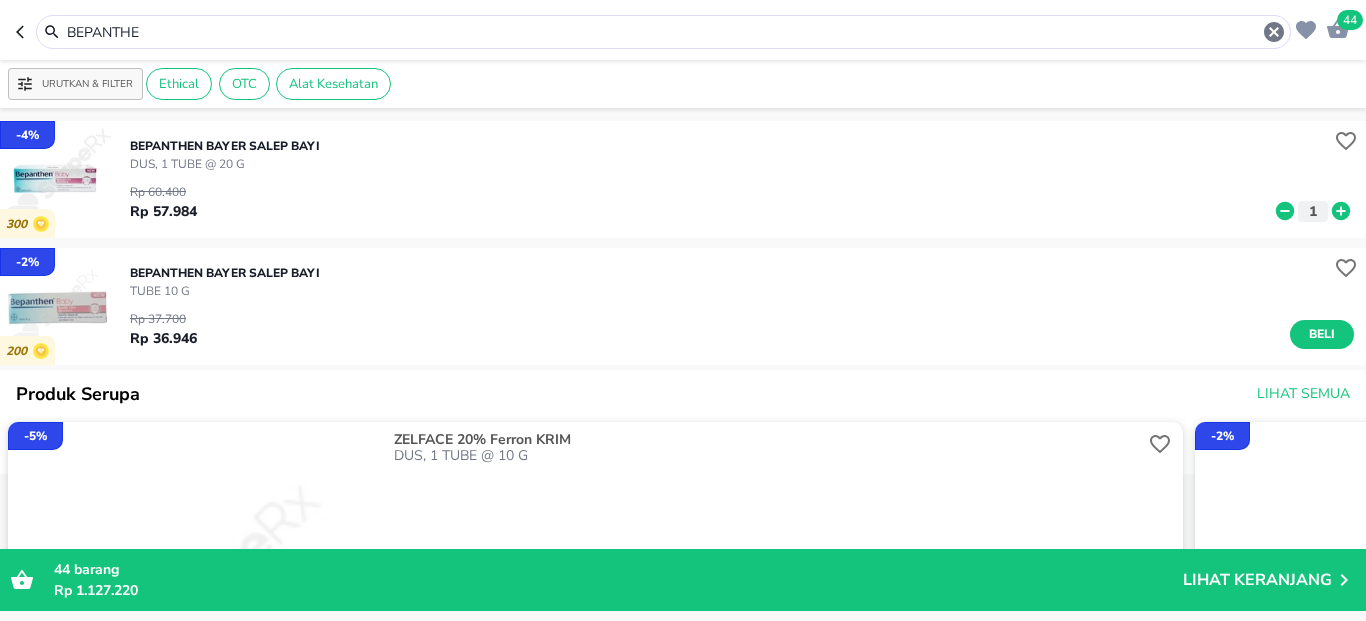 click on "BEPANTHE" at bounding box center [663, 32] 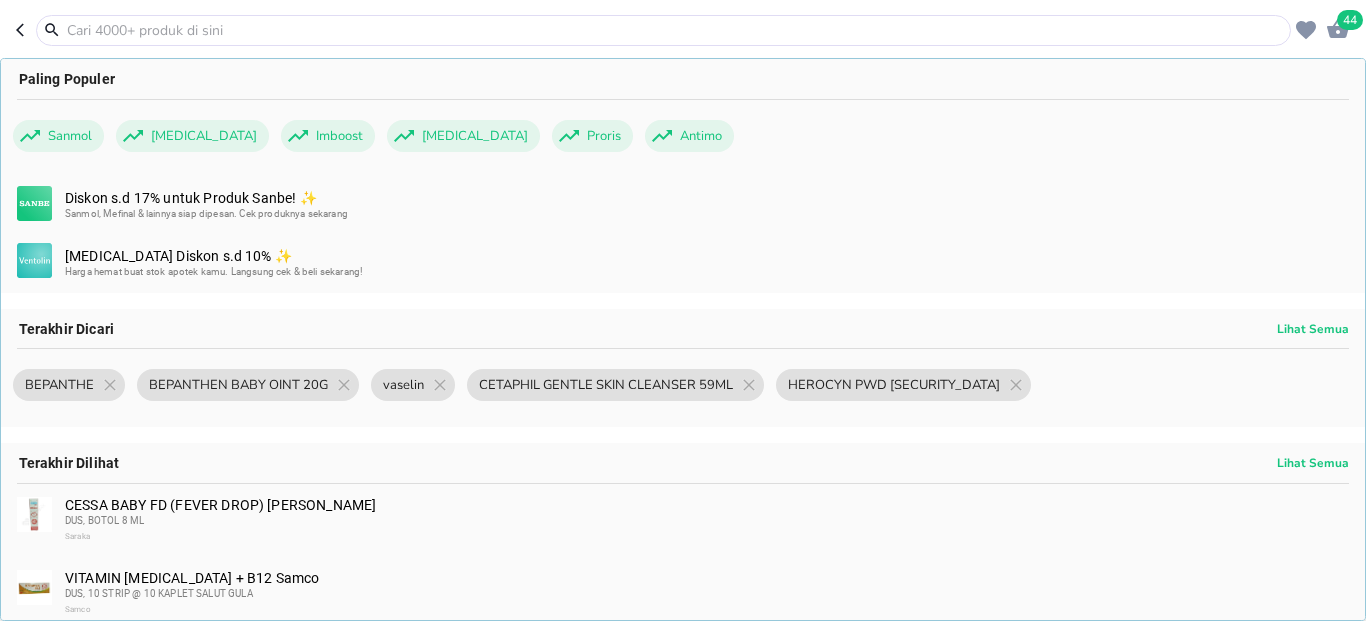 paste on "VITACID 0.025% CR 15G" 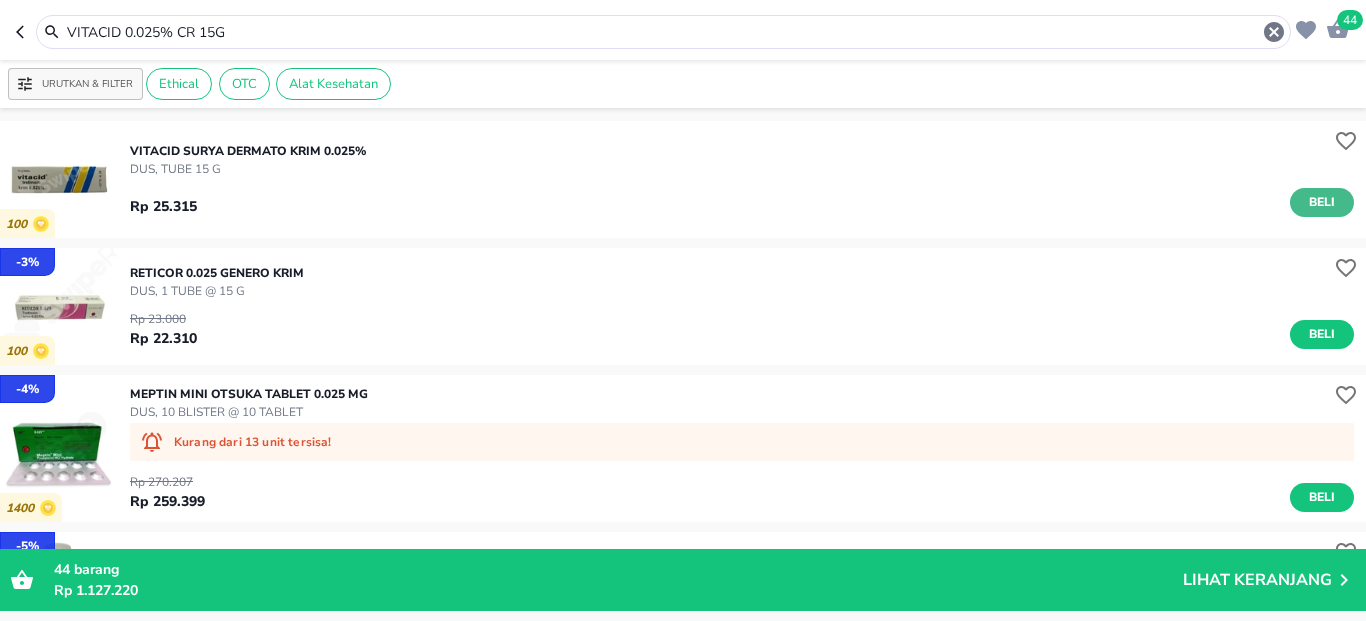 click on "Beli" at bounding box center [1322, 202] 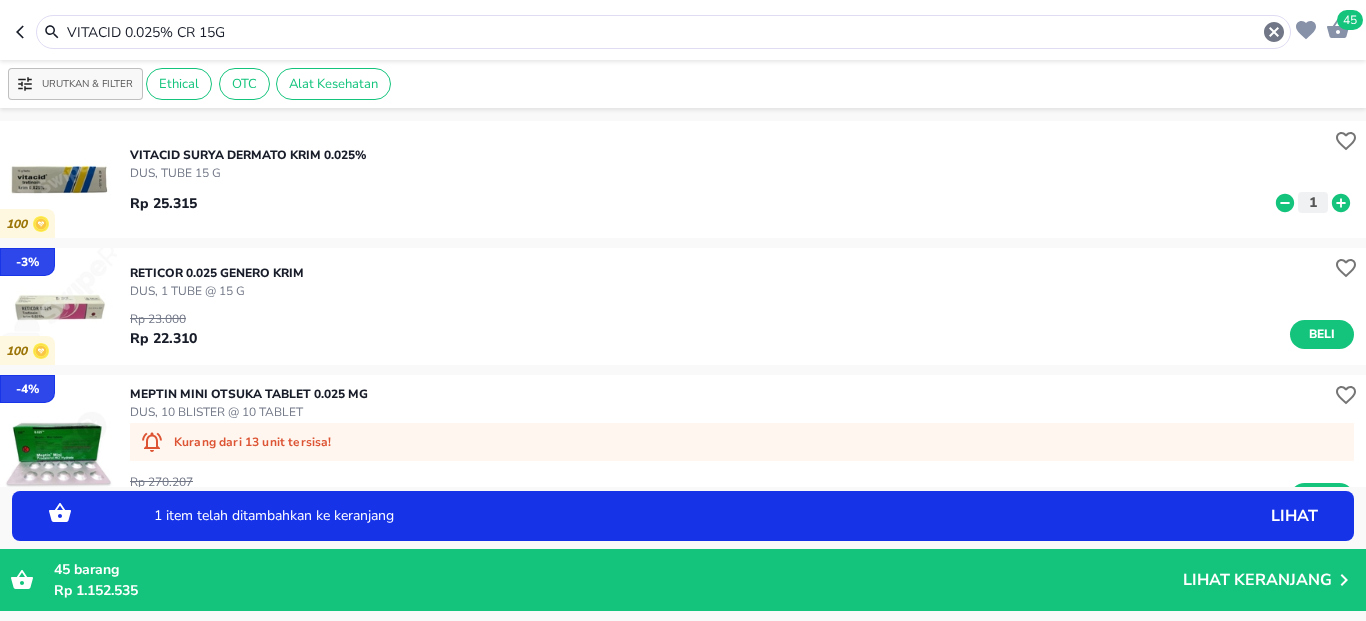 click 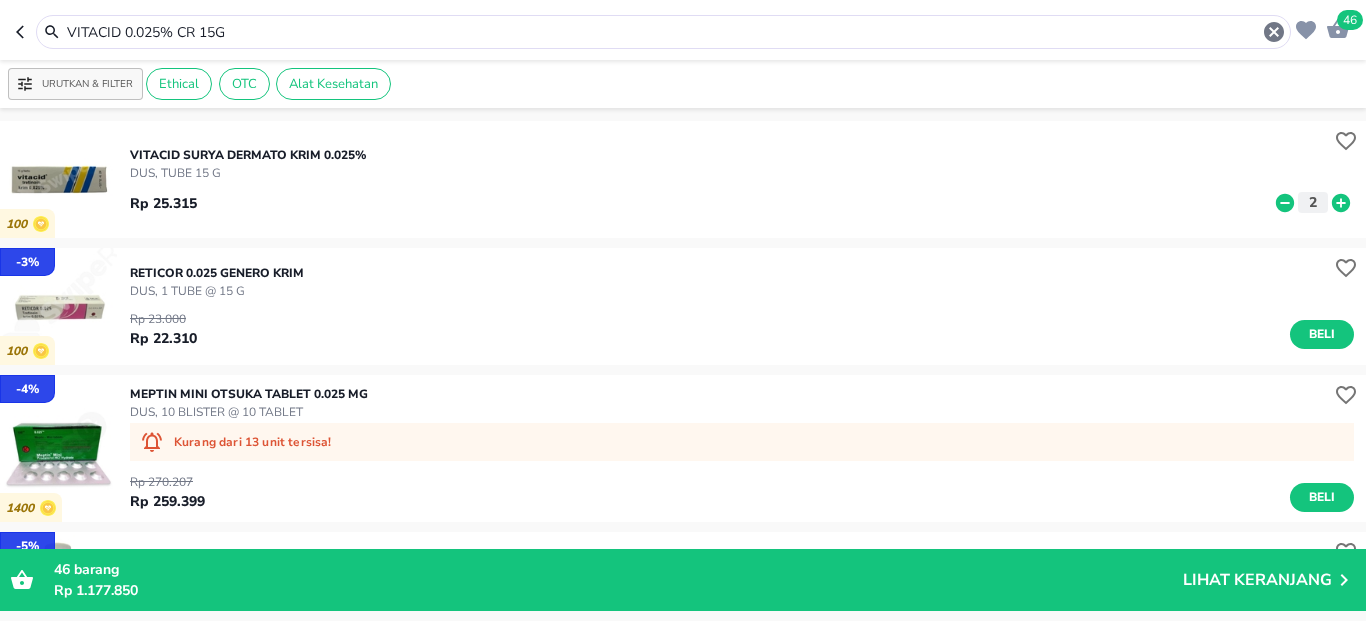 click on "VITACID 0.025% CR 15G" at bounding box center [663, 32] 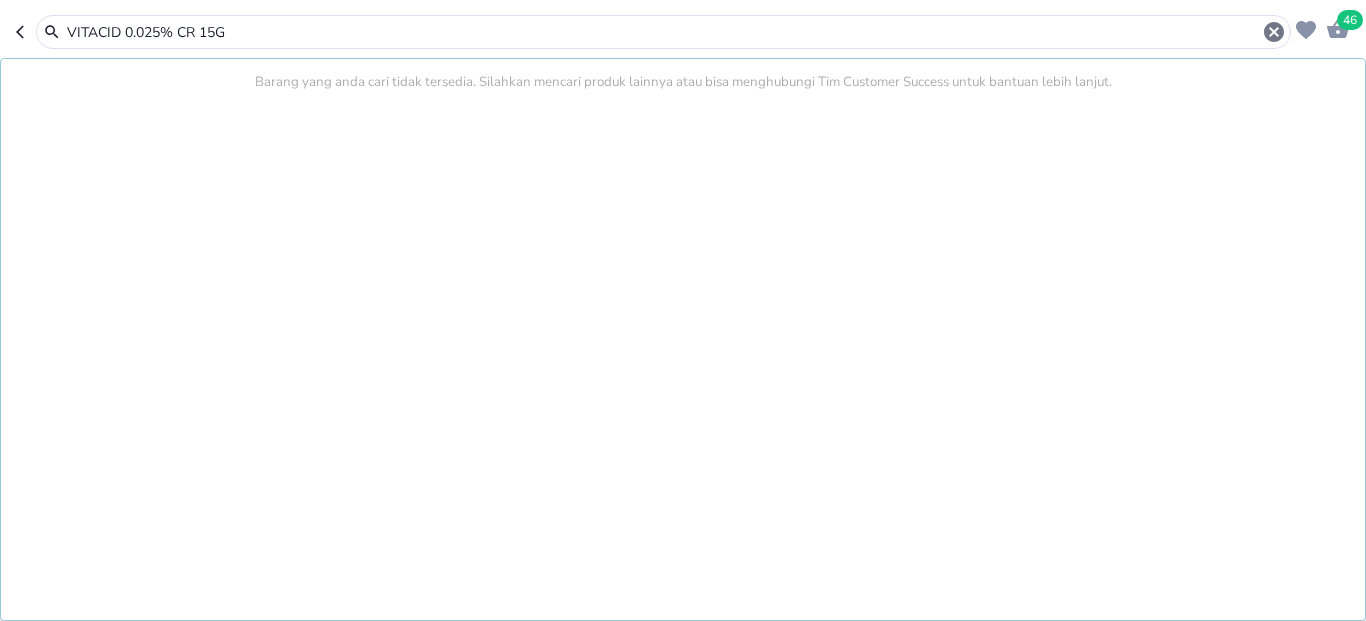 click on "VITACID 0.025% CR 15G" at bounding box center [663, 32] 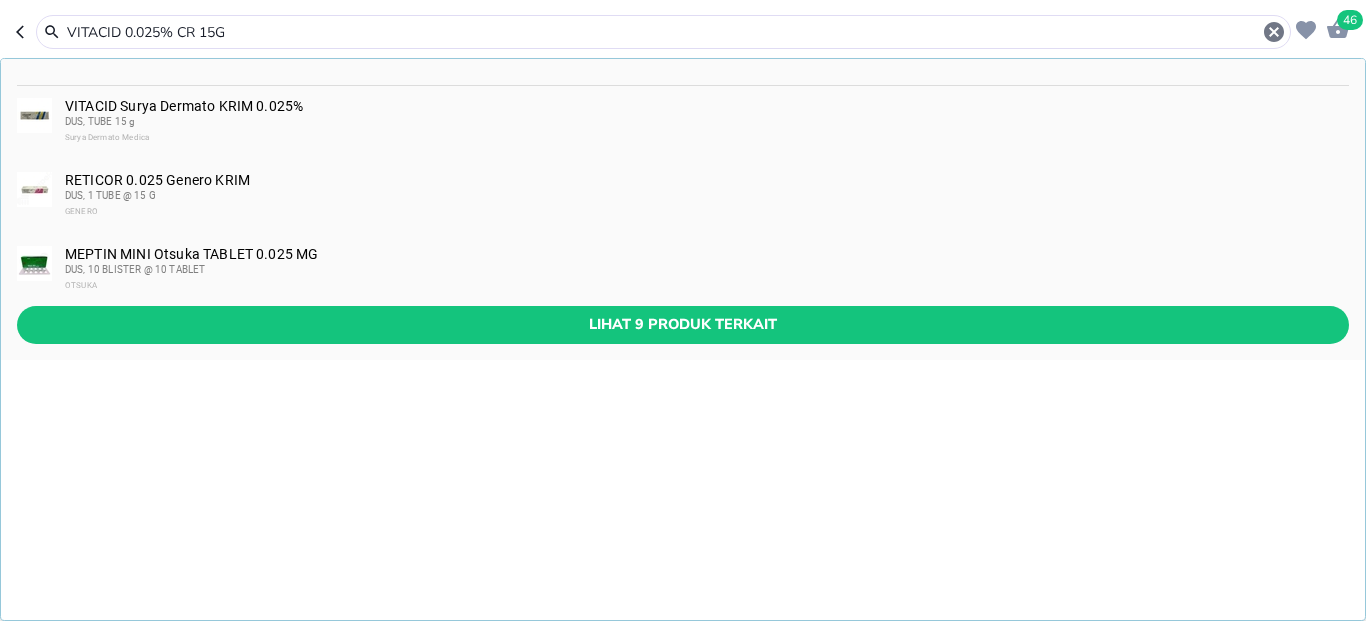 paste on "OM3HEART CAP 30S BTL" 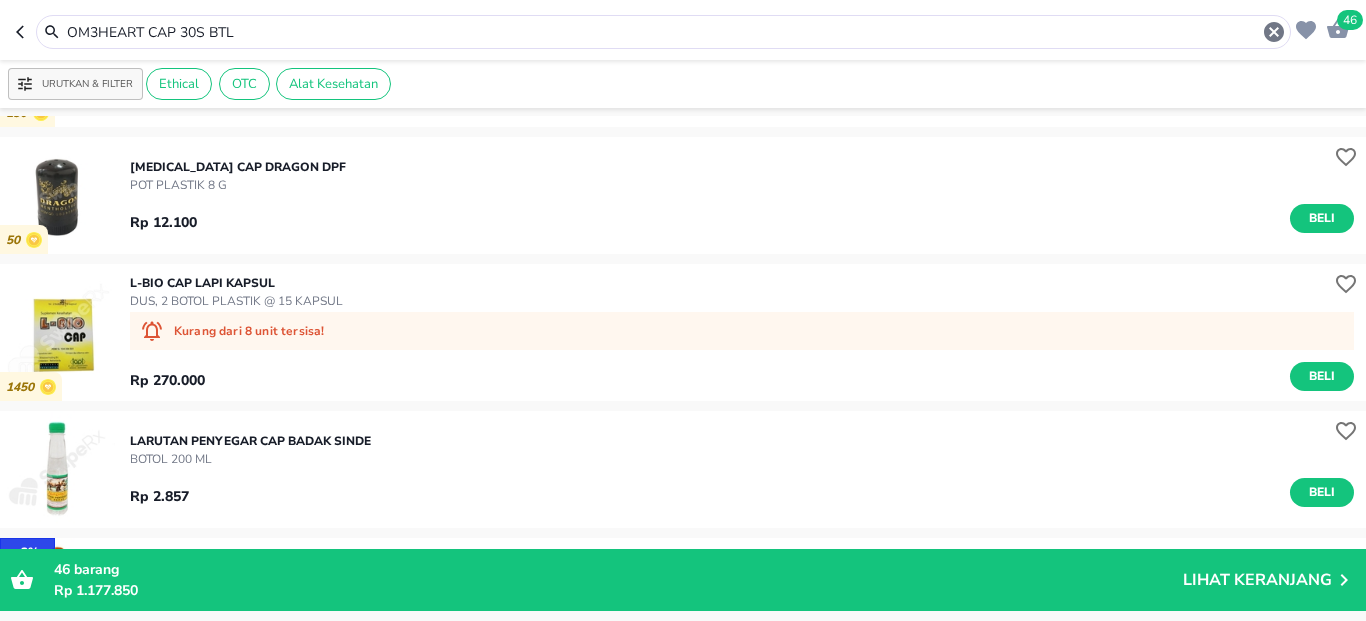 scroll, scrollTop: 0, scrollLeft: 0, axis: both 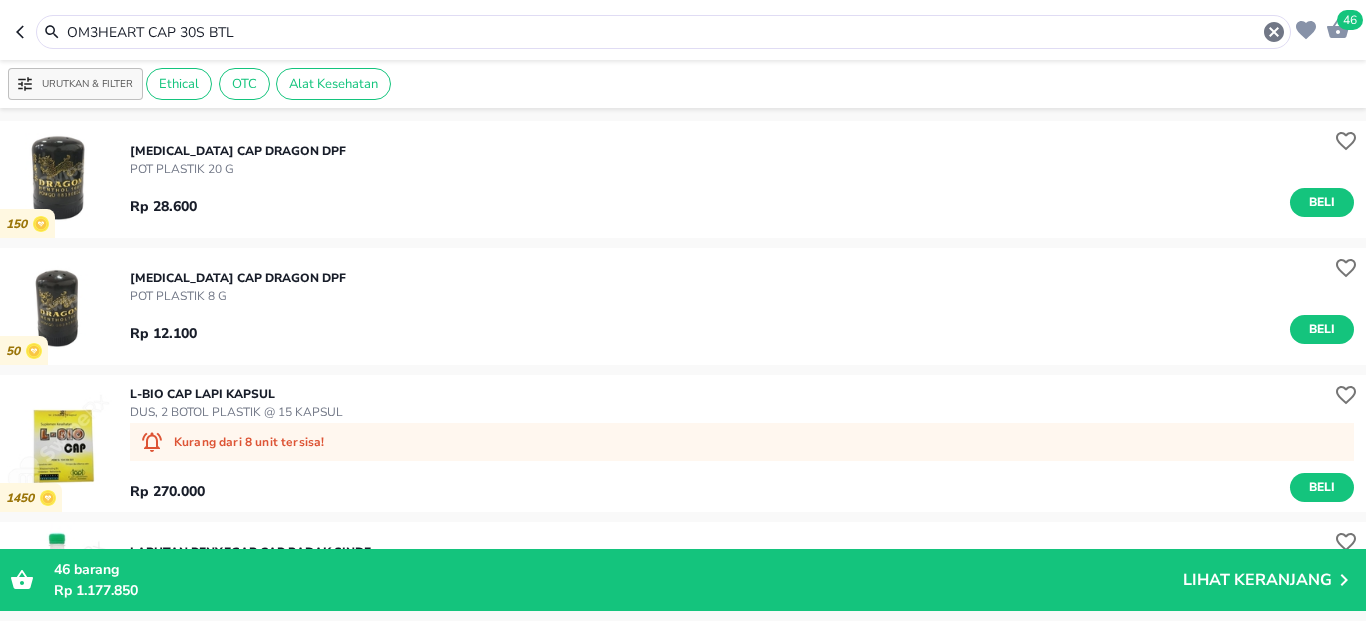 drag, startPoint x: 72, startPoint y: 29, endPoint x: 240, endPoint y: 40, distance: 168.35974 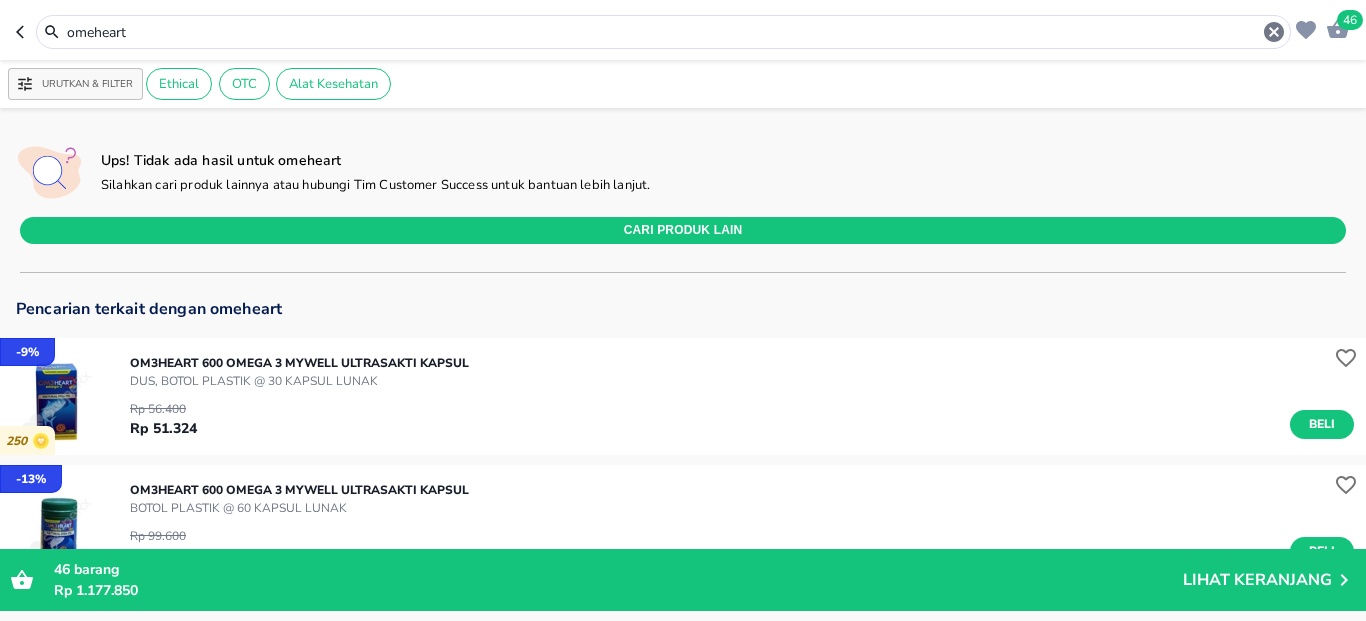 scroll, scrollTop: 120, scrollLeft: 0, axis: vertical 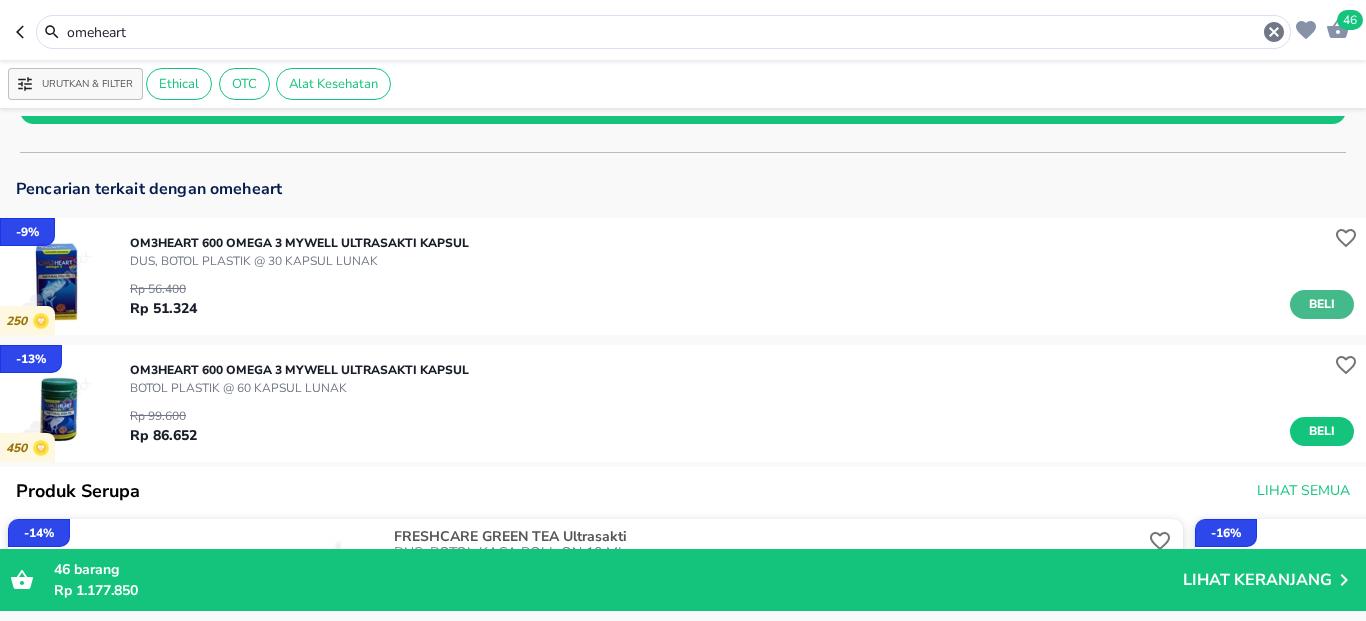 click on "Beli" at bounding box center [1322, 304] 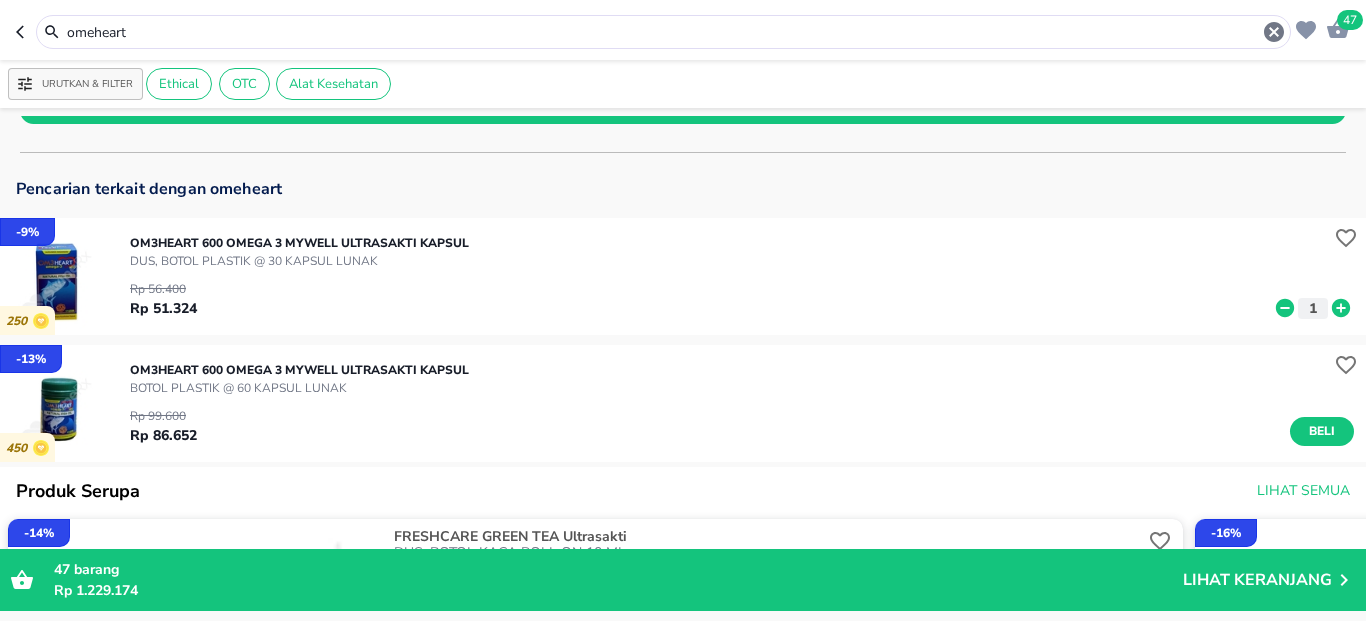 click on "omeheart" at bounding box center [663, 32] 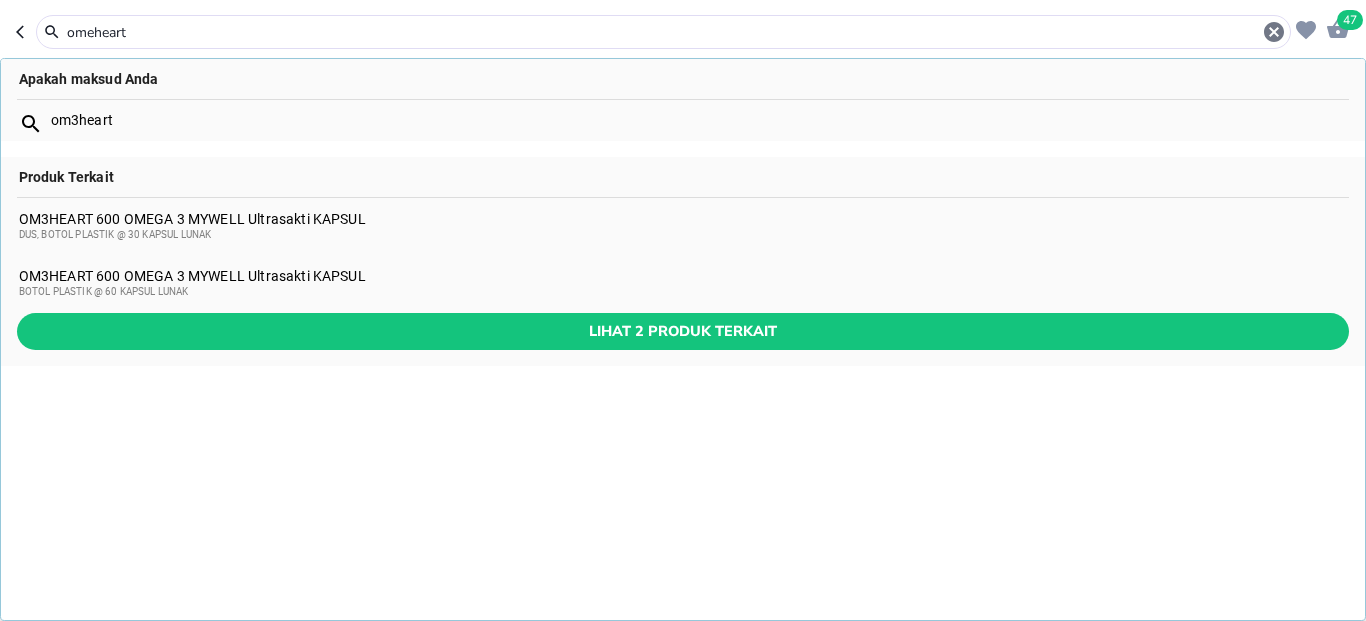 paste on "BLACKMORES BIO D3 1000IU SOFTCAP 60S BTL" 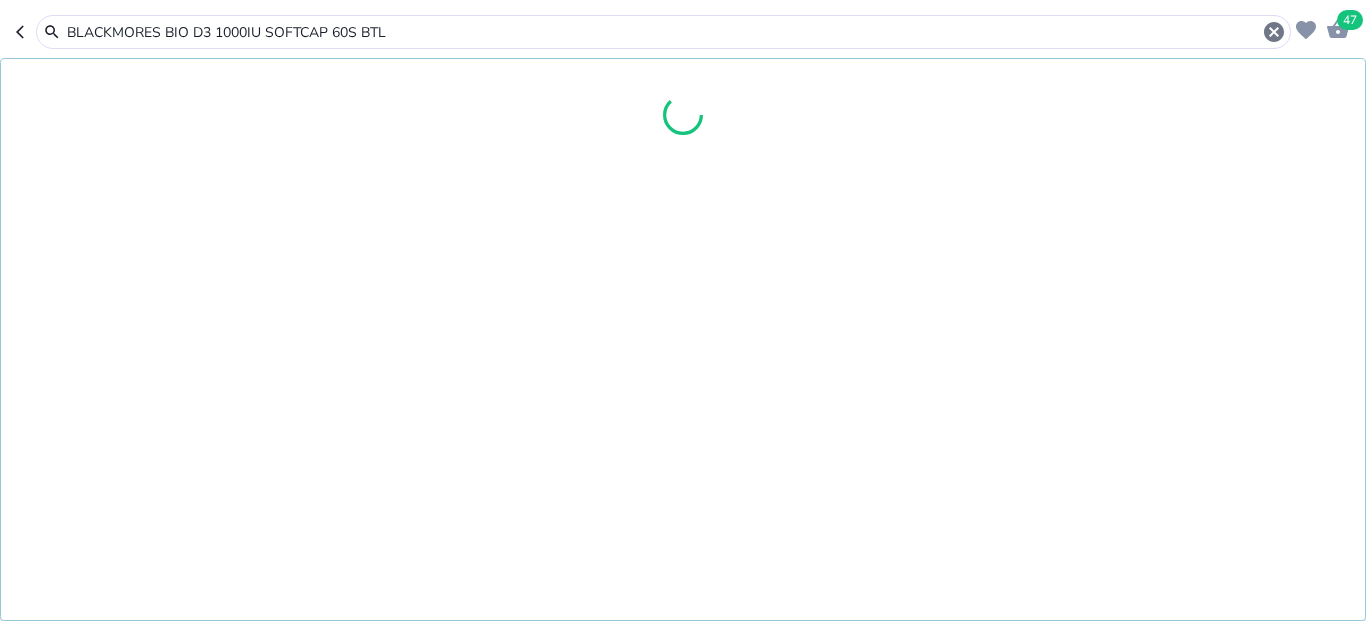 type on "BLACKMORES BIO D3 1000IU SOFTCAP 60S BTL" 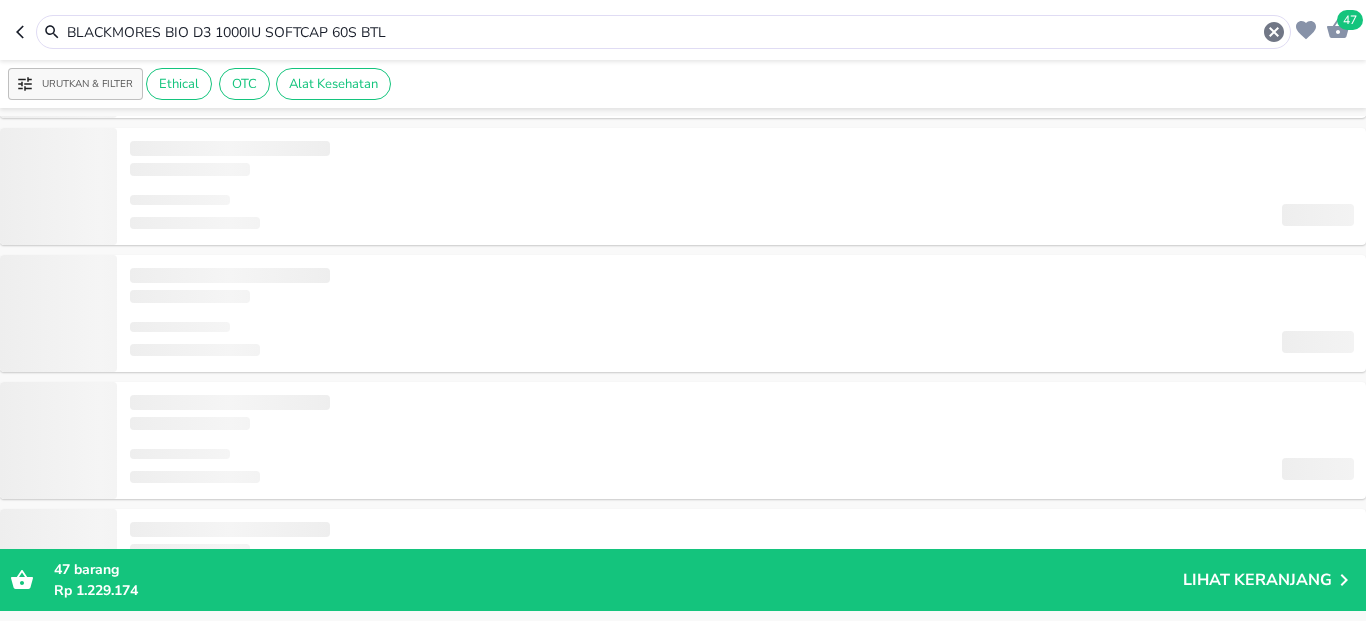 scroll, scrollTop: 0, scrollLeft: 0, axis: both 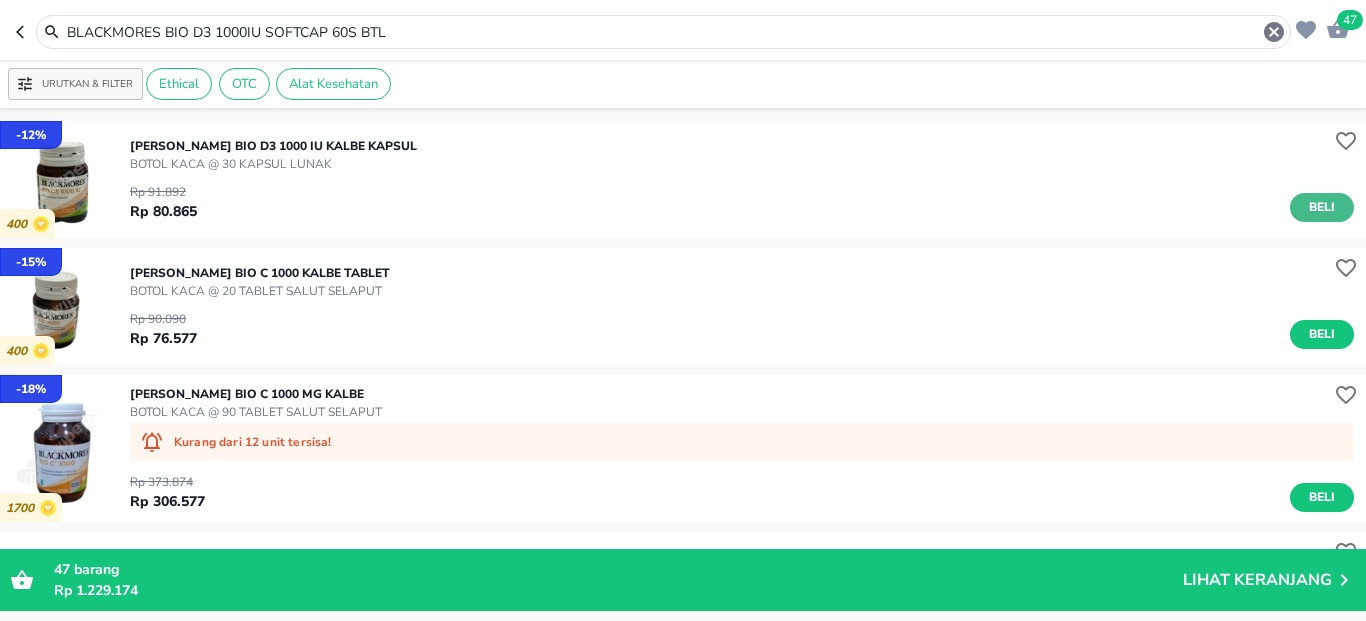 click on "Beli" at bounding box center (1322, 207) 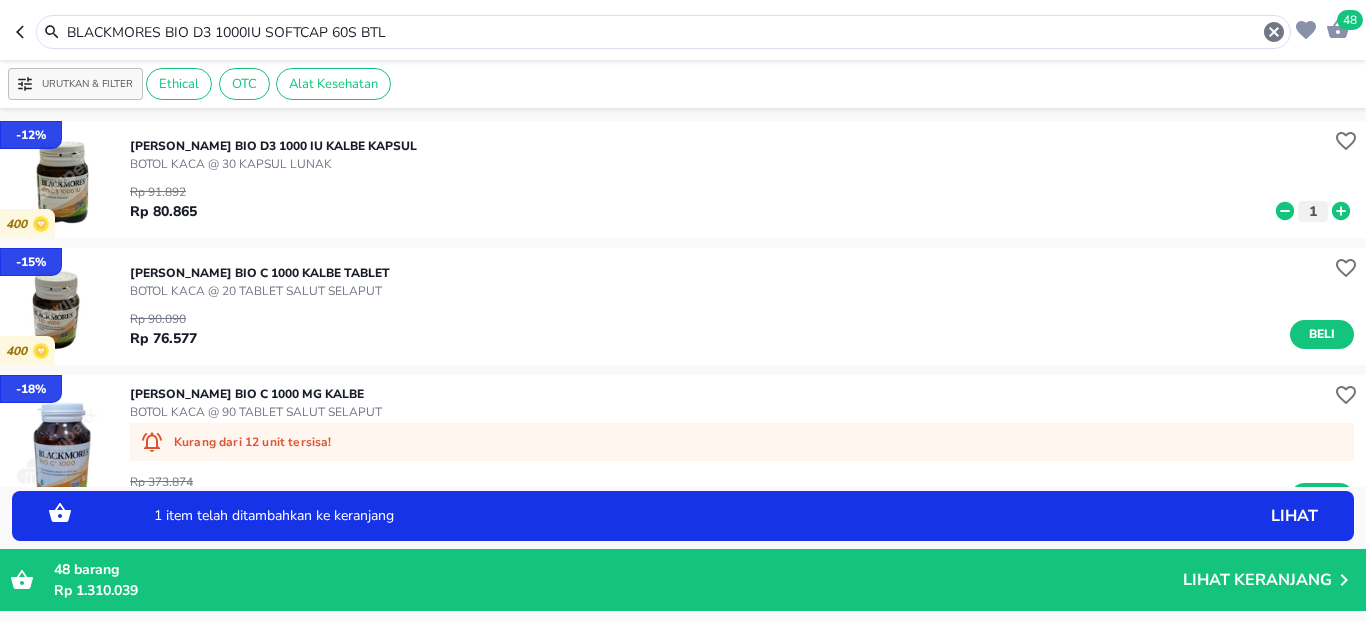 click 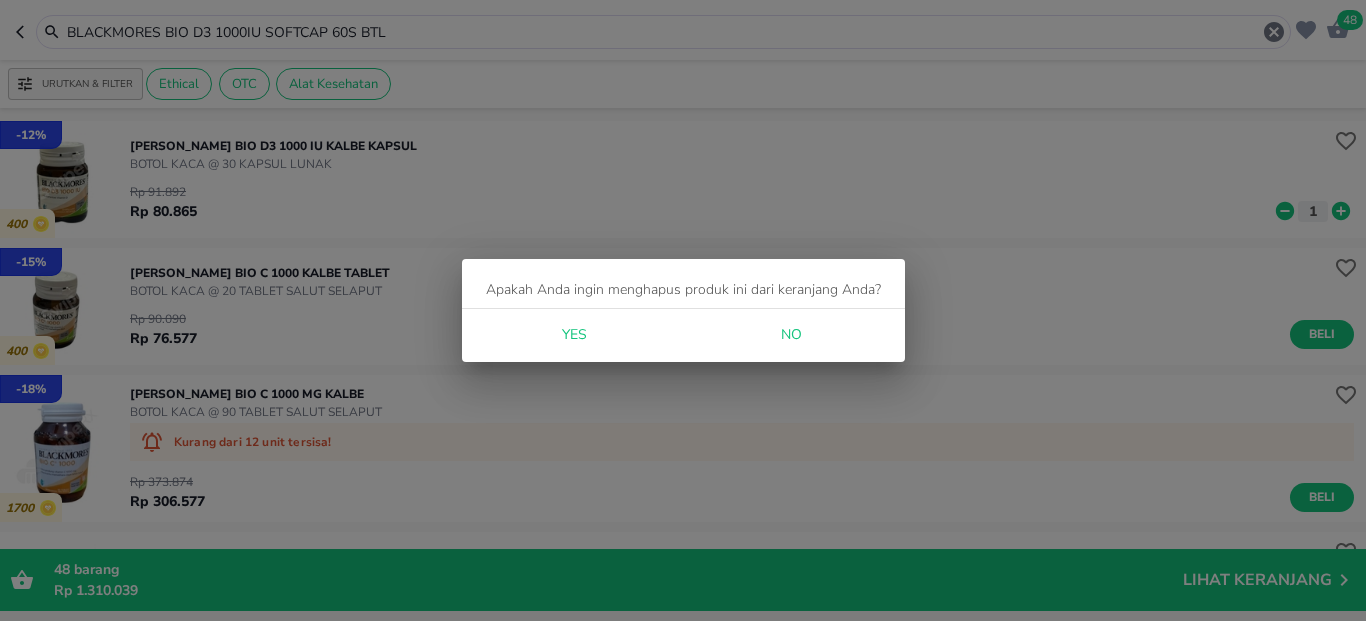 click on "Yes" at bounding box center [574, 335] 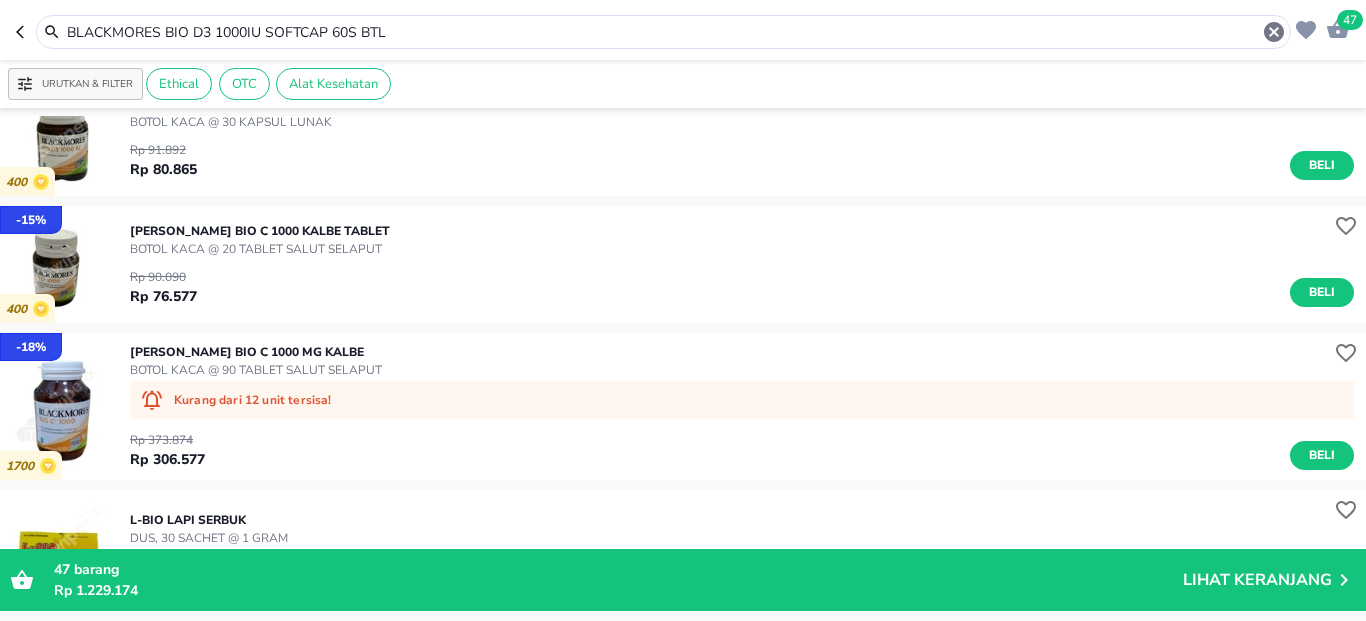 scroll, scrollTop: 0, scrollLeft: 0, axis: both 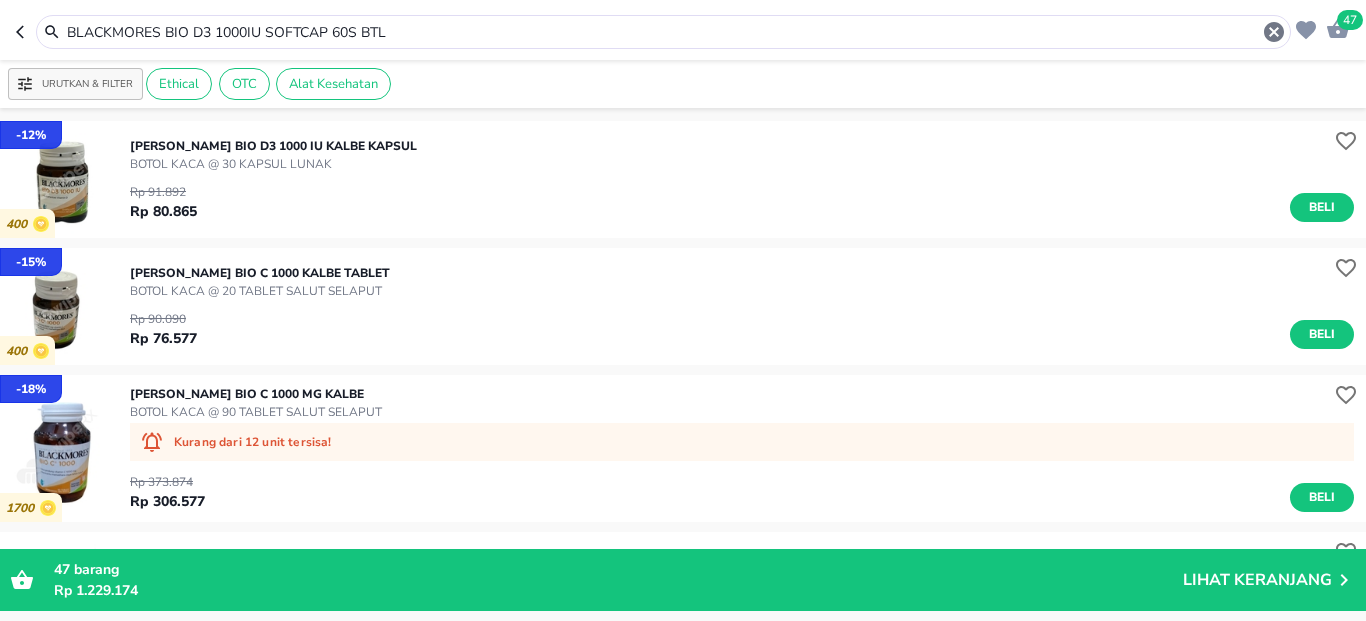 click on "BLACKMORES BIO D3 1000IU SOFTCAP 60S BTL" at bounding box center [663, 32] 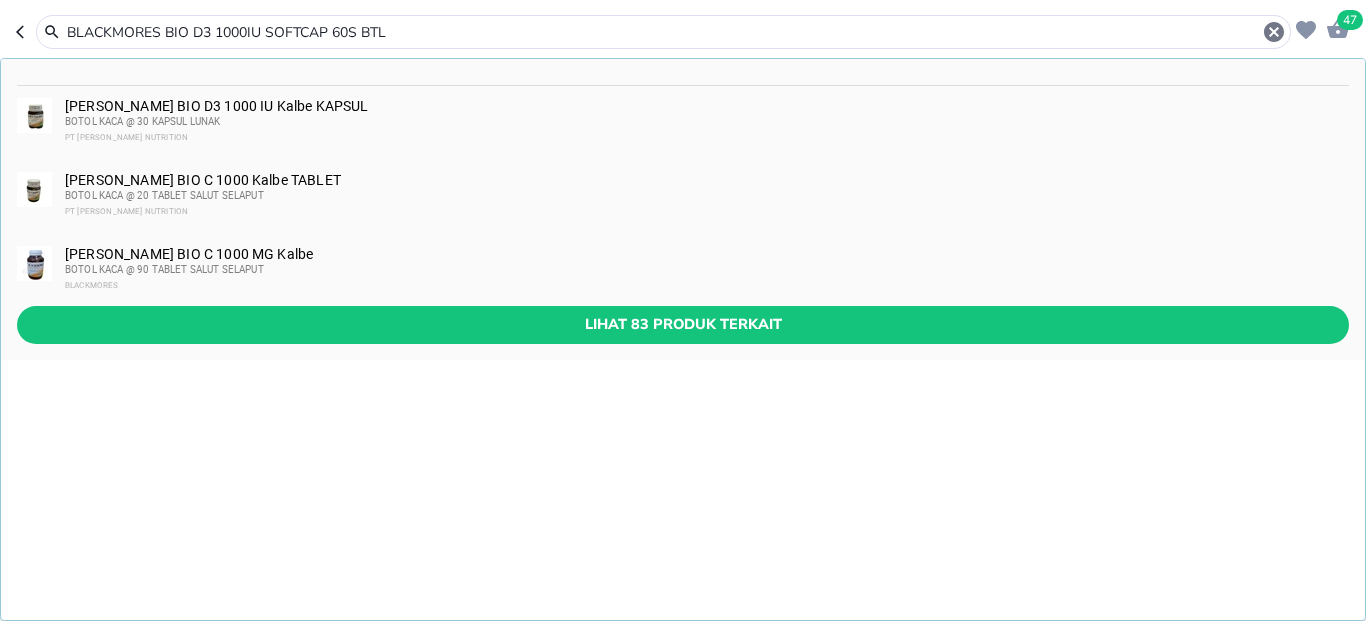 click on "BLACKMORES BIO D3 1000IU SOFTCAP 60S BTL" at bounding box center (663, 32) 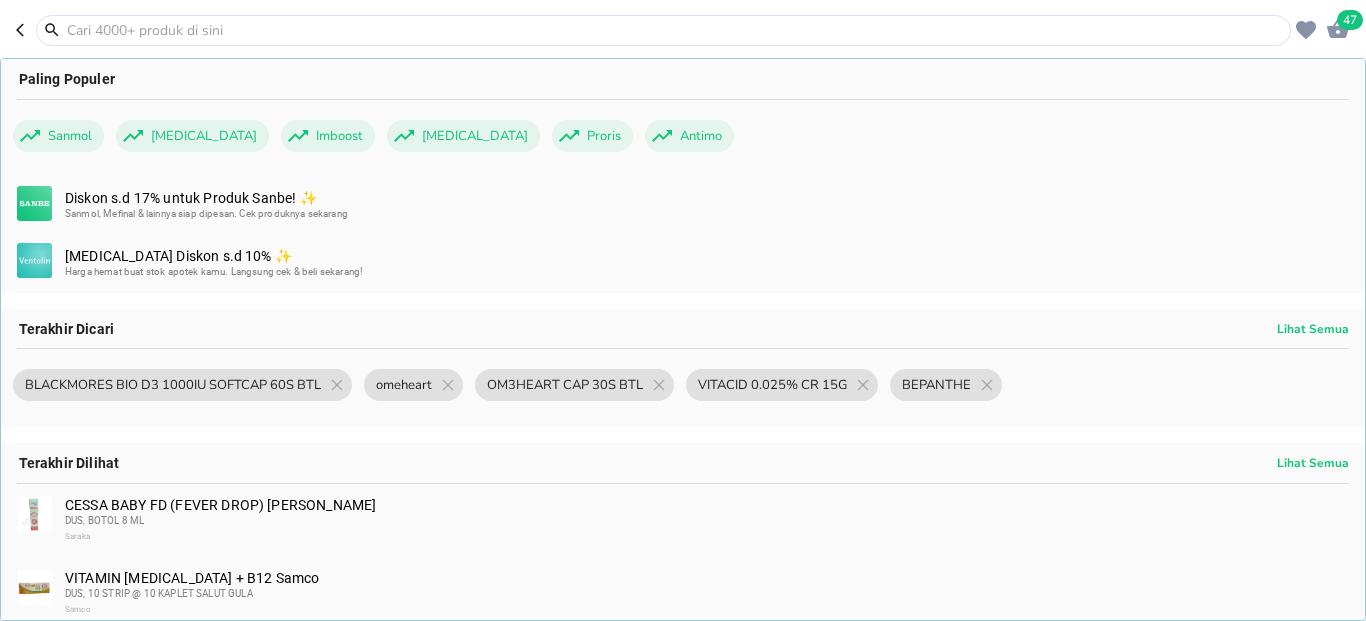 paste on "VIPALBUMIN CAP 30S" 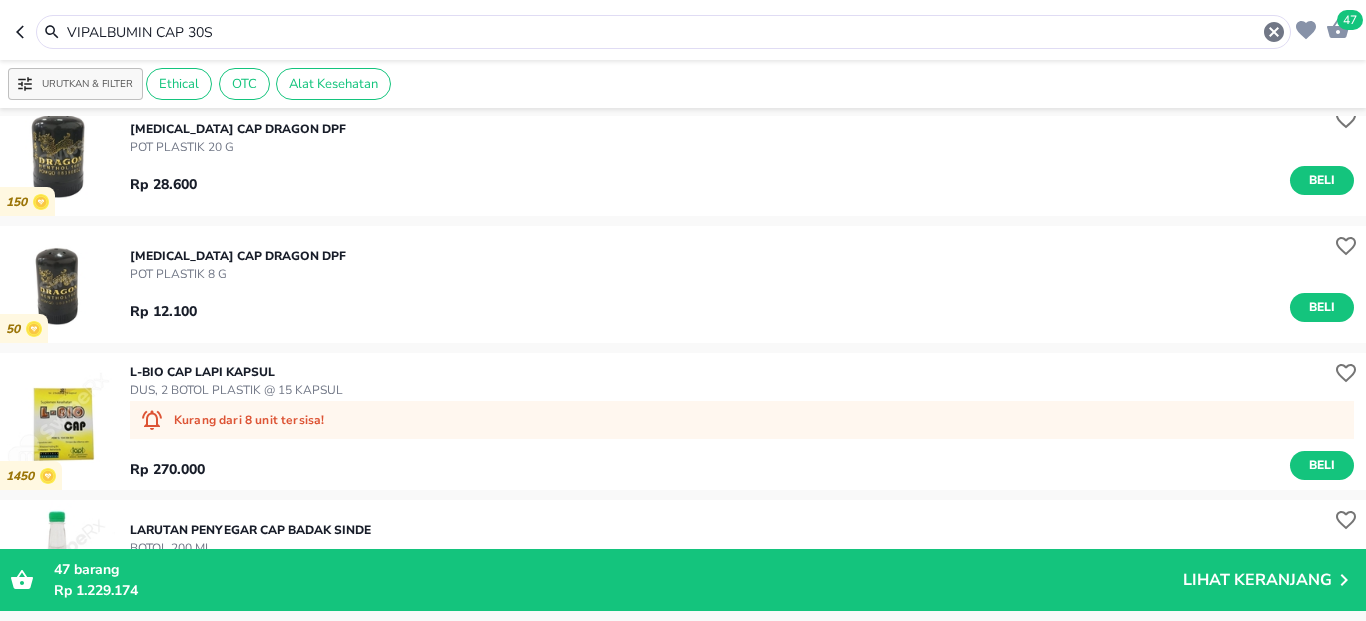 scroll, scrollTop: 0, scrollLeft: 0, axis: both 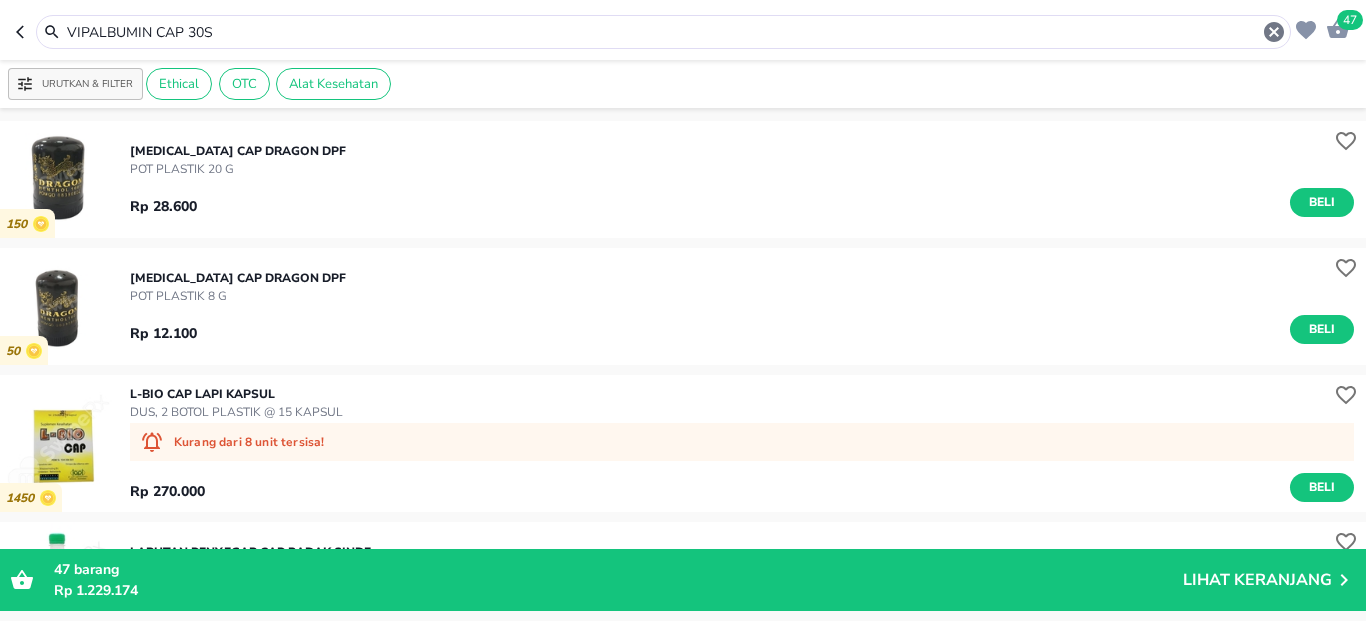 drag, startPoint x: 165, startPoint y: 26, endPoint x: 241, endPoint y: 27, distance: 76.00658 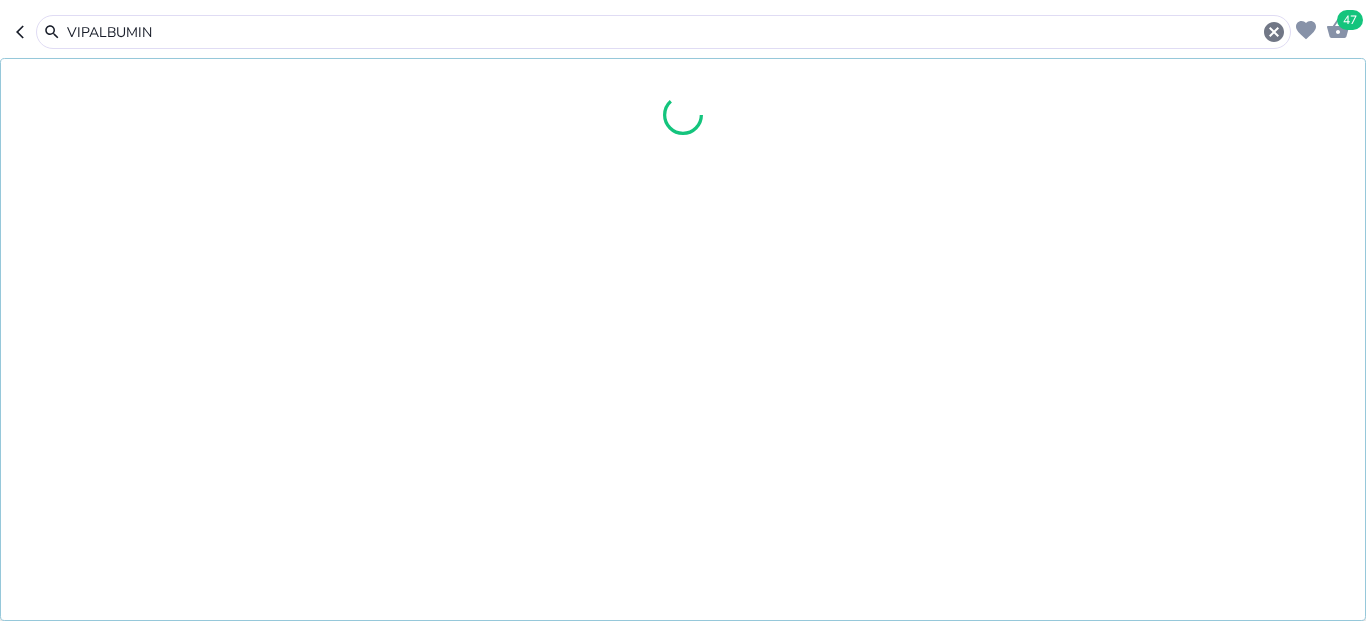 type on "VIPALBUMIN" 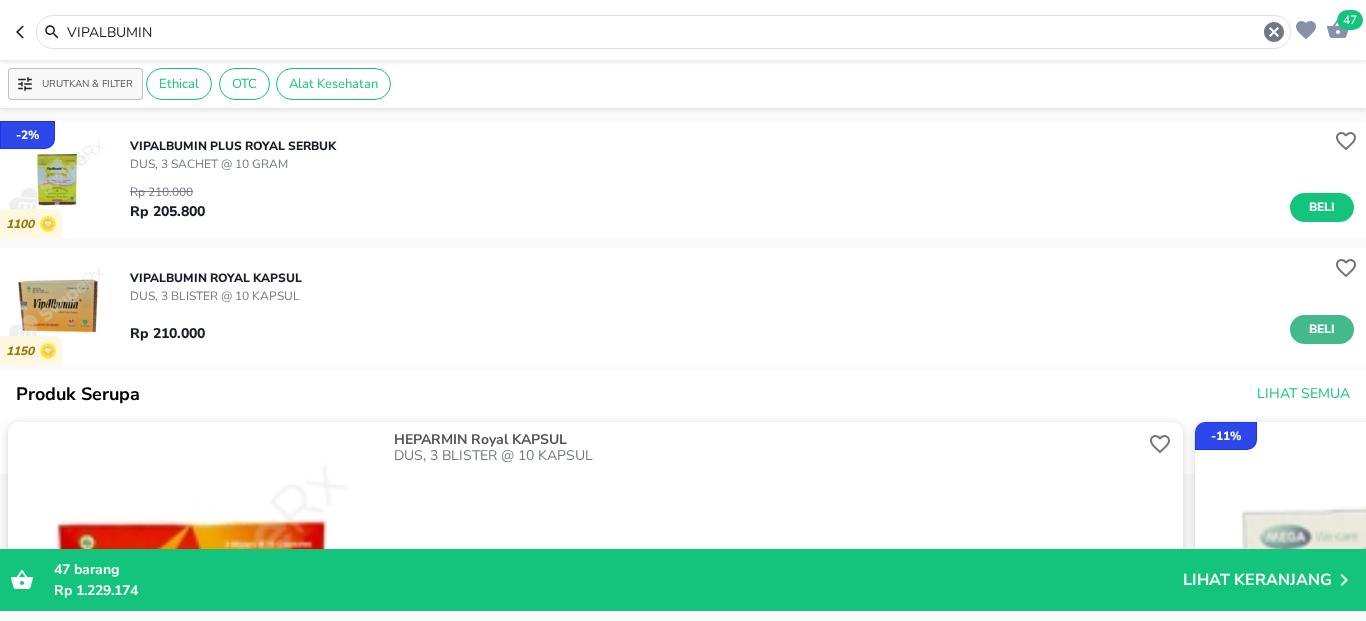 click on "Beli" at bounding box center (1322, 329) 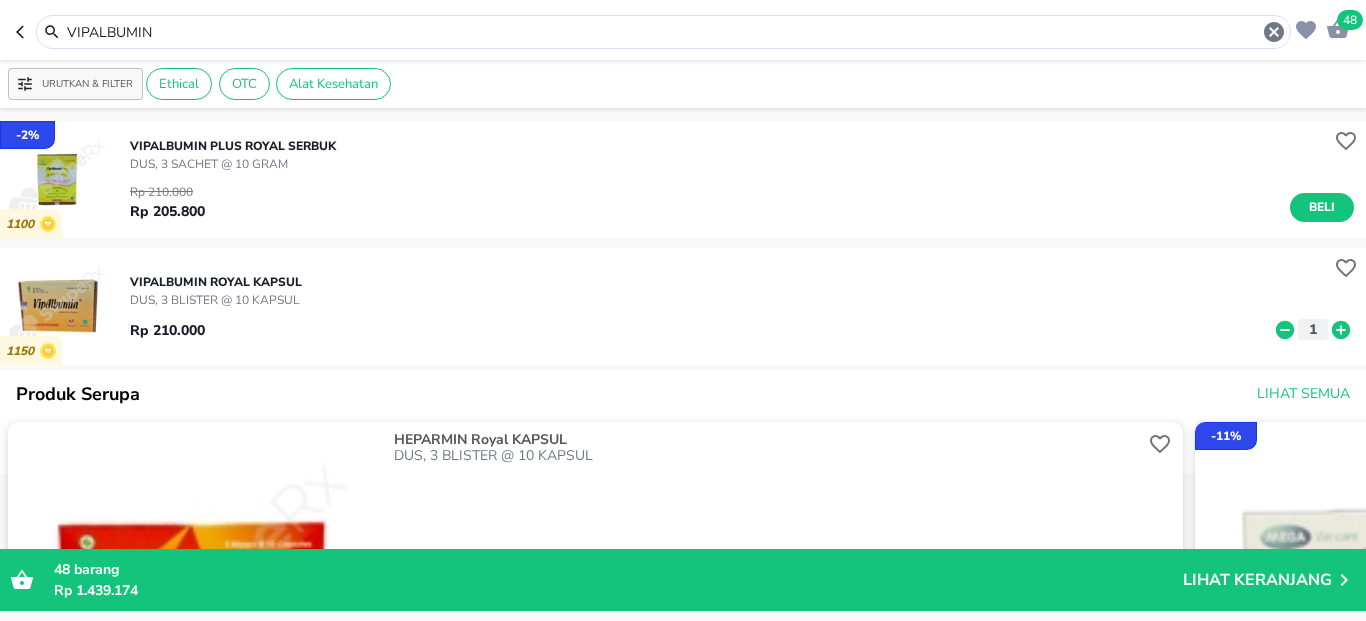 click on "VIPALBUMIN" at bounding box center (663, 32) 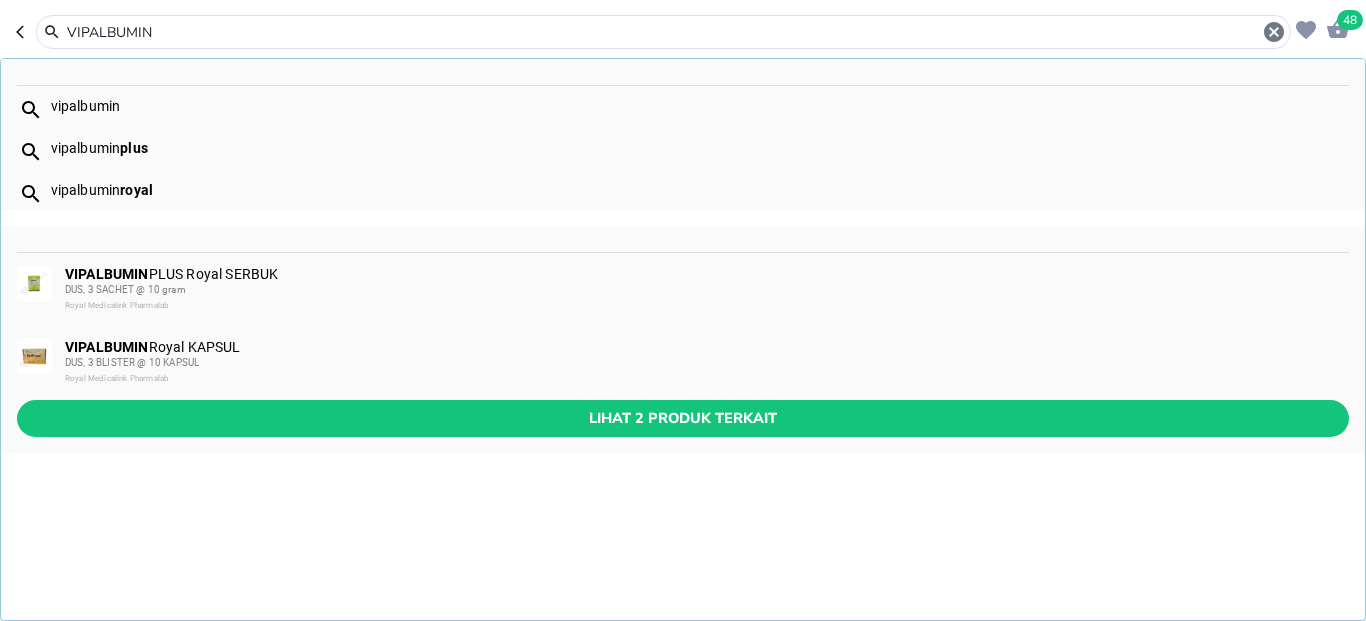 click on "VIPALBUMIN" at bounding box center (663, 32) 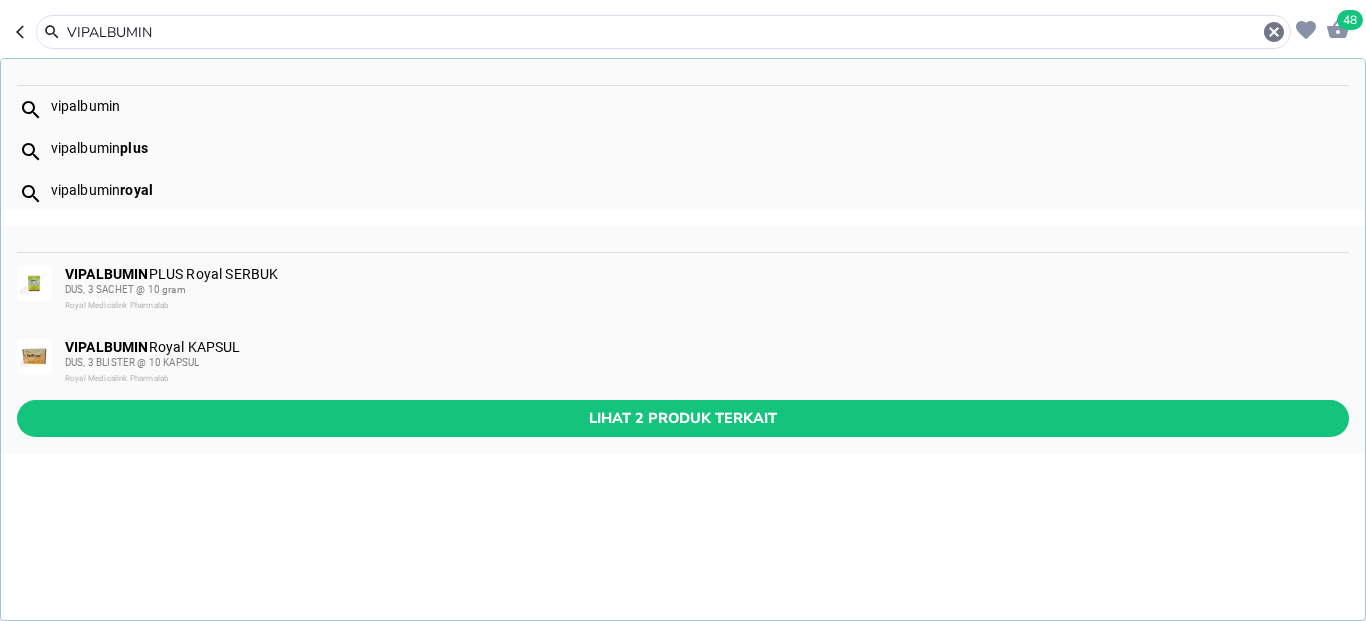 click on "VIPALBUMIN" at bounding box center [663, 32] 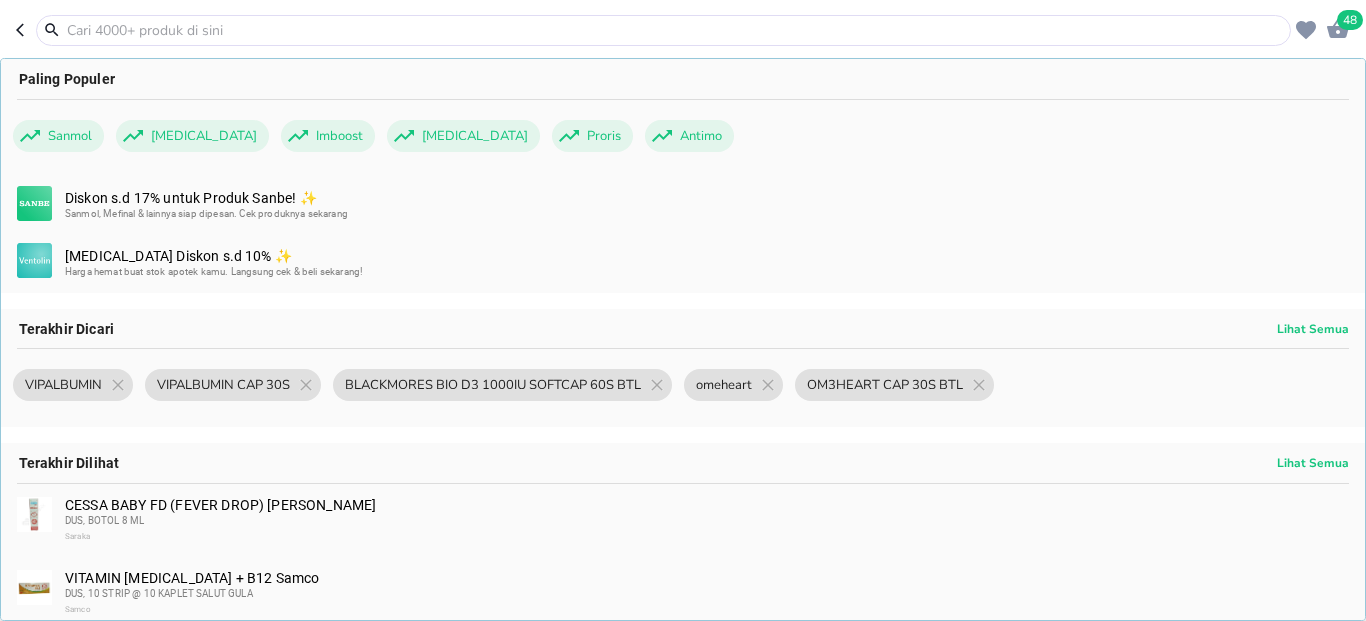paste on "BLACKMORES MULTIVITAMIN&MINERAL TAB 30S BTL" 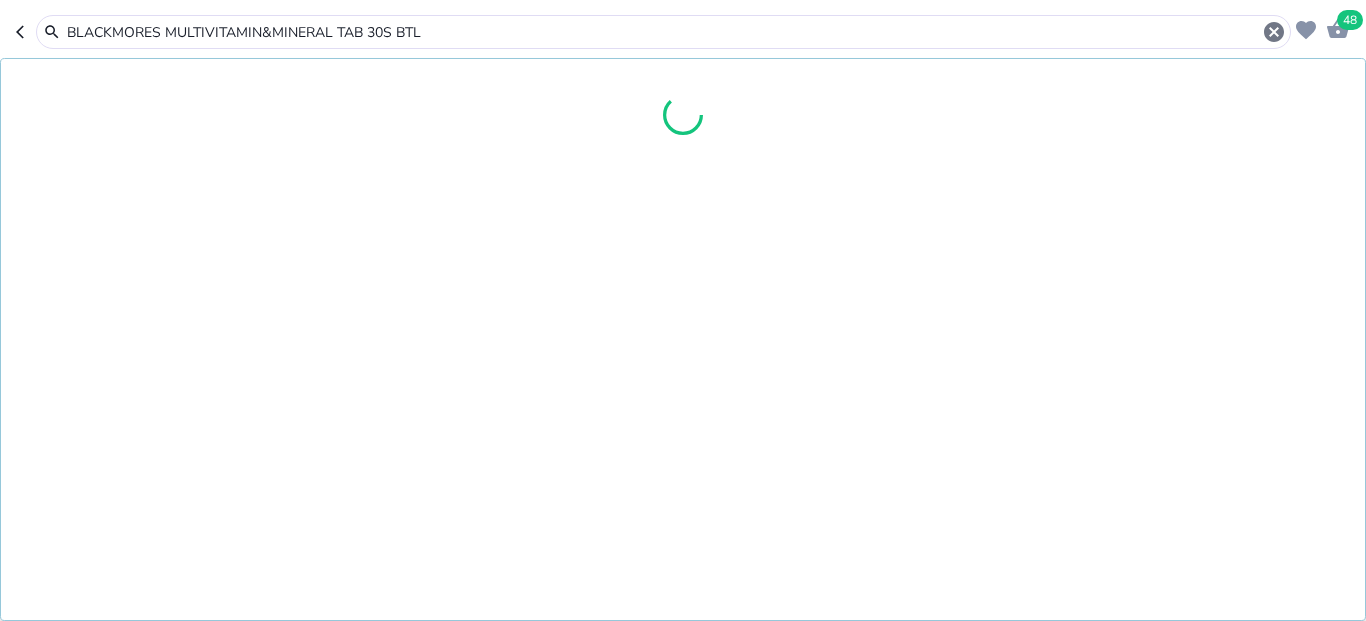 type on "BLACKMORES MULTIVITAMIN&MINERAL TAB 30S BTL" 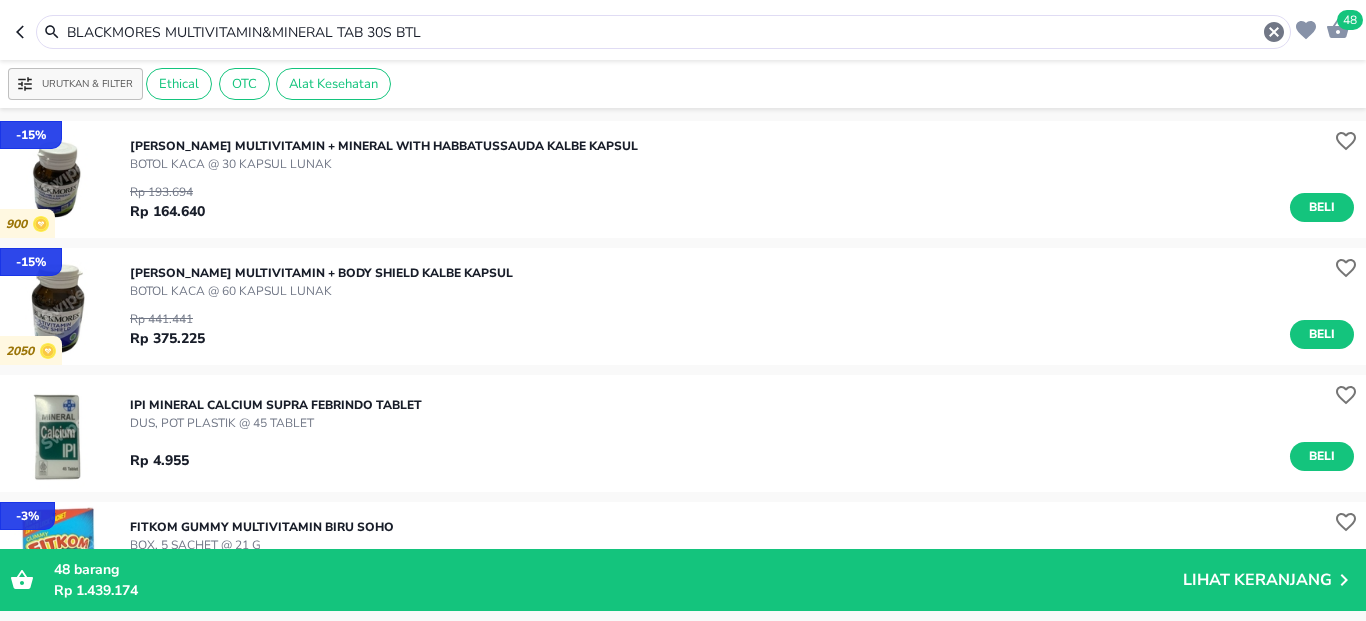 click on "BLACKMORES MULTIVITAMIN&MINERAL TAB 30S BTL" at bounding box center (663, 32) 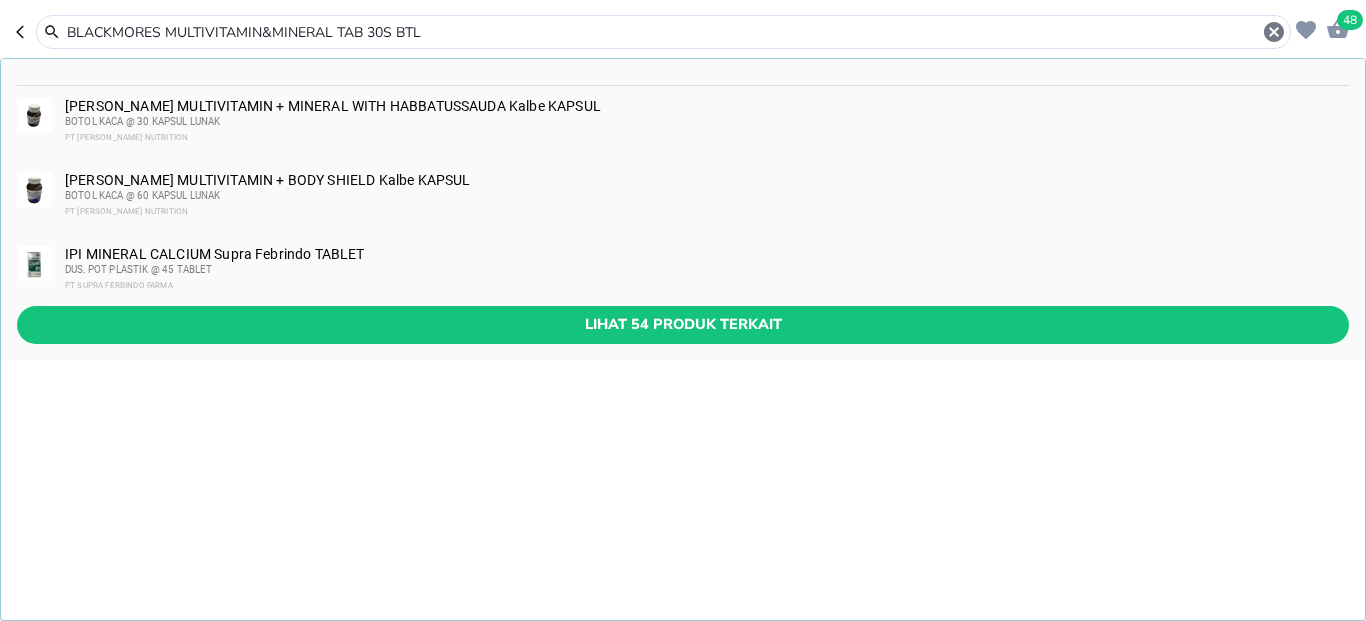 click on "BLACKMORES MULTIVITAMIN&MINERAL TAB 30S BTL" at bounding box center (663, 32) 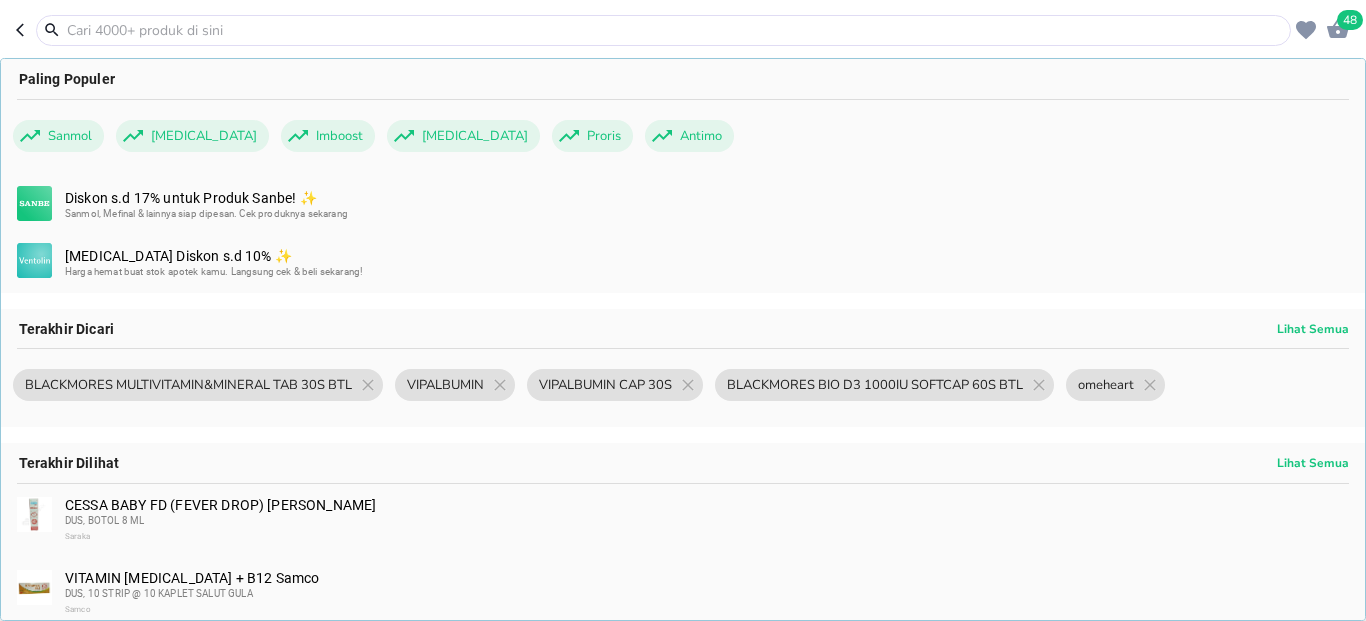 paste on "TAY PIN SAN PUYER SAKIT PERUT SACH 12S" 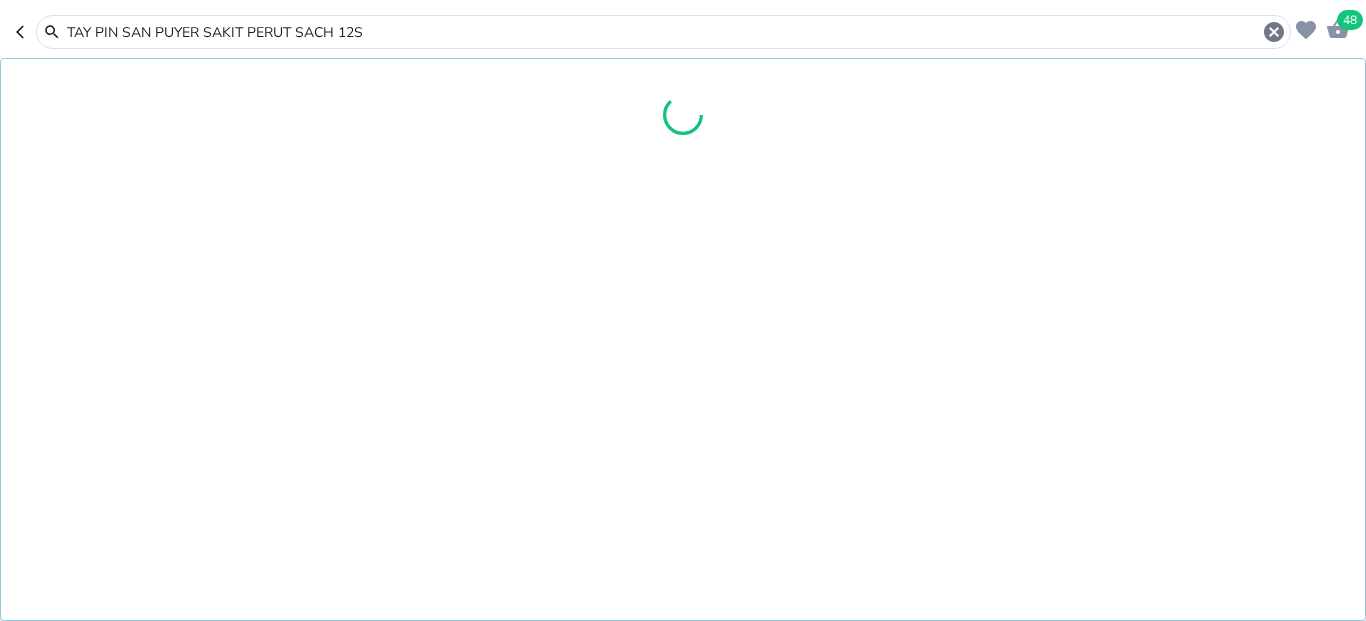 type on "TAY PIN SAN PUYER SAKIT PERUT SACH 12S" 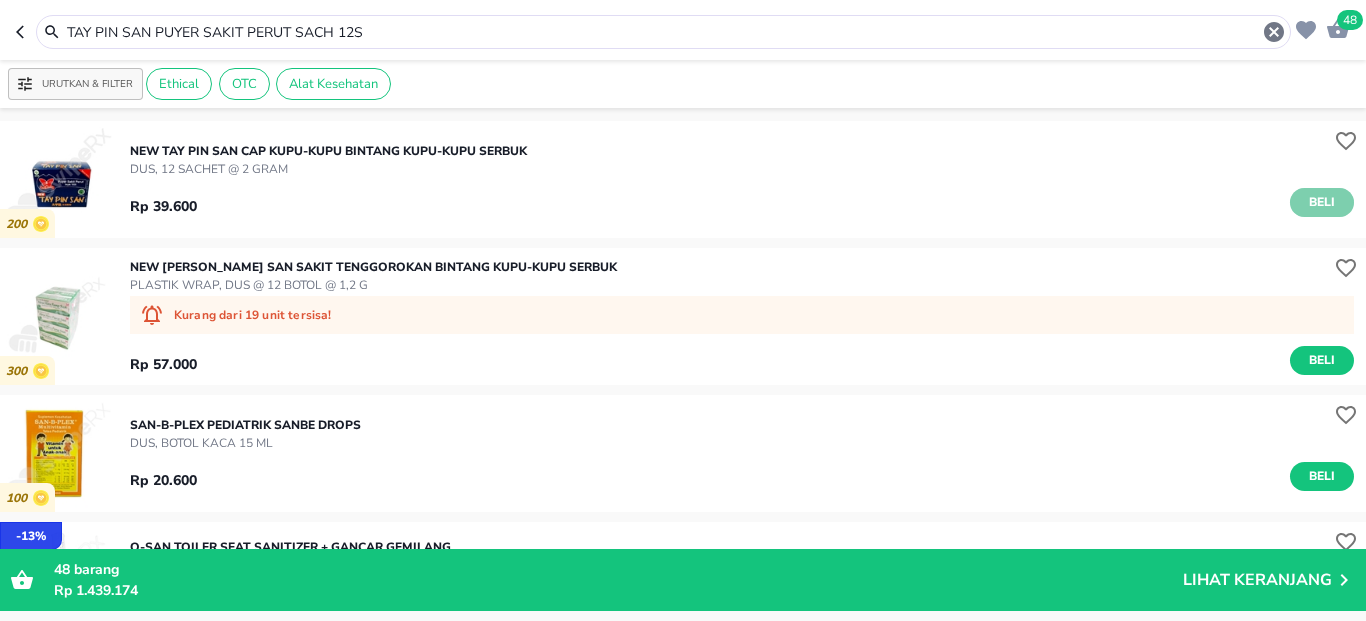 click on "Beli" at bounding box center (1322, 202) 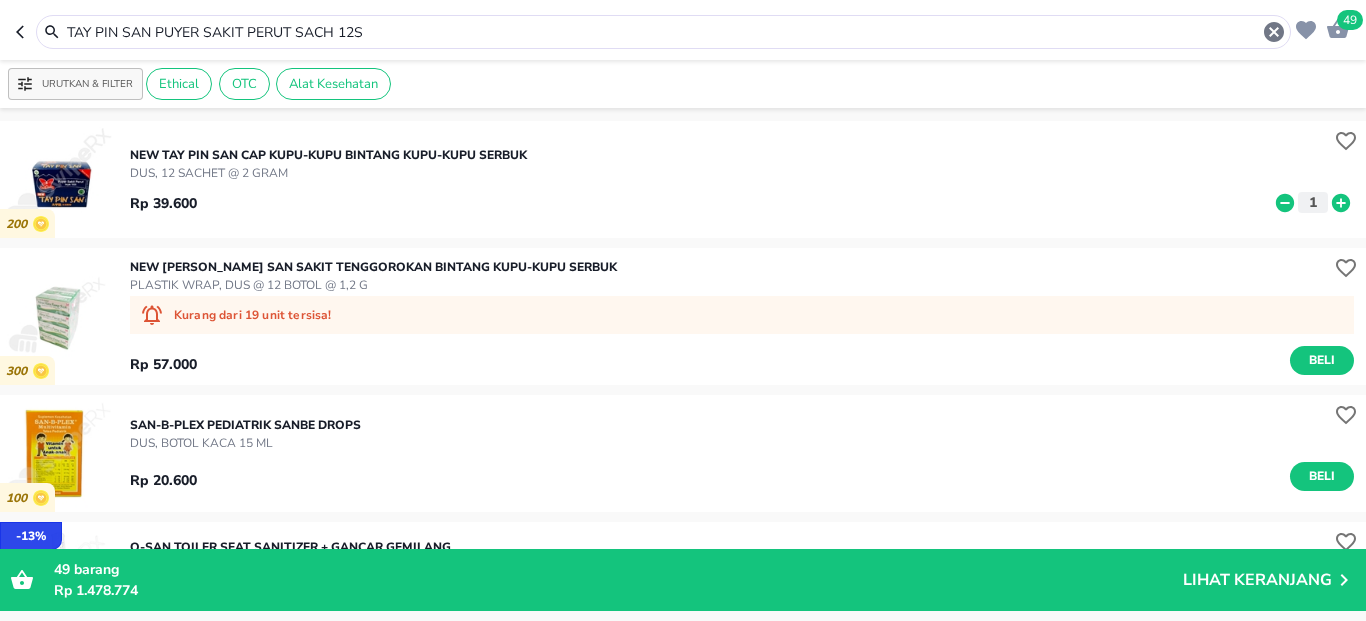 click on "TAY PIN SAN PUYER SAKIT PERUT SACH 12S" at bounding box center [663, 32] 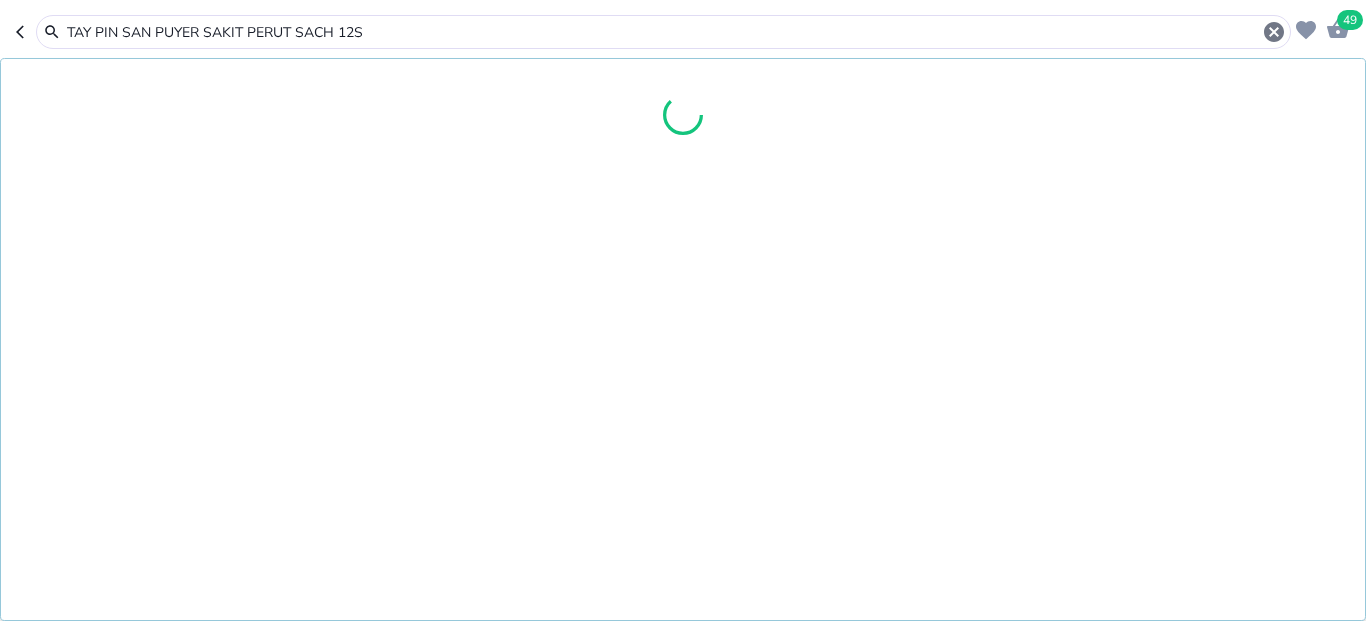 click on "TAY PIN SAN PUYER SAKIT PERUT SACH 12S" at bounding box center [663, 32] 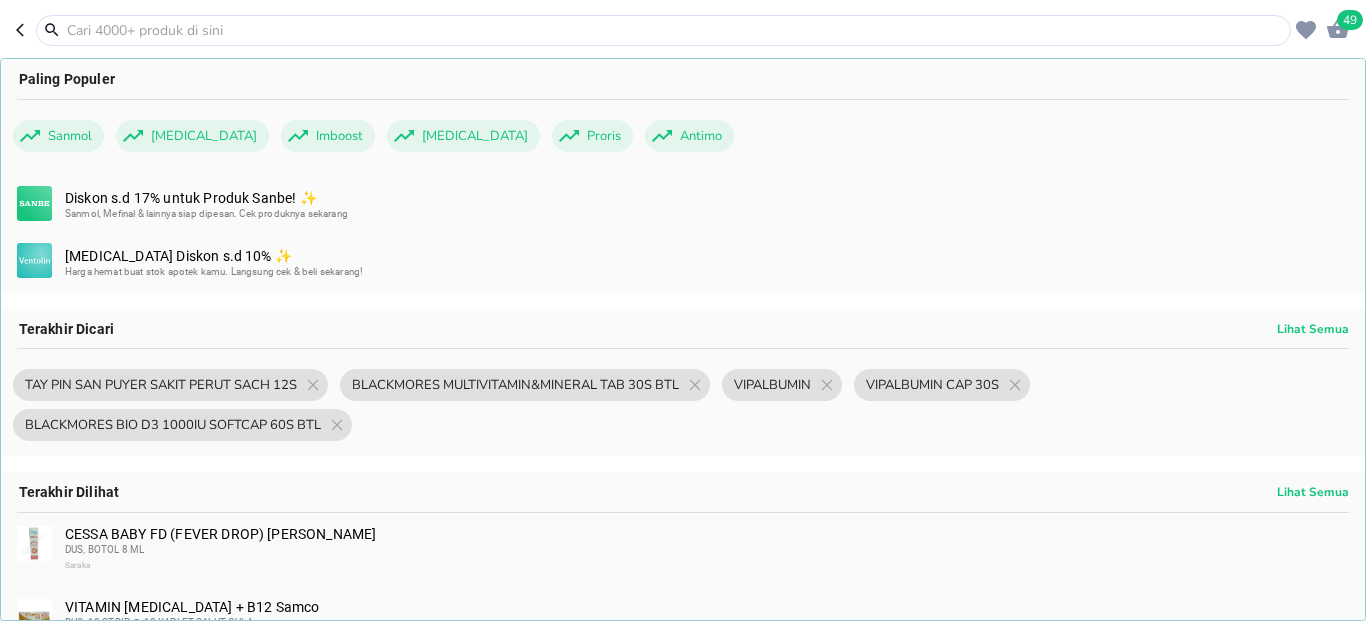 paste on "PIMTRAKOL LEMON SYR 60ML" 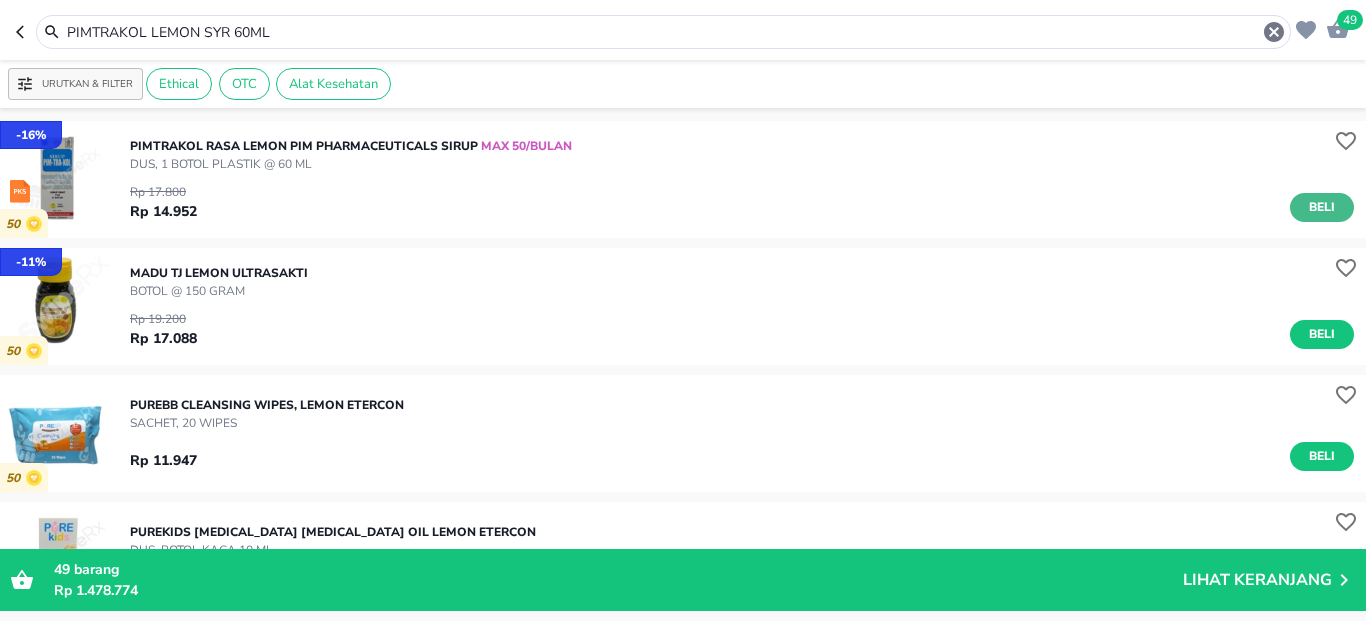 click on "Beli" at bounding box center (1322, 207) 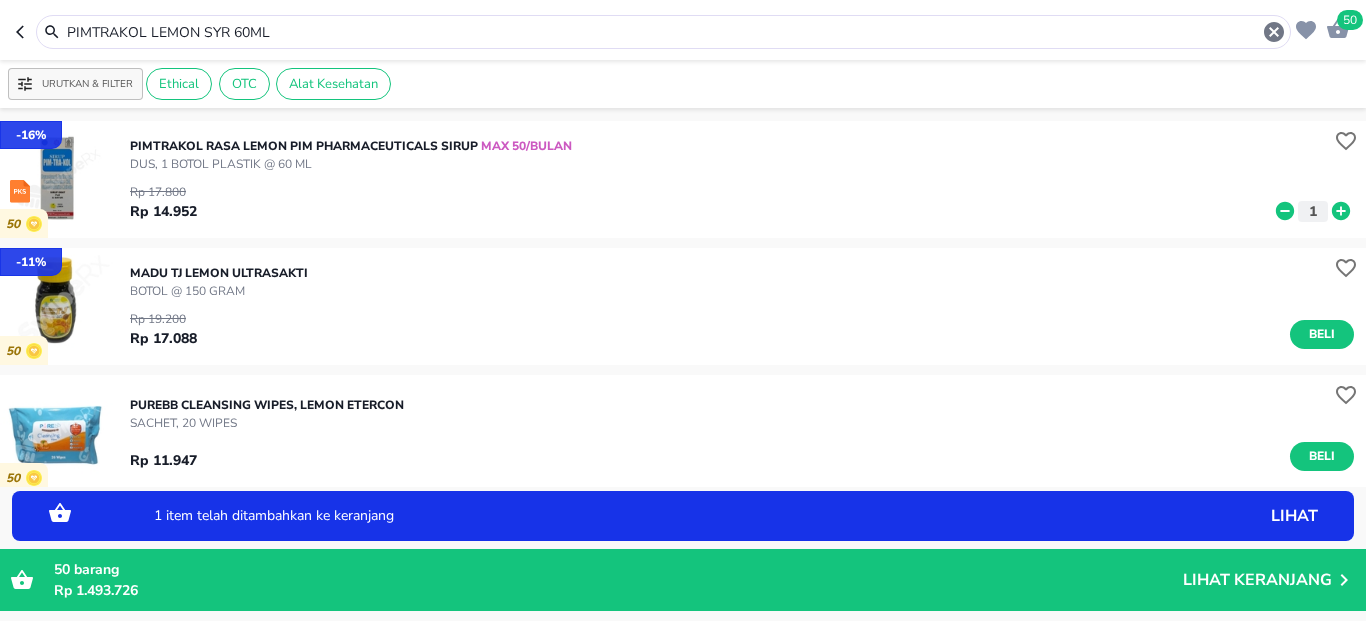 click 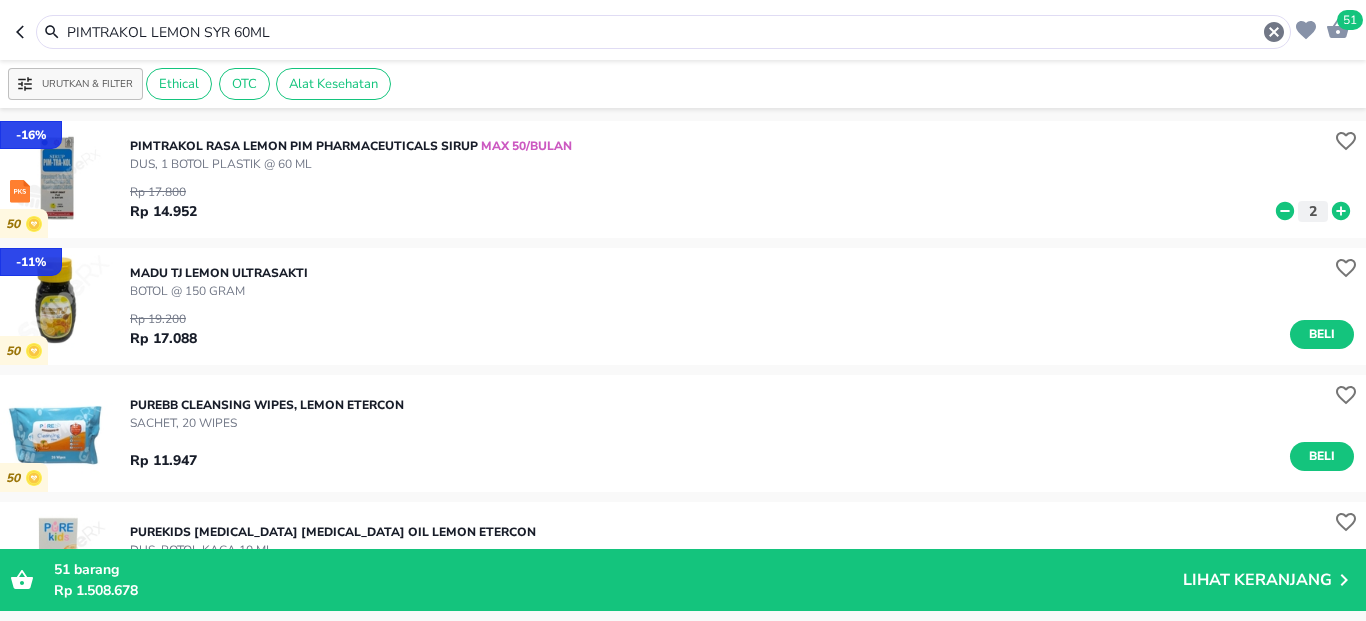 click on "PIMTRAKOL LEMON SYR 60ML" at bounding box center [663, 32] 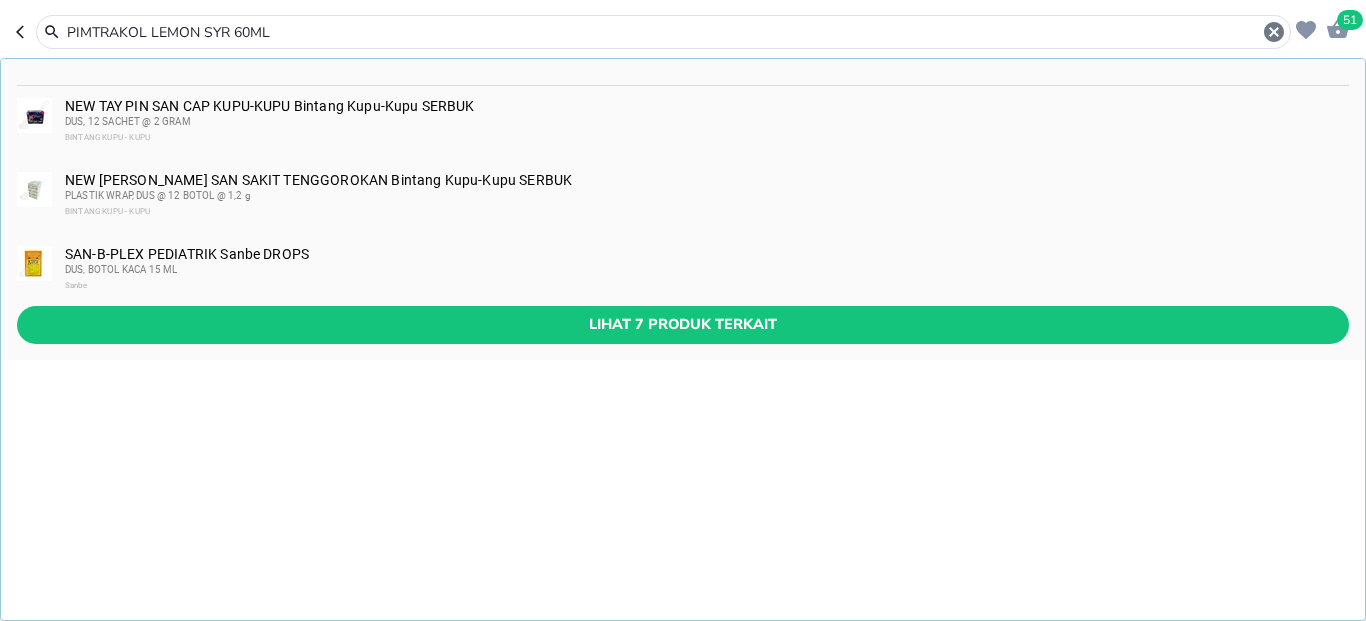 click on "PIMTRAKOL LEMON SYR 60ML" at bounding box center [663, 32] 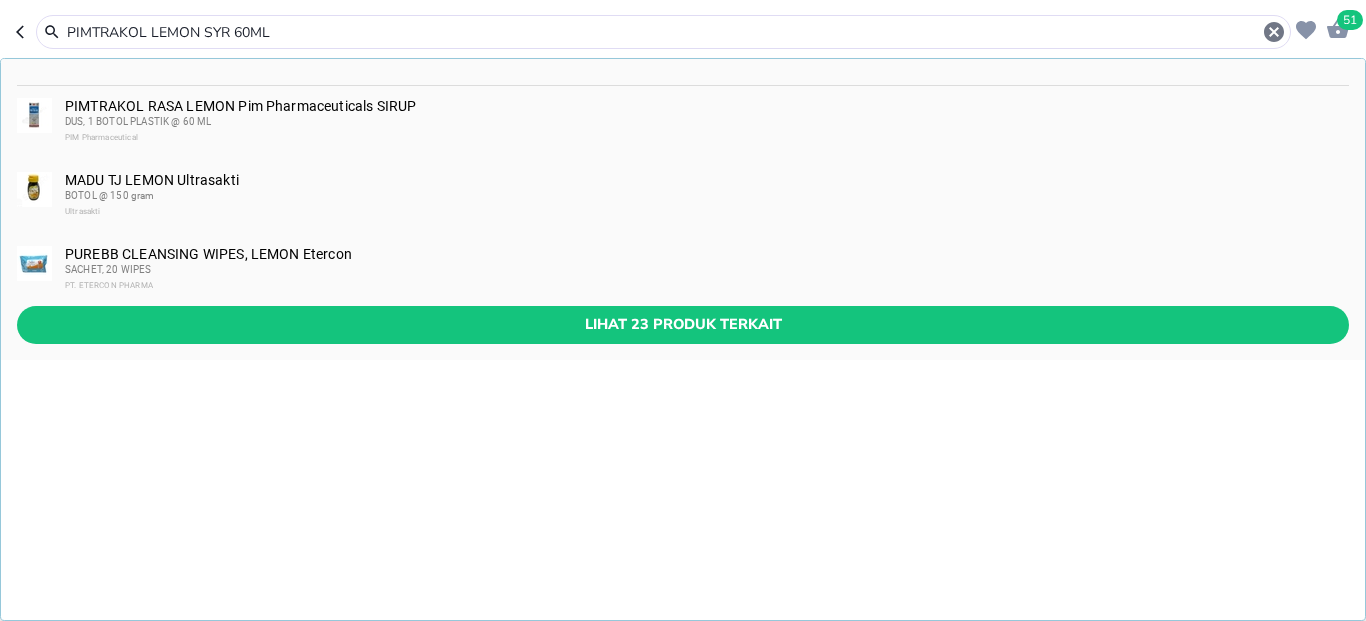type on "s" 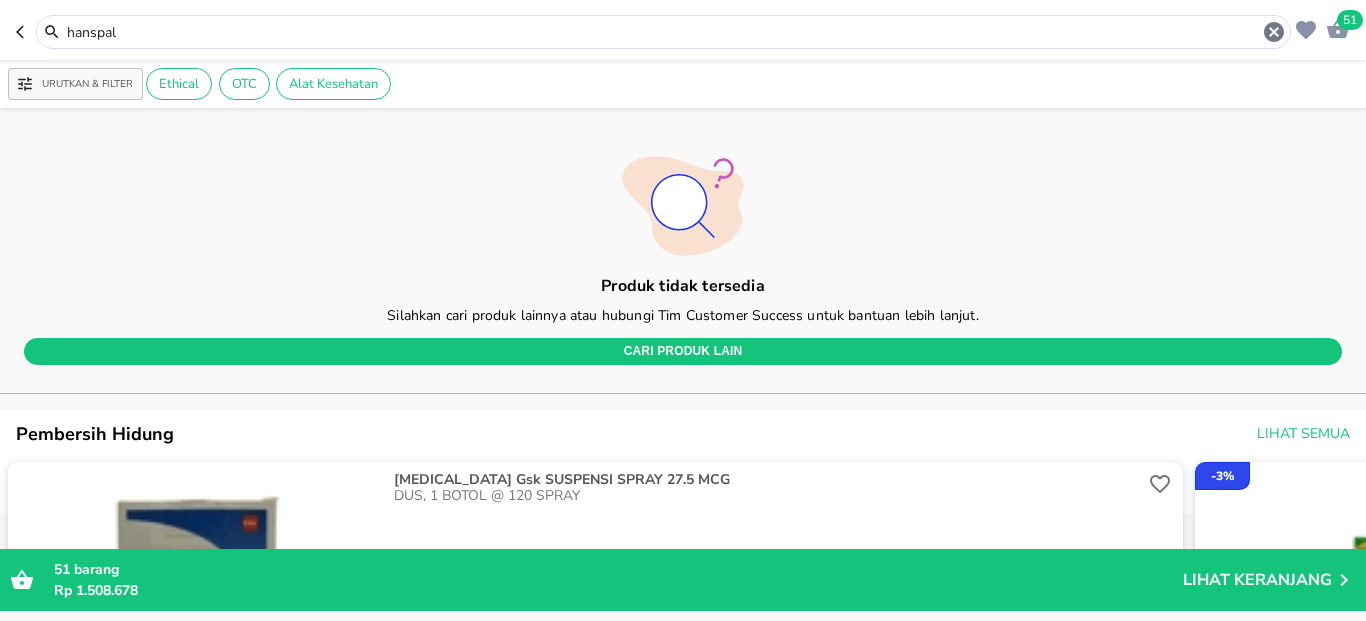 click on "hanspal" at bounding box center (663, 32) 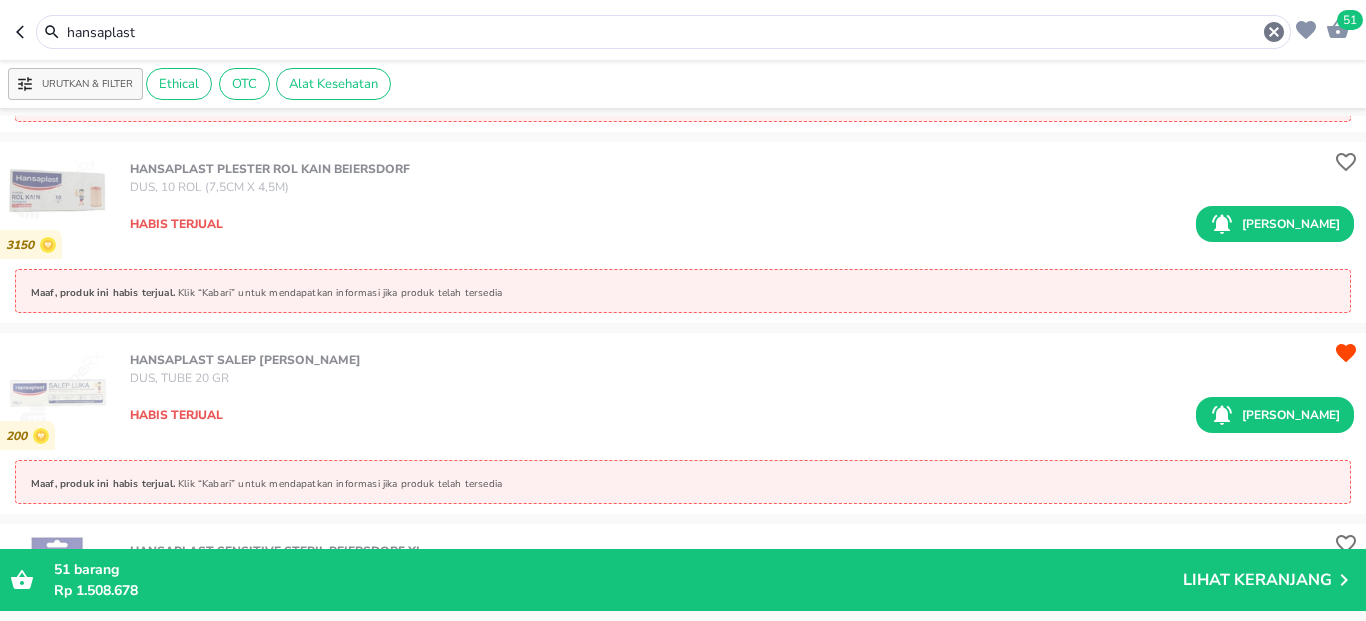 scroll, scrollTop: 4320, scrollLeft: 0, axis: vertical 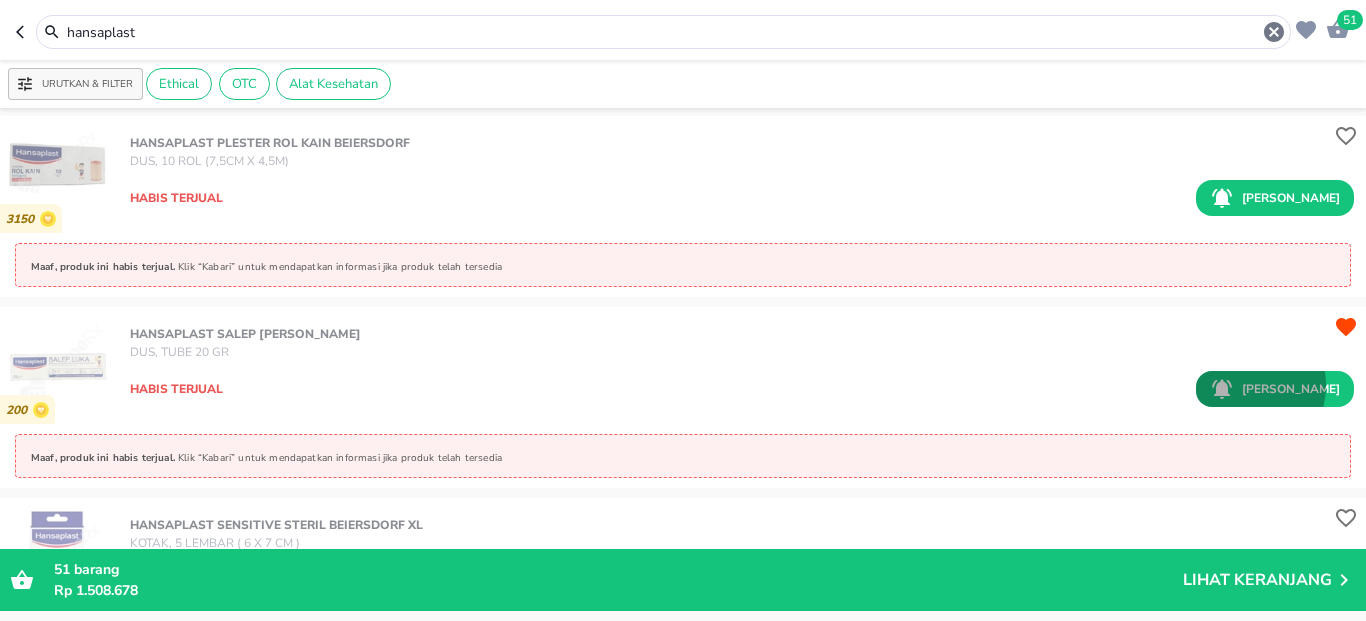 click on "[PERSON_NAME]" at bounding box center [1275, 389] 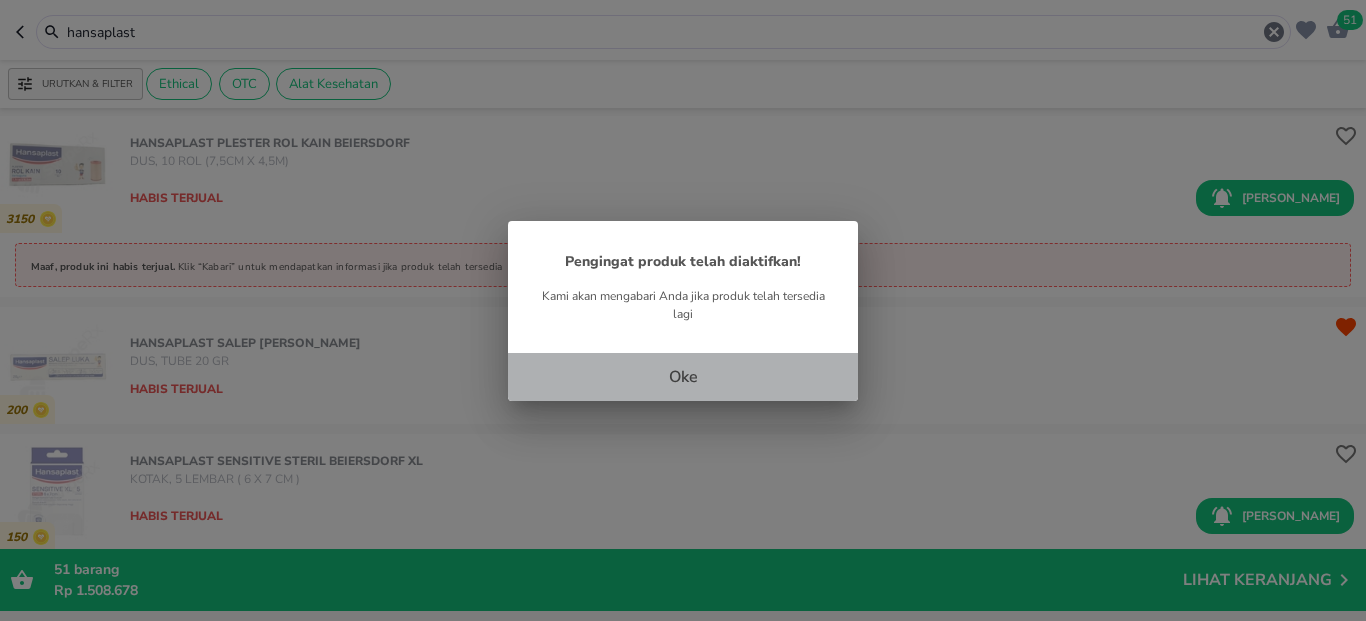 click on "Oke" at bounding box center (683, 377) 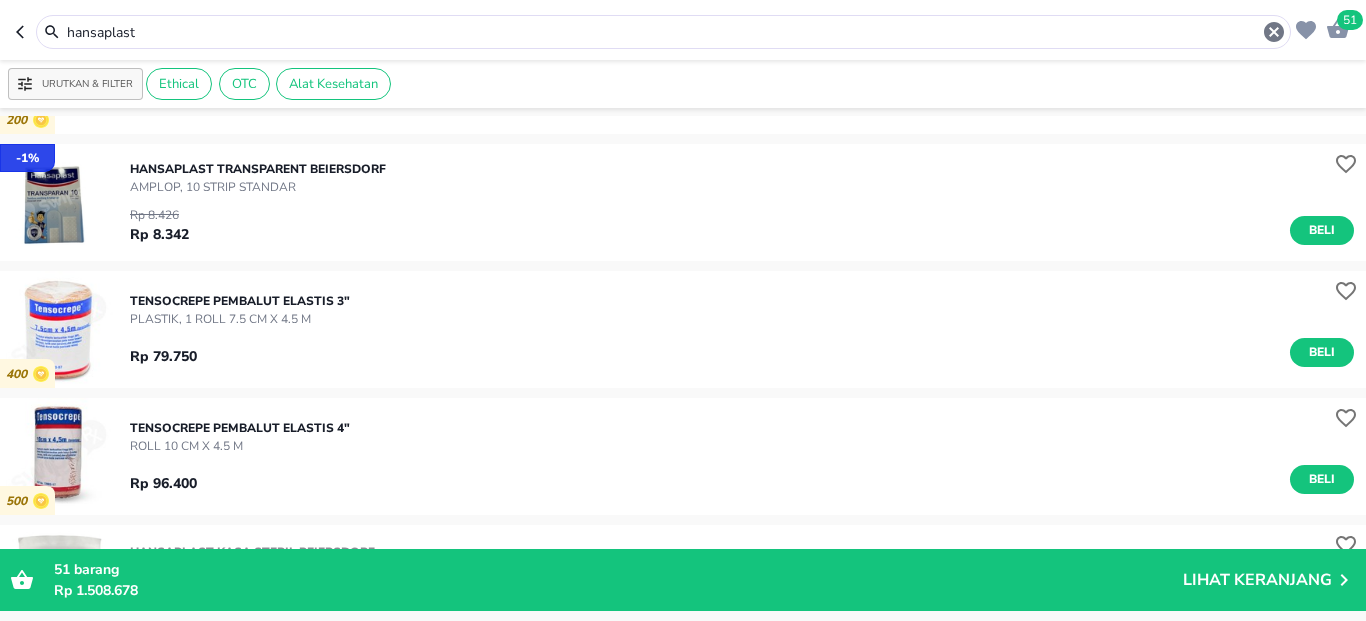 scroll, scrollTop: 3120, scrollLeft: 0, axis: vertical 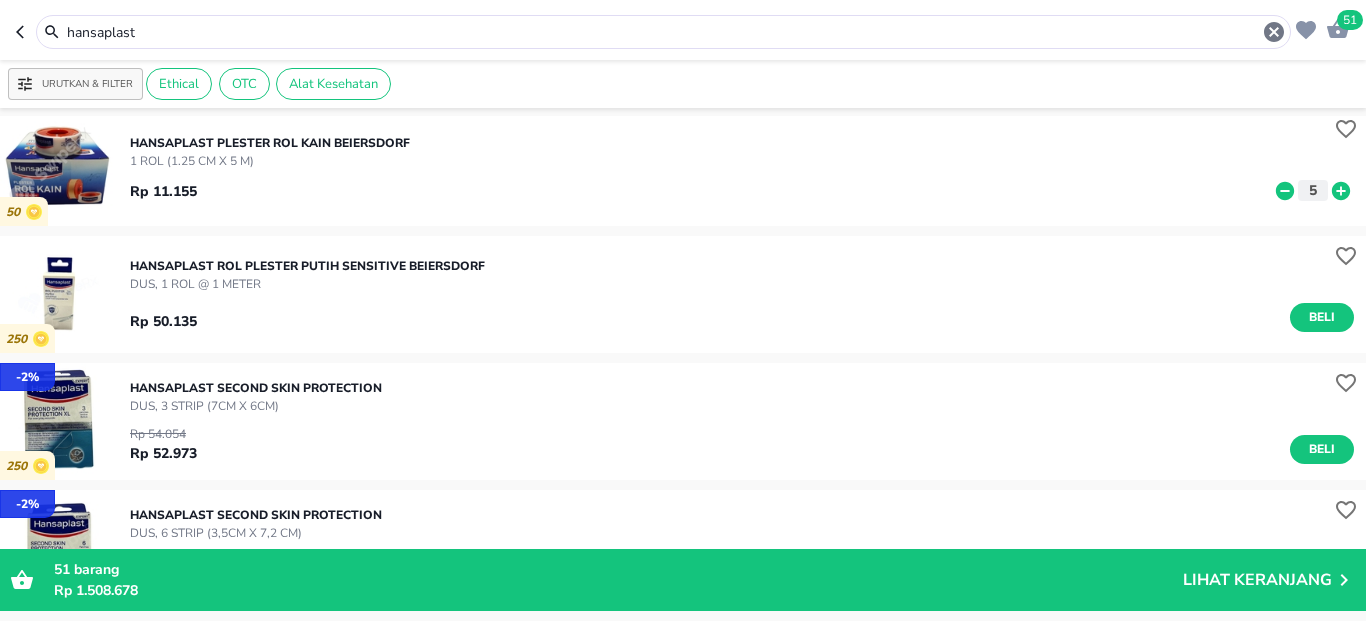 click on "hansaplast" at bounding box center (663, 32) 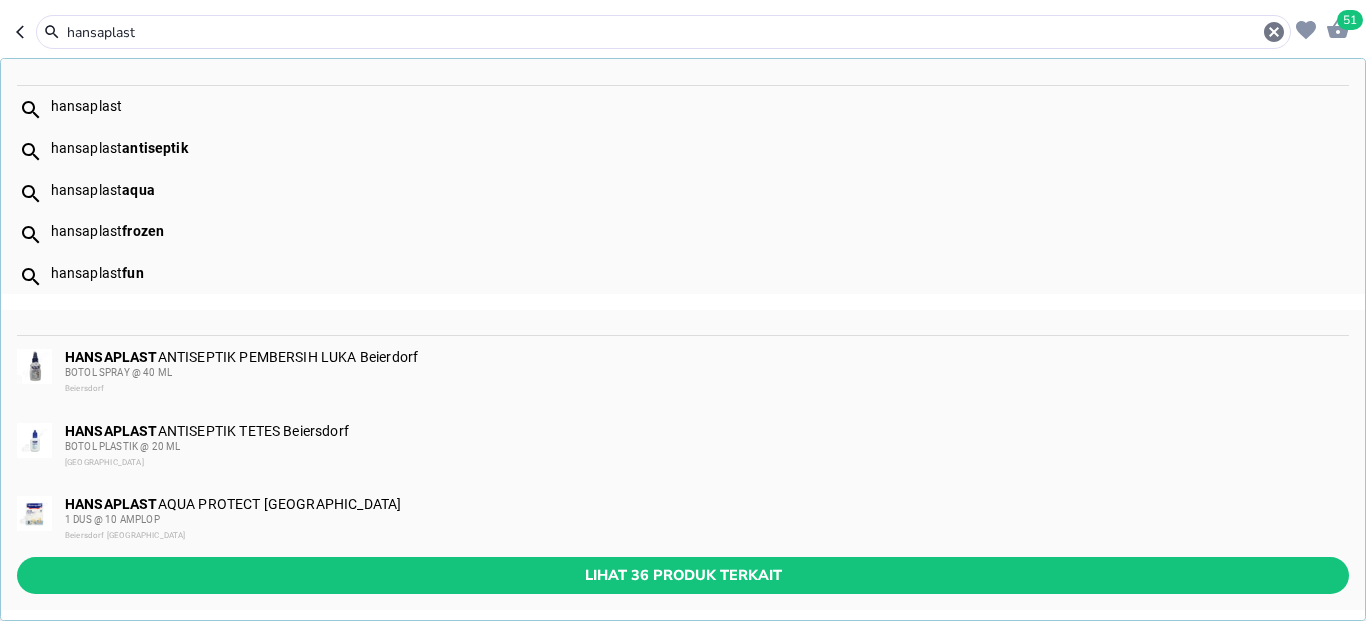 click on "hansaplast" at bounding box center [663, 32] 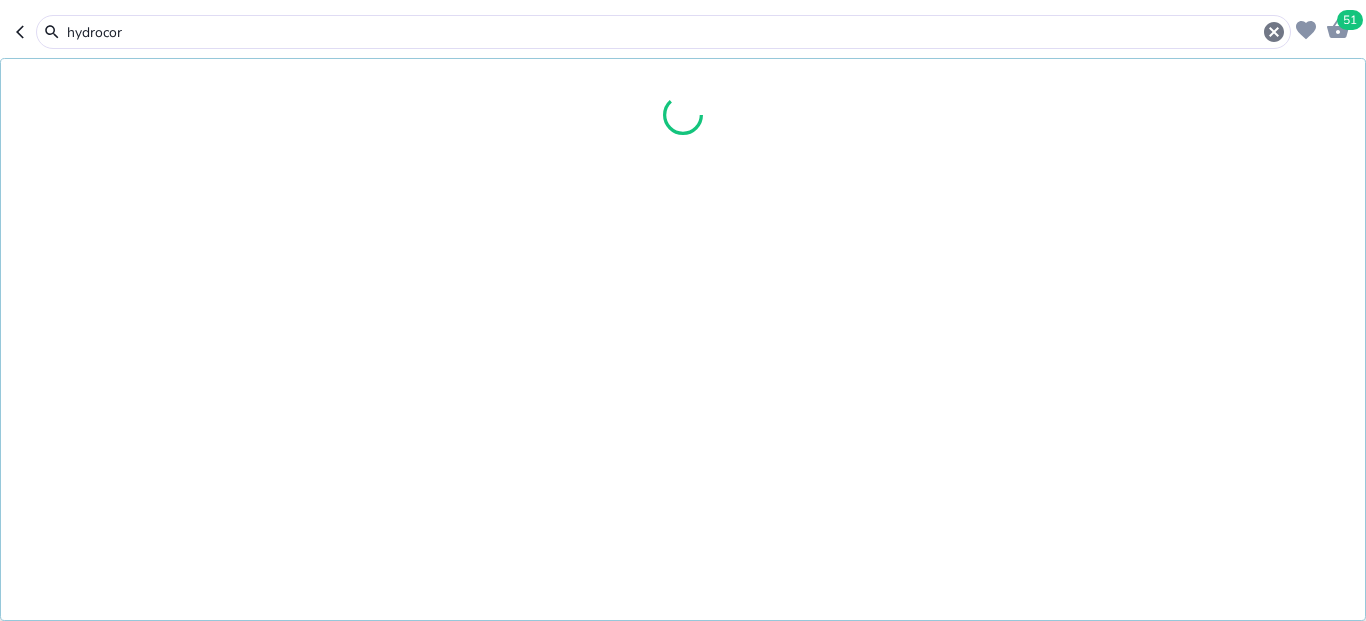 type on "hydrocor" 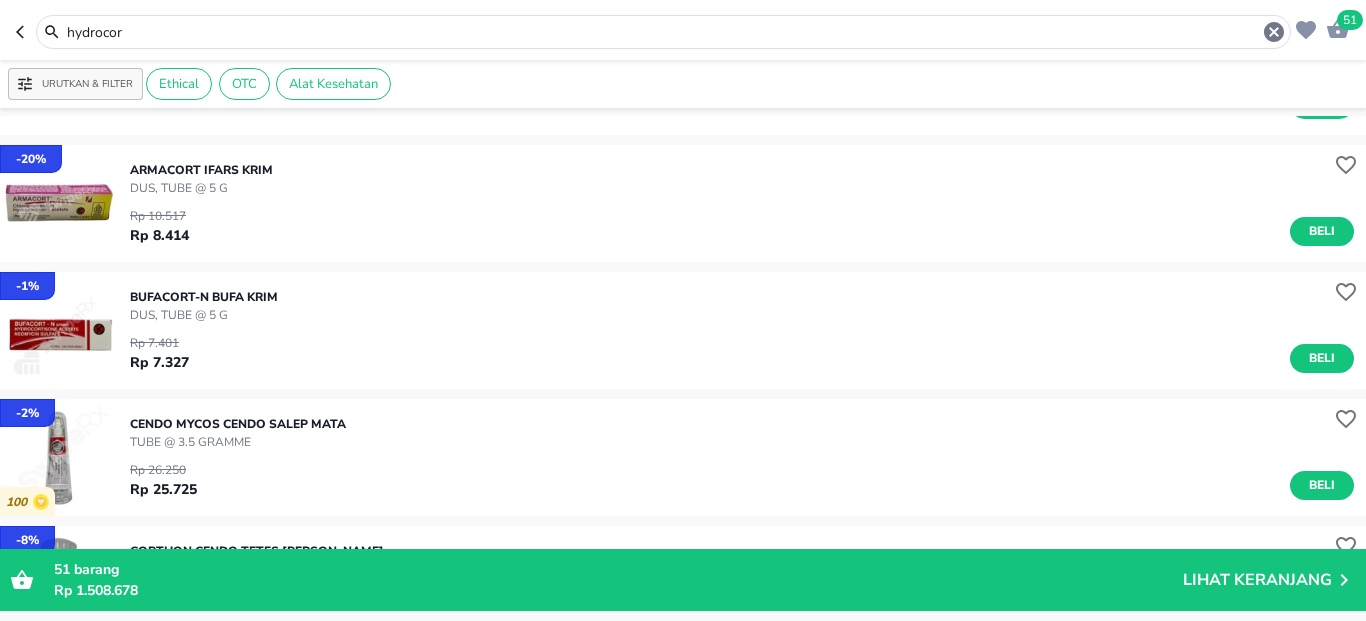 scroll, scrollTop: 0, scrollLeft: 0, axis: both 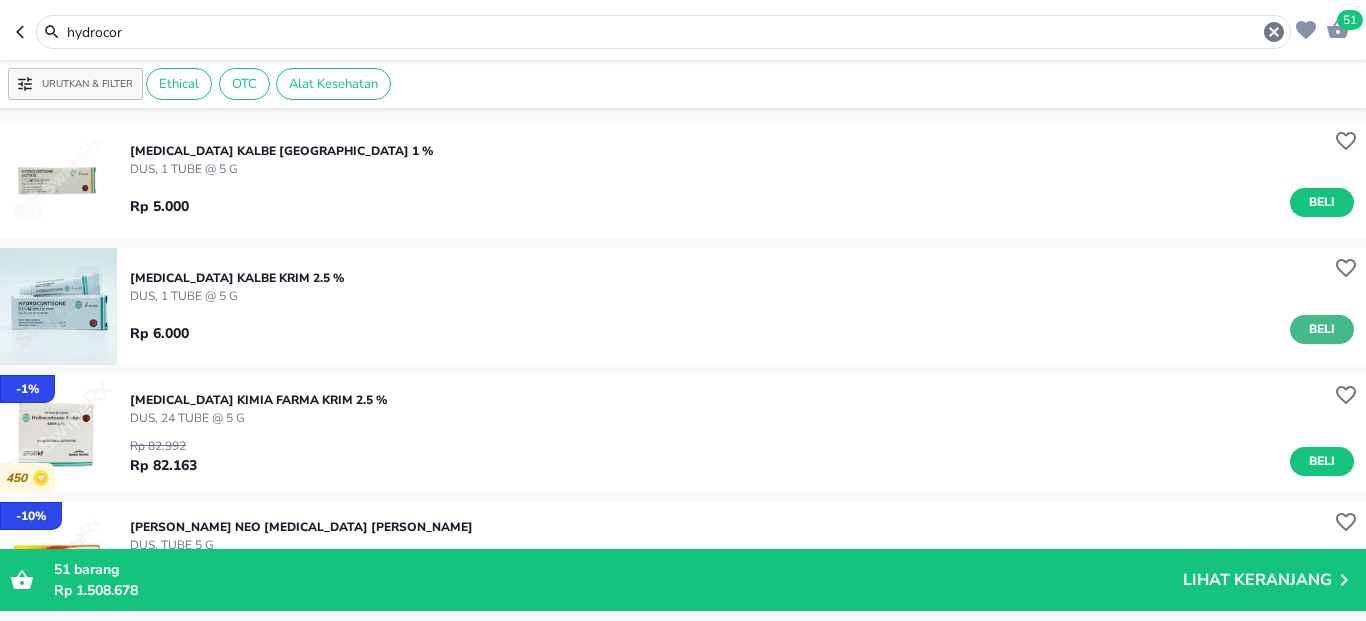 click on "Beli" at bounding box center (1322, 329) 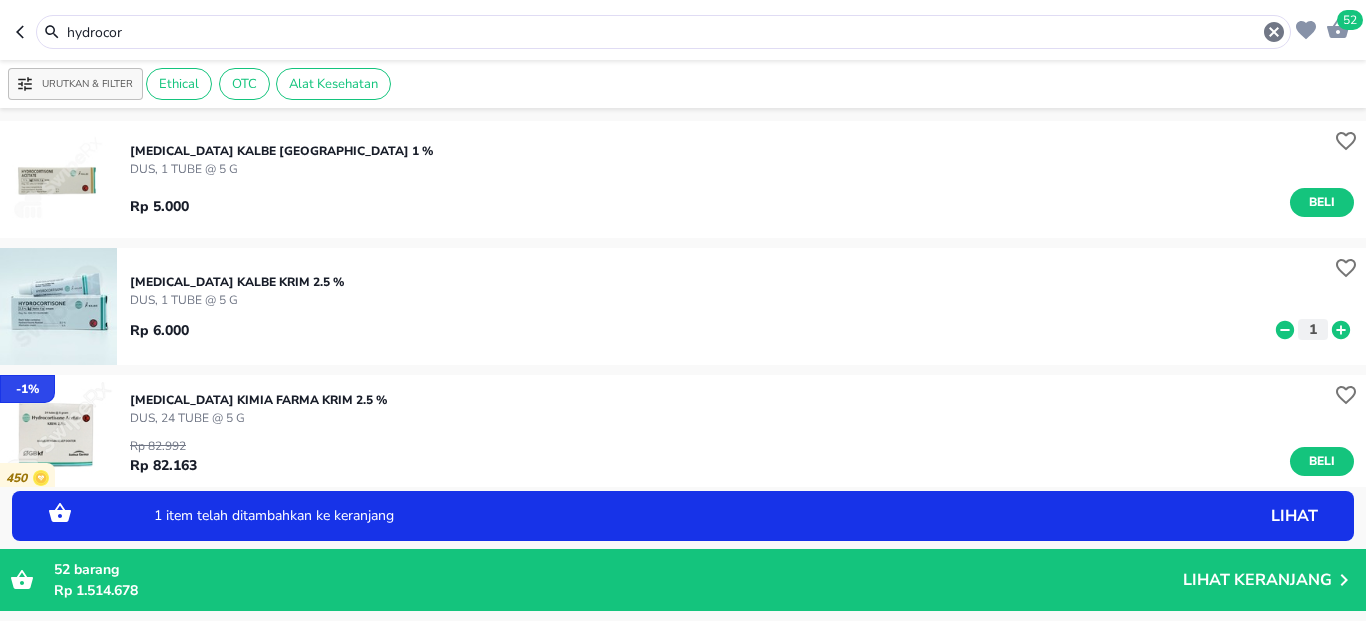click 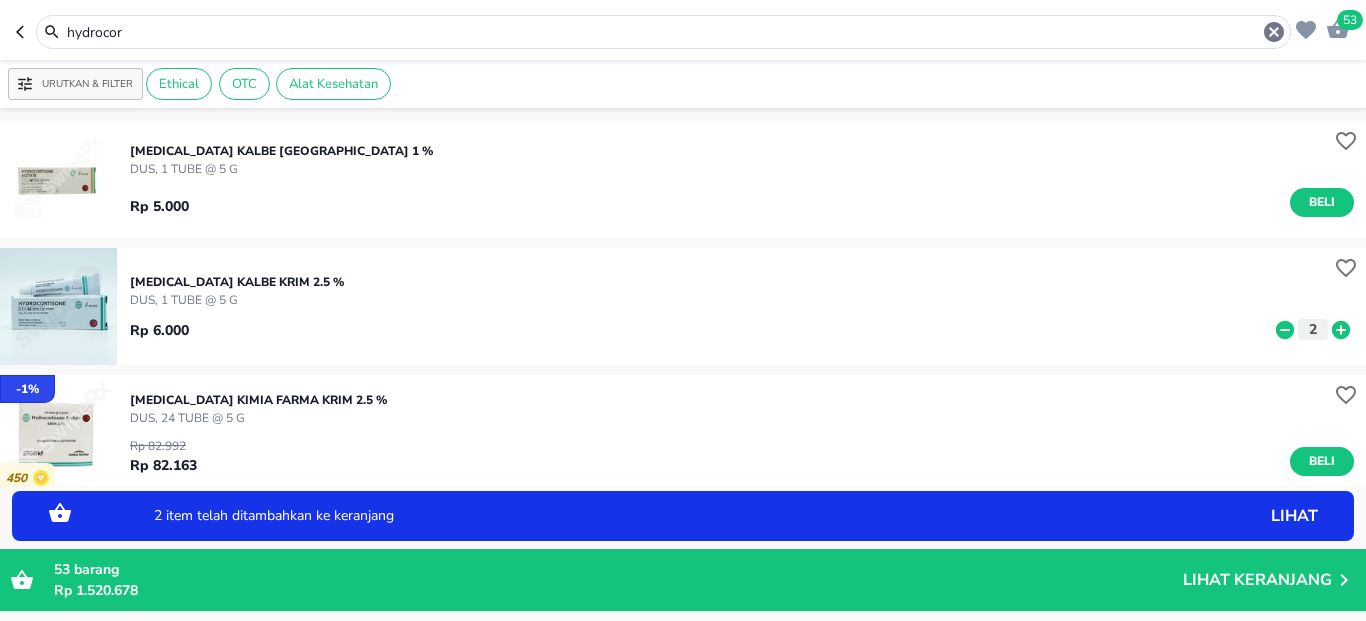click 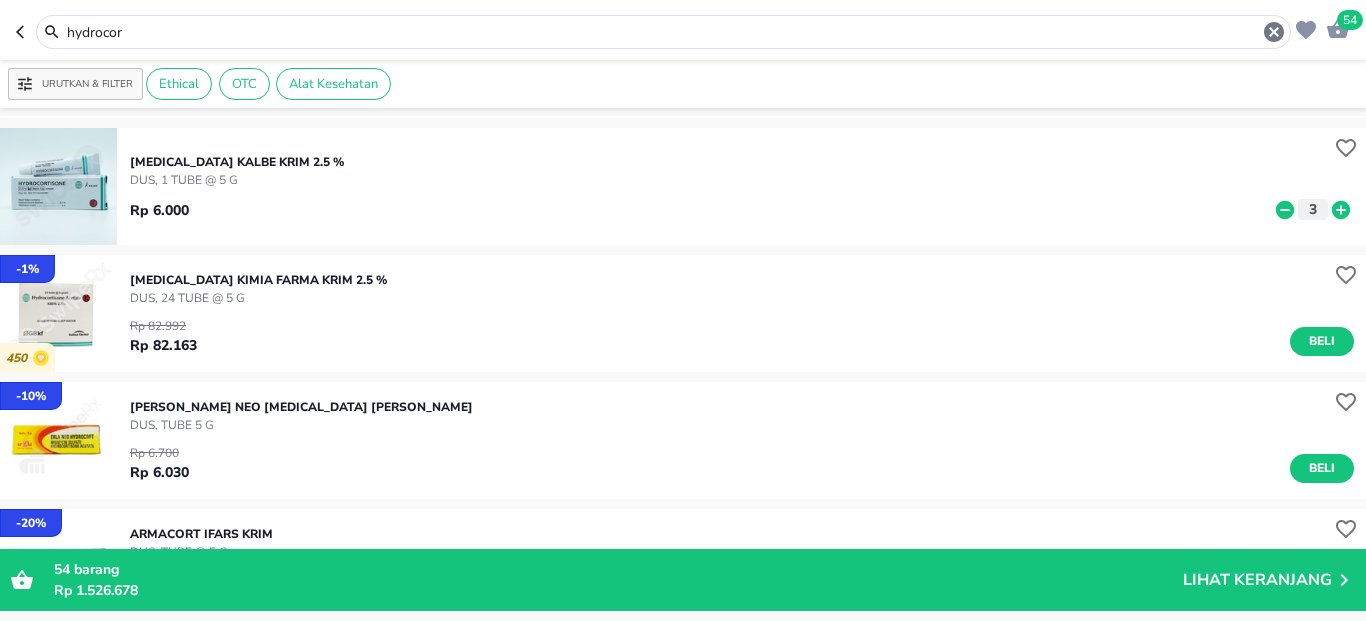 scroll, scrollTop: 0, scrollLeft: 0, axis: both 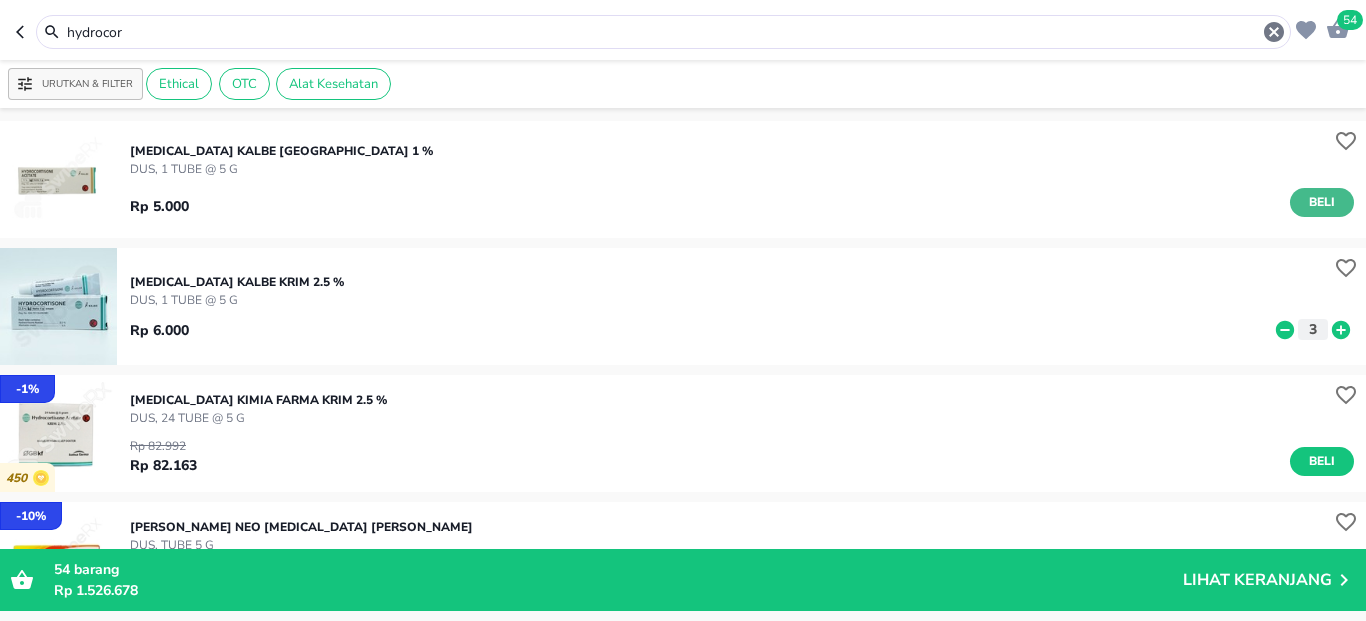 click on "Beli" at bounding box center (1322, 202) 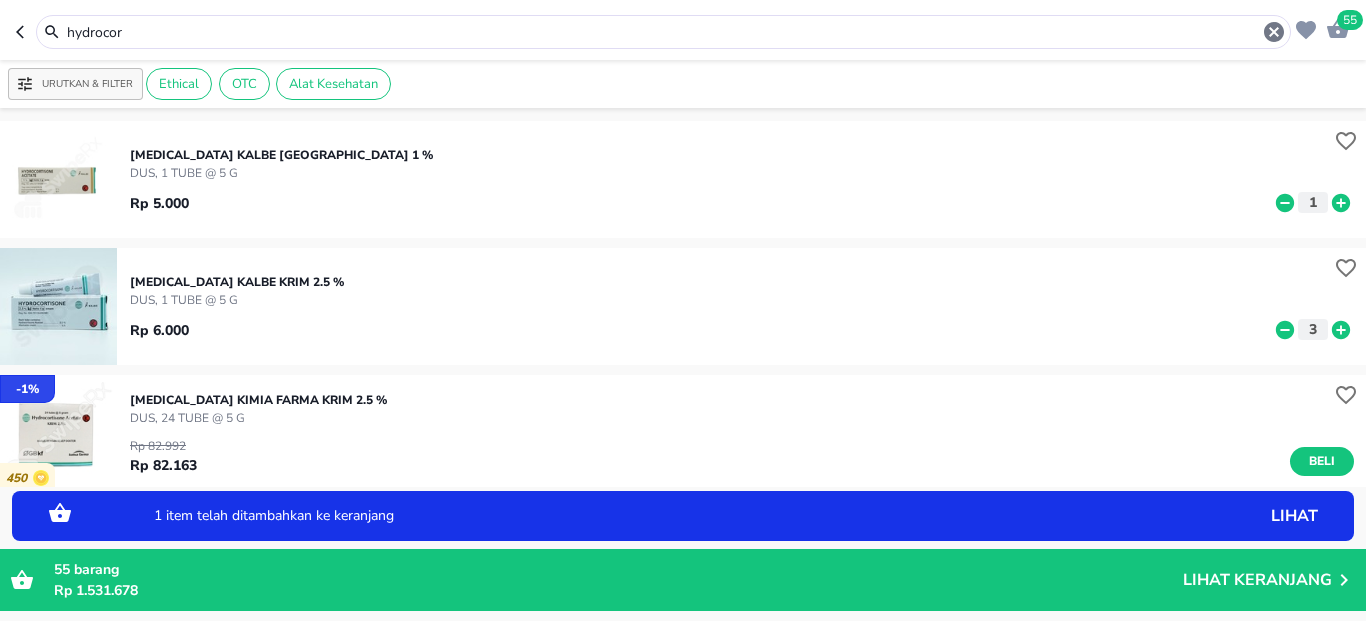 click 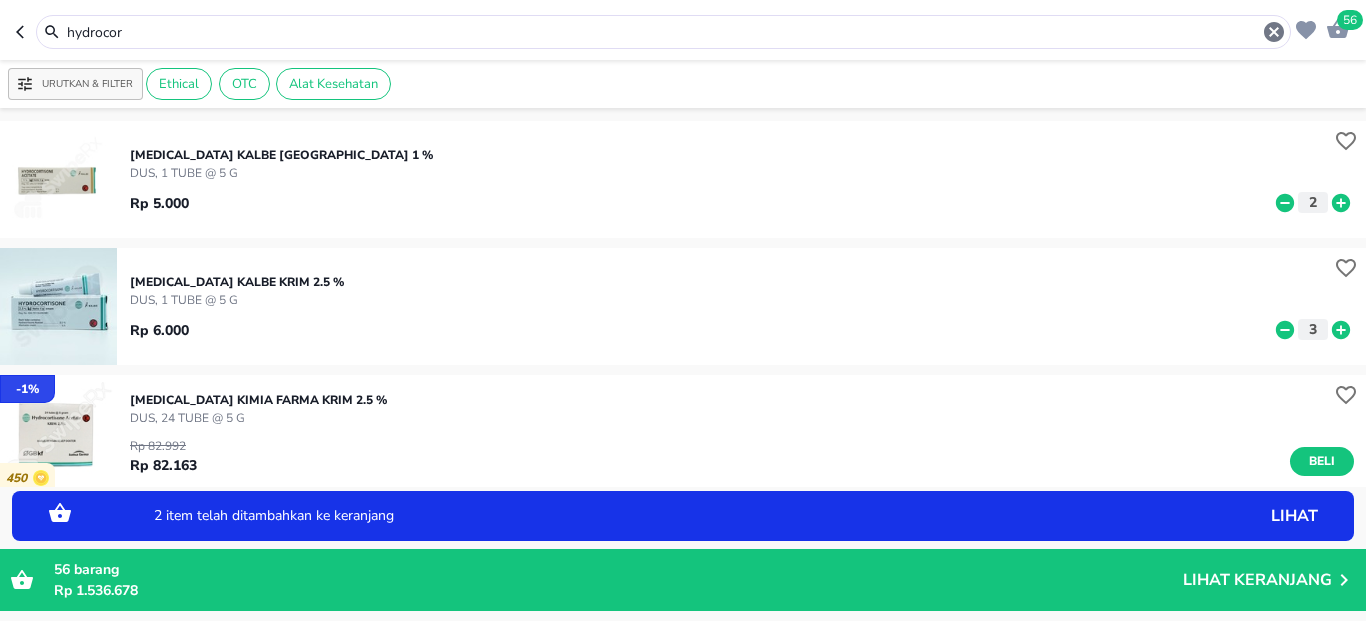 click 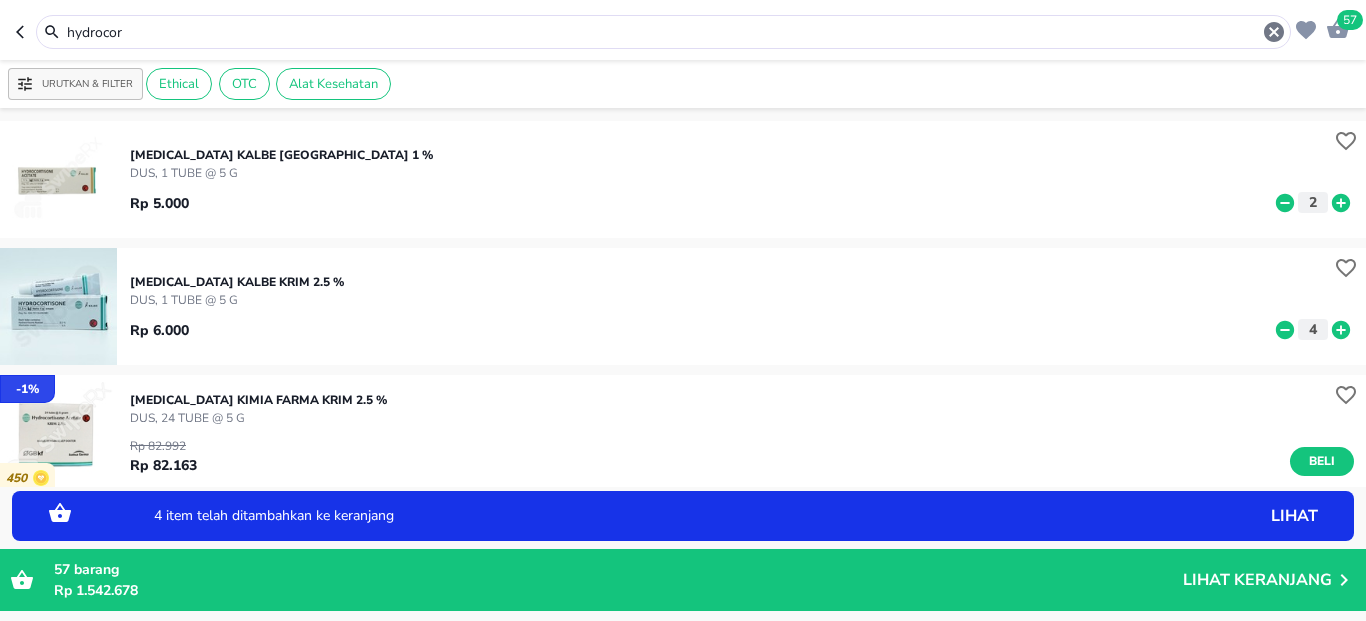 click 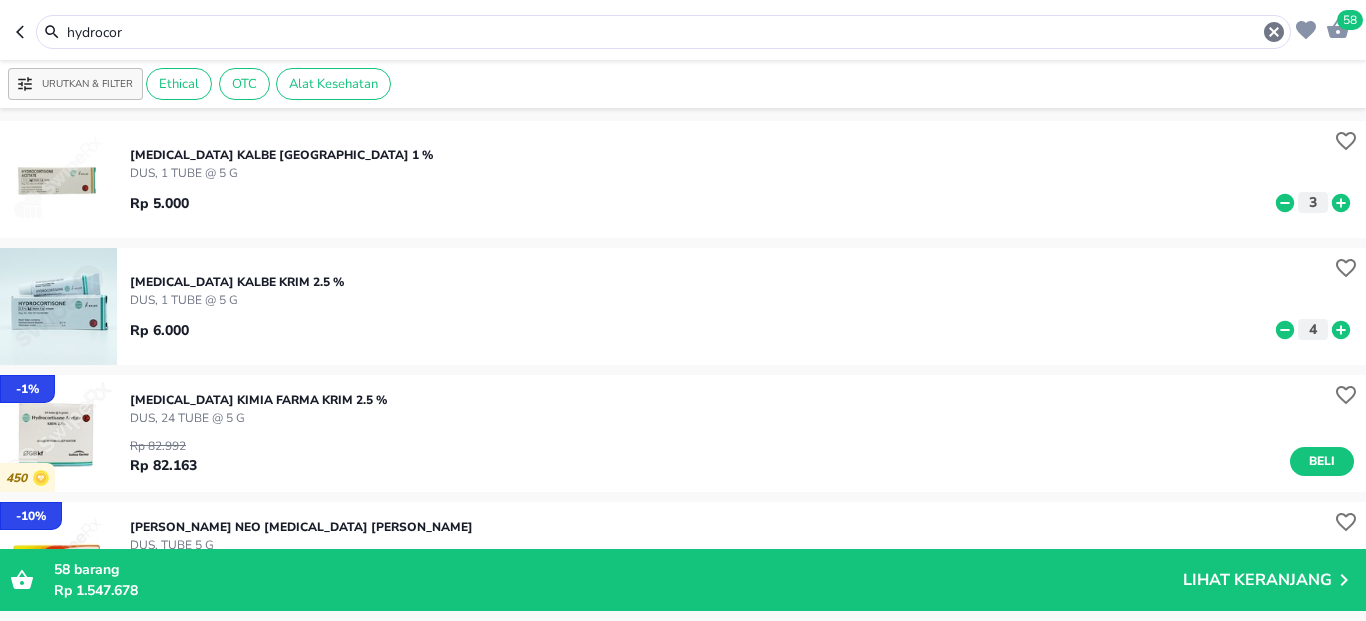 click on "hydrocor" at bounding box center (663, 32) 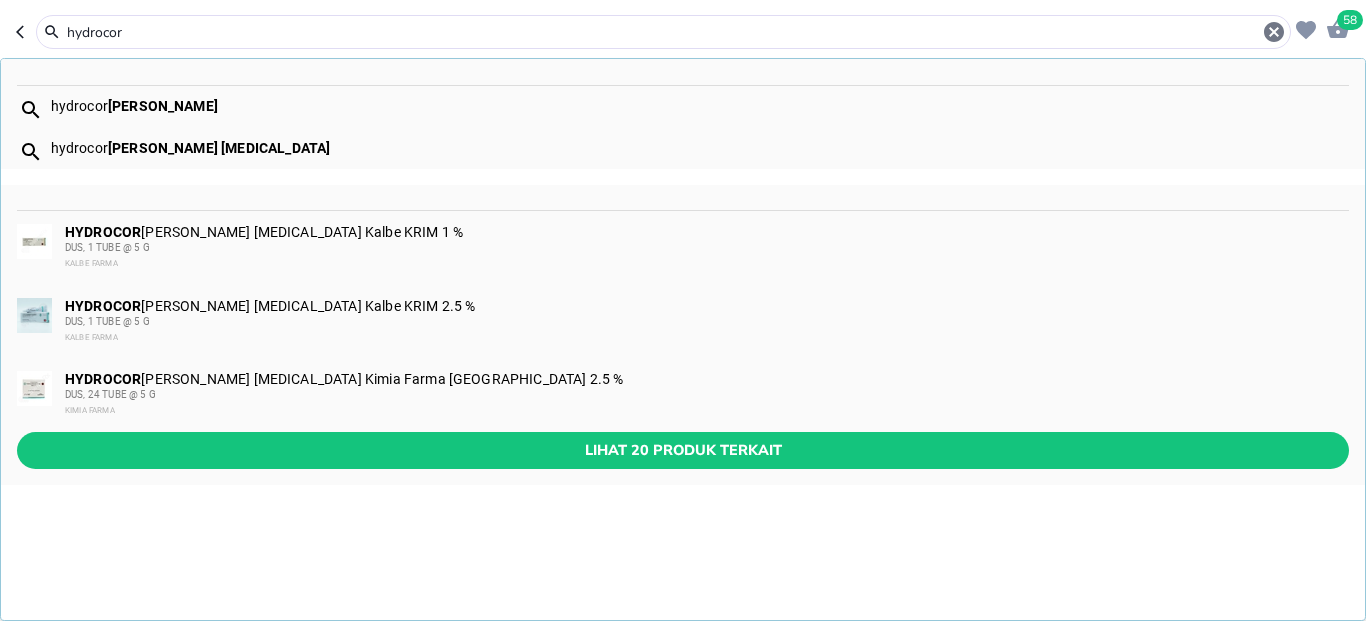 click on "hydrocor" at bounding box center (663, 32) 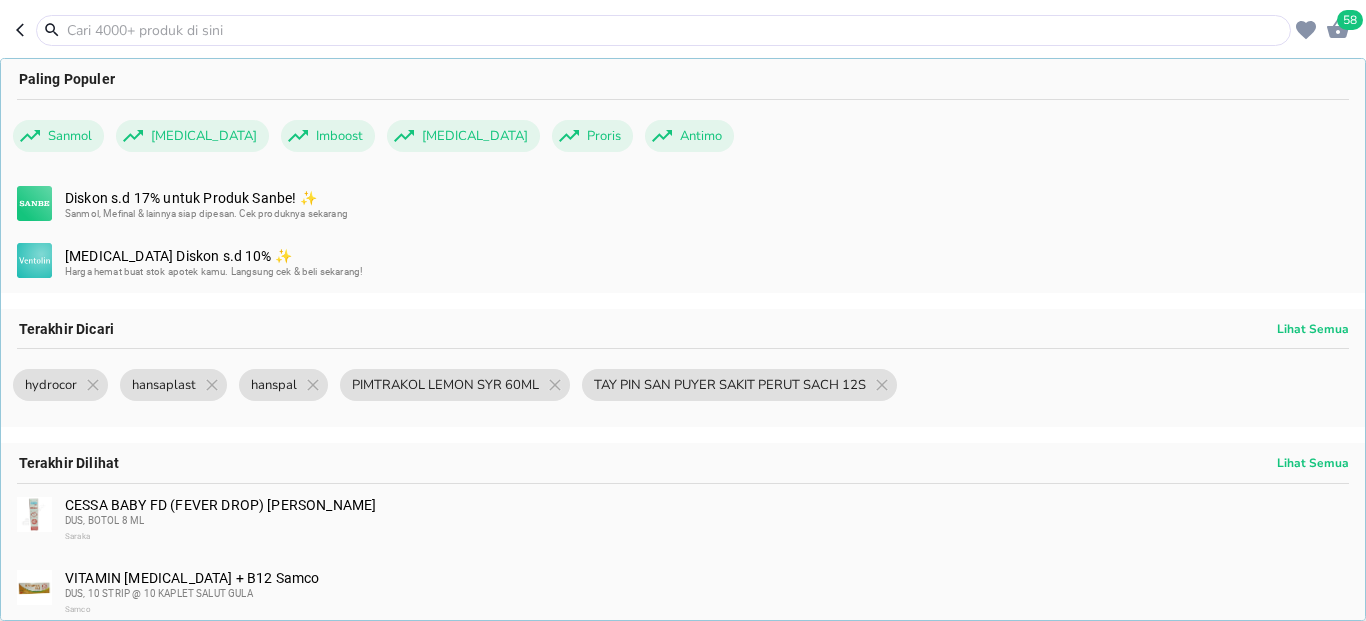 paste on "[MEDICAL_DATA] MERSI 500MG CHEW TAB 30S" 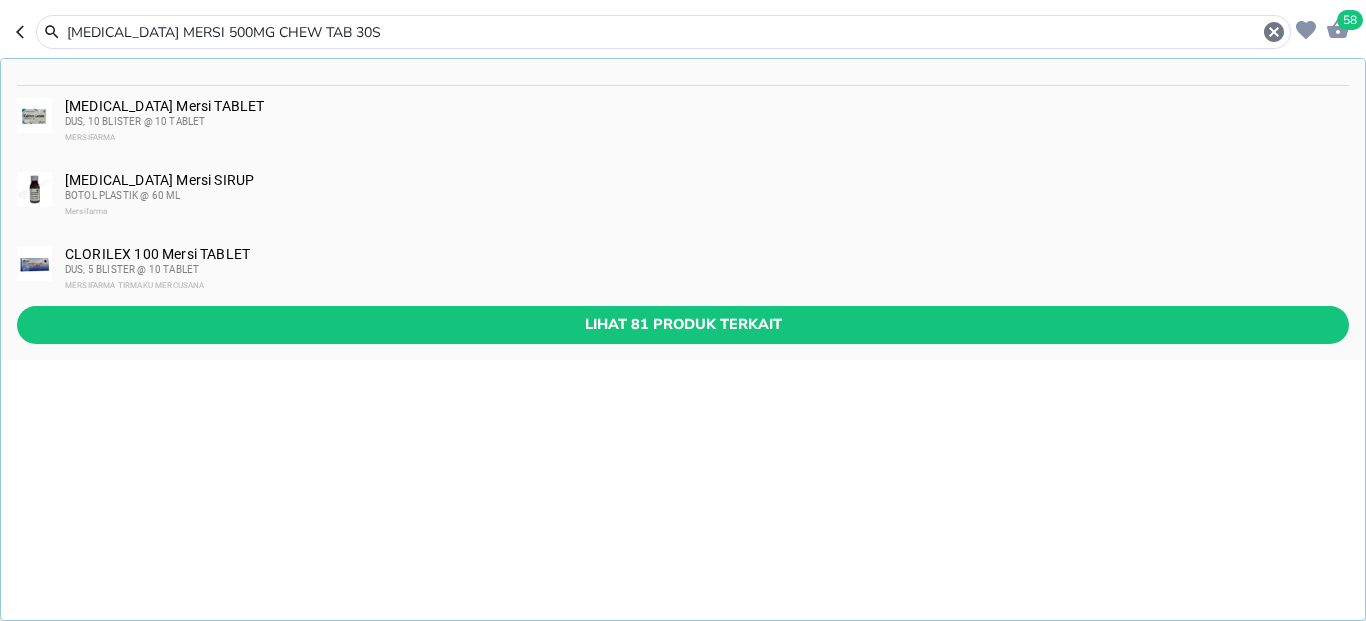 type on "[MEDICAL_DATA] MERSI 500MG CHEW TAB 30S" 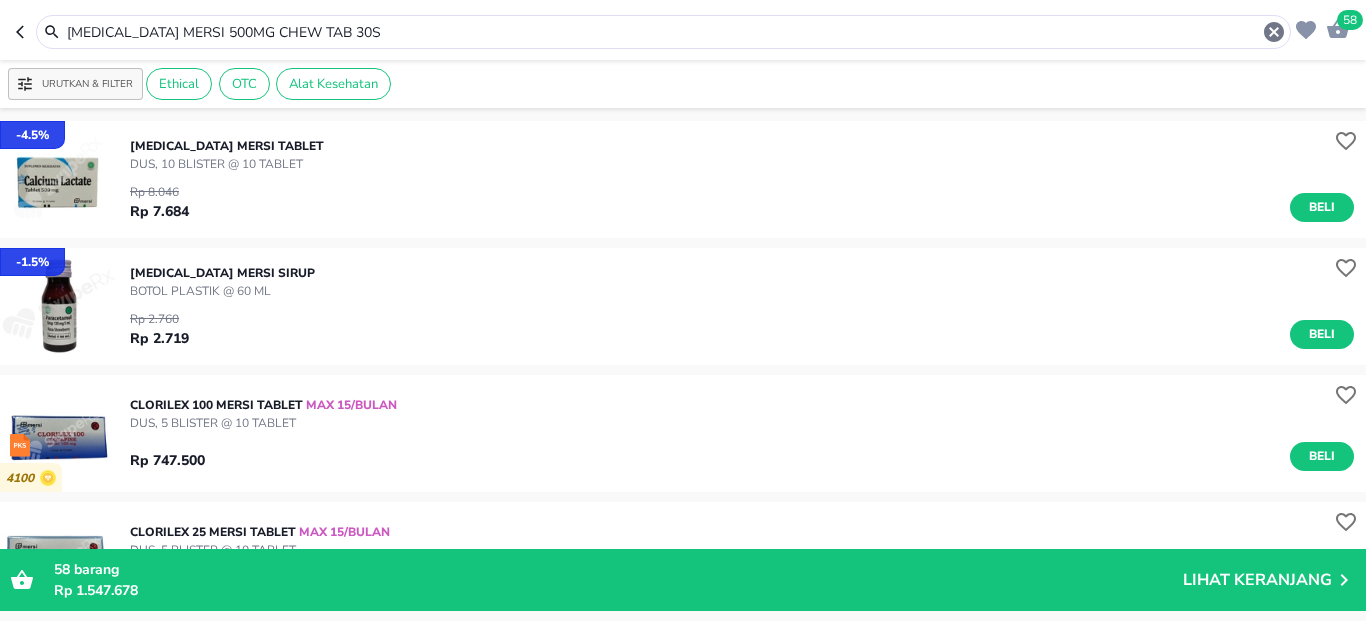 scroll, scrollTop: 360, scrollLeft: 0, axis: vertical 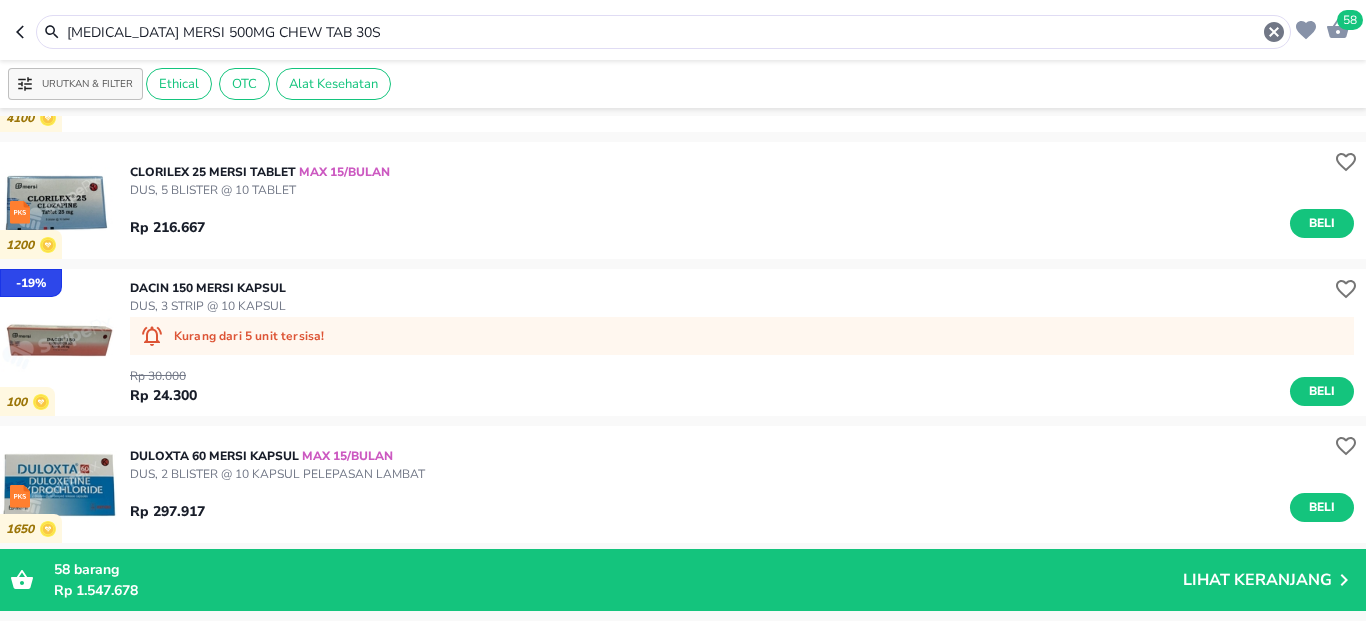 click on "[MEDICAL_DATA] MERSI 500MG CHEW TAB 30S" at bounding box center (663, 32) 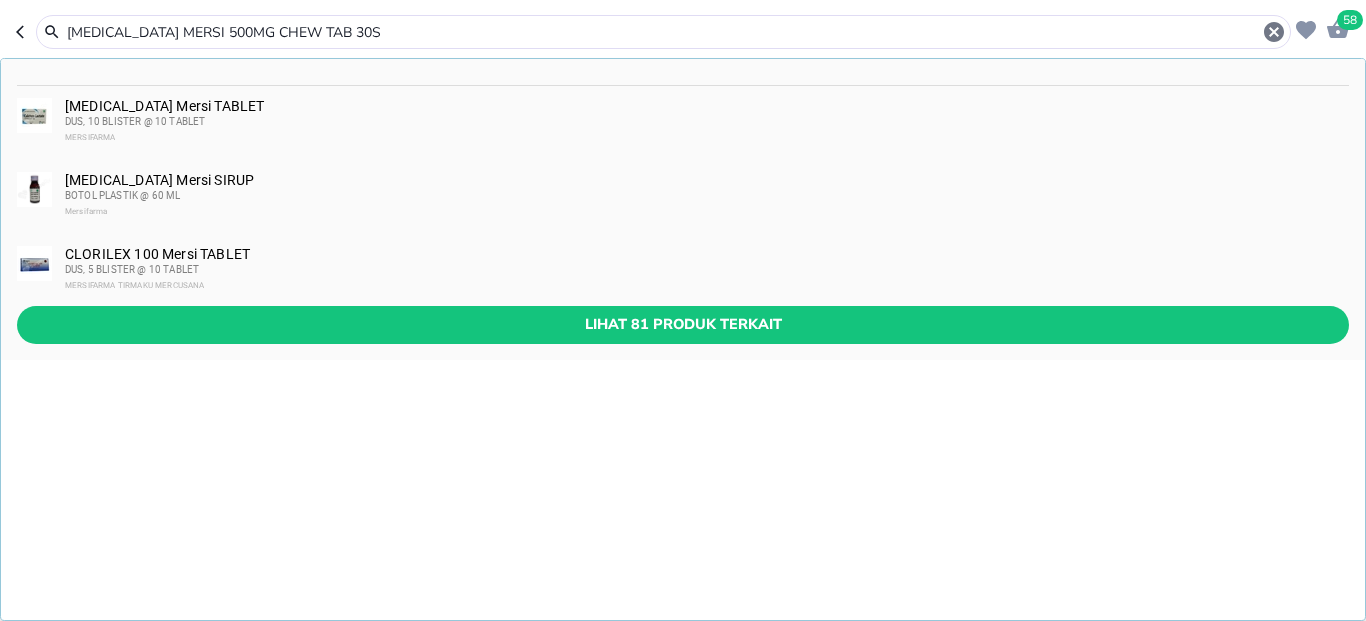 click on "[MEDICAL_DATA] MERSI 500MG CHEW TAB 30S" at bounding box center (663, 32) 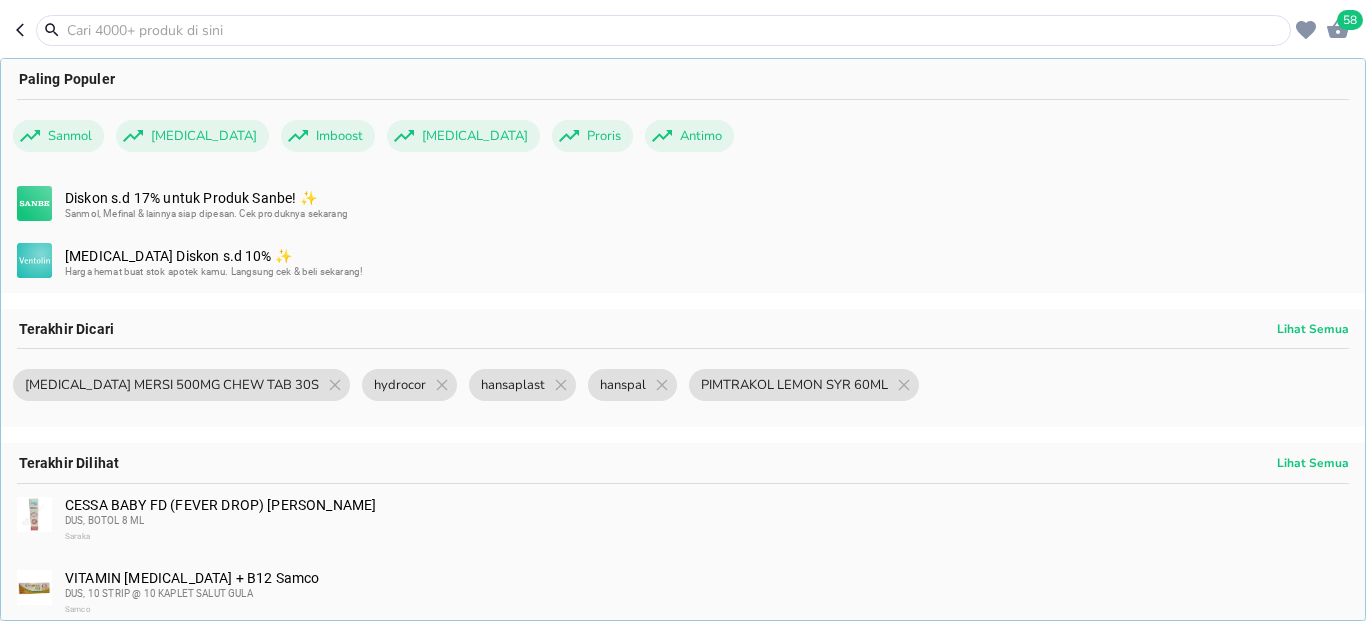 paste on "LAMANDEL 200G BTL" 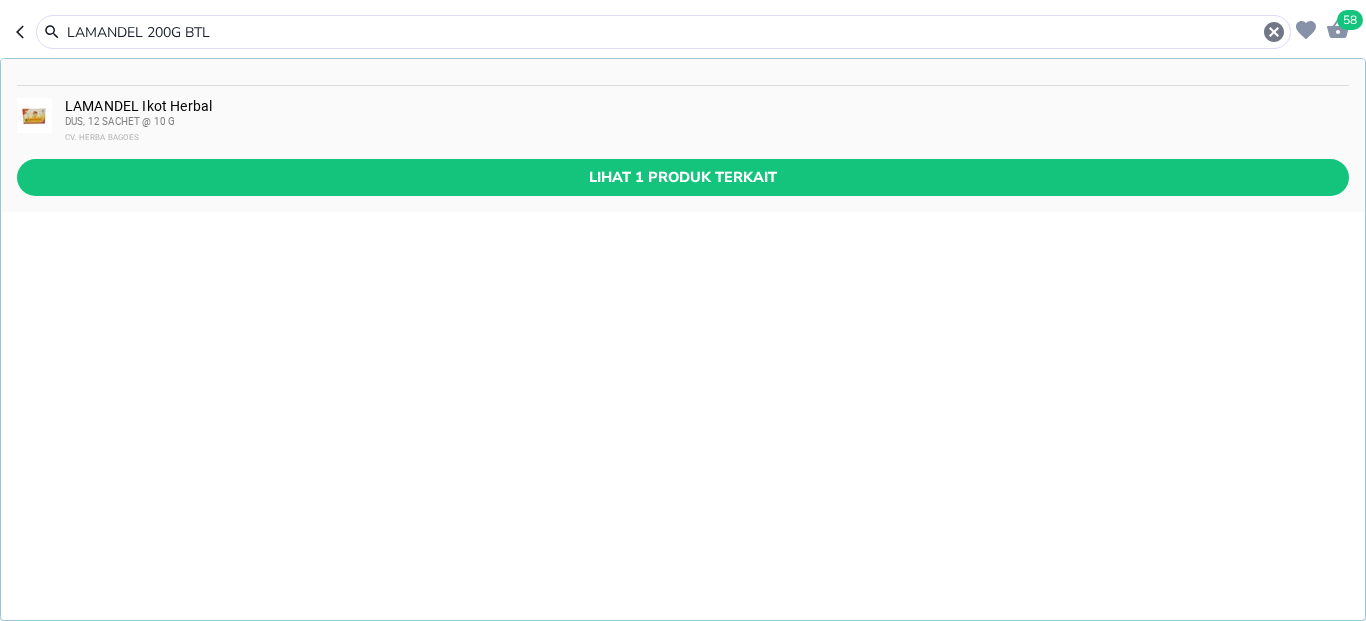 click on "LAMANDEL 200G BTL" at bounding box center (663, 32) 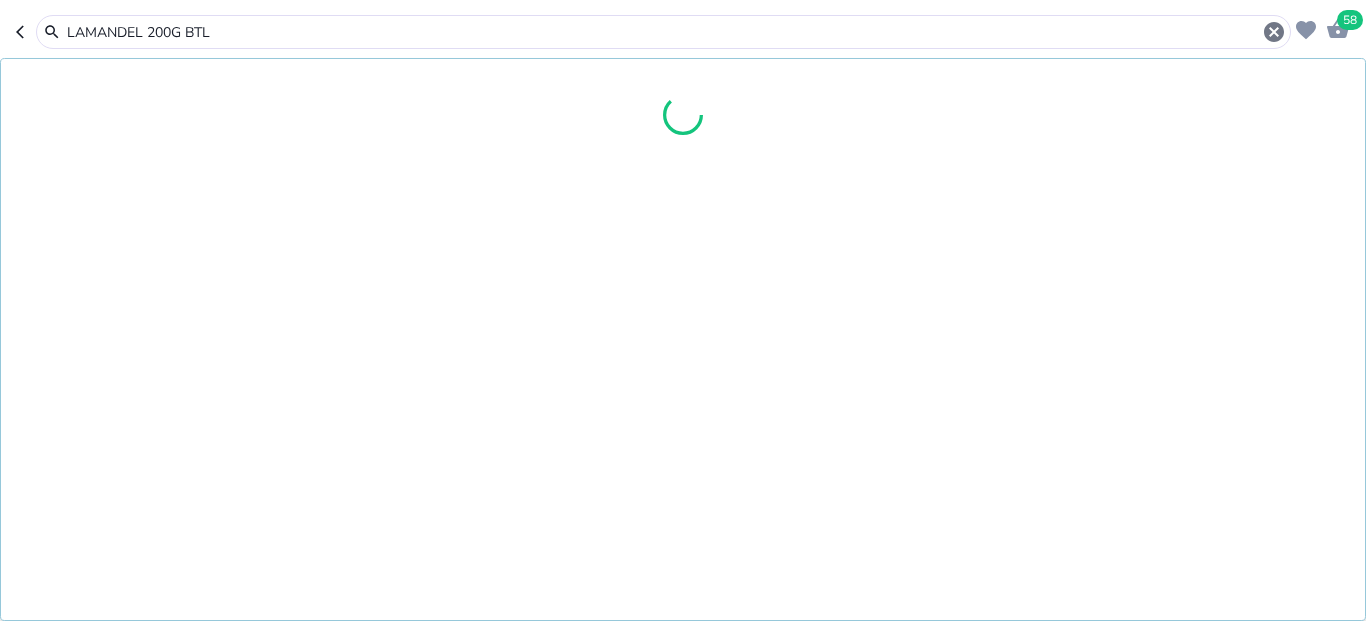 type on "LAMANDEL 200G BTL" 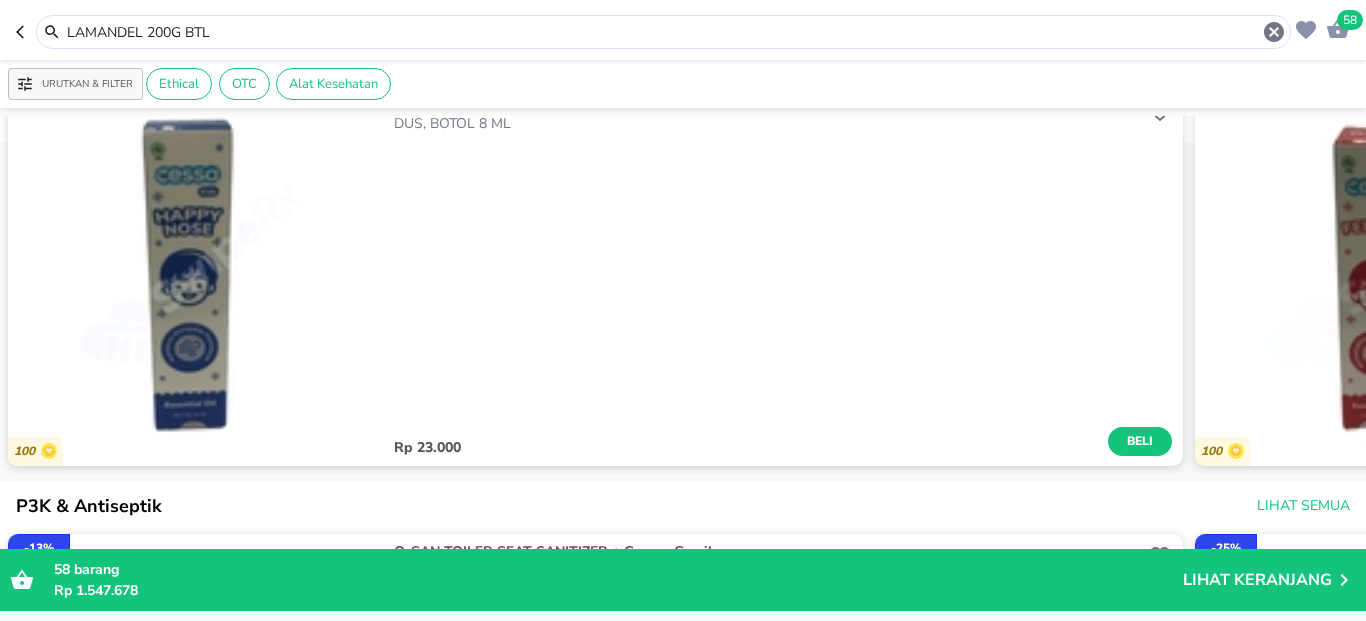 scroll, scrollTop: 600, scrollLeft: 0, axis: vertical 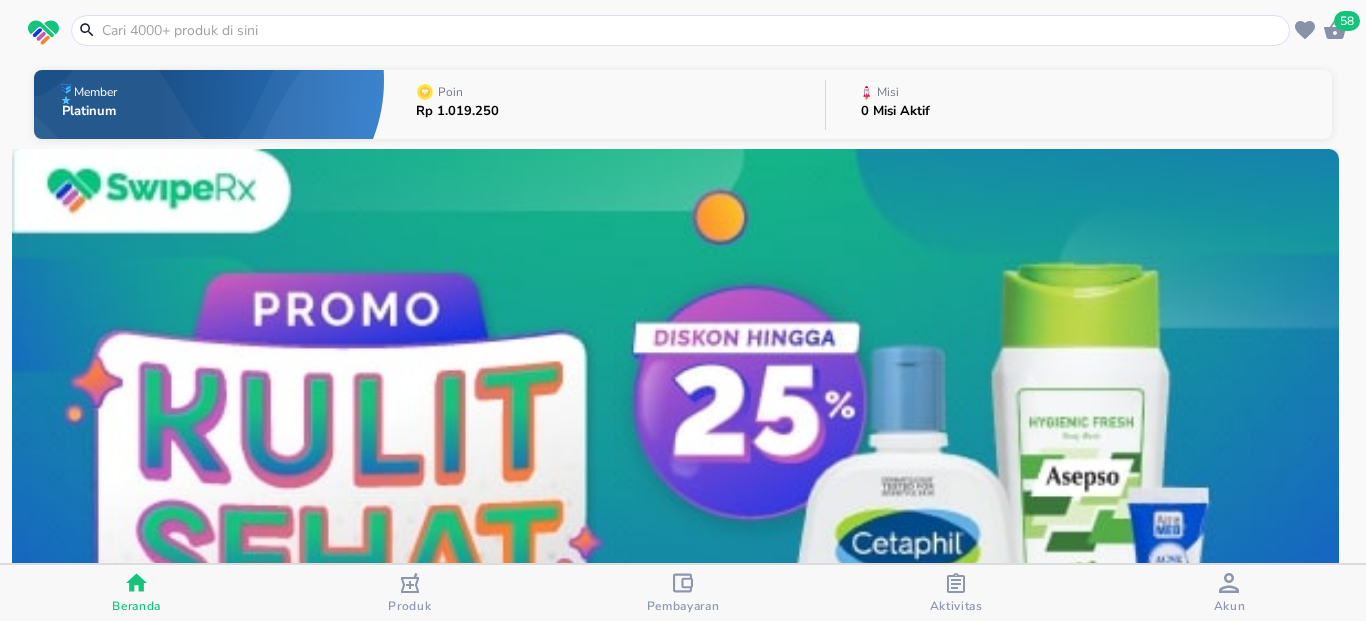 click at bounding box center (692, 30) 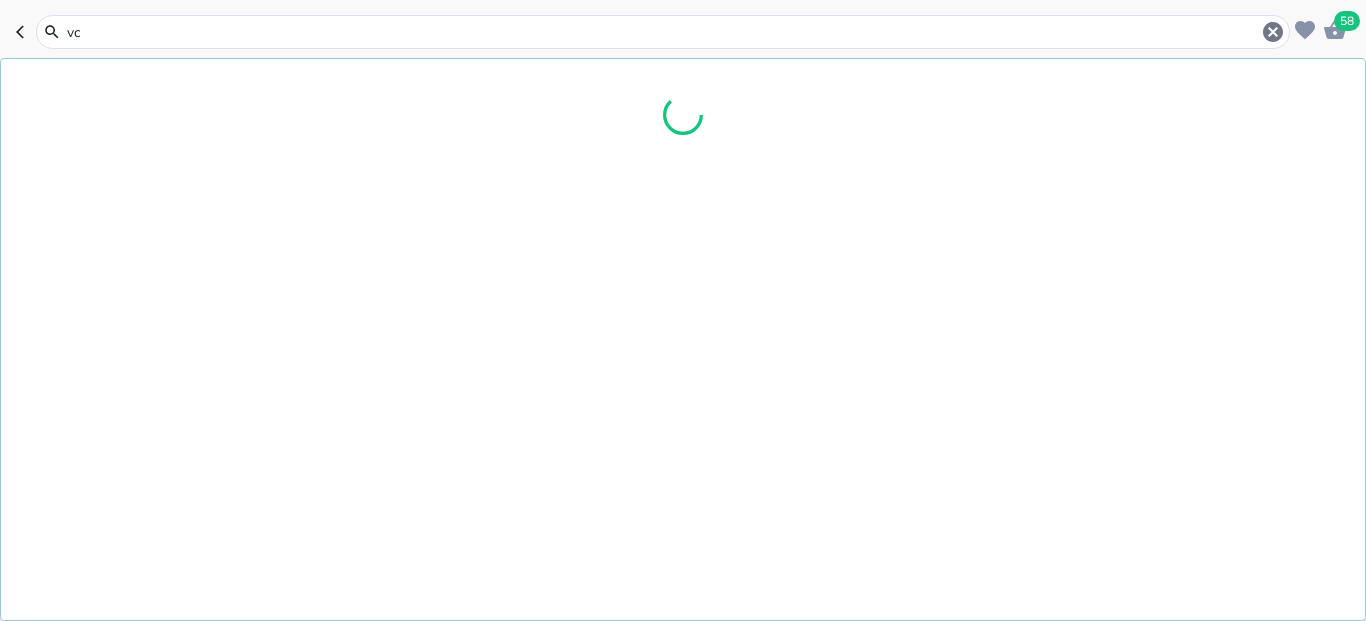 type on "vco" 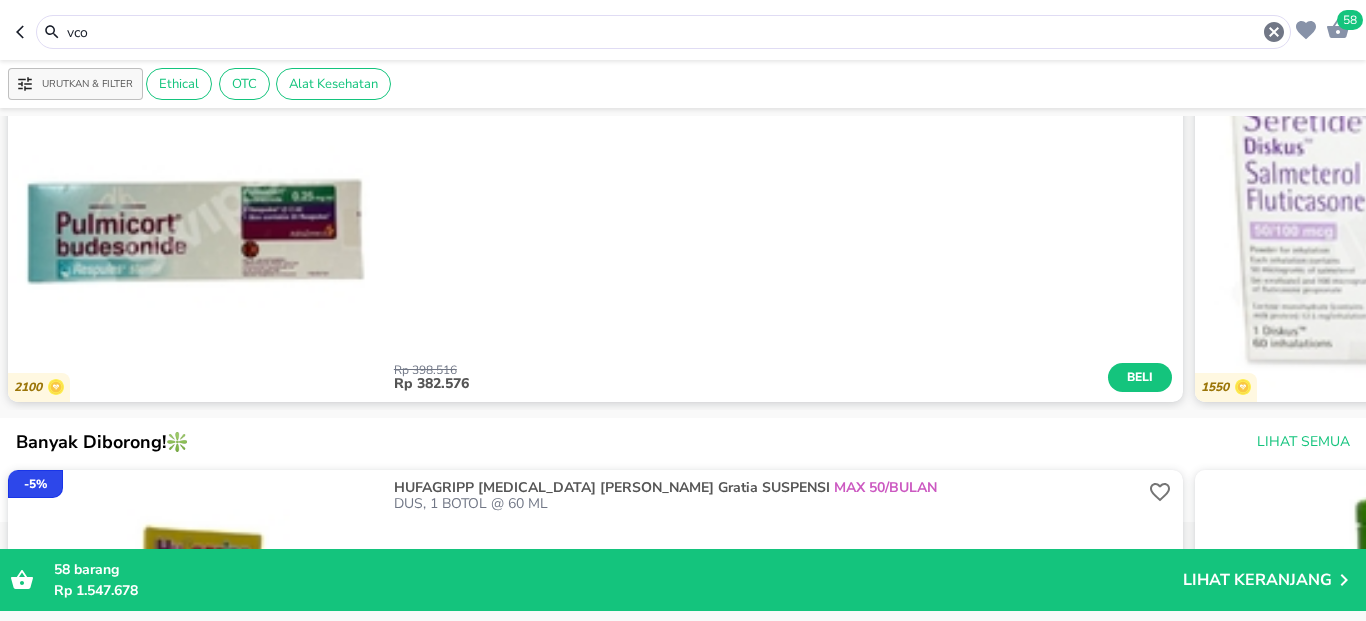 scroll, scrollTop: 1800, scrollLeft: 0, axis: vertical 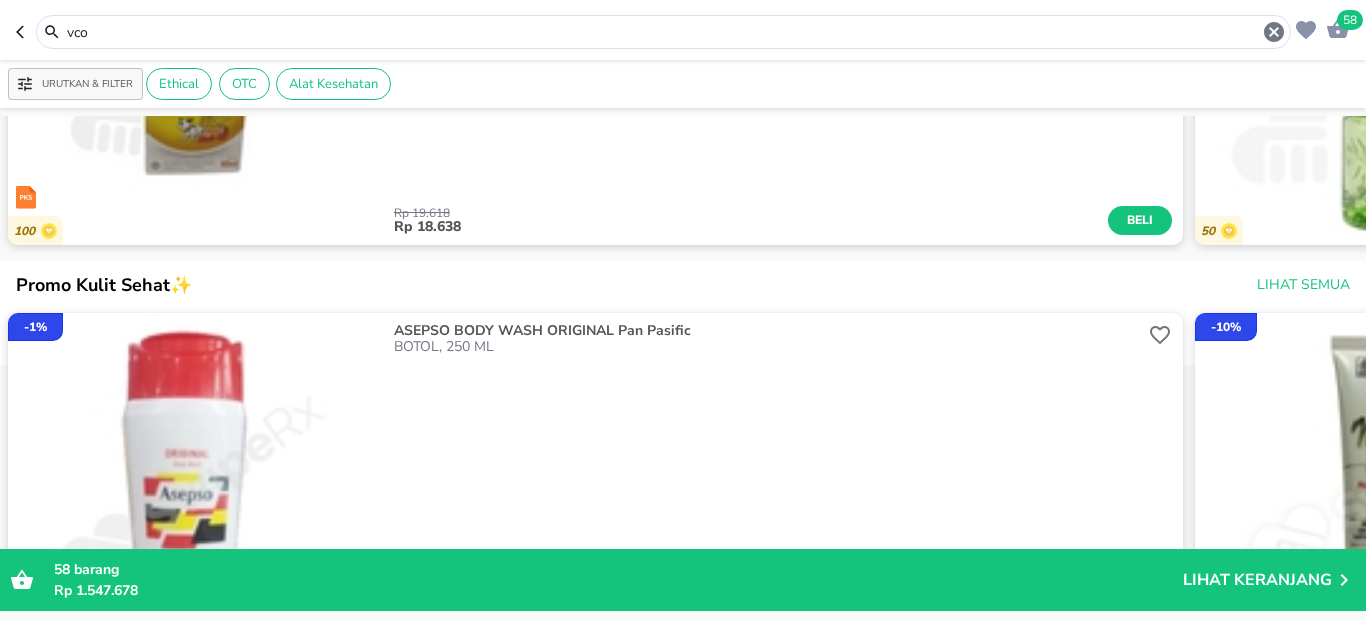 click on "vco" at bounding box center (663, 32) 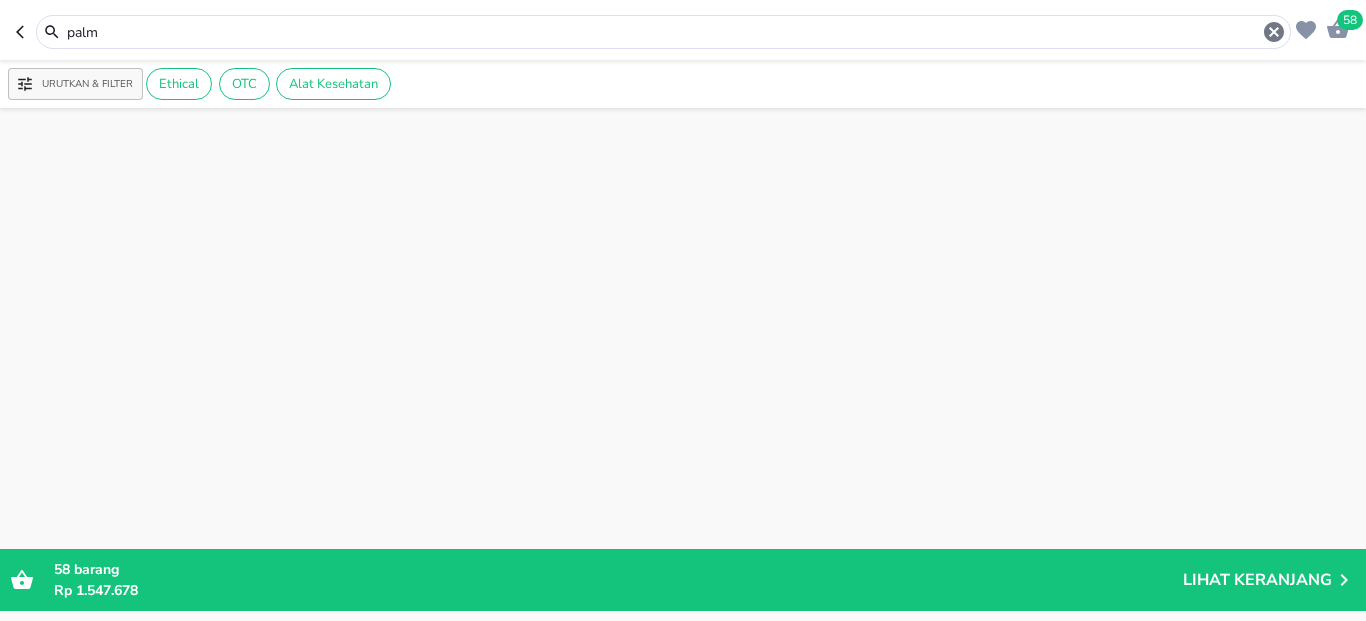 scroll, scrollTop: 4624, scrollLeft: 0, axis: vertical 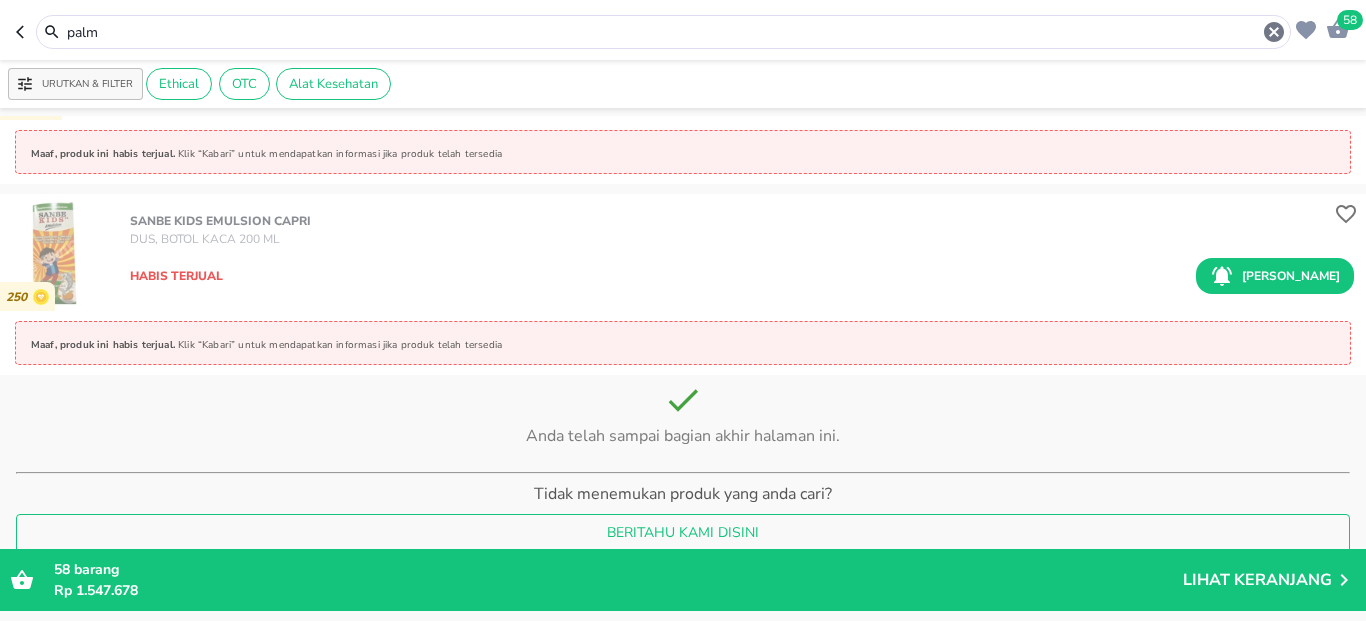 click on "palm" at bounding box center [663, 32] 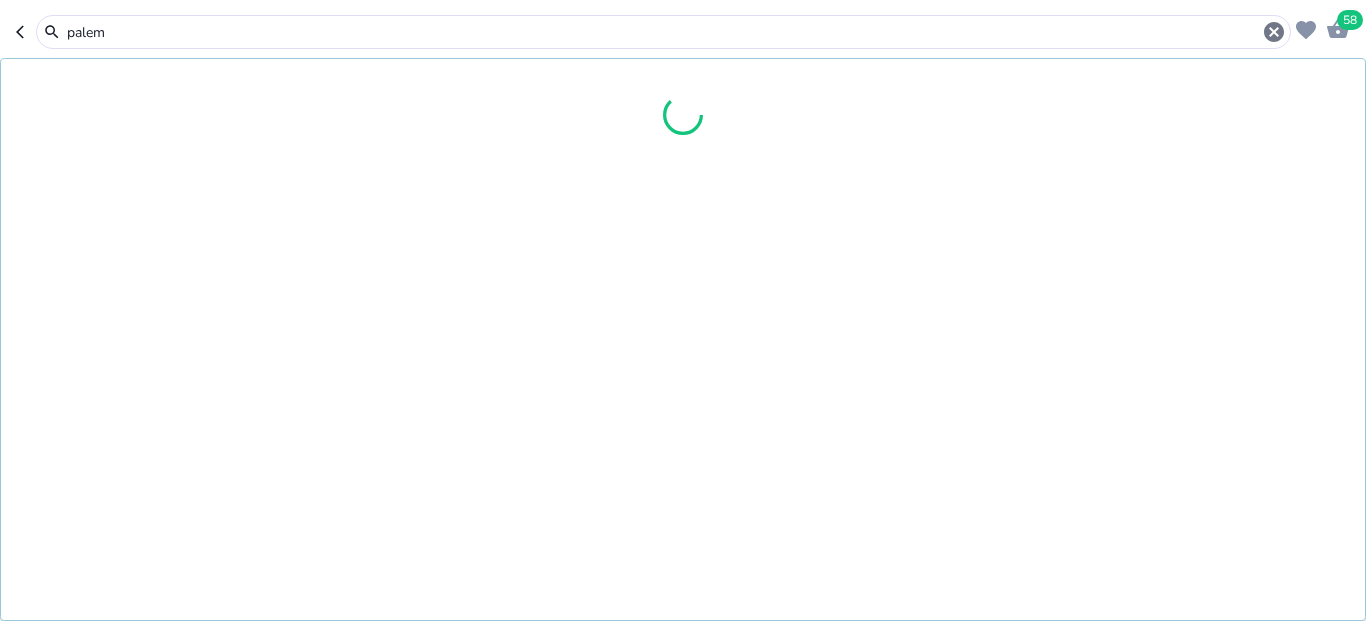 type on "palem" 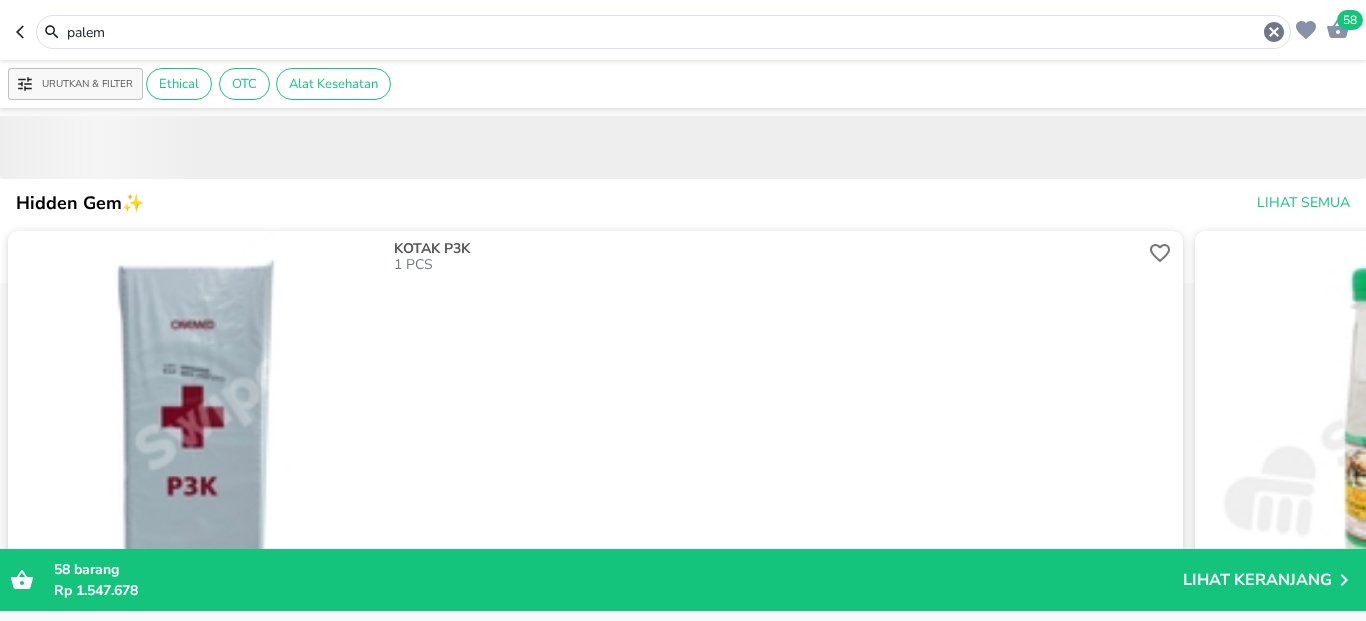 scroll, scrollTop: 0, scrollLeft: 0, axis: both 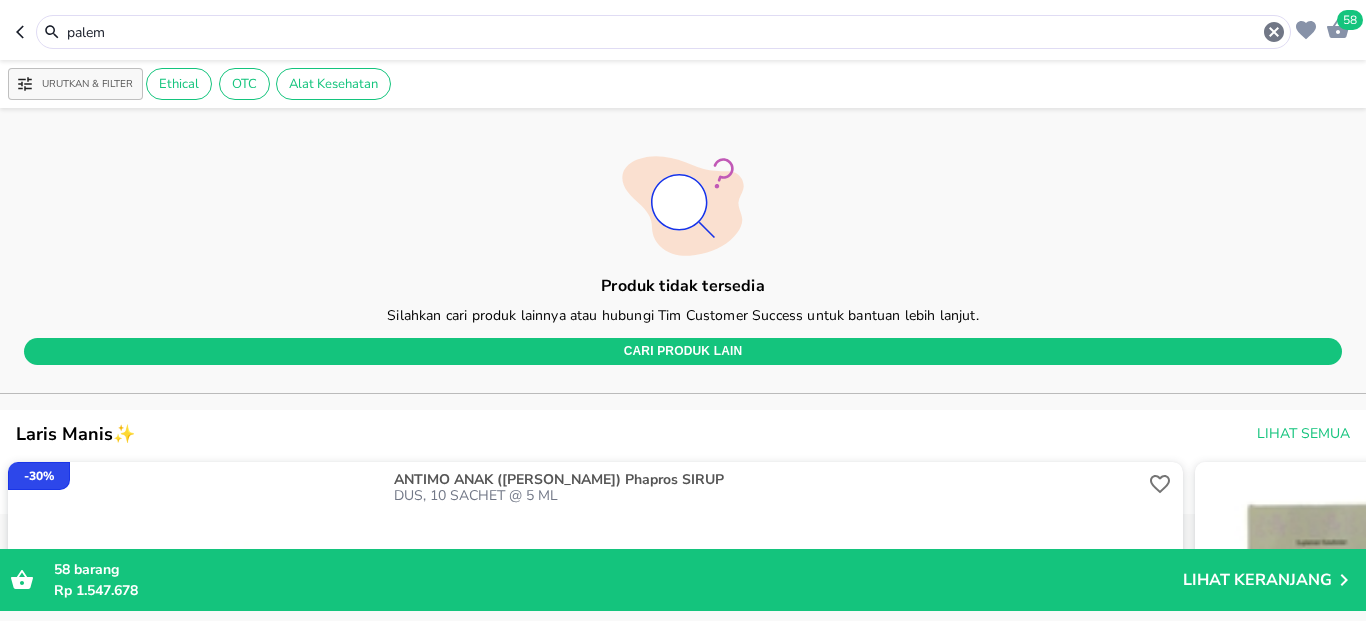 click on "palem" at bounding box center [663, 32] 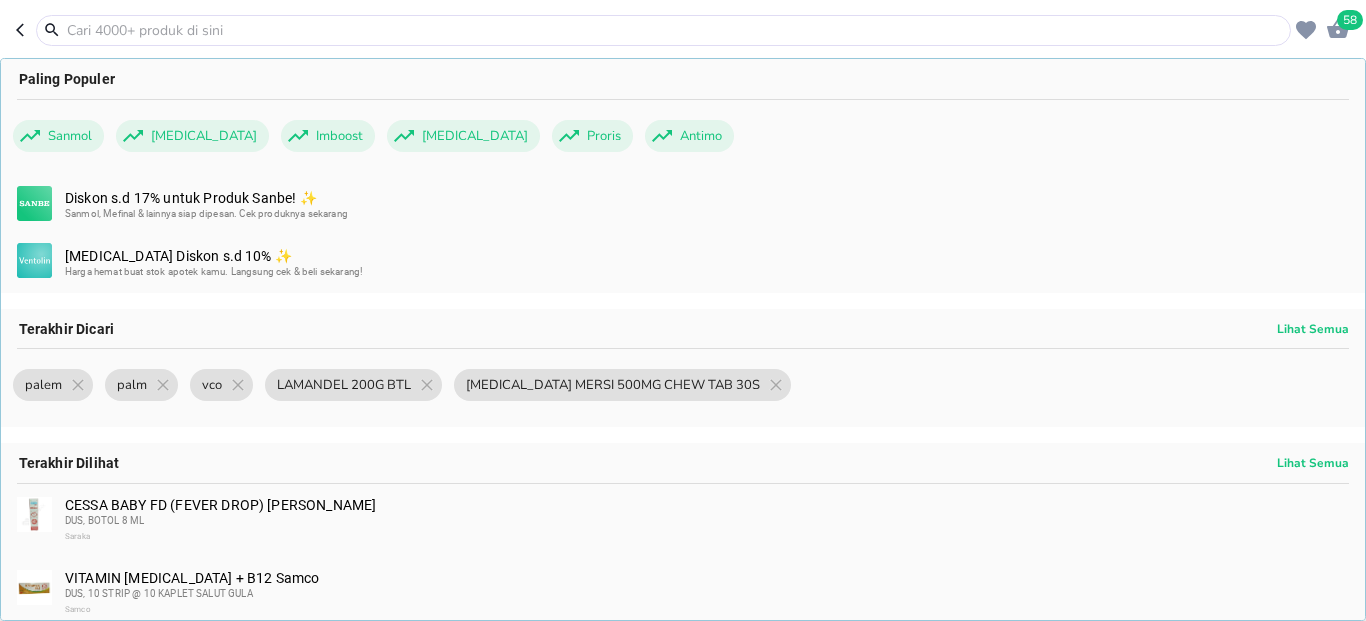 paste on "MASKER NEBULIZER DEWASA" 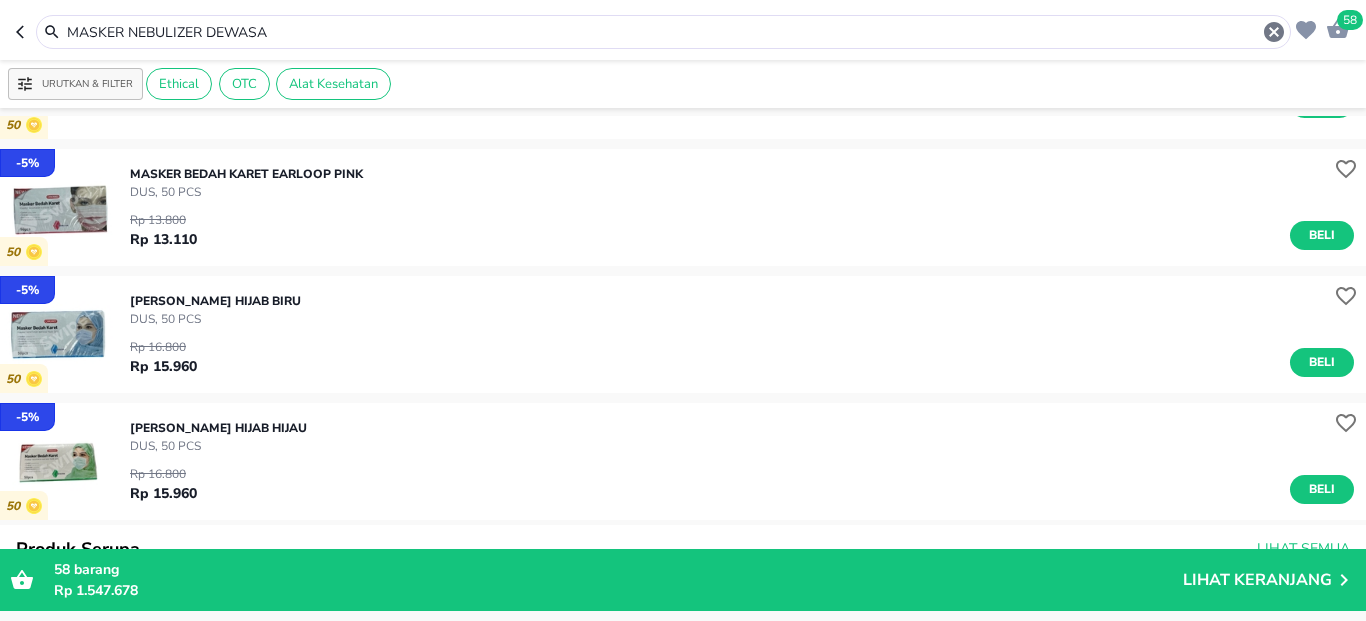 scroll, scrollTop: 0, scrollLeft: 0, axis: both 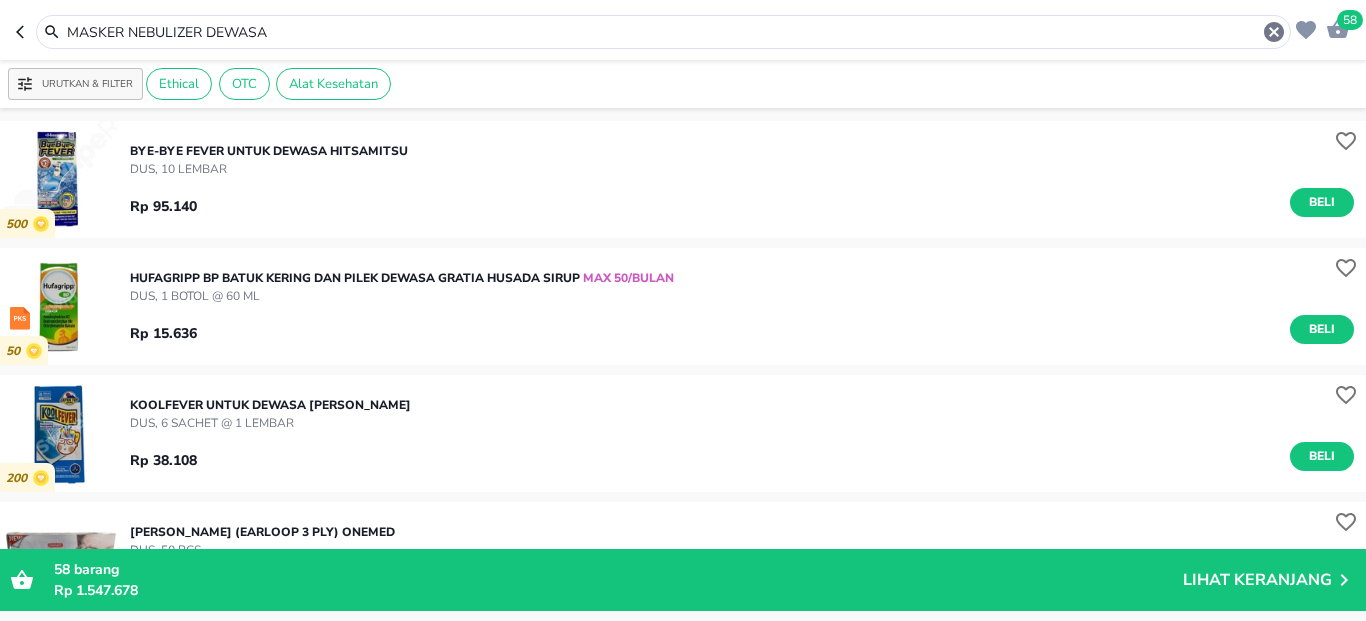 drag, startPoint x: 132, startPoint y: 30, endPoint x: 59, endPoint y: 23, distance: 73.33485 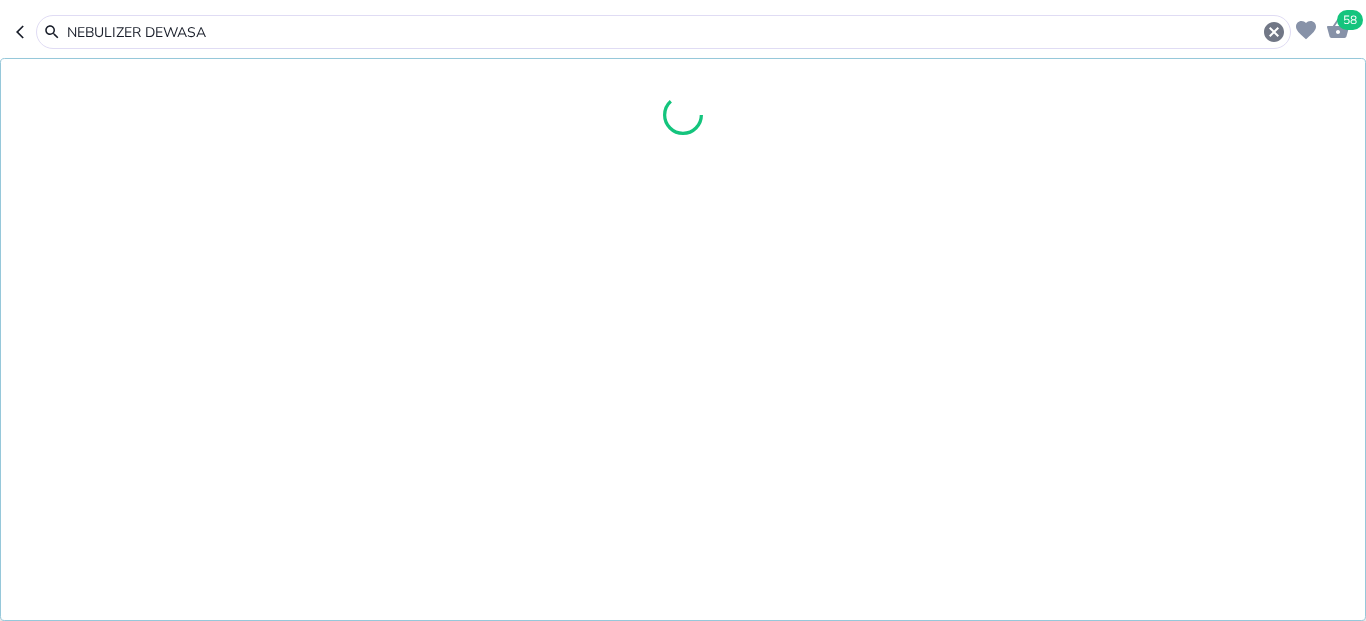 click on "NEBULIZER DEWASA" at bounding box center [663, 32] 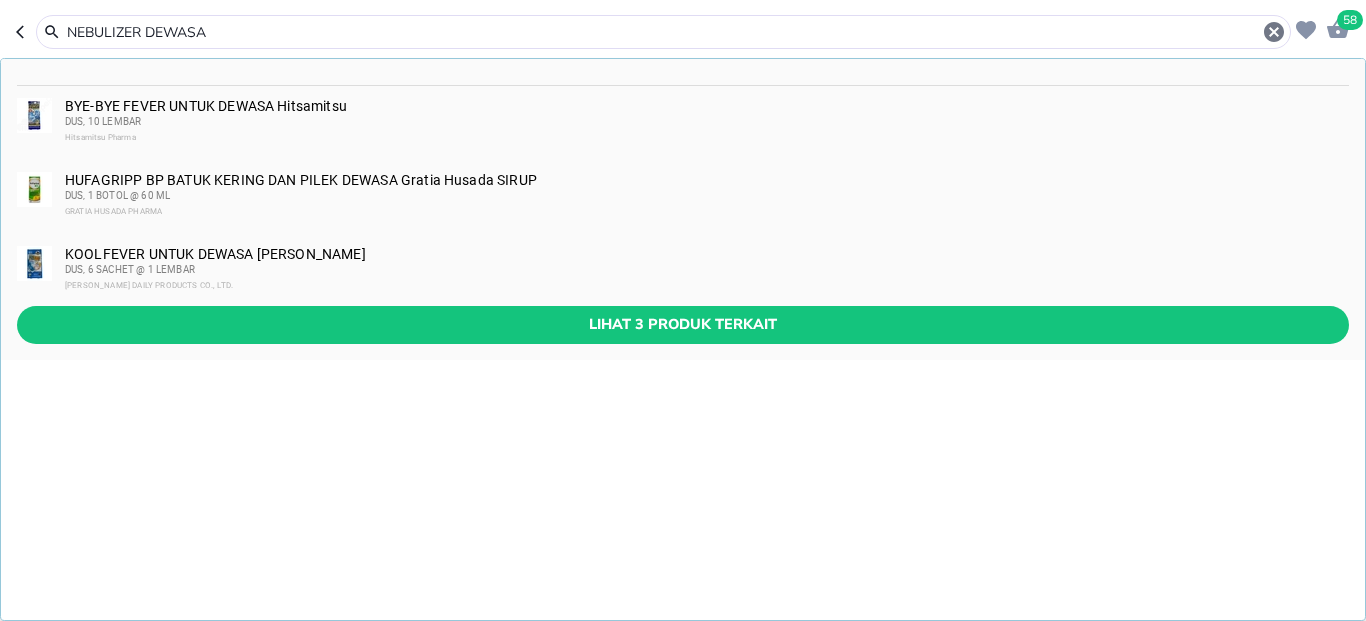 type on "NEBULIZER DEWASA" 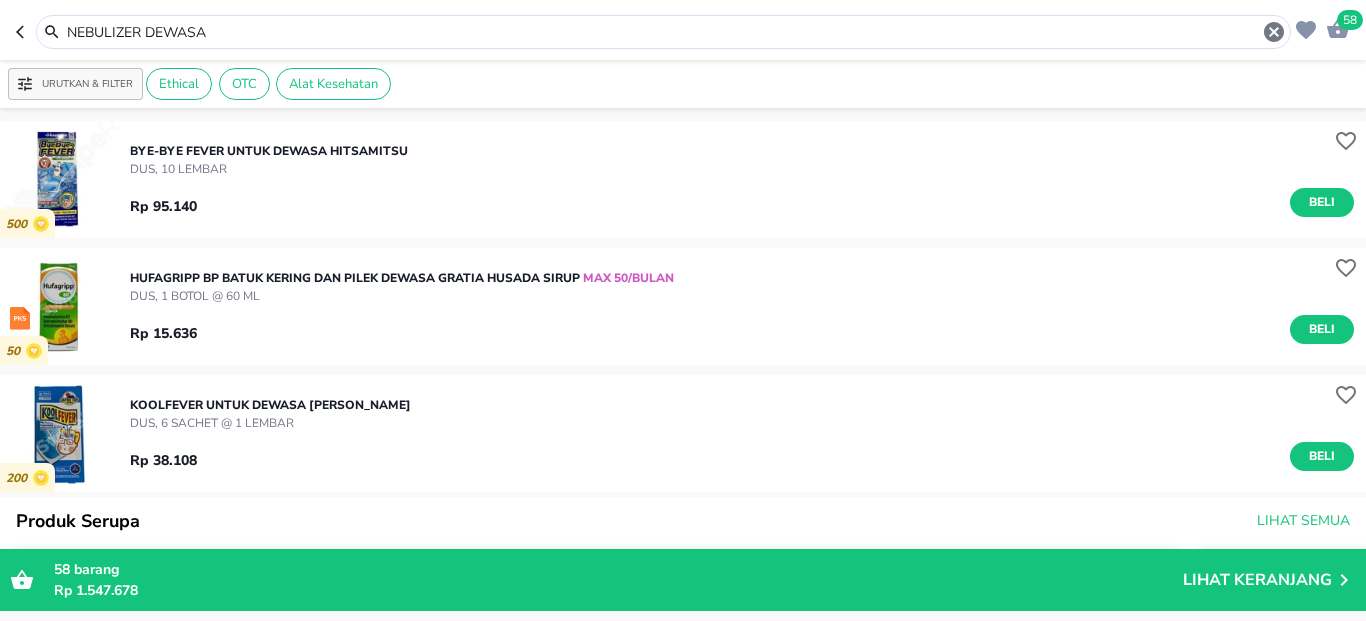 click on "NEBULIZER DEWASA" at bounding box center [663, 32] 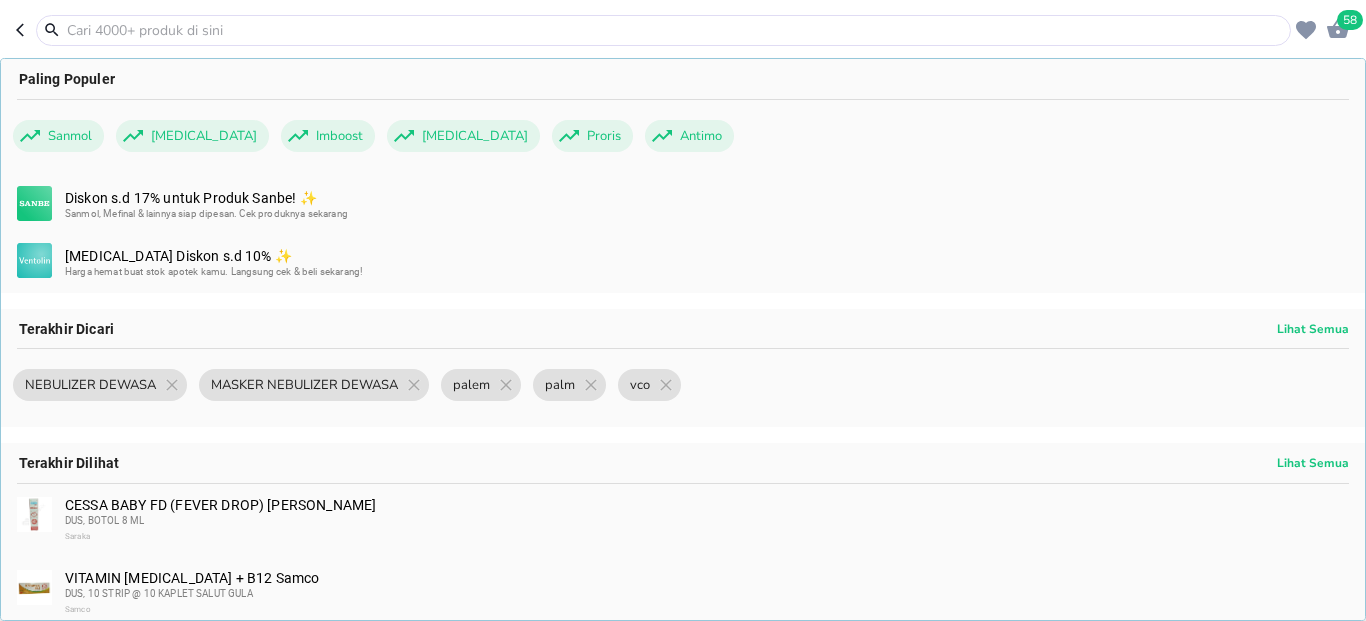 paste on "ZAMBUK MEDICATED OINTMENT 25G" 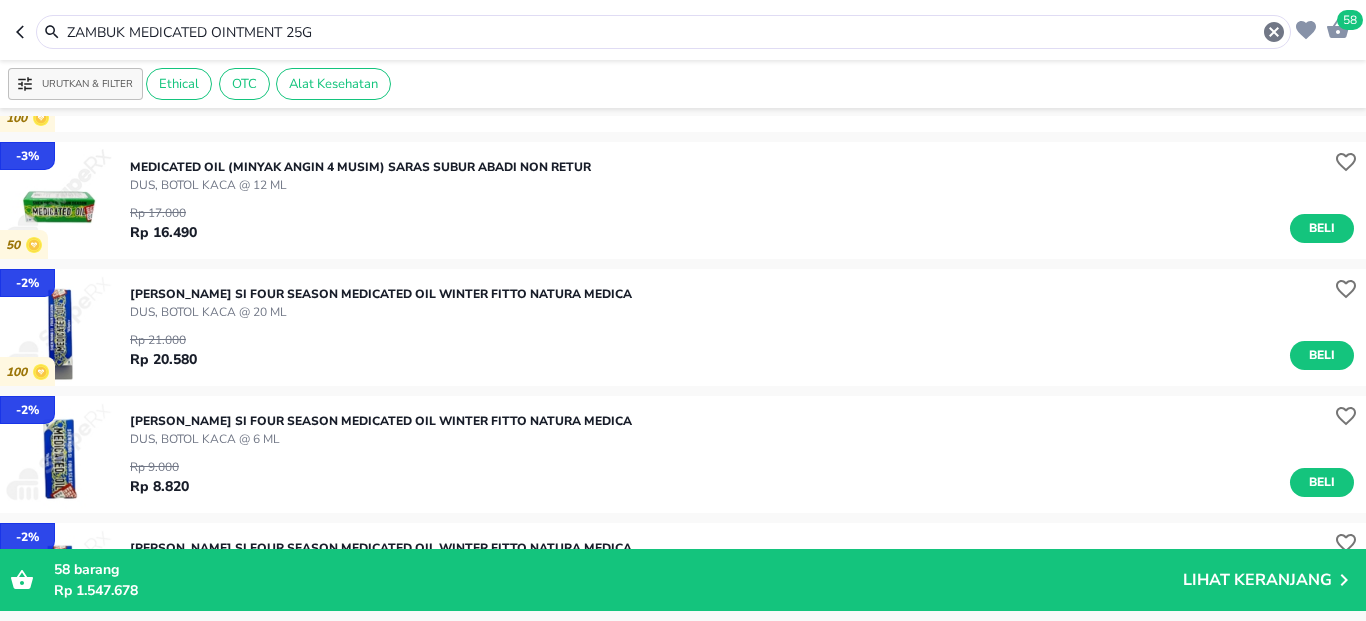 scroll, scrollTop: 720, scrollLeft: 0, axis: vertical 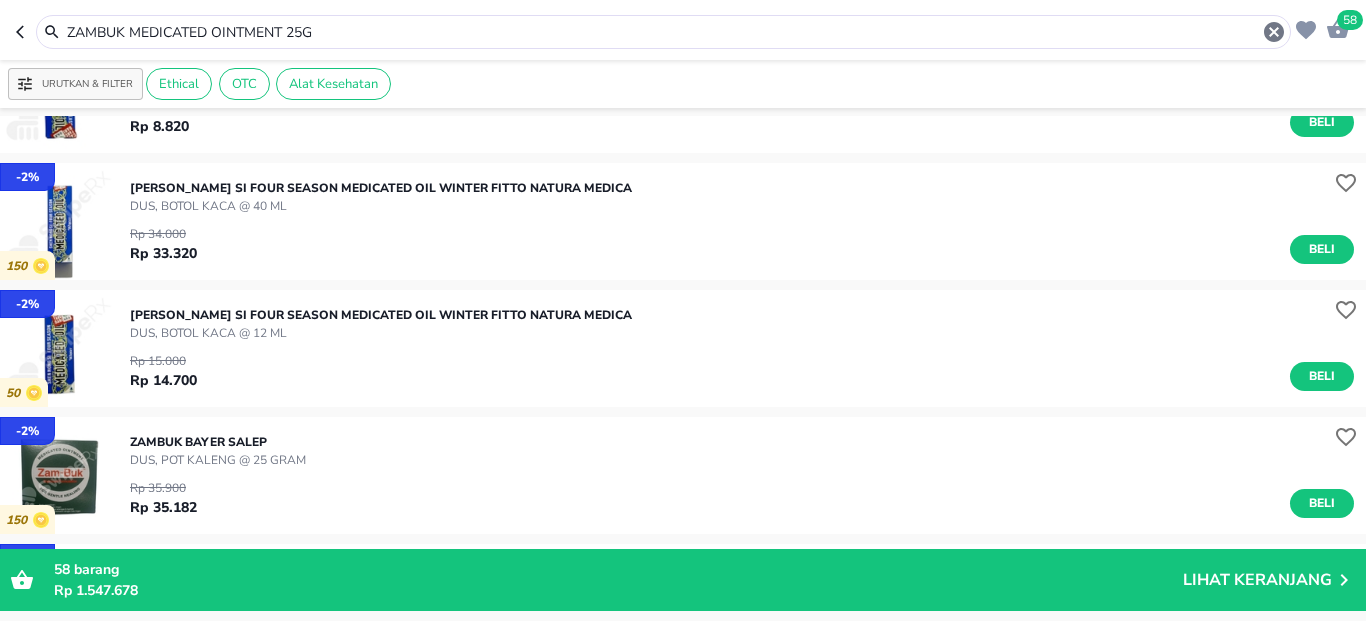 drag, startPoint x: 138, startPoint y: 28, endPoint x: 338, endPoint y: 40, distance: 200.35968 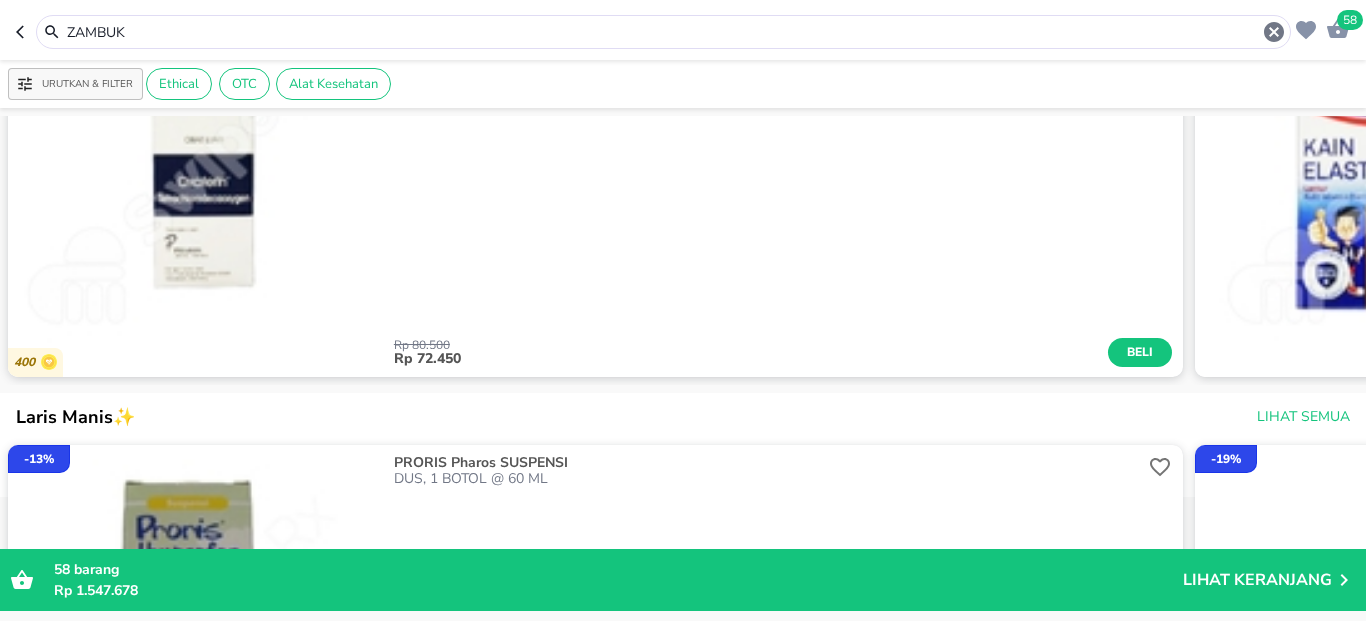 scroll, scrollTop: 0, scrollLeft: 0, axis: both 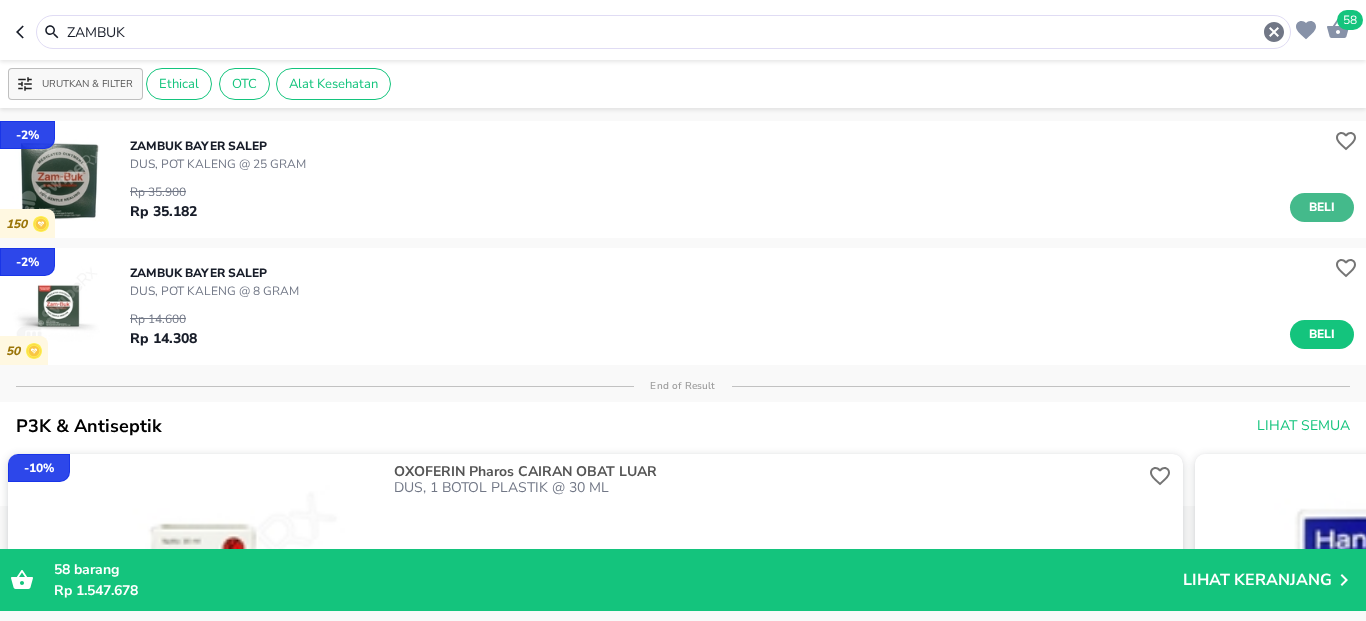click on "Beli" at bounding box center [1322, 207] 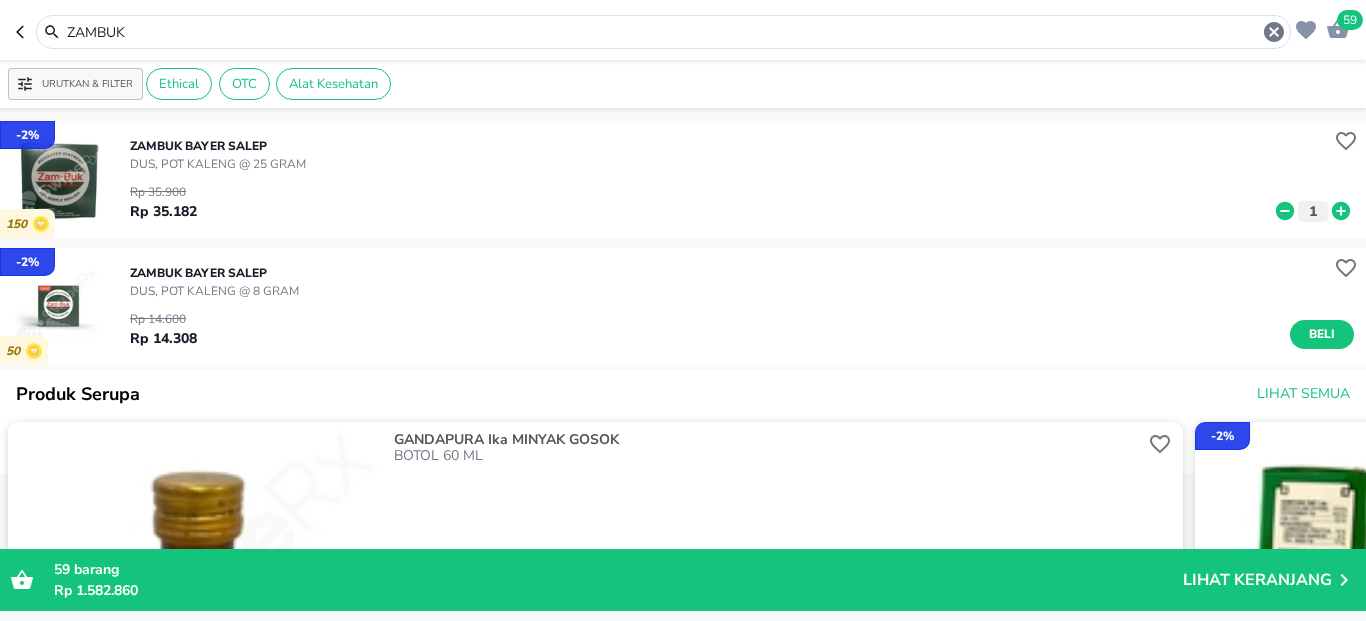 click on "ZAMBUK" at bounding box center (663, 32) 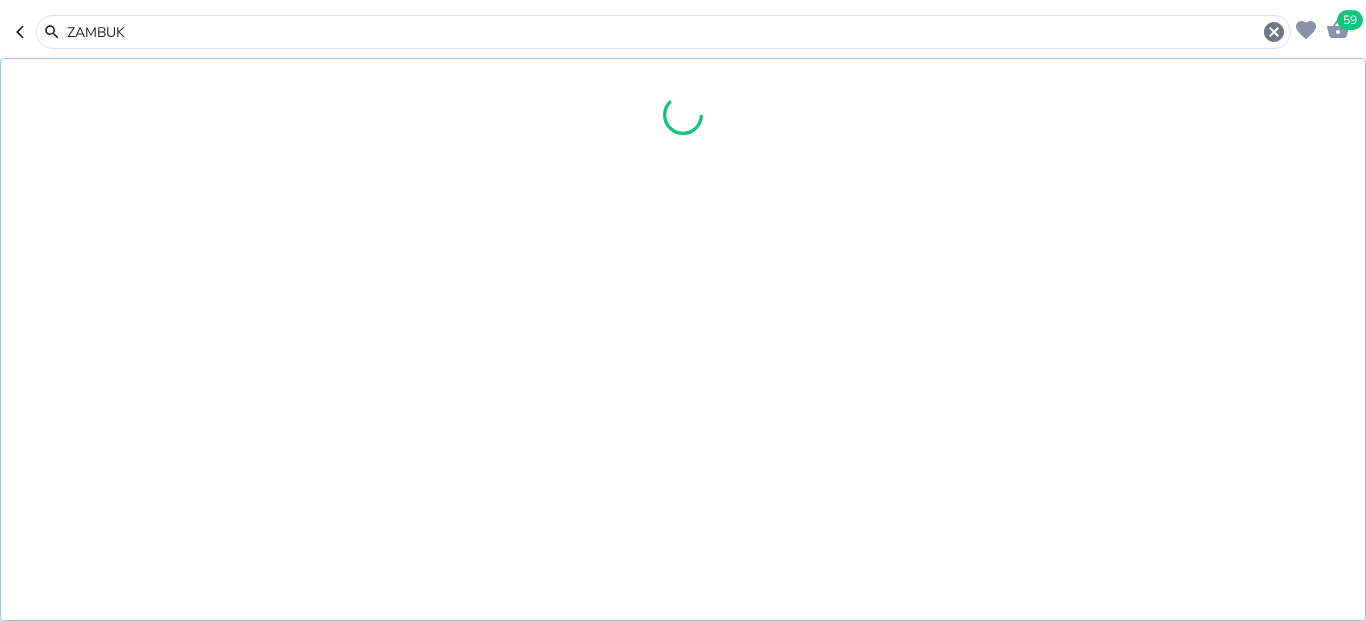 click on "ZAMBUK" at bounding box center [663, 32] 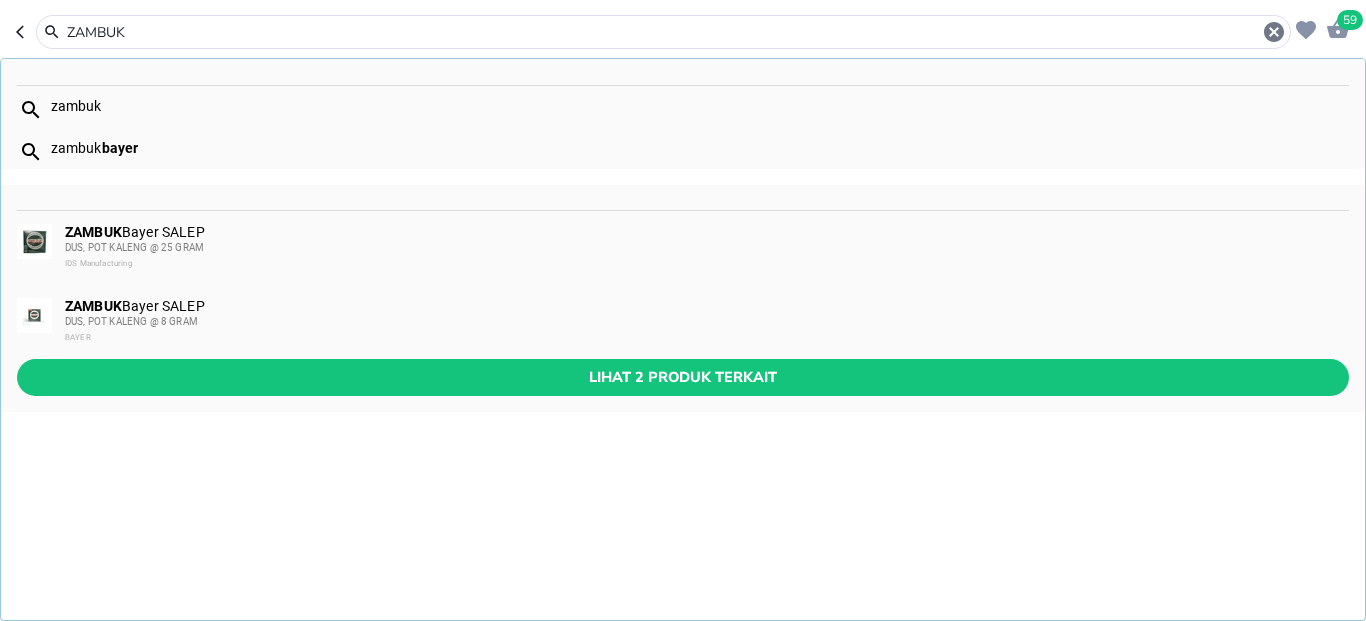 paste on "MEDICATED OIL 40ML" 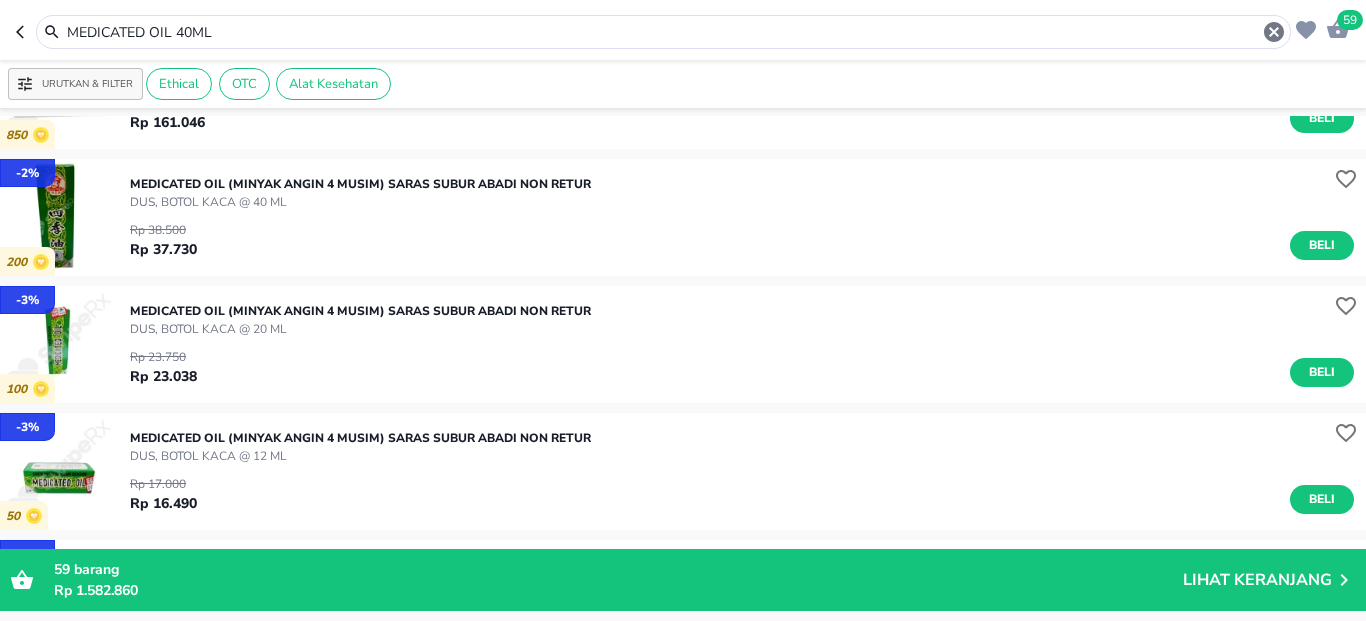 scroll, scrollTop: 2442, scrollLeft: 0, axis: vertical 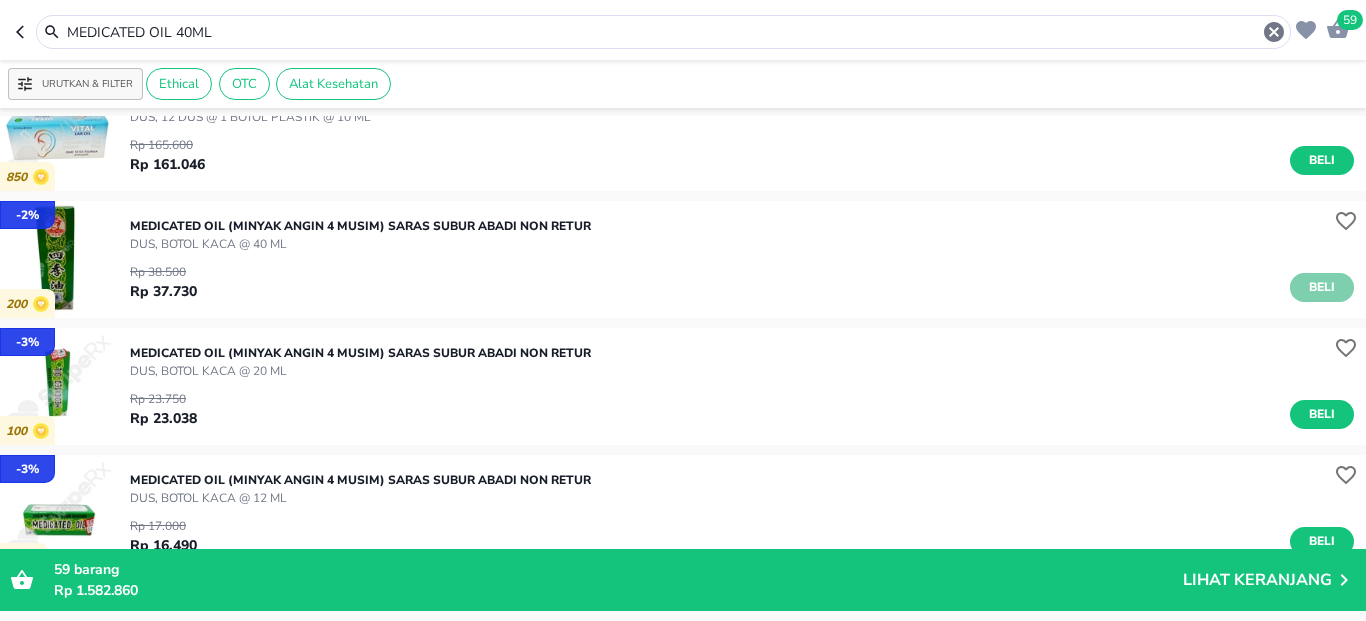 click on "Beli" at bounding box center [1322, 287] 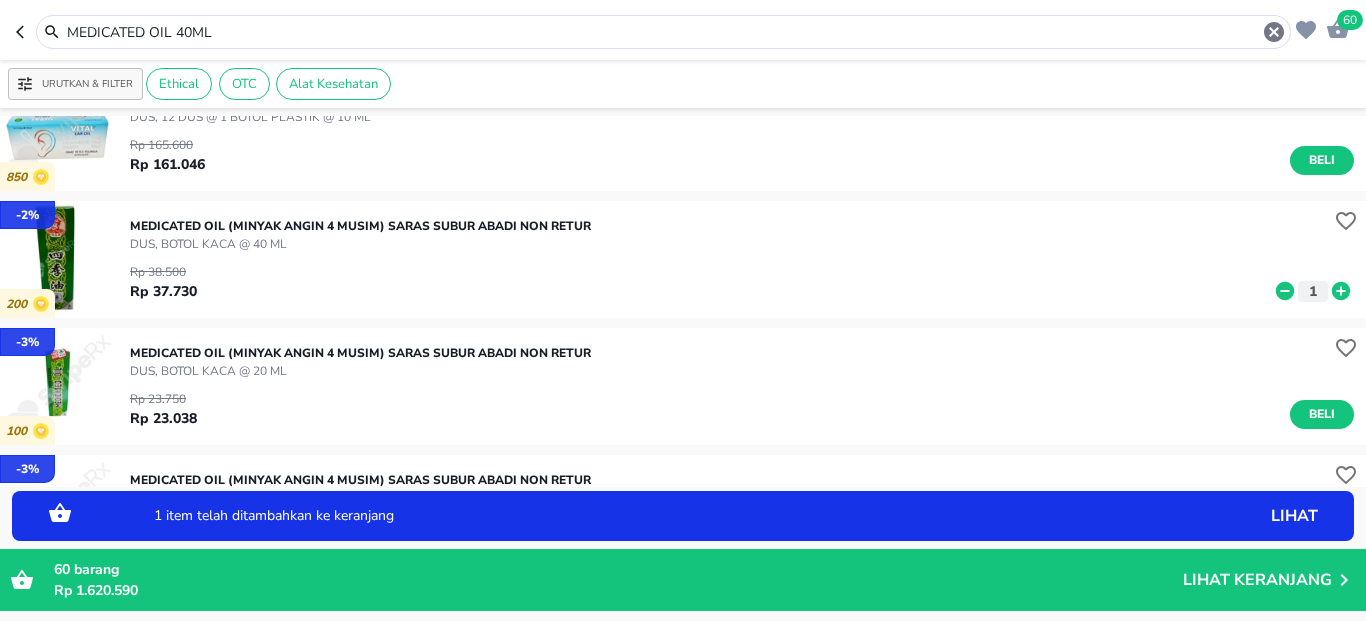 click 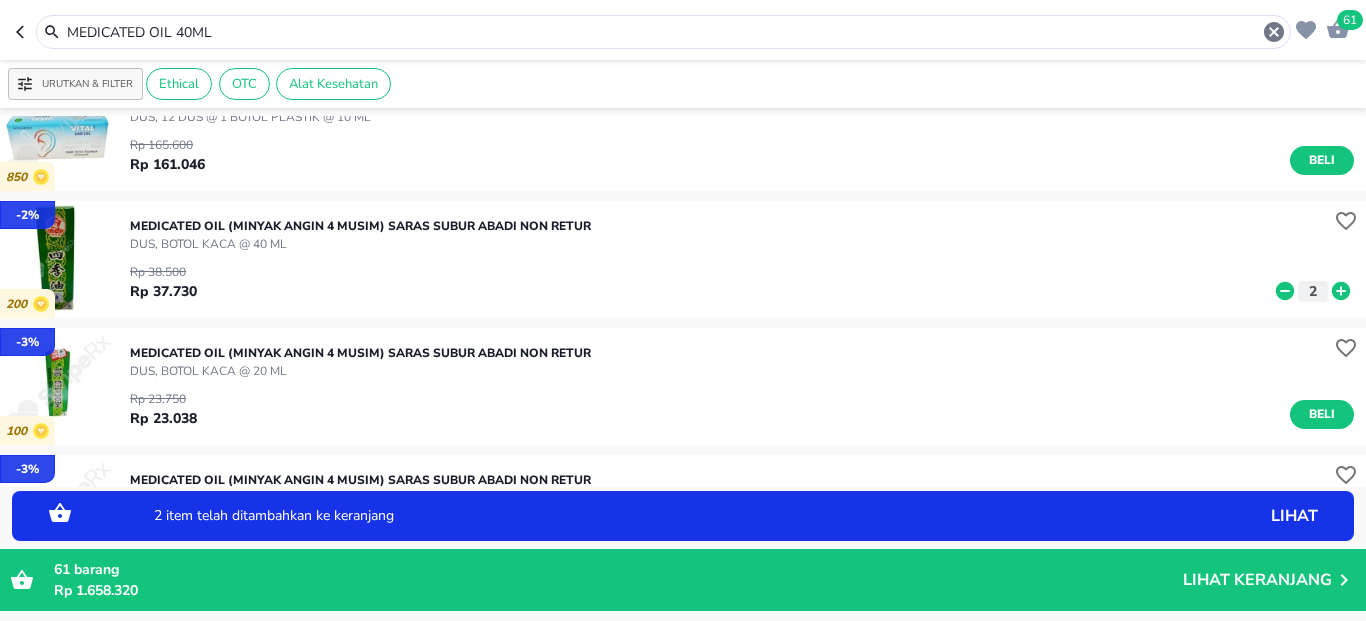 click 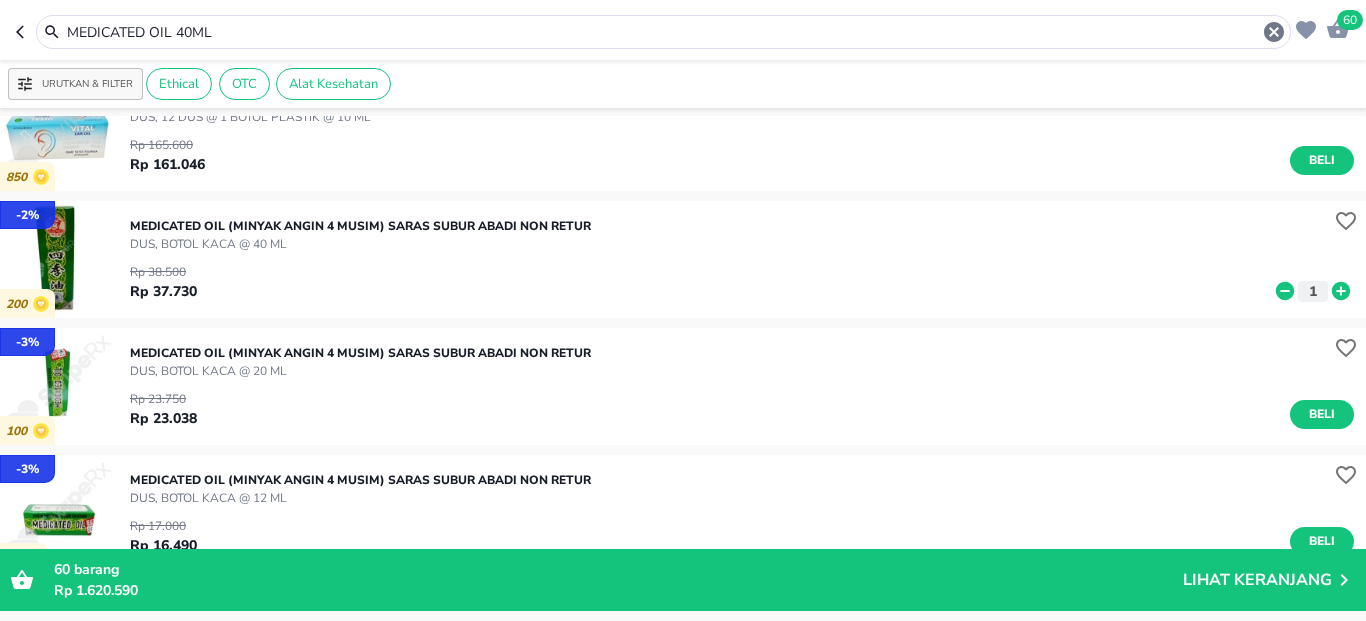 click on "MEDICATED OIL 40ML" at bounding box center (663, 32) 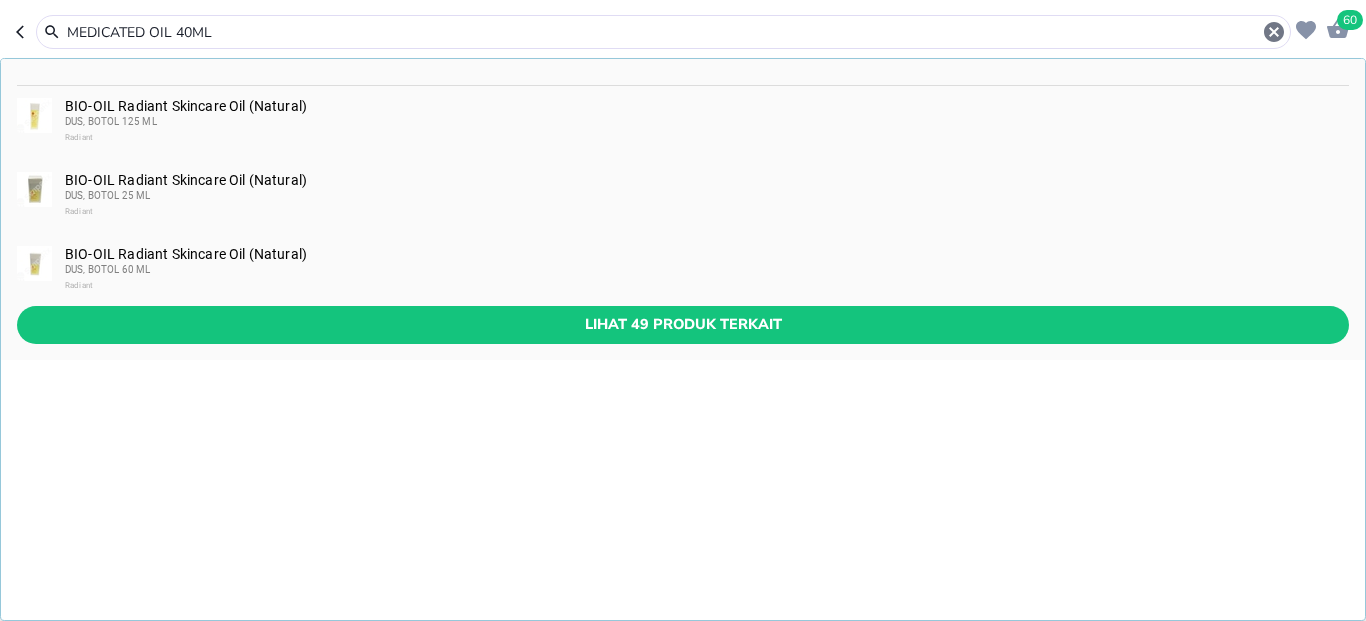 click on "MEDICATED OIL 40ML" at bounding box center (663, 32) 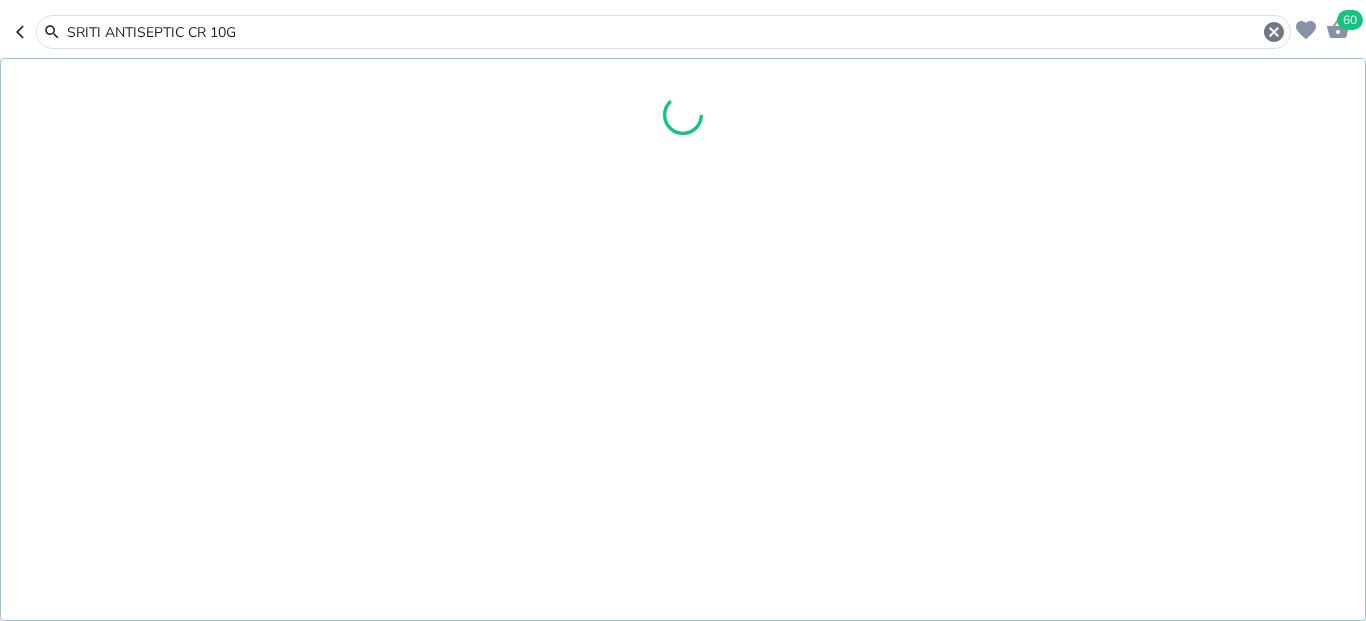 type on "SRITI ANTISEPTIC CR 10G" 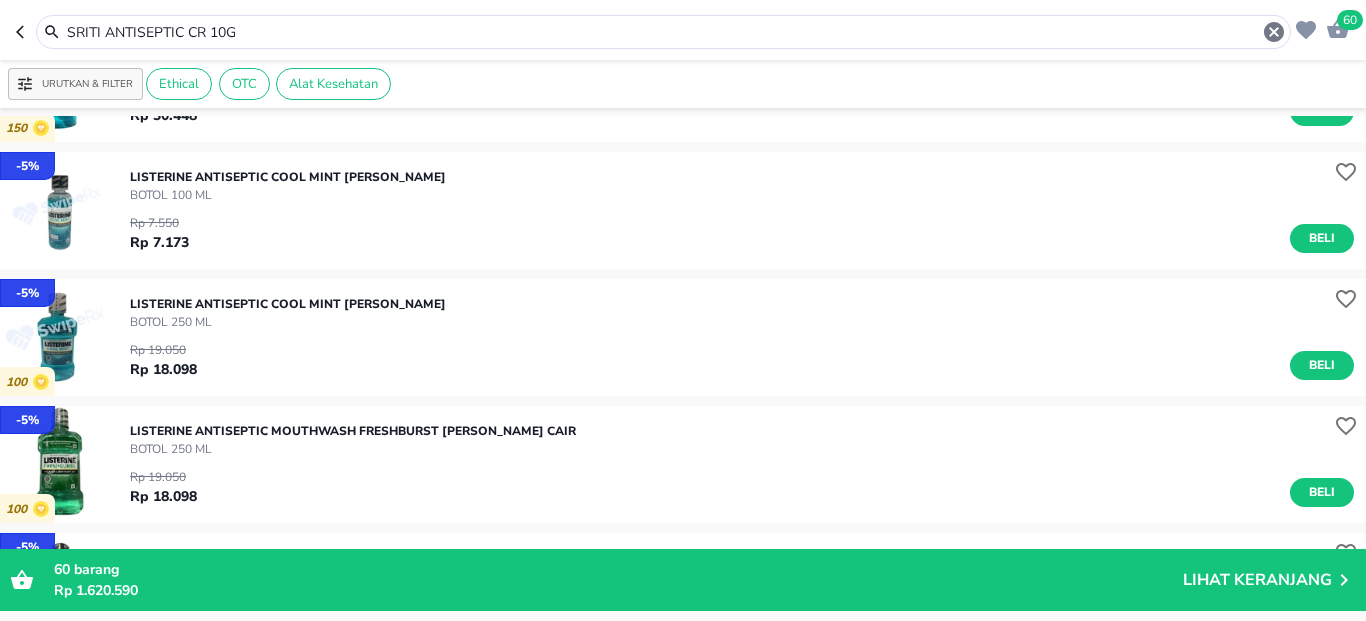 scroll, scrollTop: 0, scrollLeft: 0, axis: both 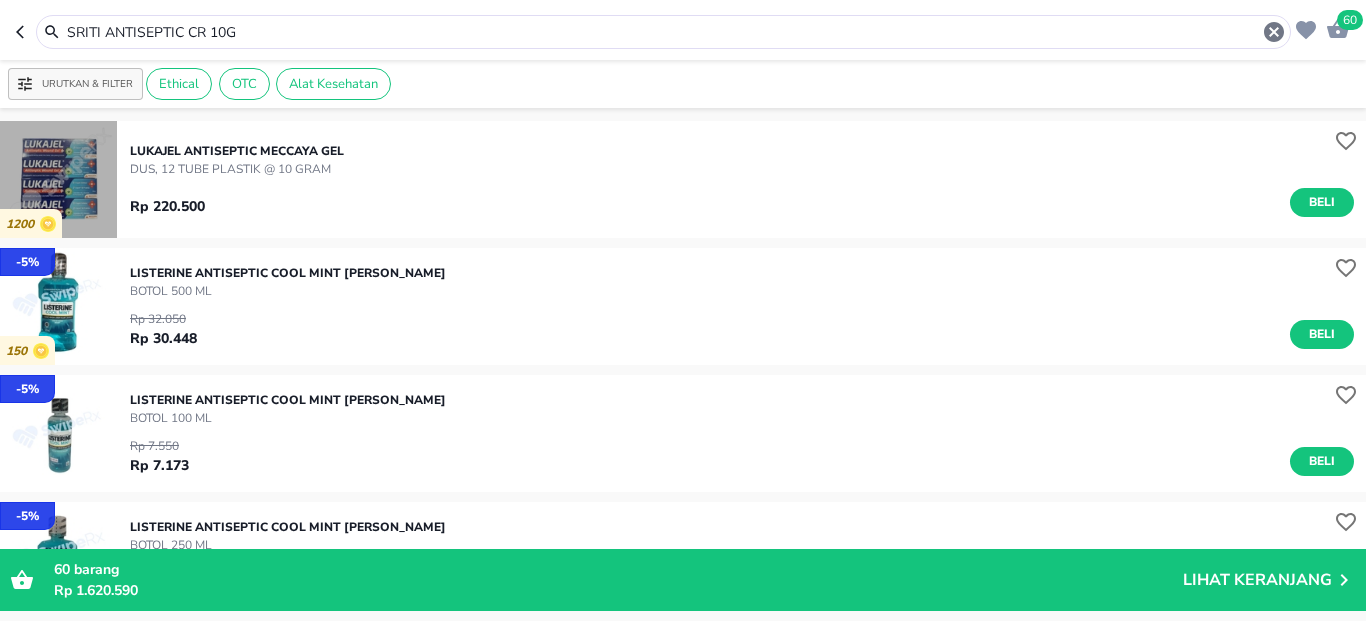 click at bounding box center (58, 179) 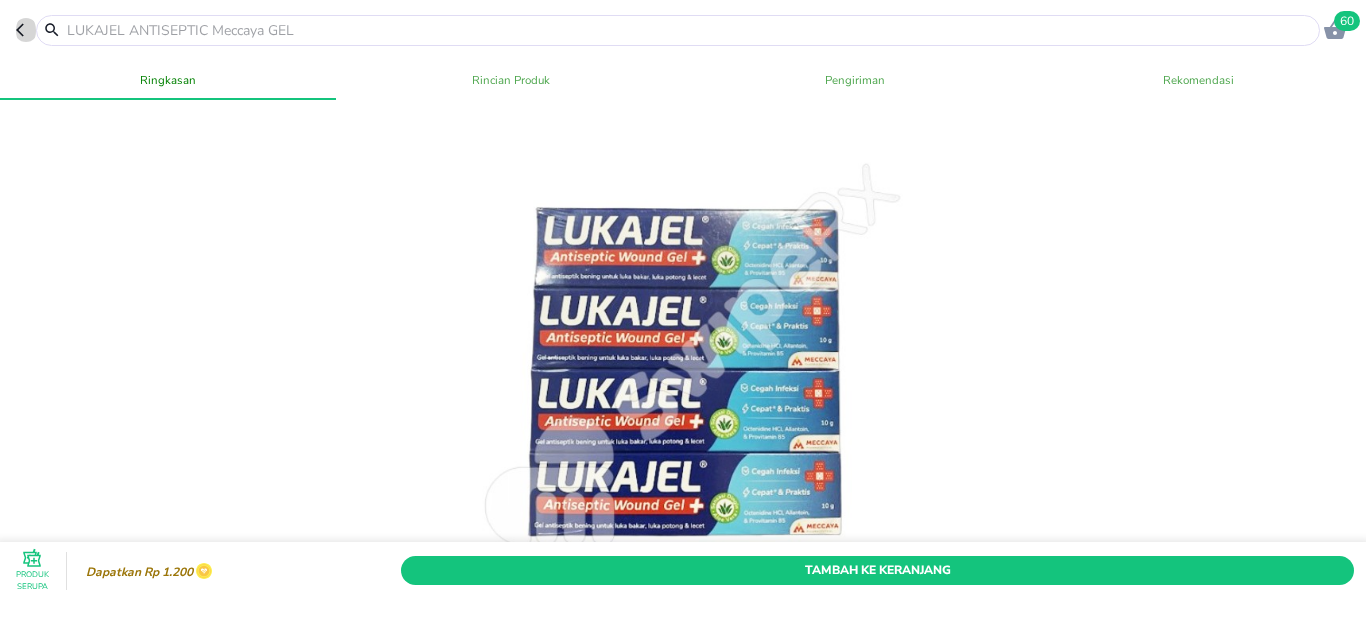click 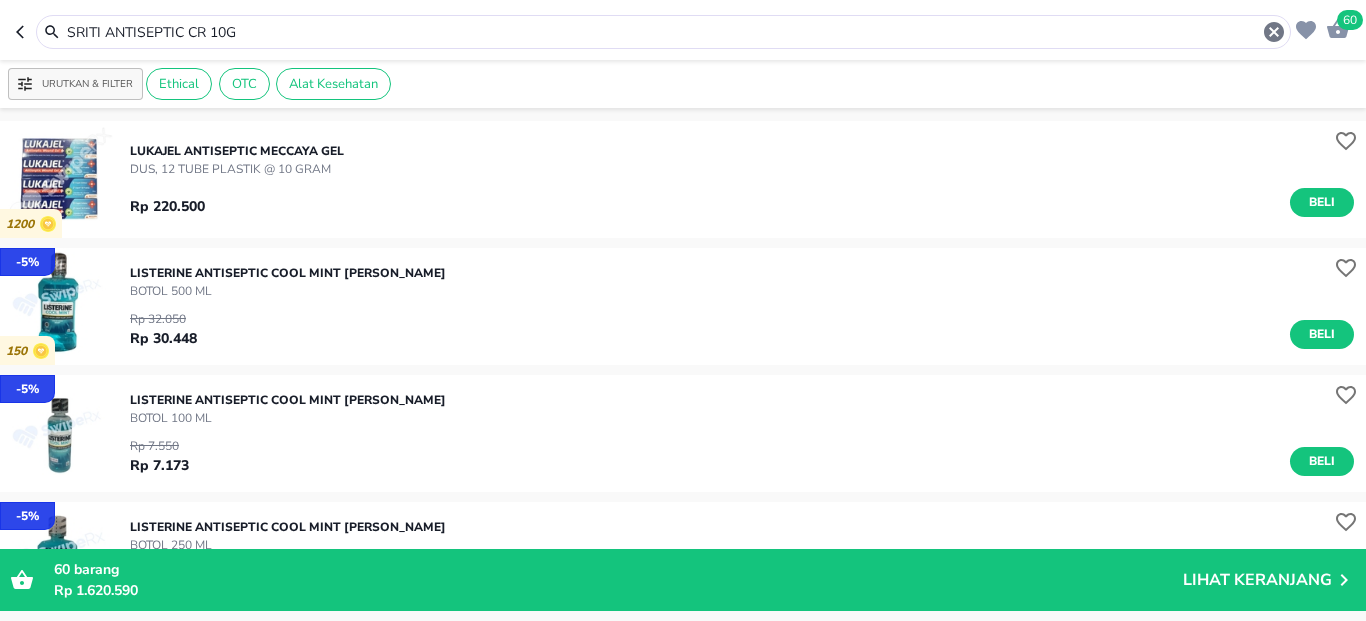 click on "SRITI ANTISEPTIC CR 10G" at bounding box center [663, 32] 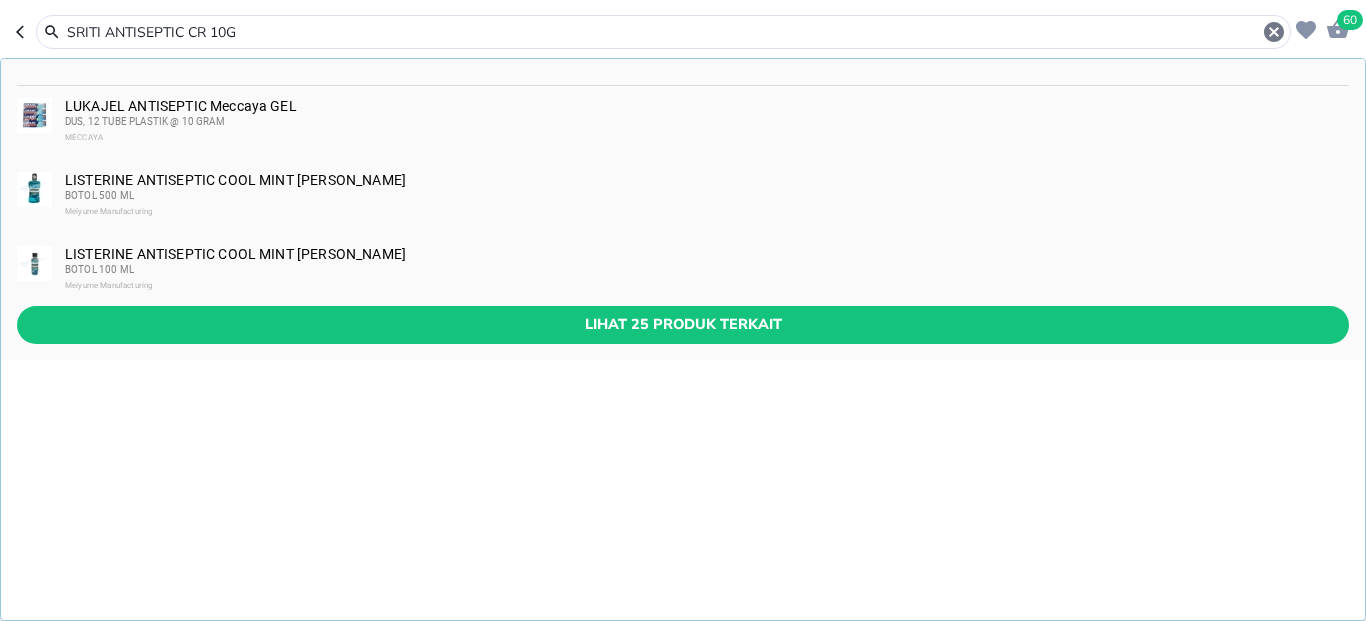 click on "SRITI ANTISEPTIC CR 10G" at bounding box center (663, 32) 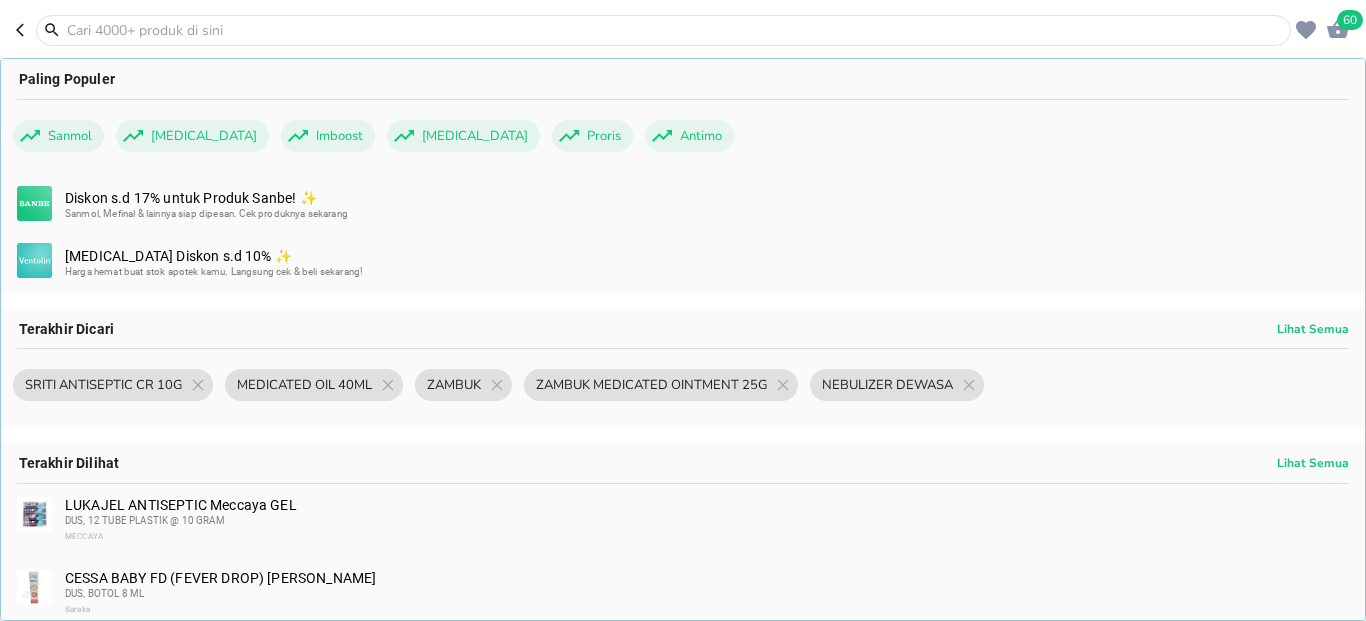 paste on "IKA TALK SALICYL MENTHOL 80G" 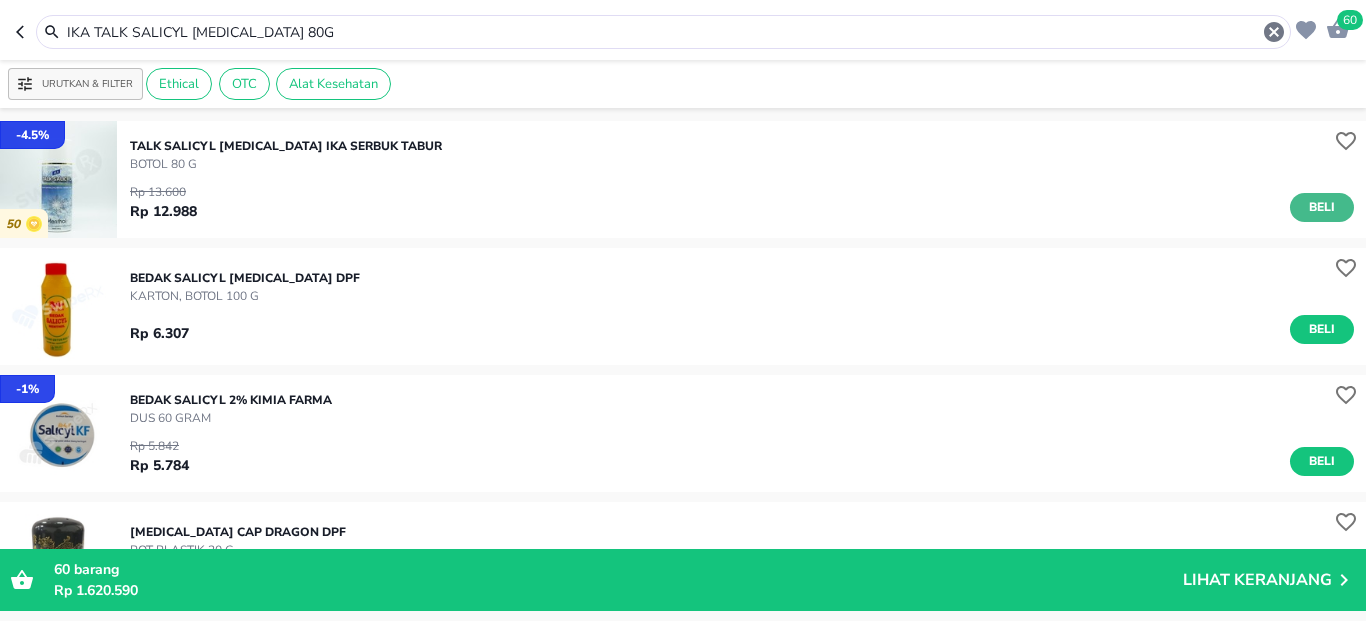 click on "Beli" at bounding box center (1322, 207) 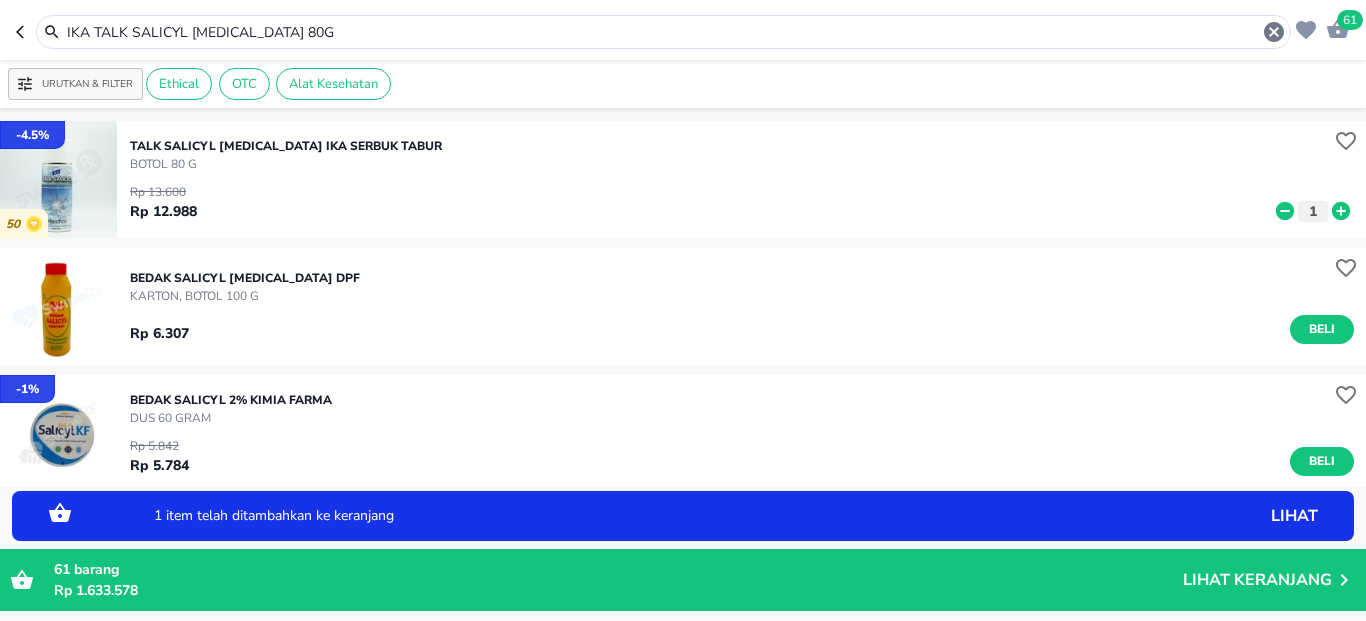 click 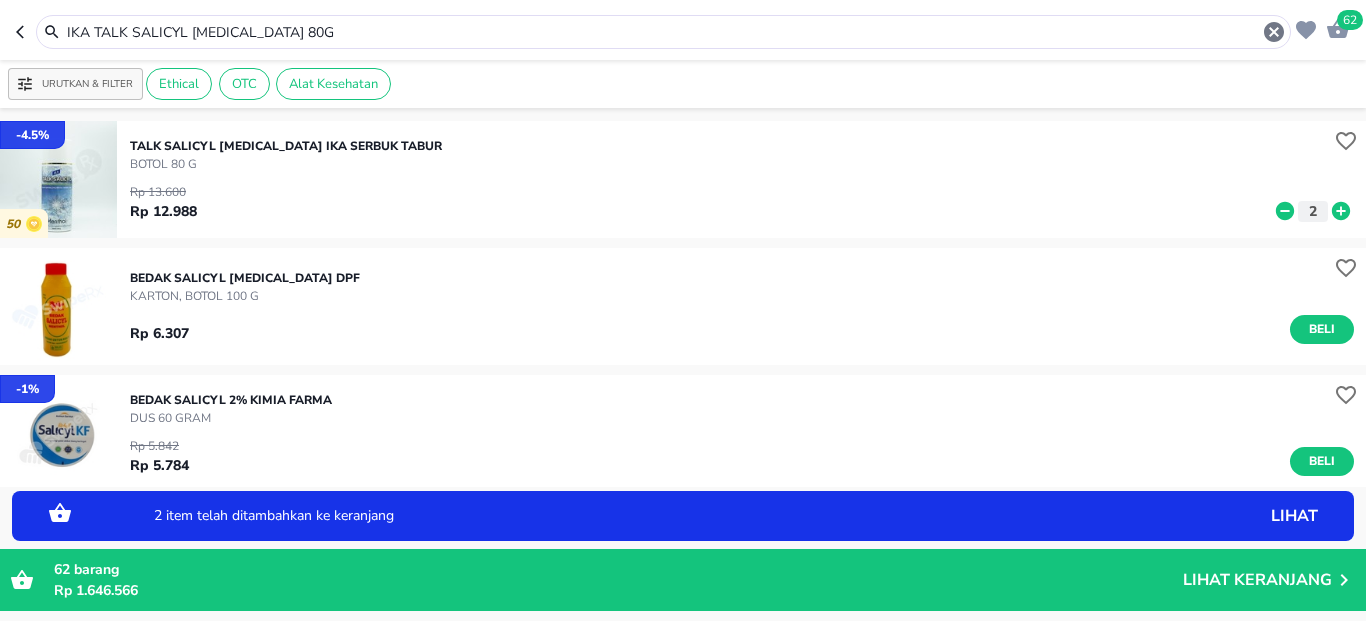 click 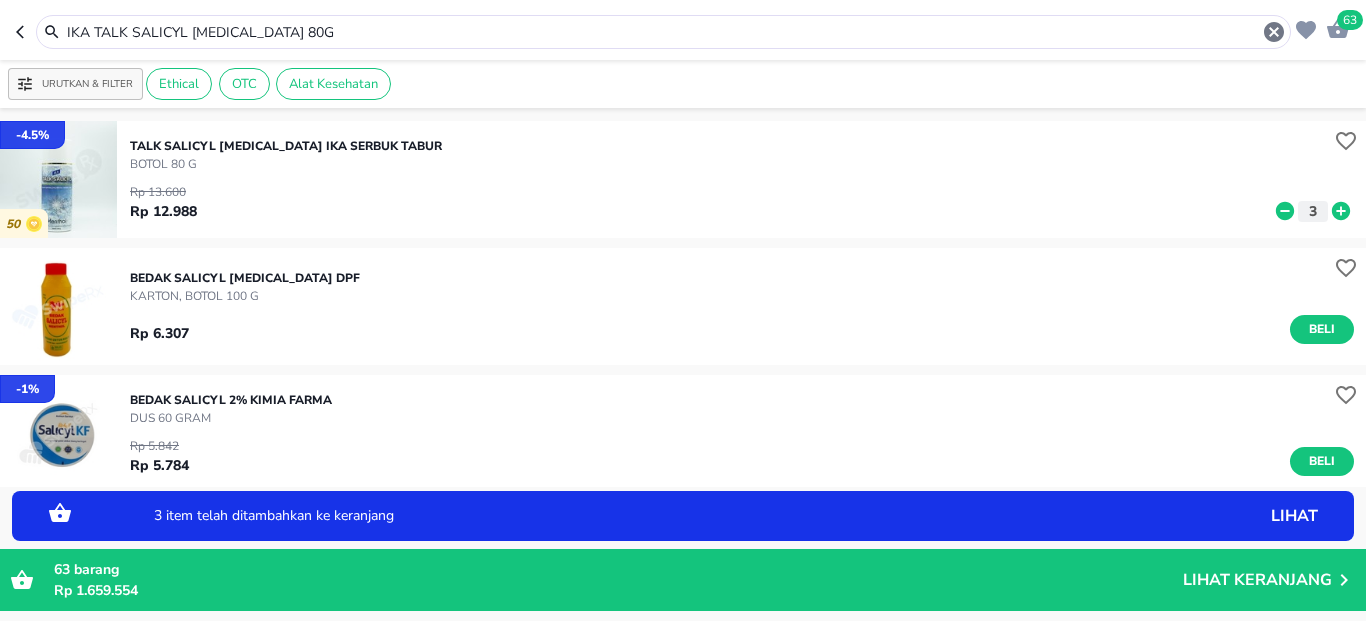 click 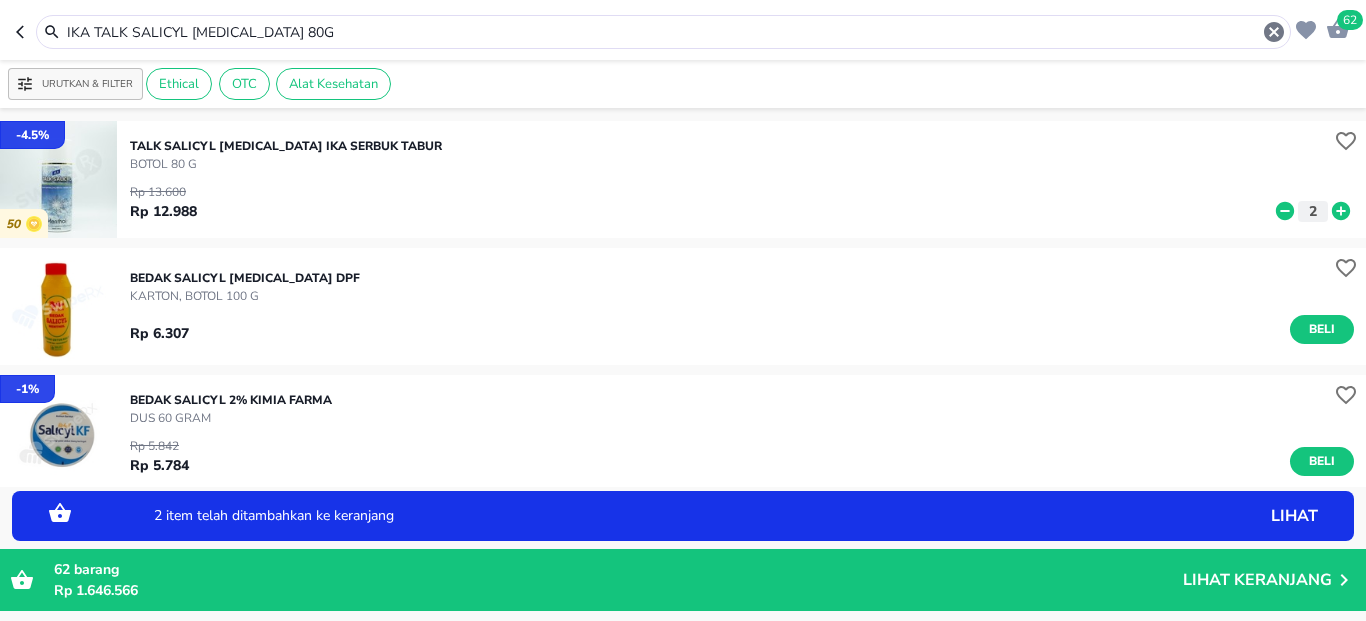 click 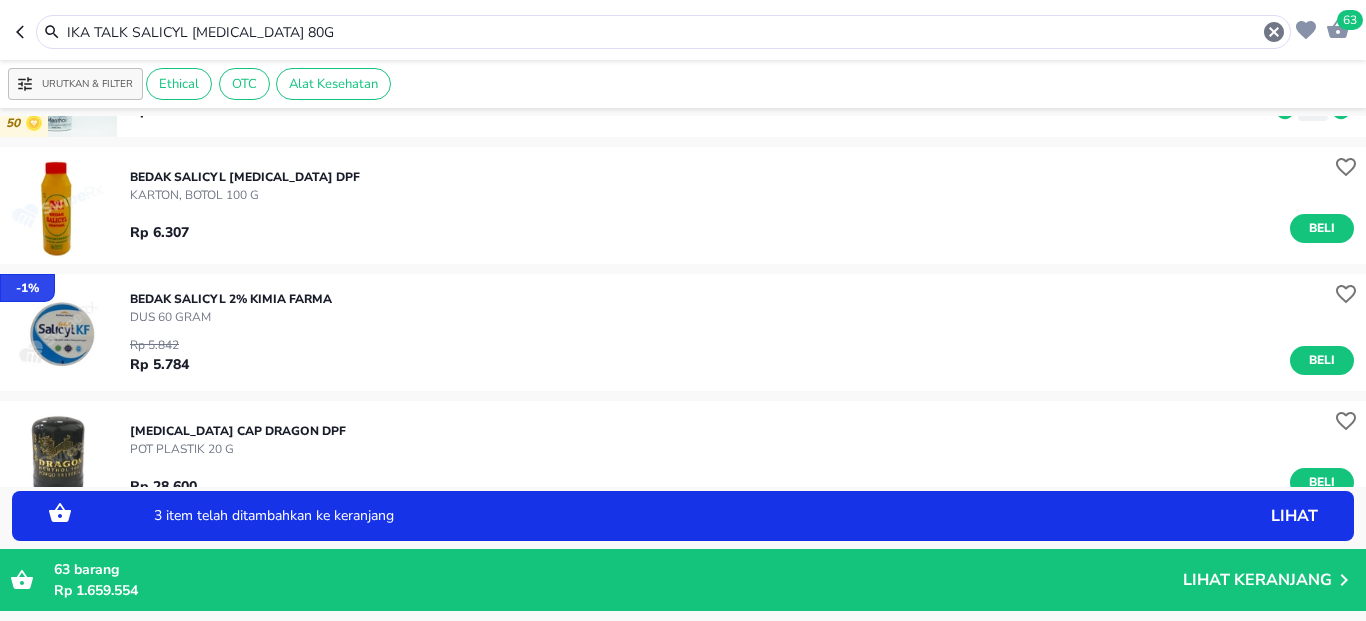 scroll, scrollTop: 0, scrollLeft: 0, axis: both 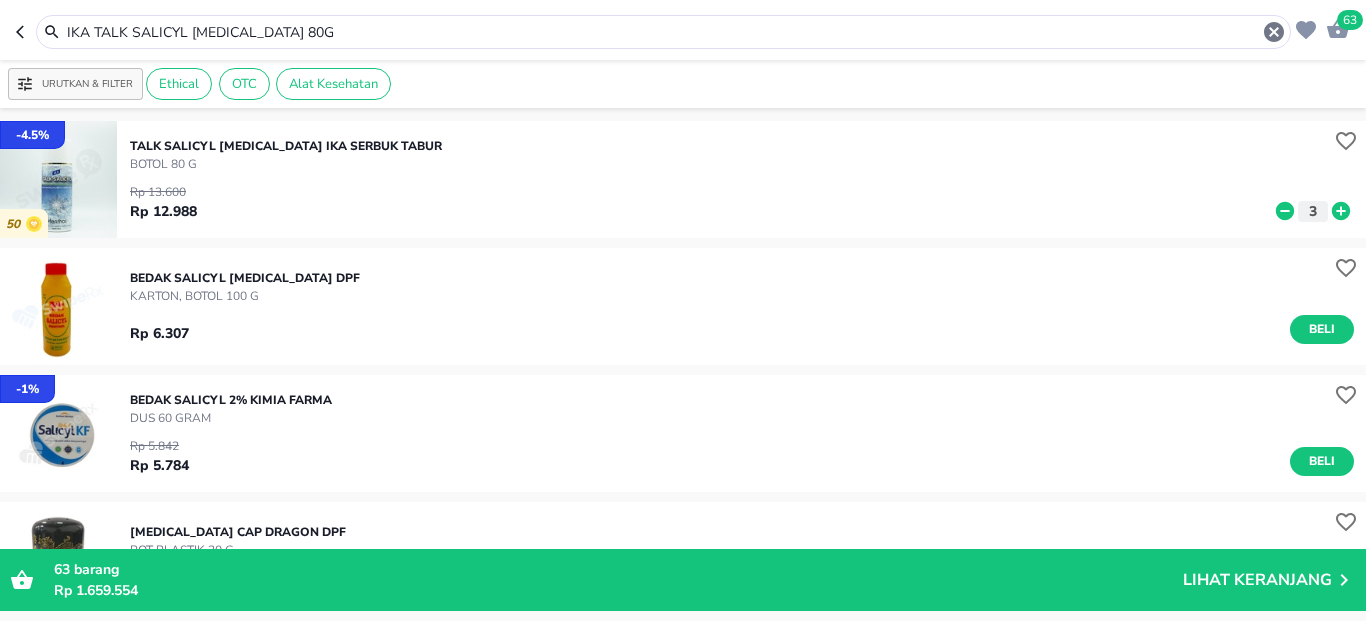 click on "IKA TALK SALICYL MENTHOL 80G" at bounding box center [663, 32] 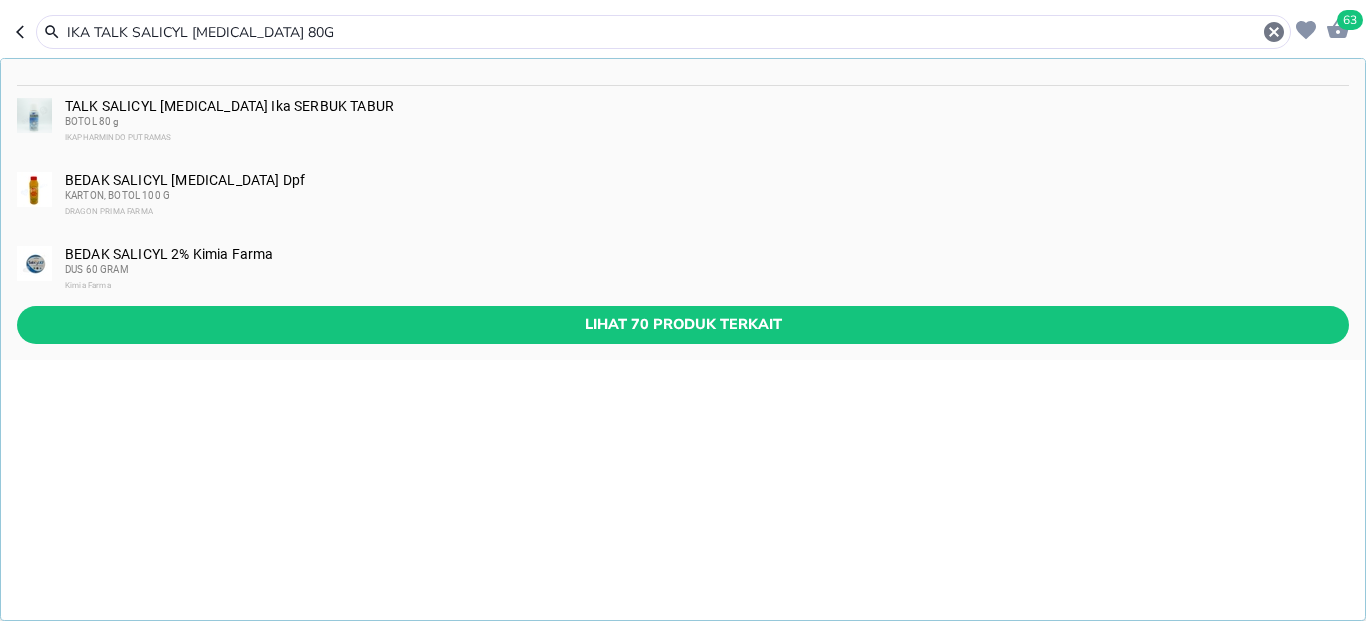 click on "IKA TALK SALICYL MENTHOL 80G" at bounding box center (663, 32) 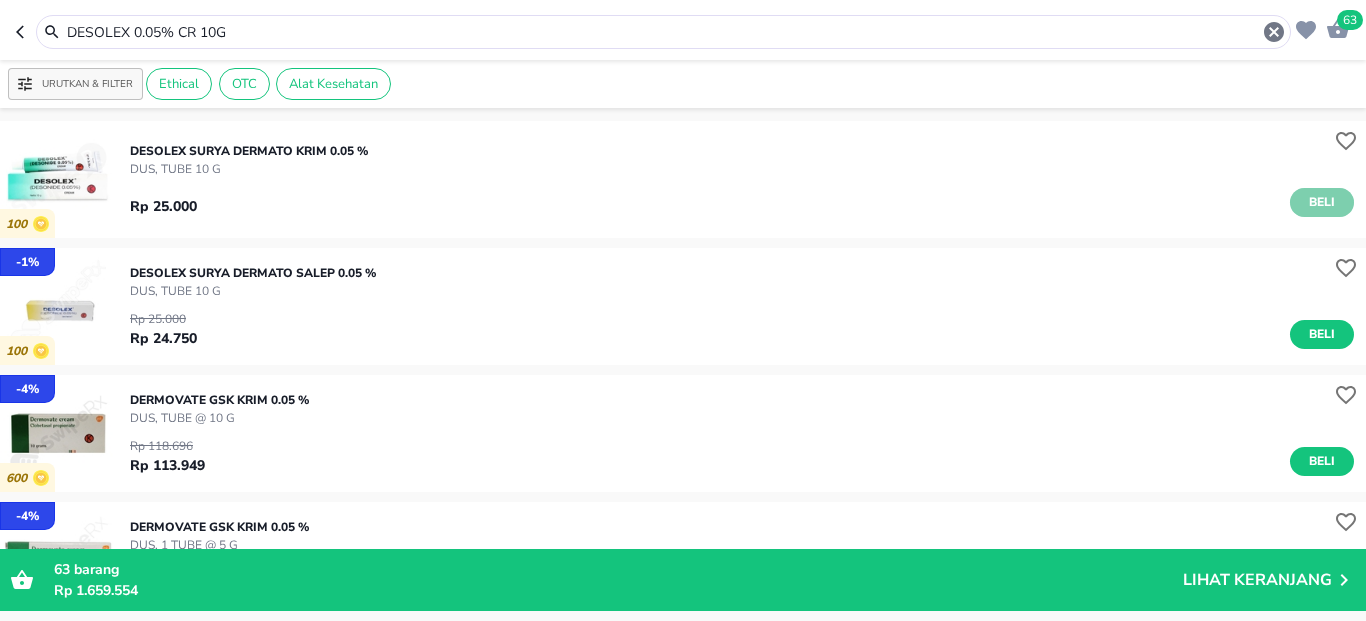 click on "Beli" at bounding box center [1322, 202] 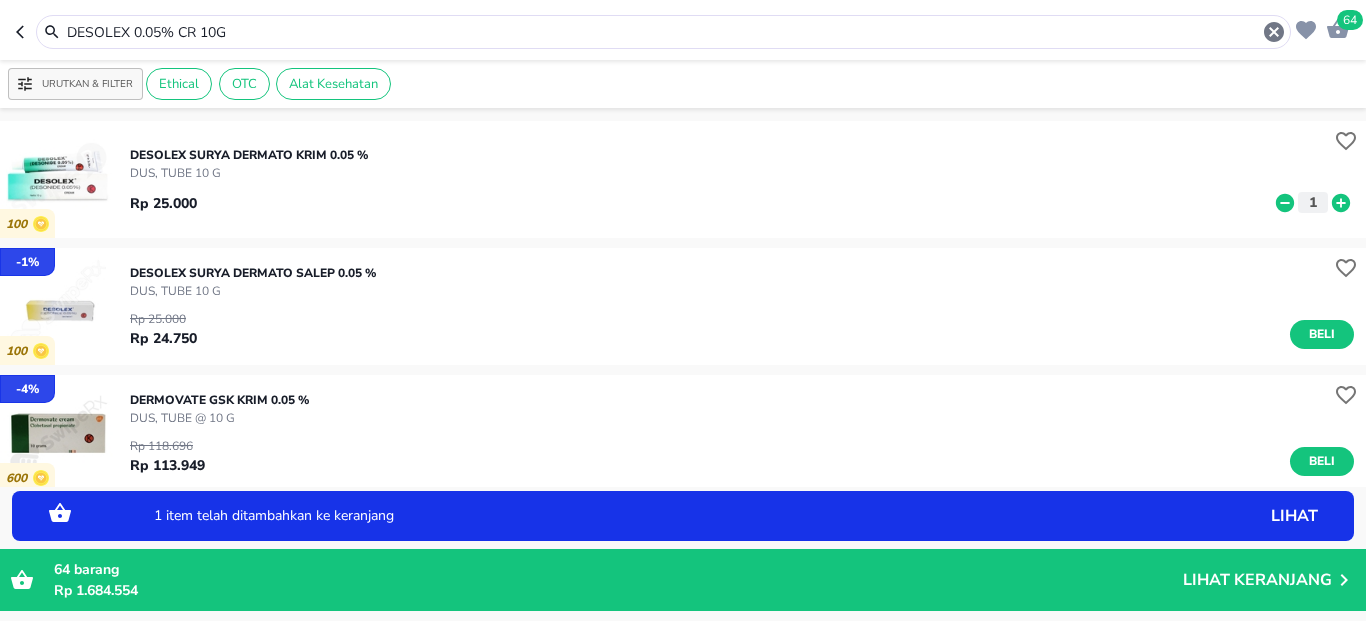 click 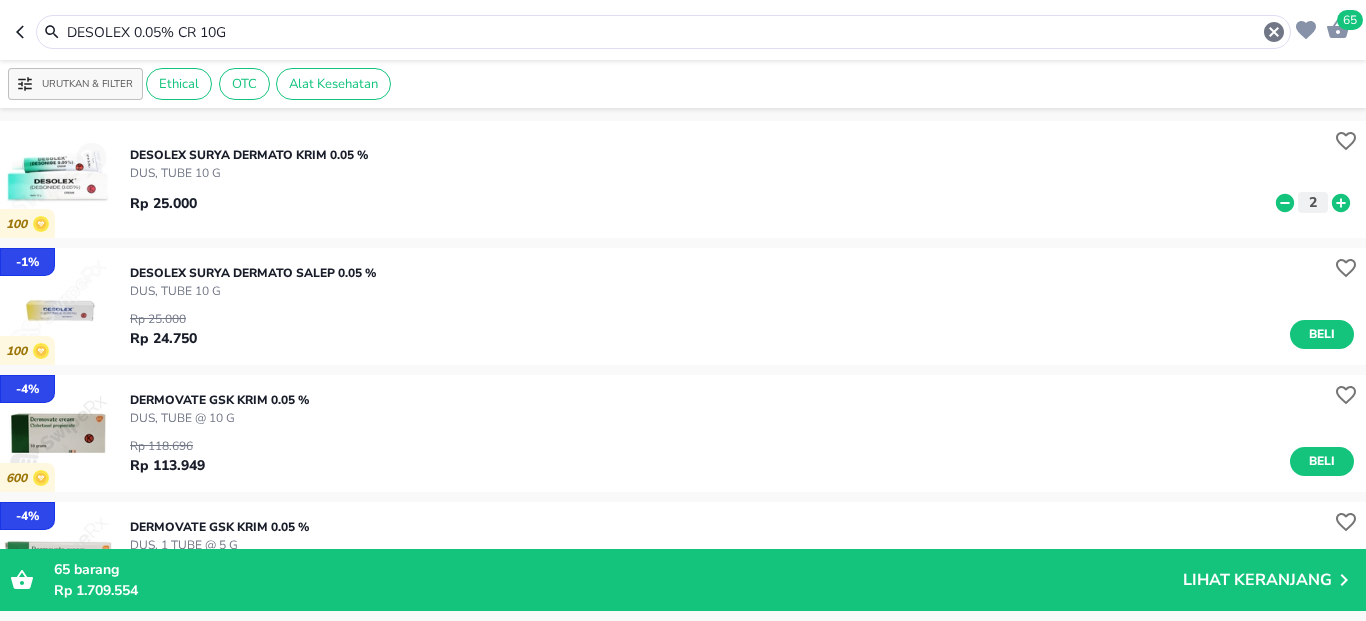 click on "DESOLEX 0.05% CR 10G" at bounding box center [675, 32] 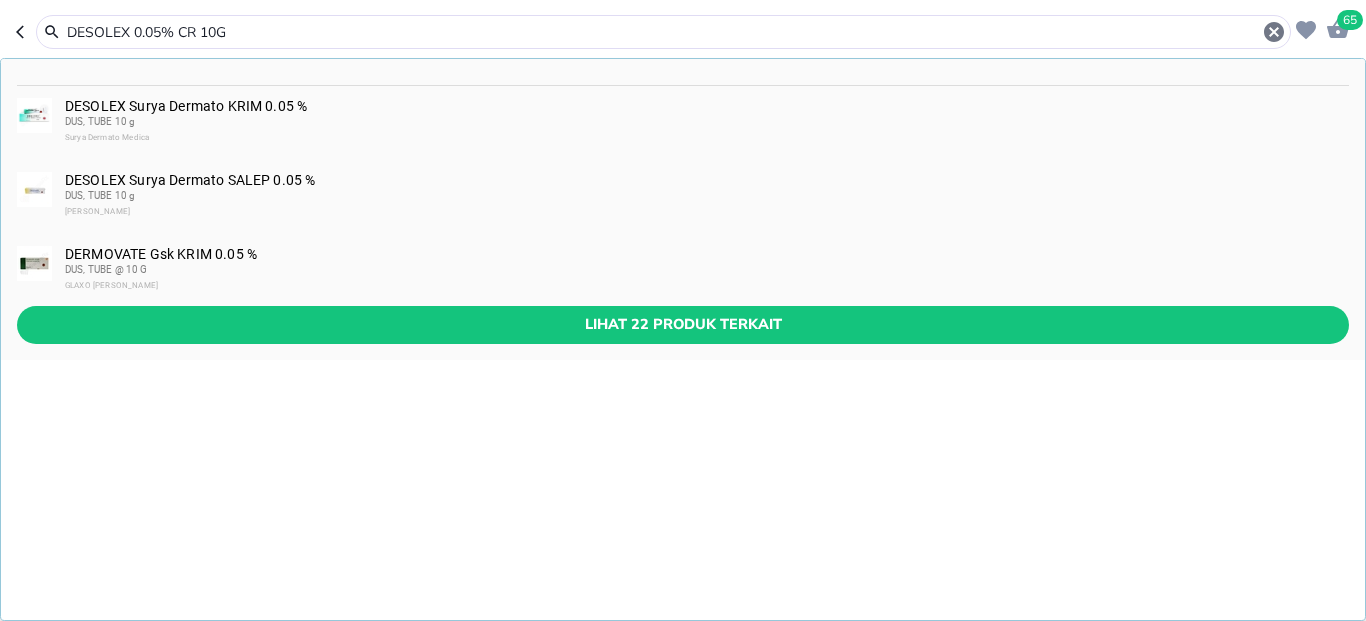 click on "DESOLEX 0.05% CR 10G" at bounding box center (675, 32) 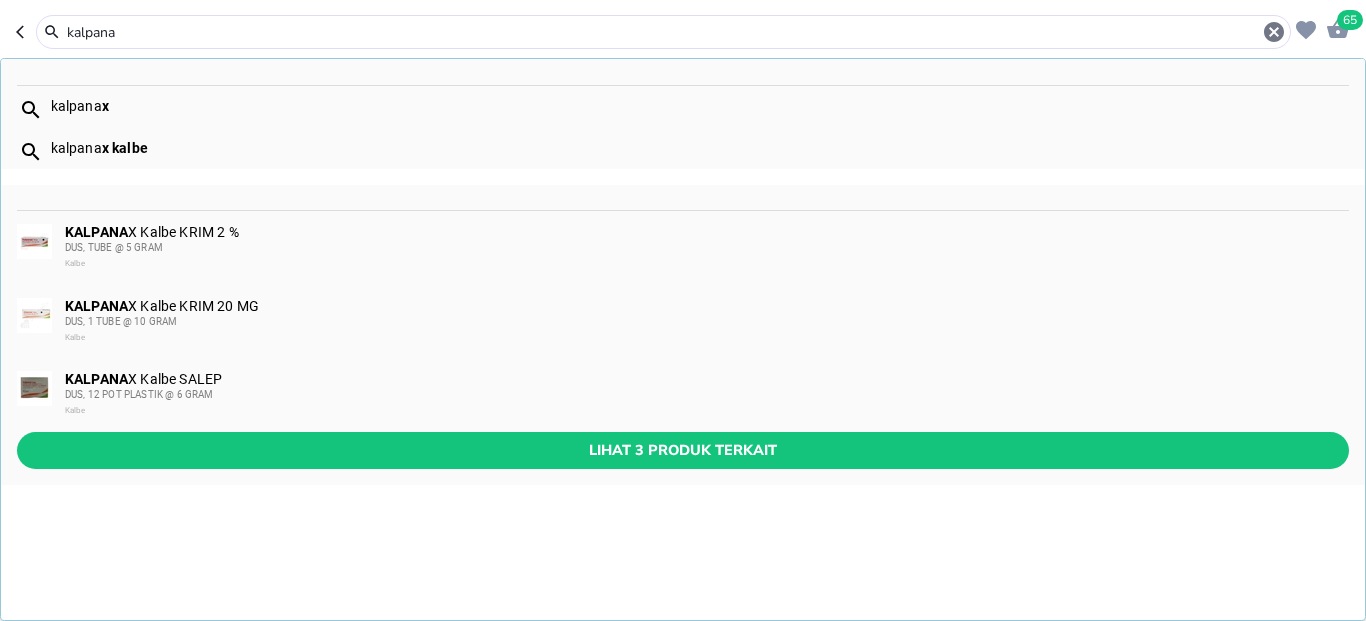 click on "kalpana x" at bounding box center [699, 106] 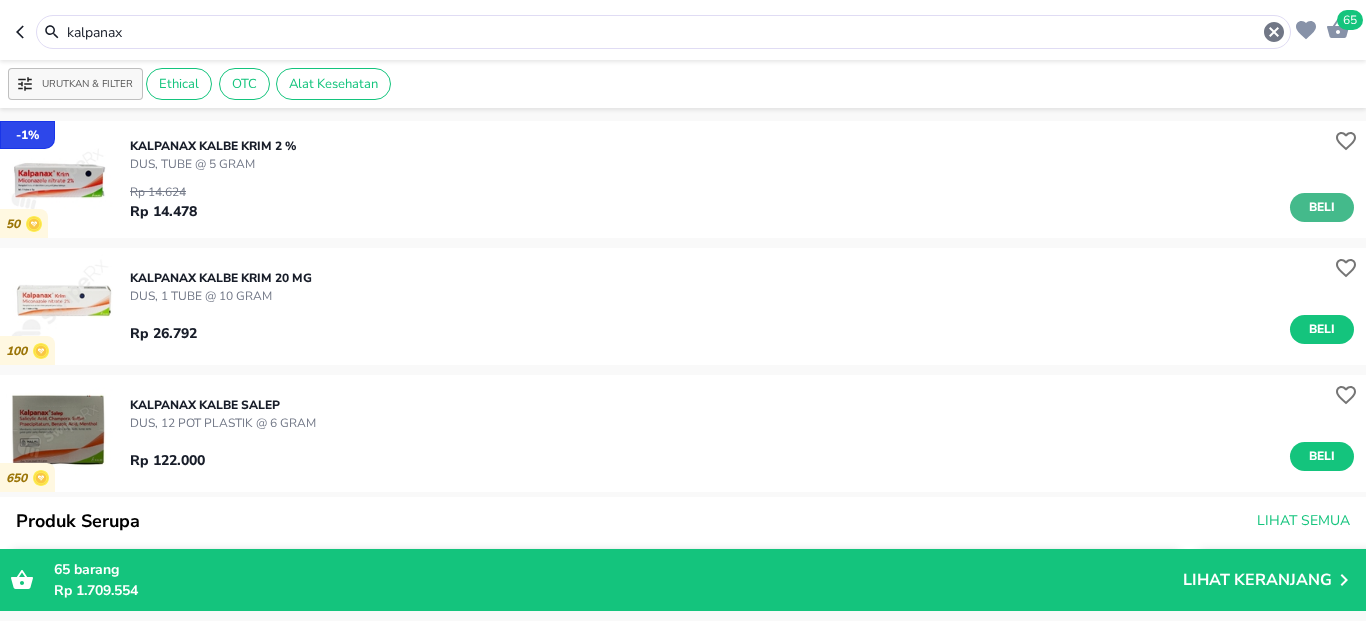 click on "Beli" at bounding box center [1322, 207] 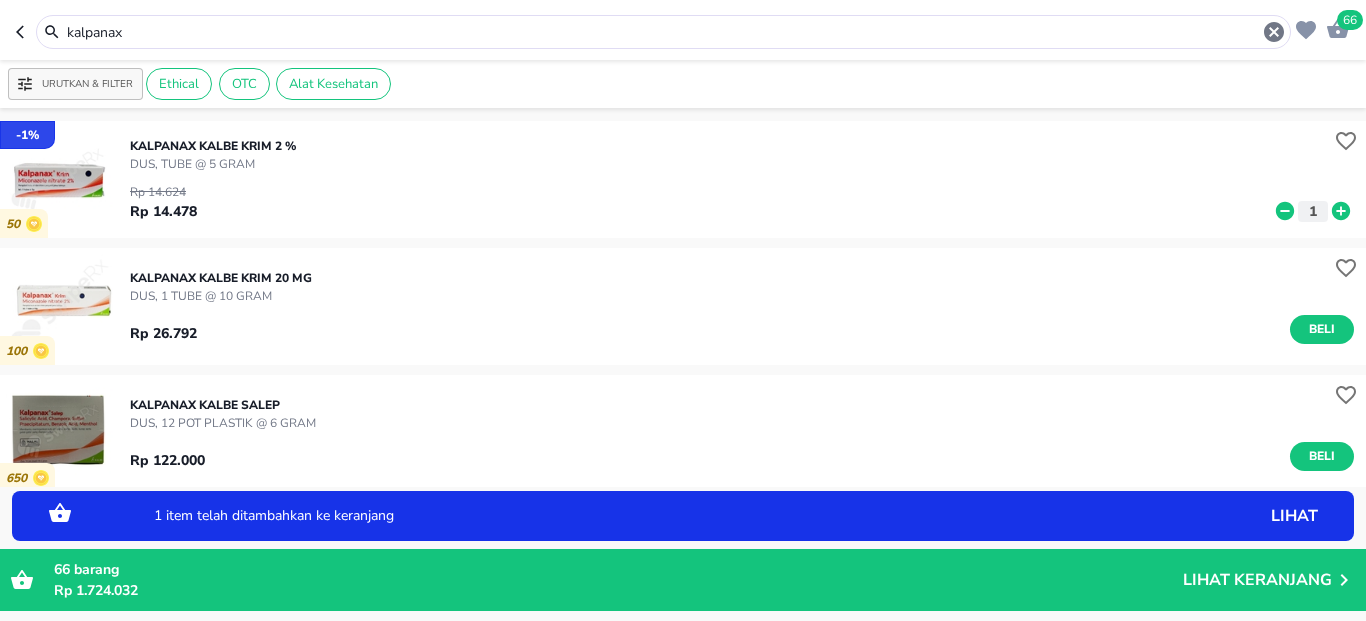 click 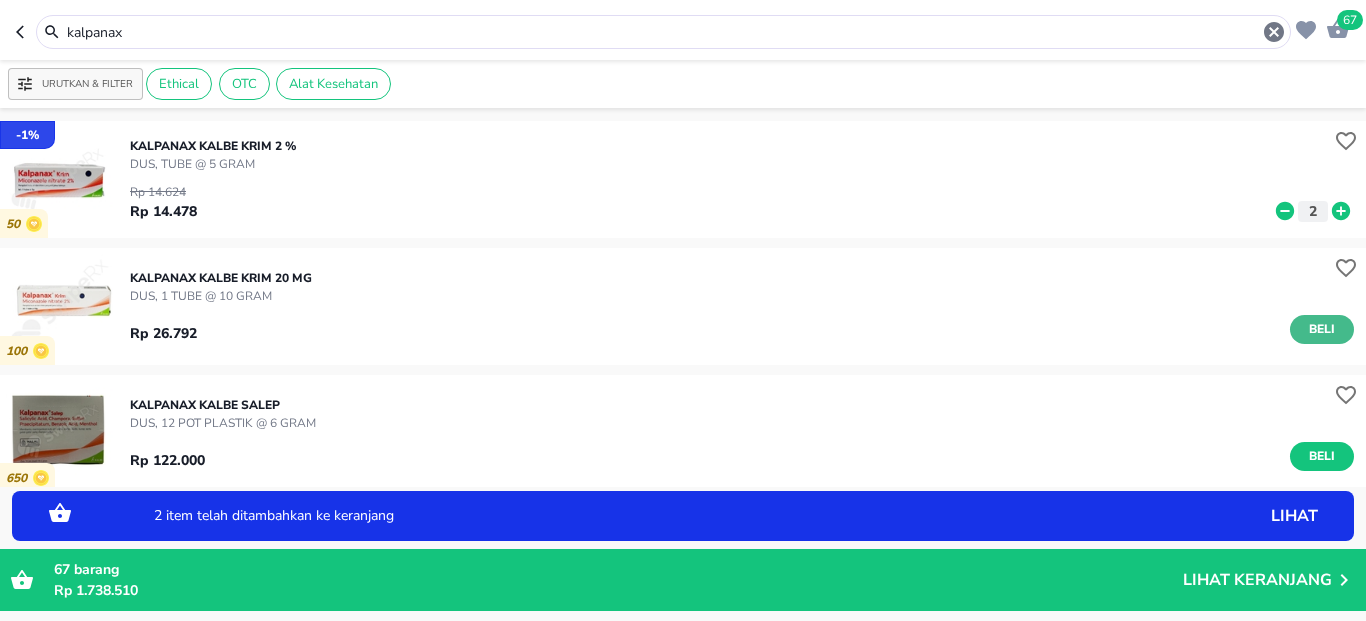 click on "Beli" at bounding box center (1322, 329) 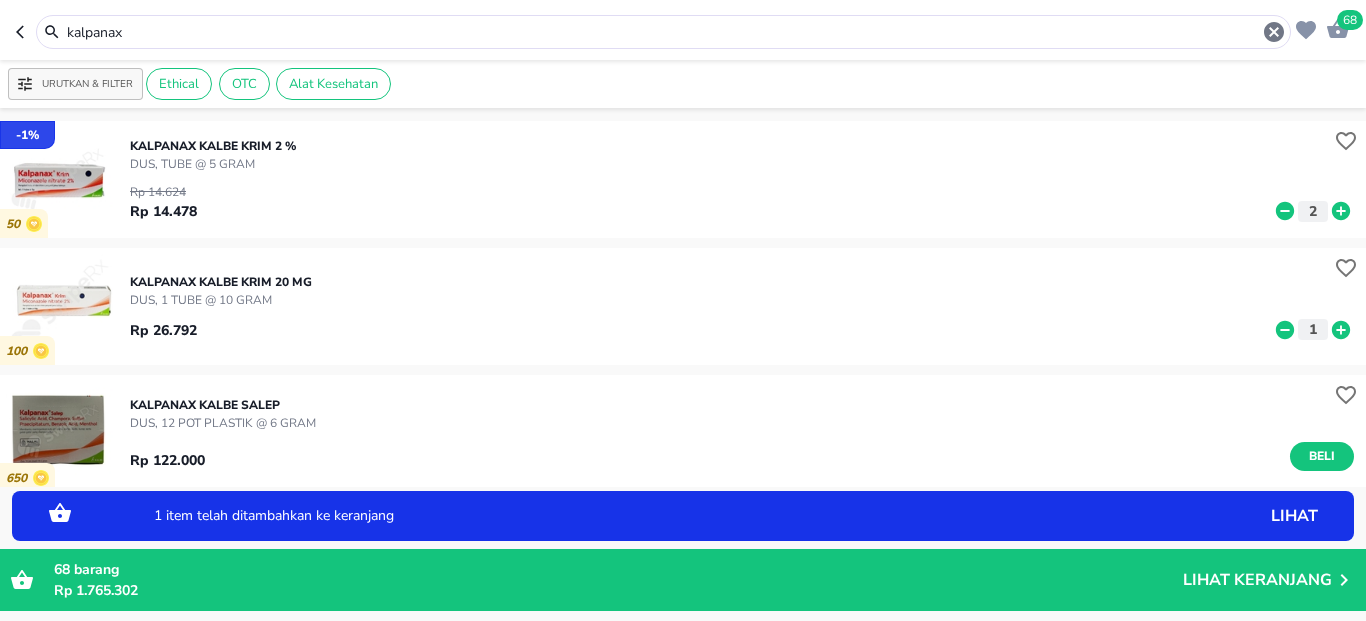 click 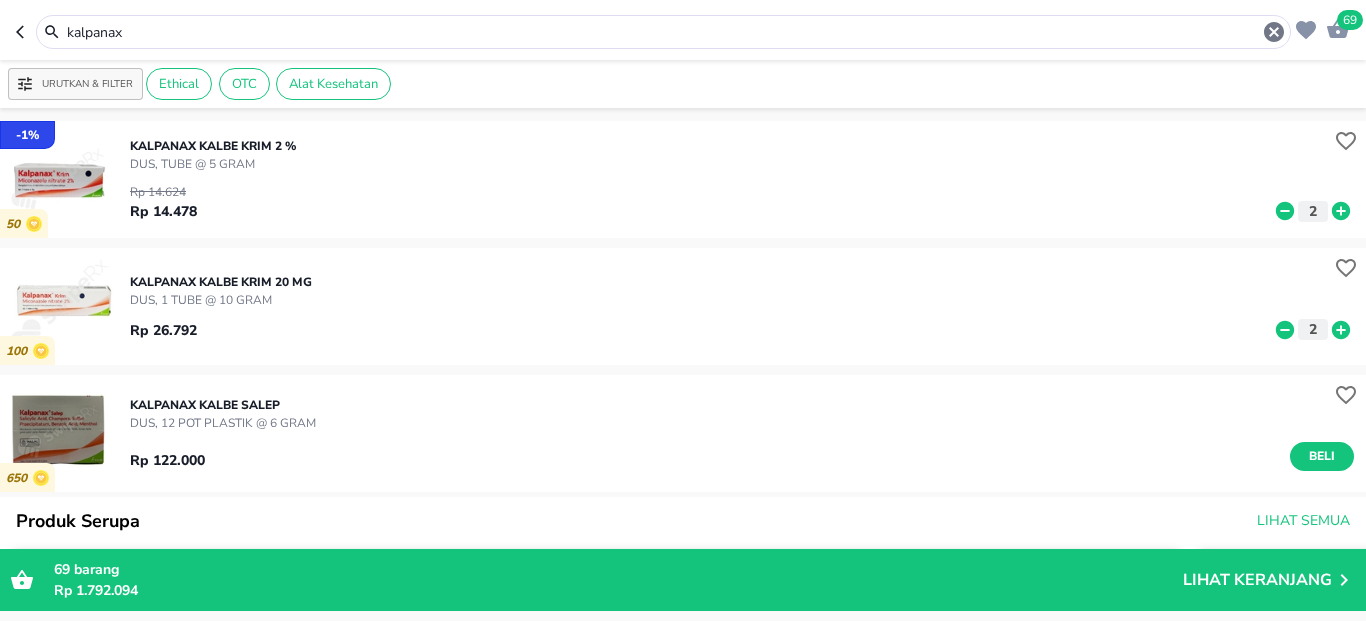 click on "kalpanax" at bounding box center [663, 32] 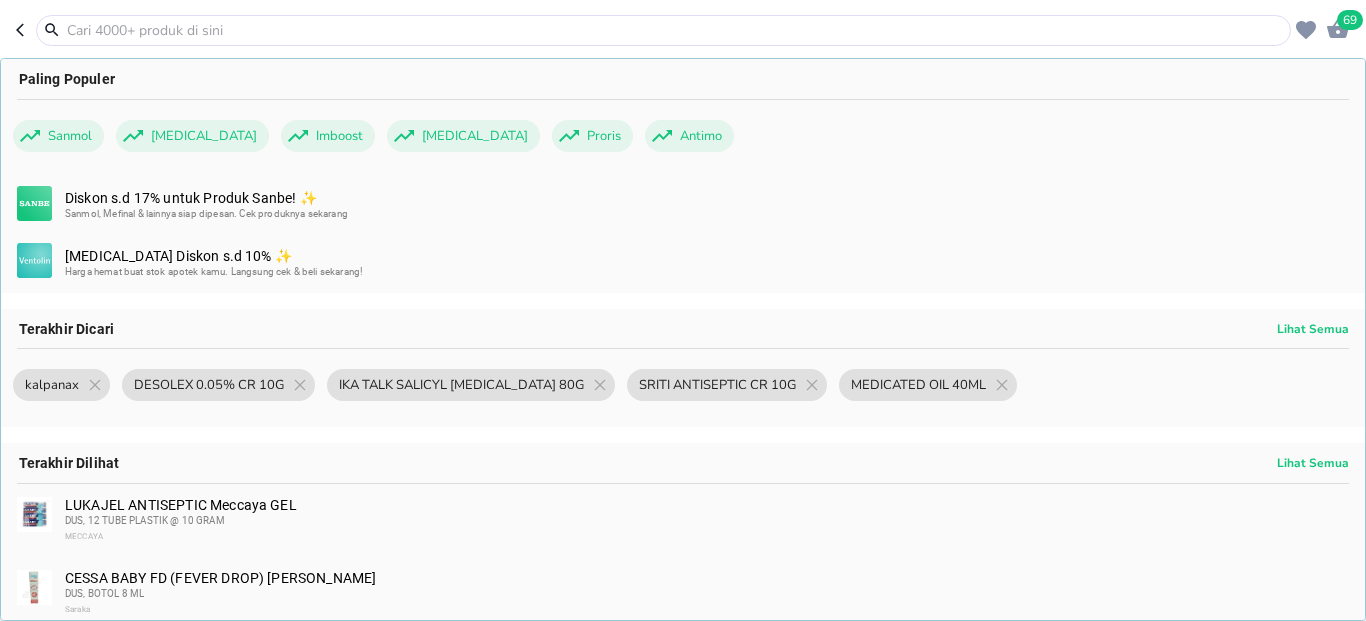 paste on "CINOLON N CR 5G" 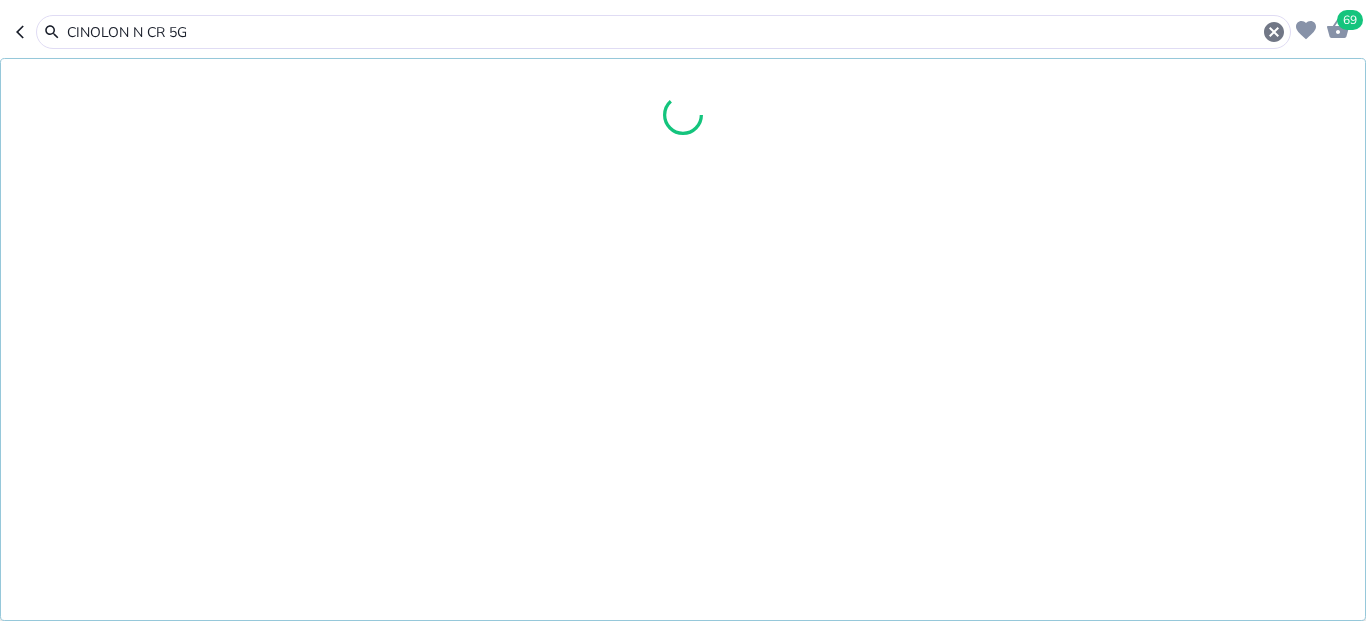 type on "CINOLON N CR 5G" 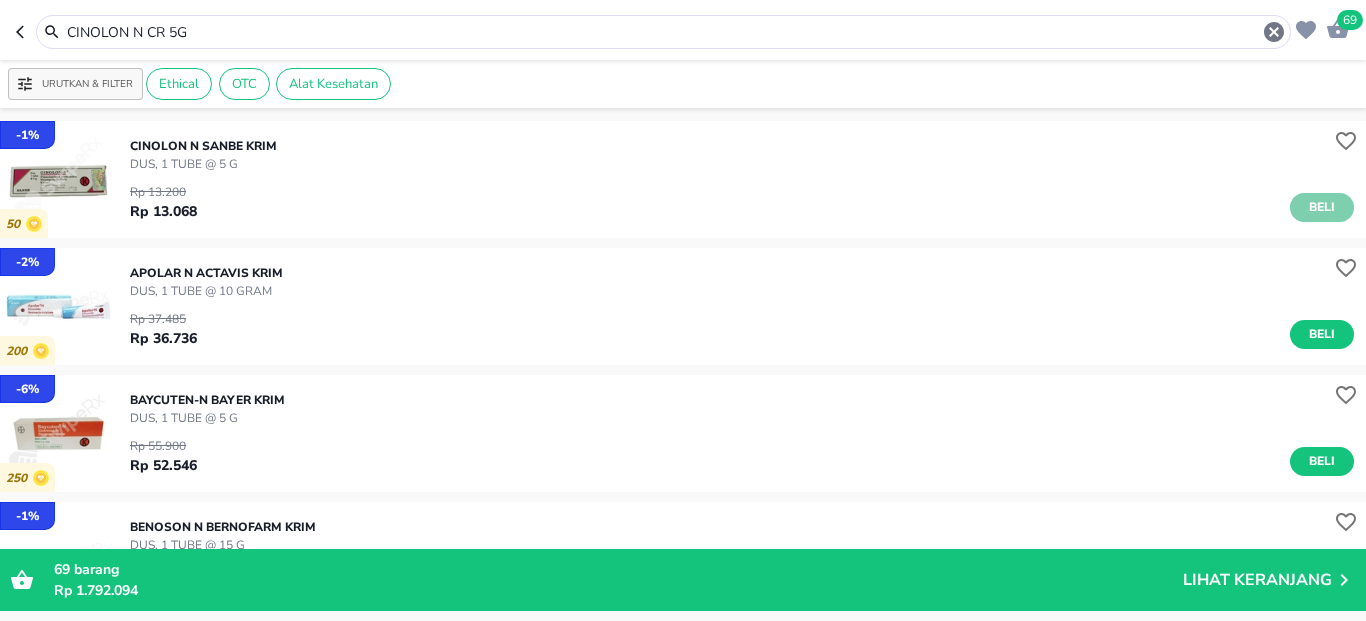 click on "Beli" at bounding box center [1322, 207] 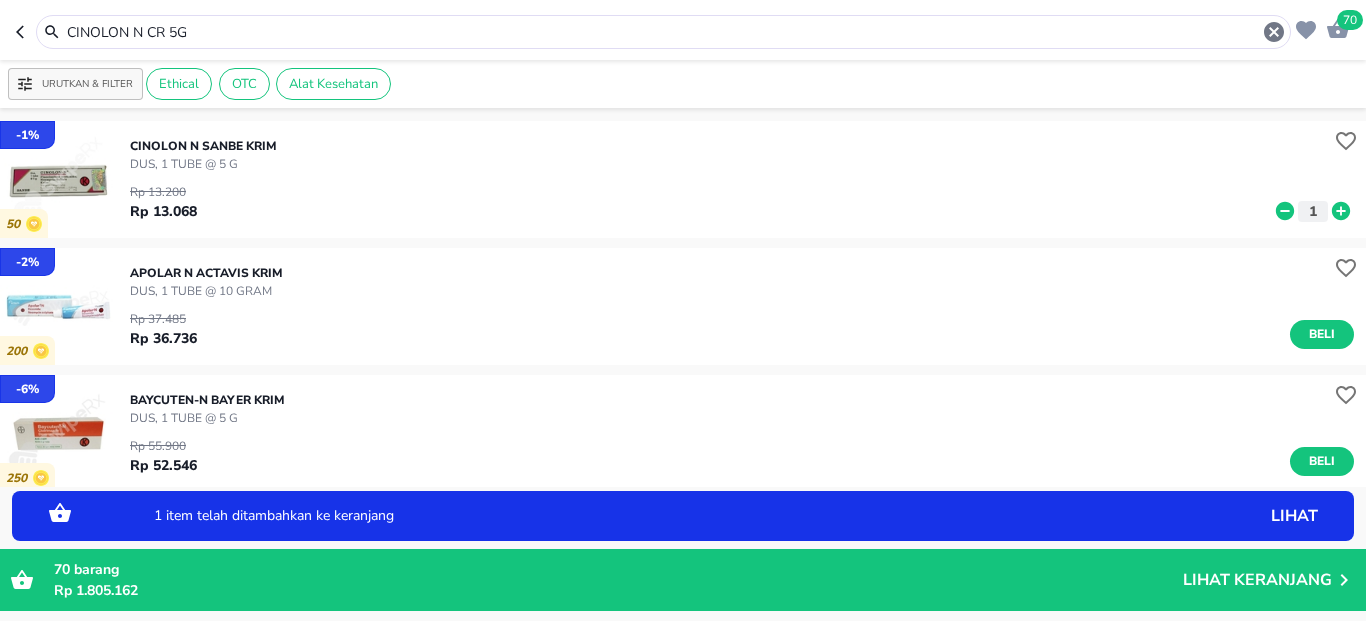 click 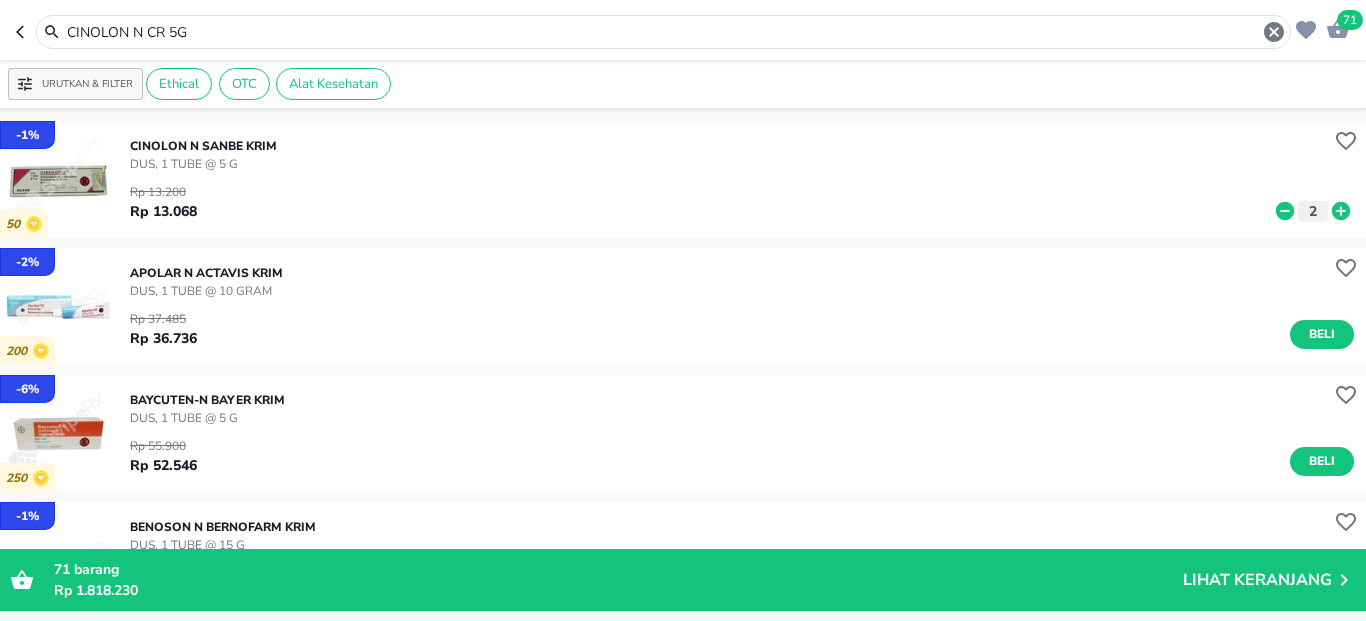click on "CINOLON N CR 5G" at bounding box center (663, 32) 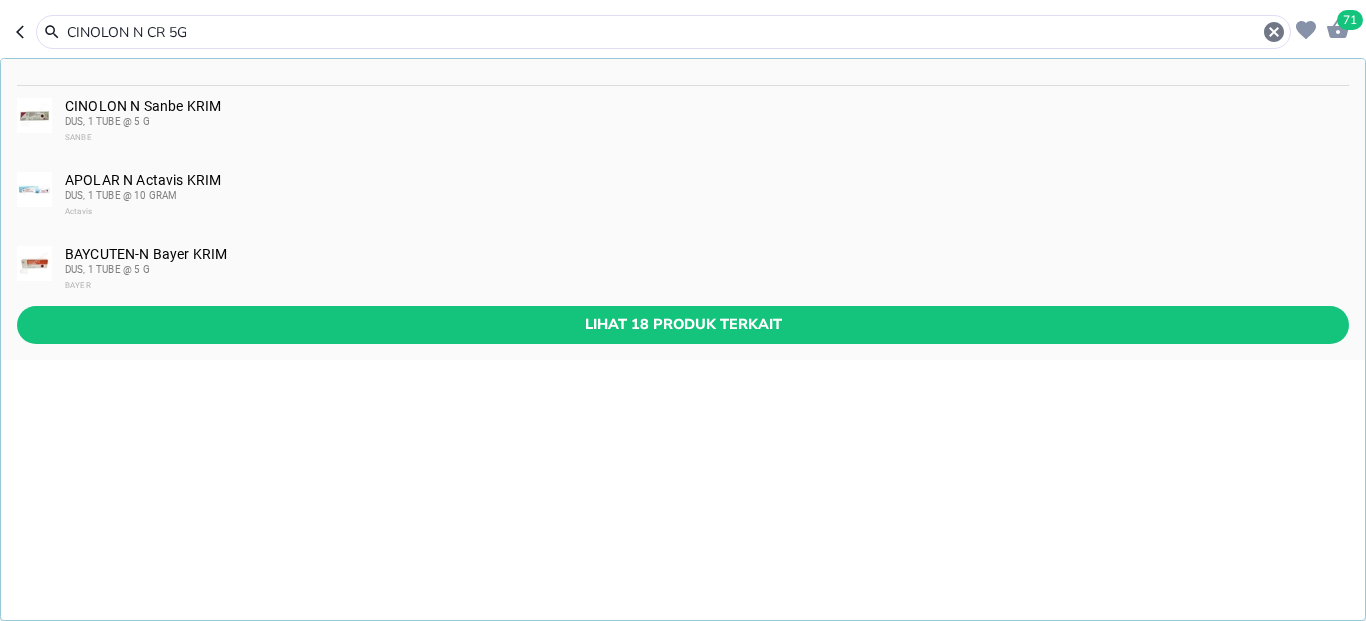 click on "CINOLON N CR 5G" at bounding box center (663, 32) 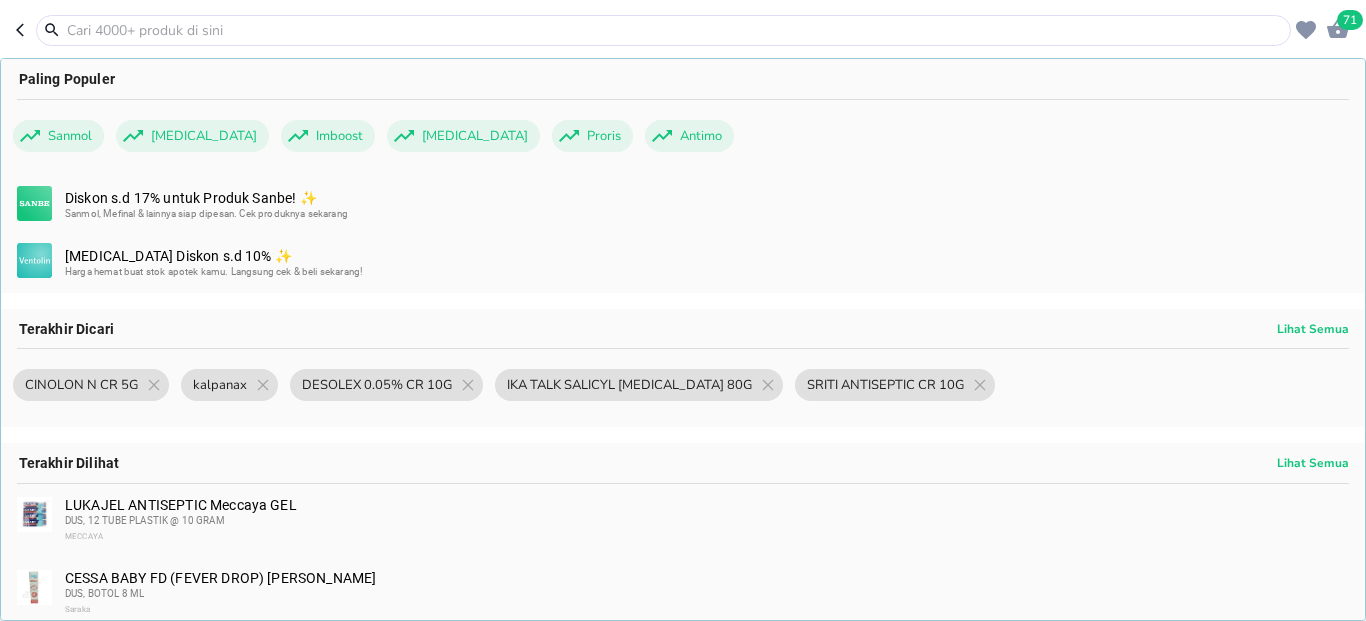 paste on "MYCORAL 2% CR 5G" 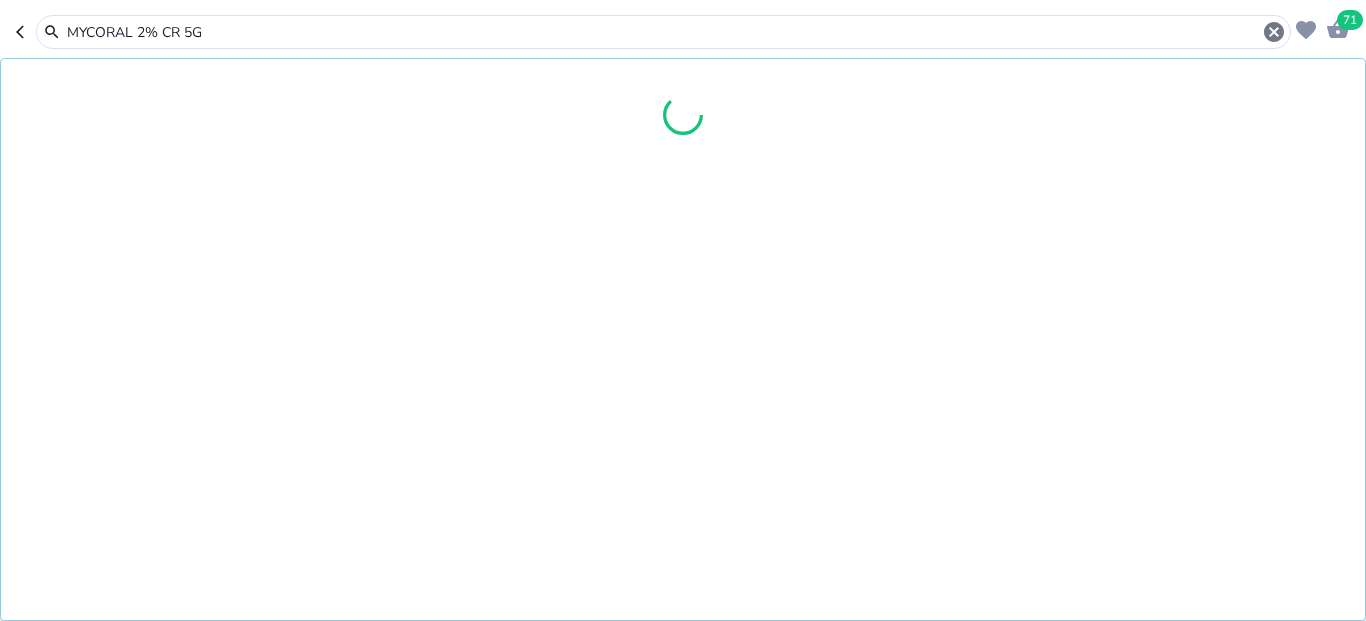 type on "MYCORAL 2% CR 5G" 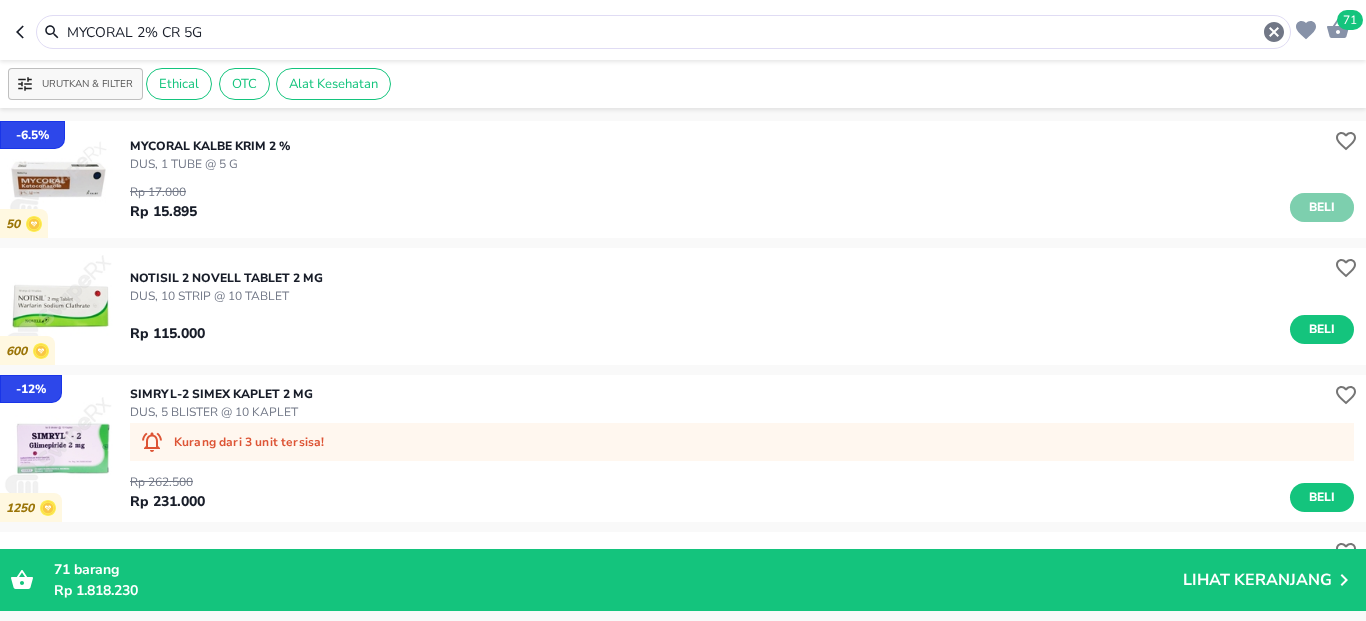 click on "Beli" at bounding box center (1322, 207) 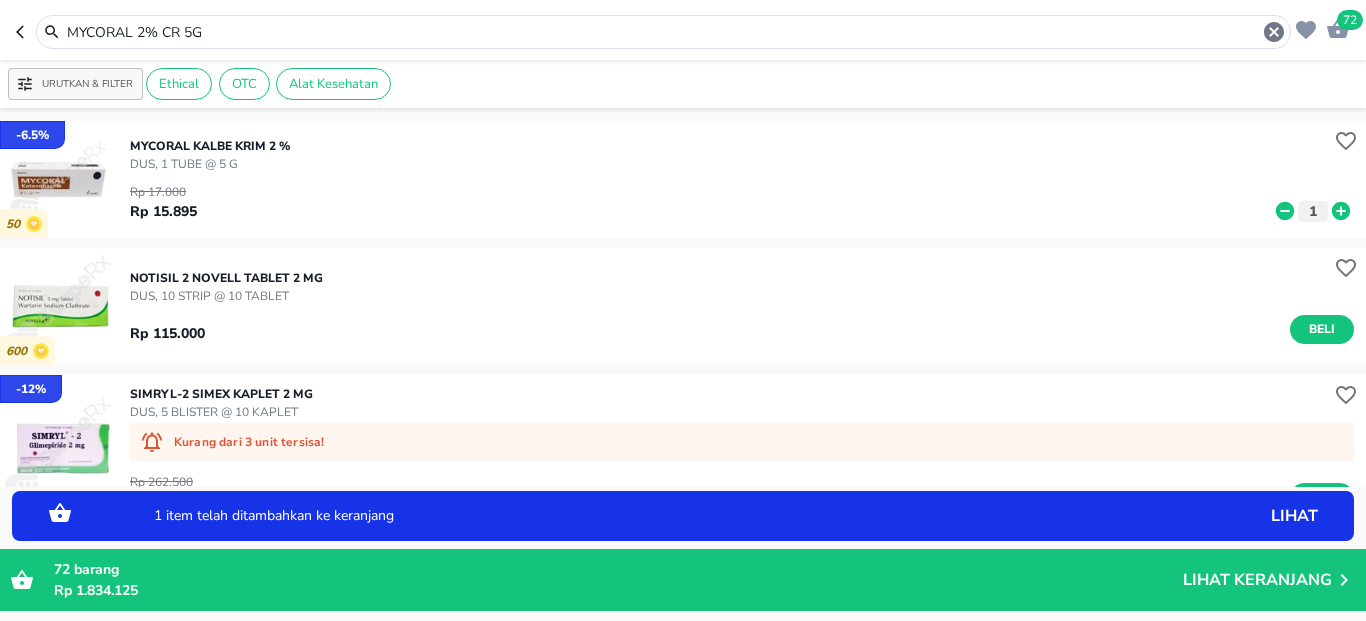 click 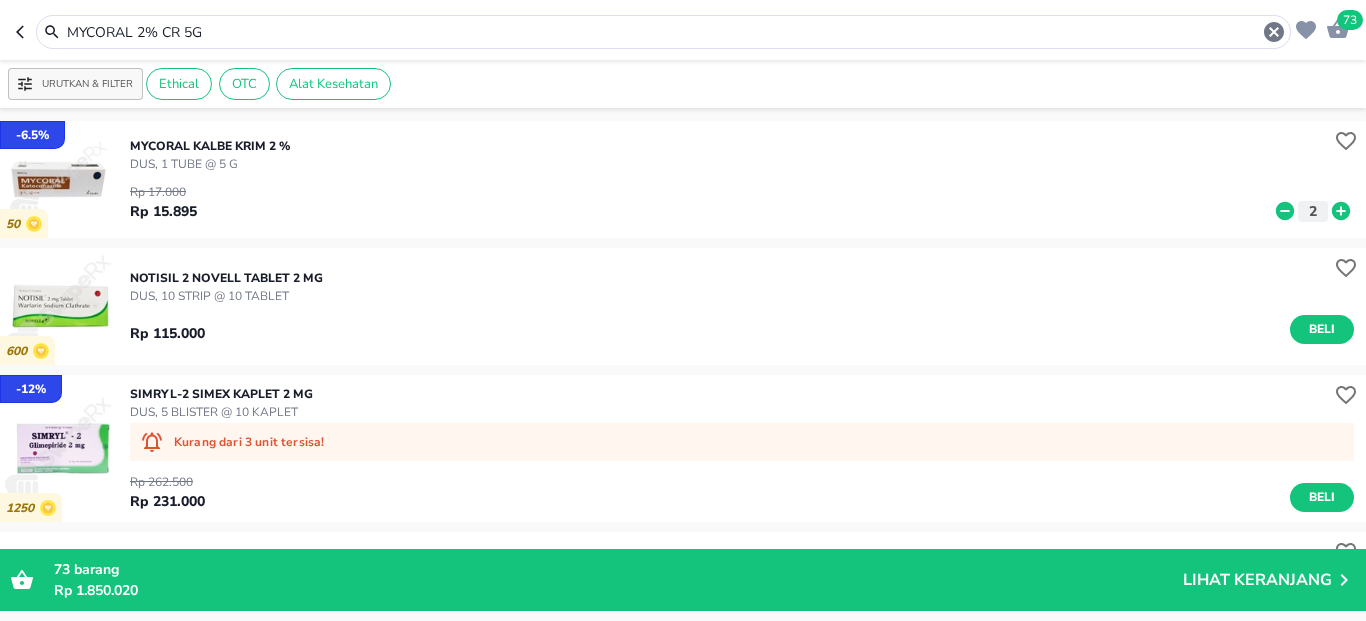 click on "MYCORAL 2% CR 5G" at bounding box center [663, 32] 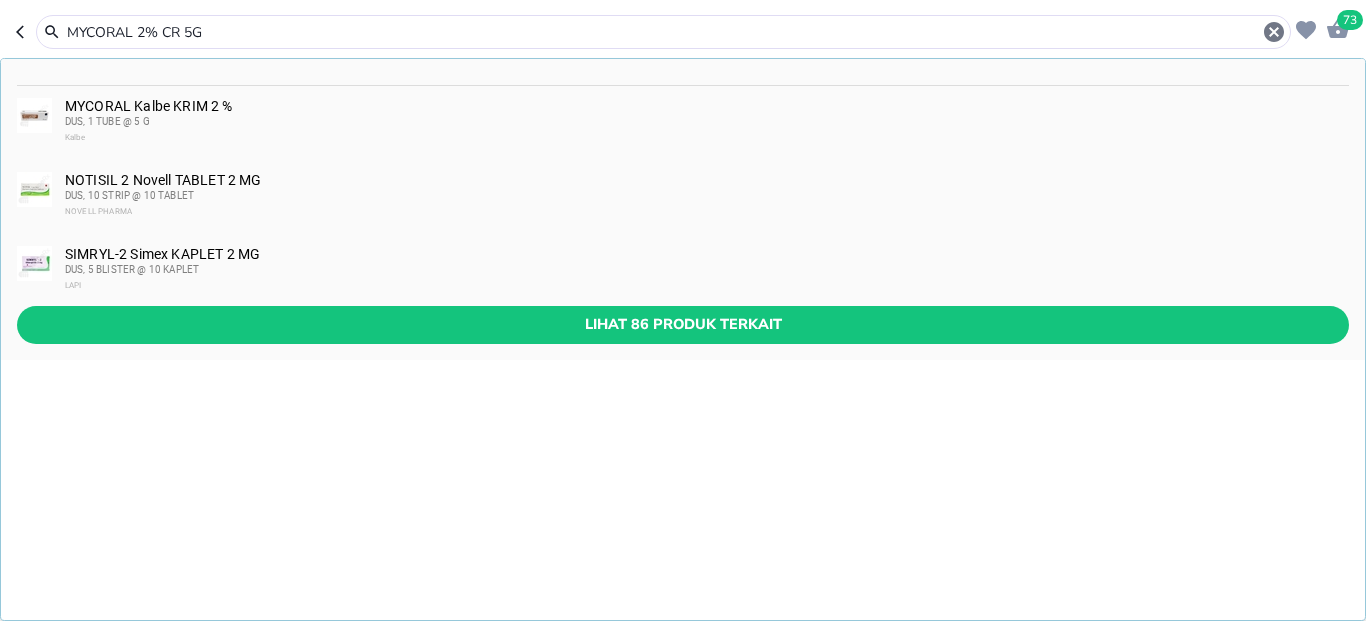 click on "MYCORAL 2% CR 5G" at bounding box center [663, 32] 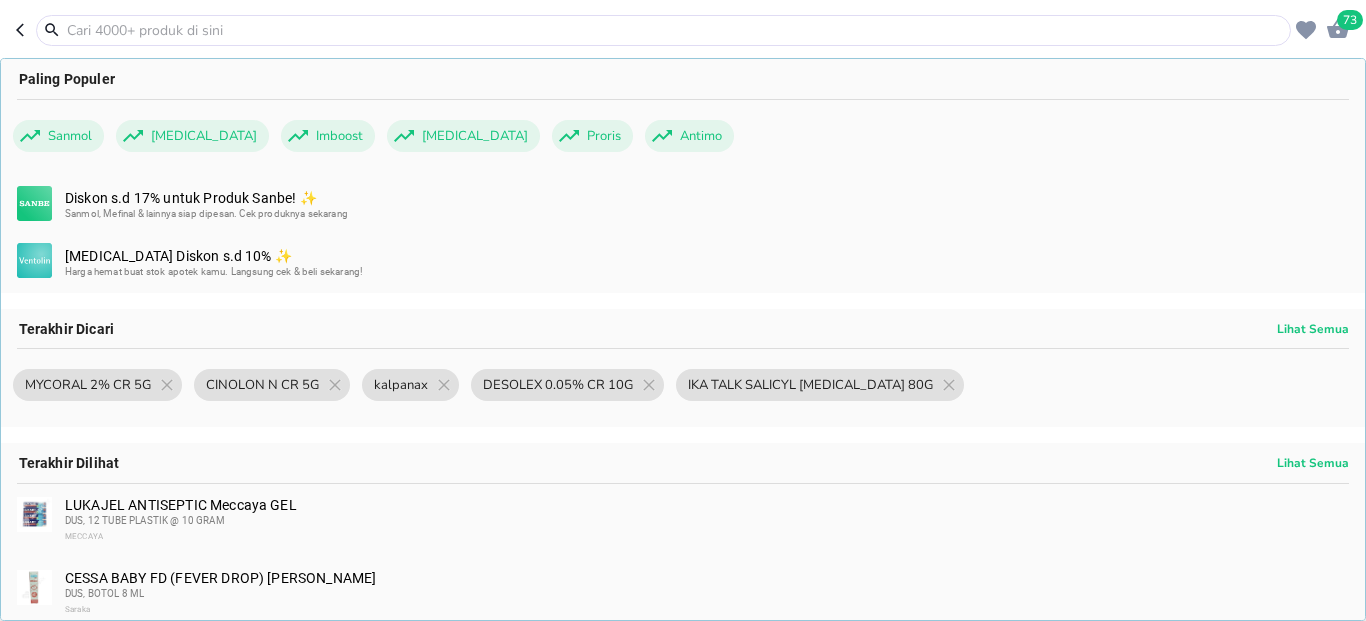 paste on "KETOMED 2% CR 15G" 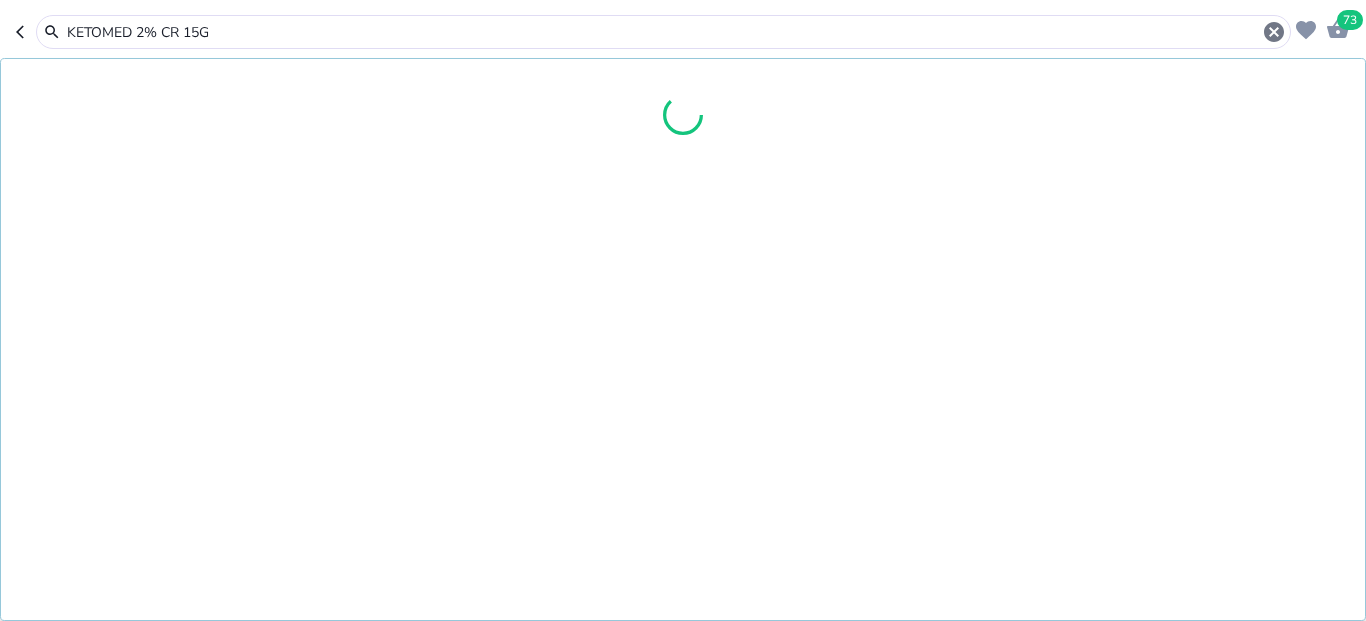 type on "KETOMED 2% CR 15G" 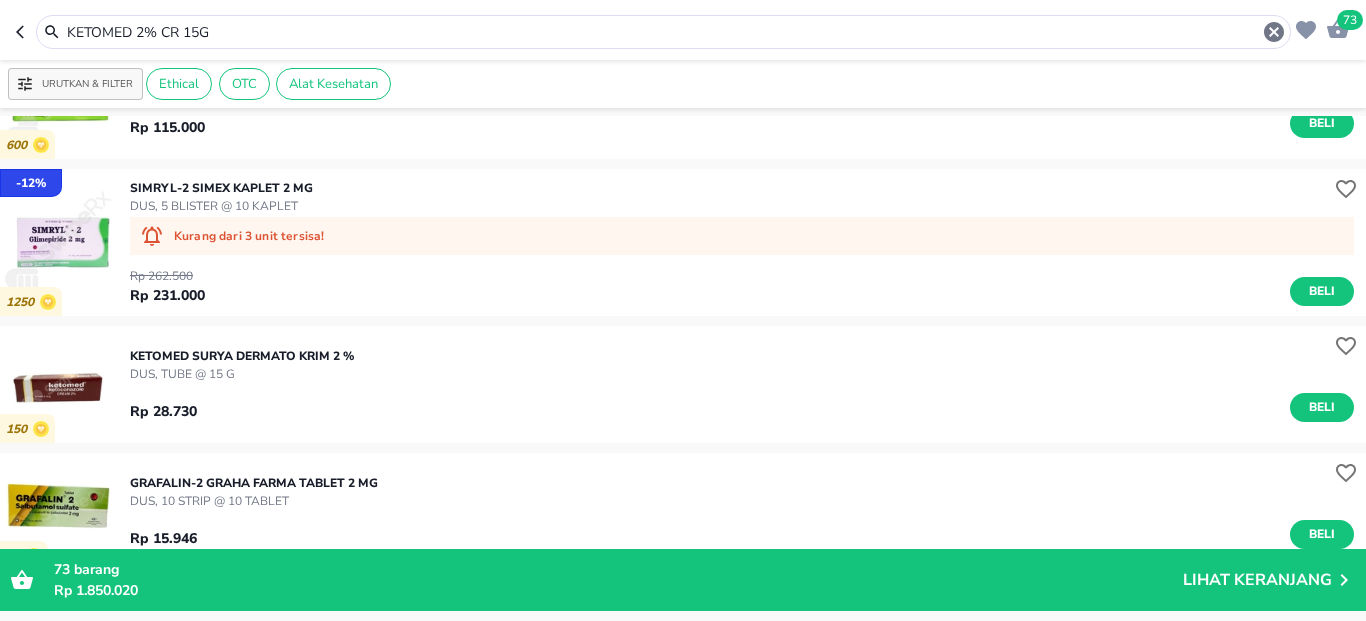 scroll, scrollTop: 120, scrollLeft: 0, axis: vertical 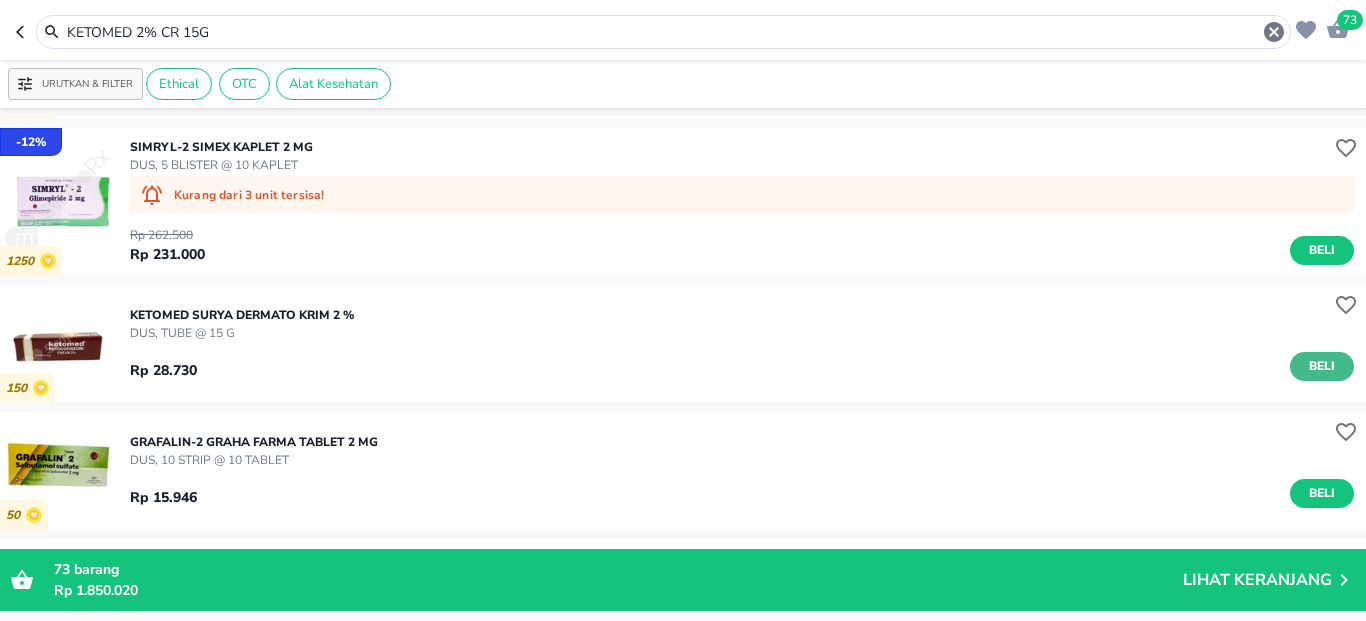 click on "Beli" at bounding box center (1322, 366) 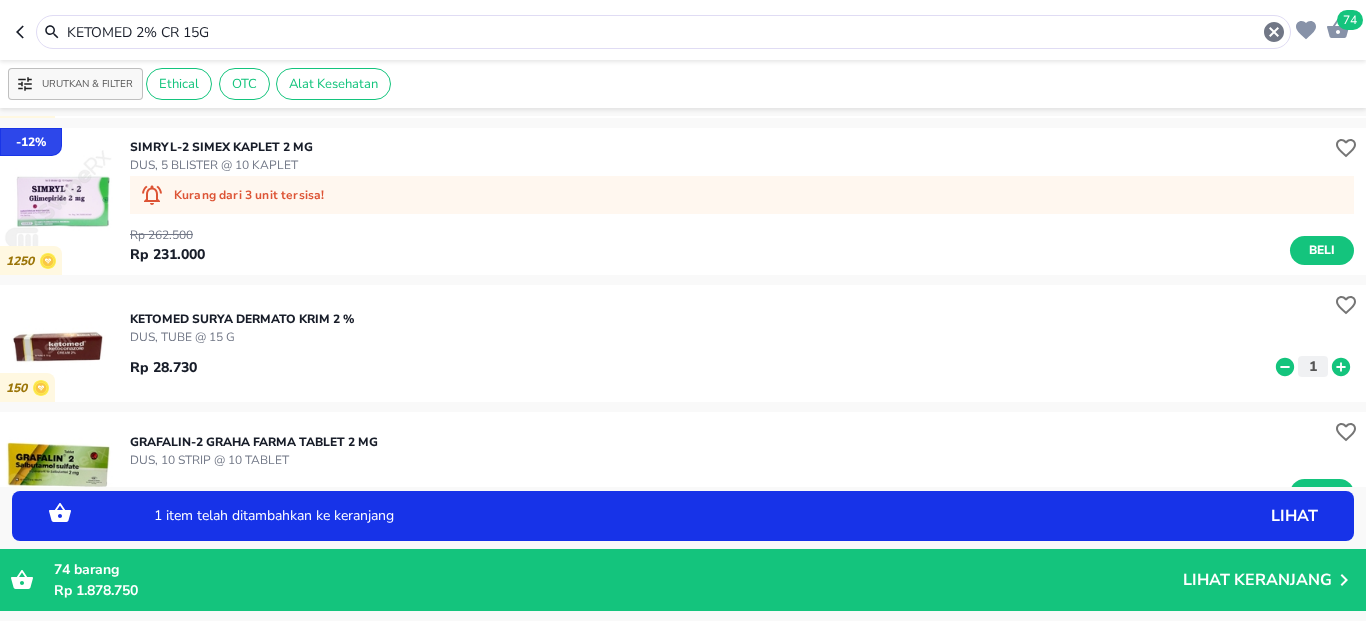 click 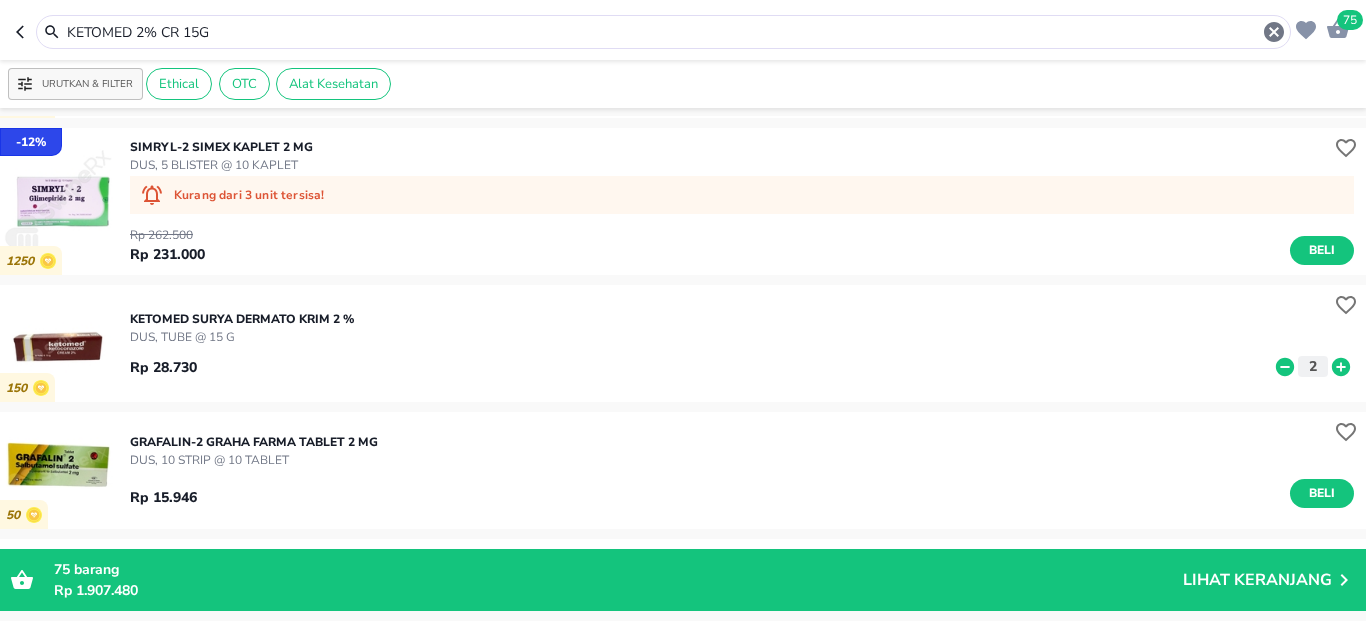 click on "KETOMED 2% CR 15G" at bounding box center (663, 32) 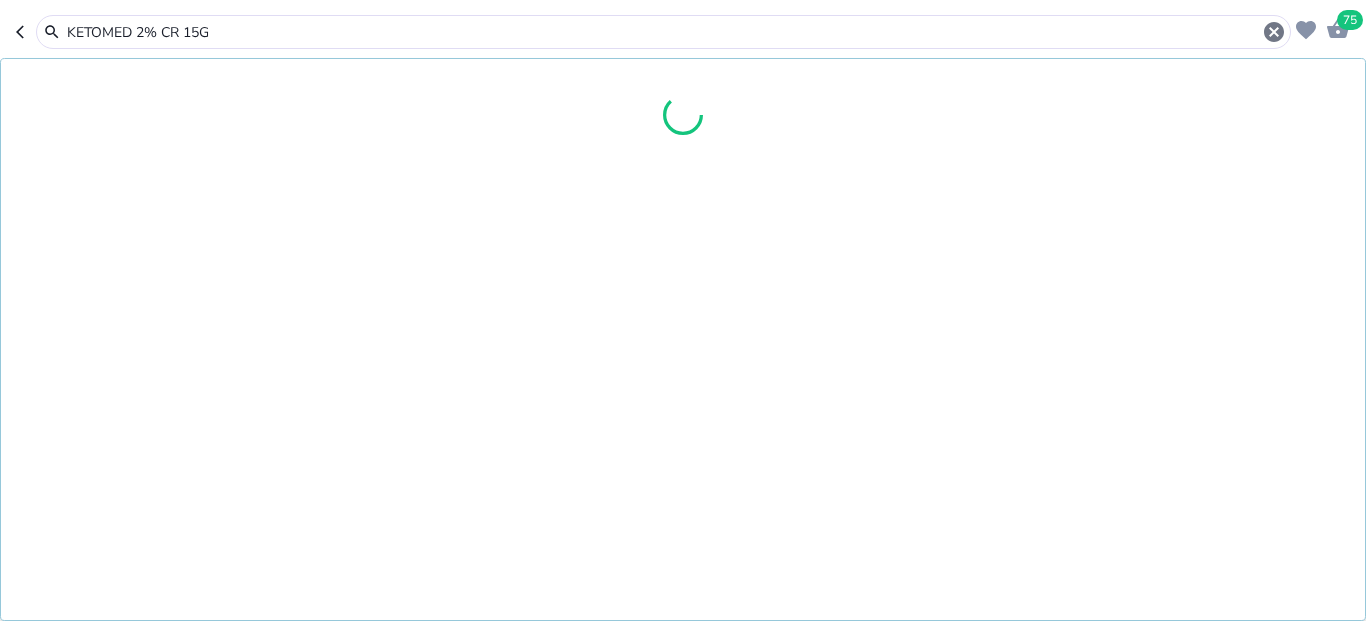 click on "KETOMED 2% CR 15G" at bounding box center [663, 32] 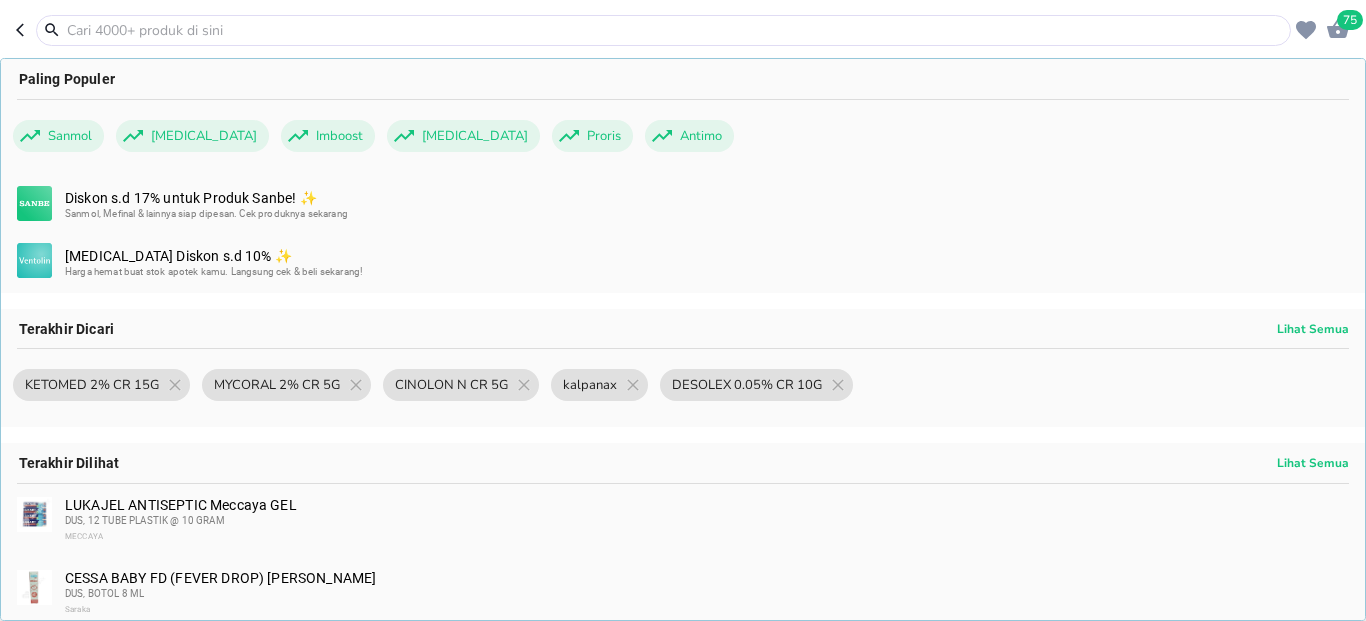 paste on "FORMYCO 2% CR 10G" 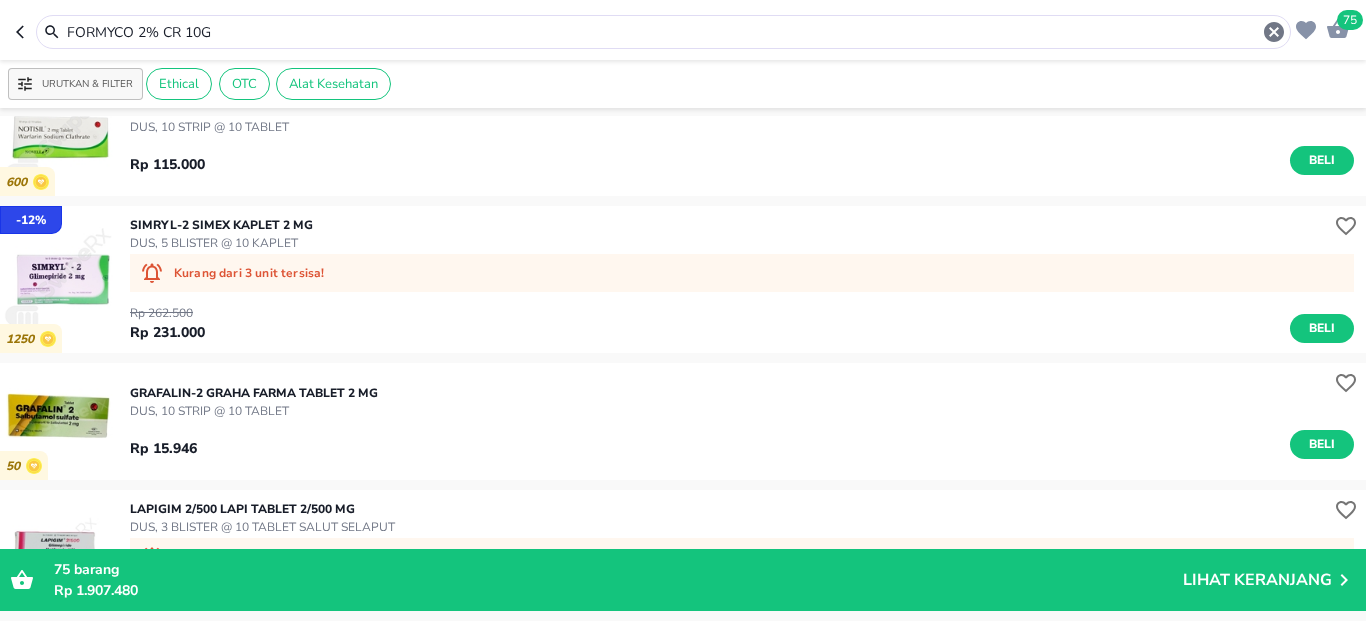 scroll, scrollTop: 0, scrollLeft: 0, axis: both 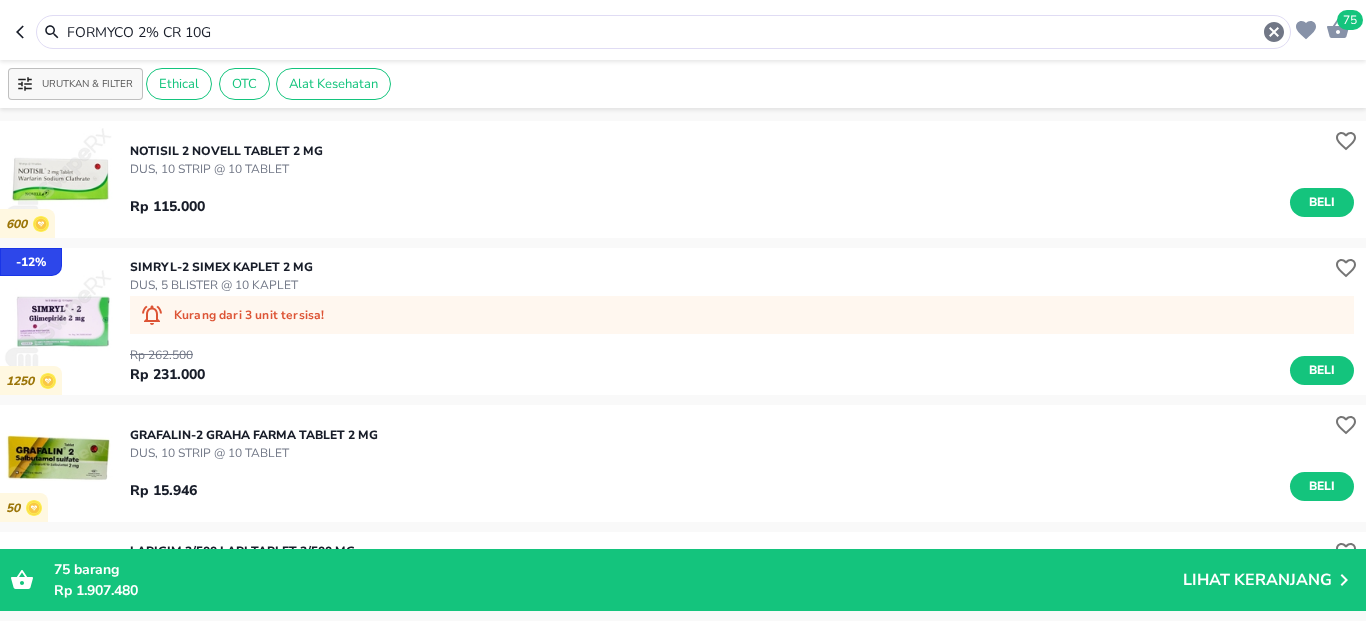 click on "FORMYCO 2% CR 10G" at bounding box center (663, 32) 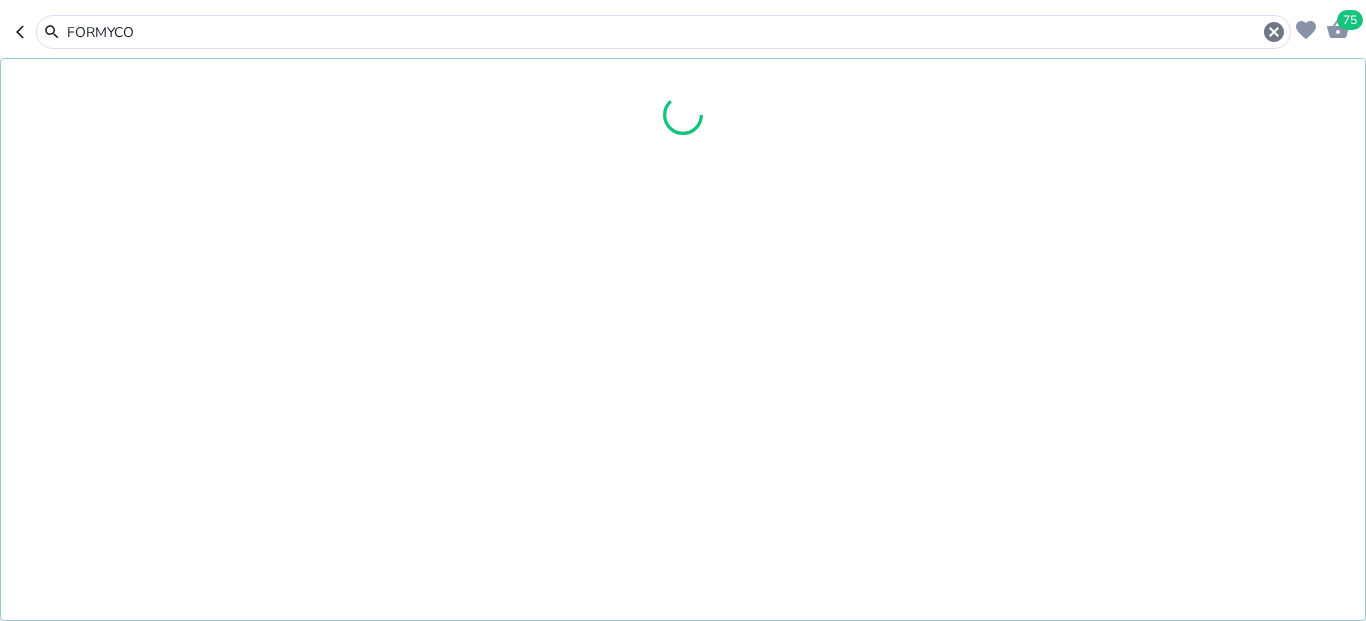 type on "FORMYCO" 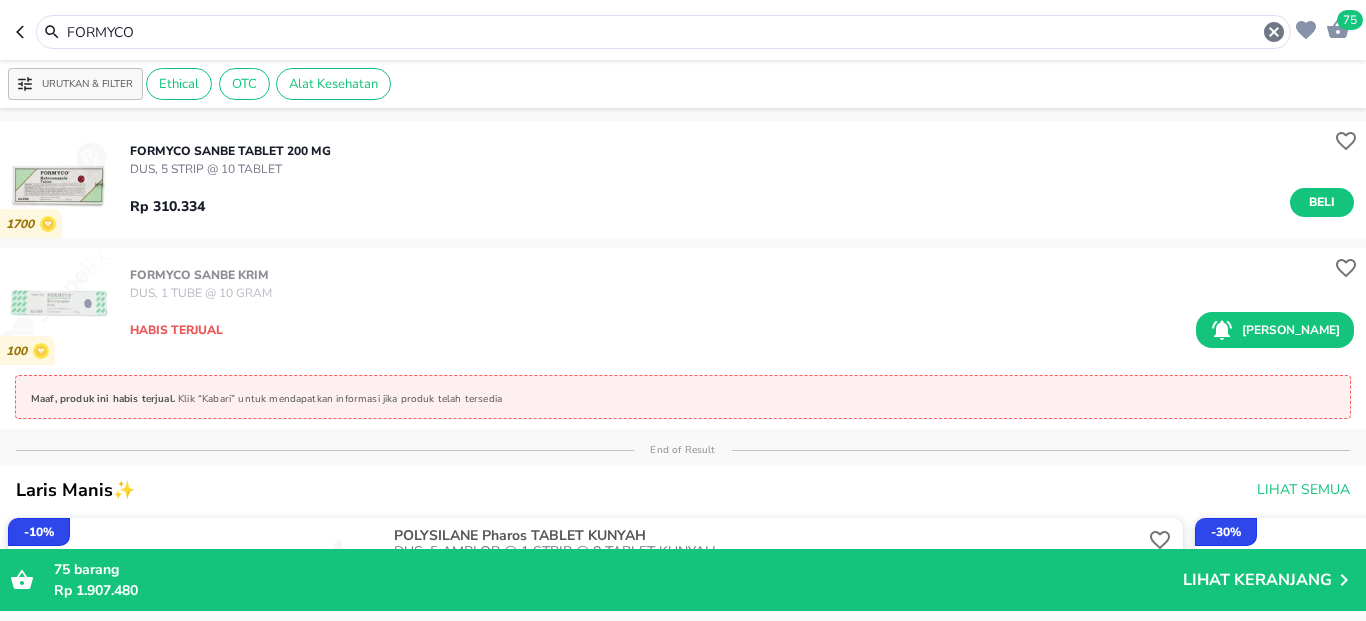 click 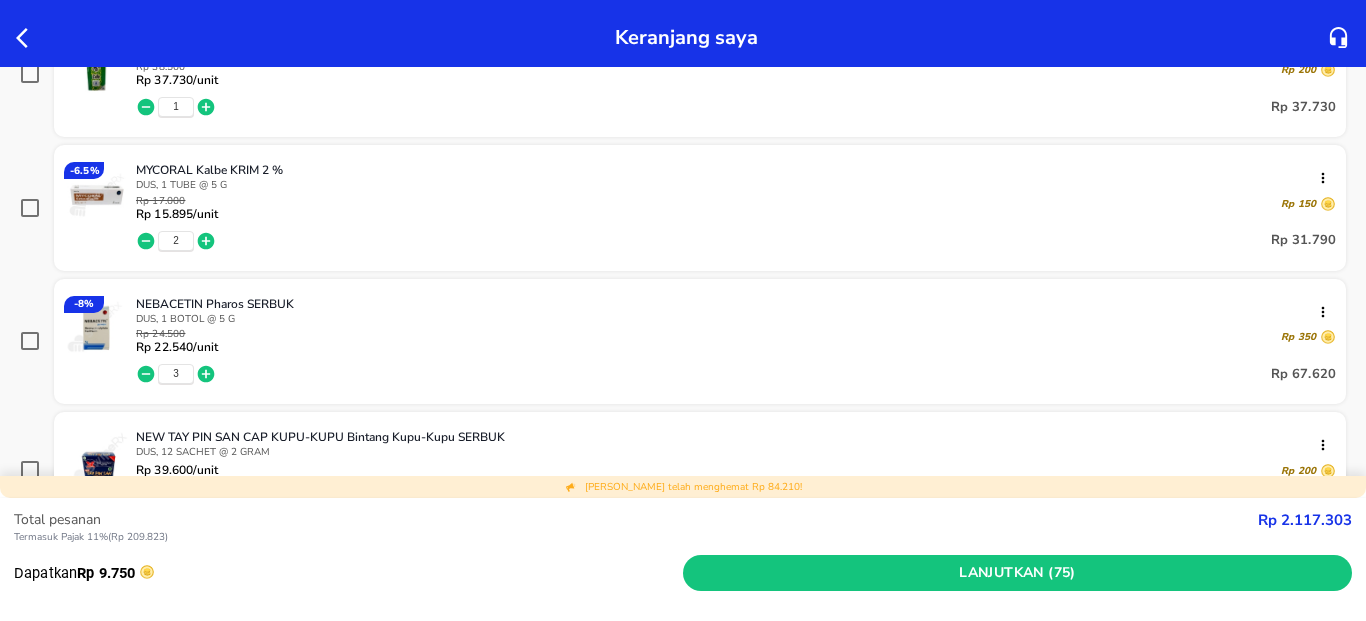 scroll, scrollTop: 2880, scrollLeft: 0, axis: vertical 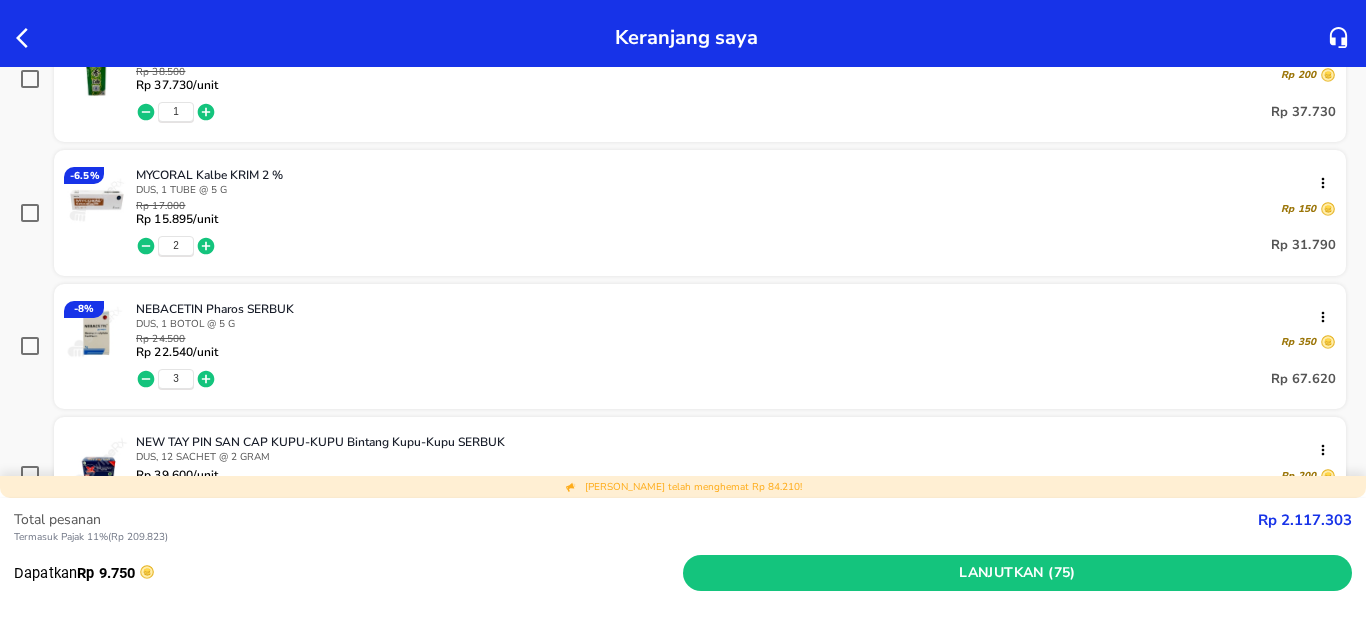 click 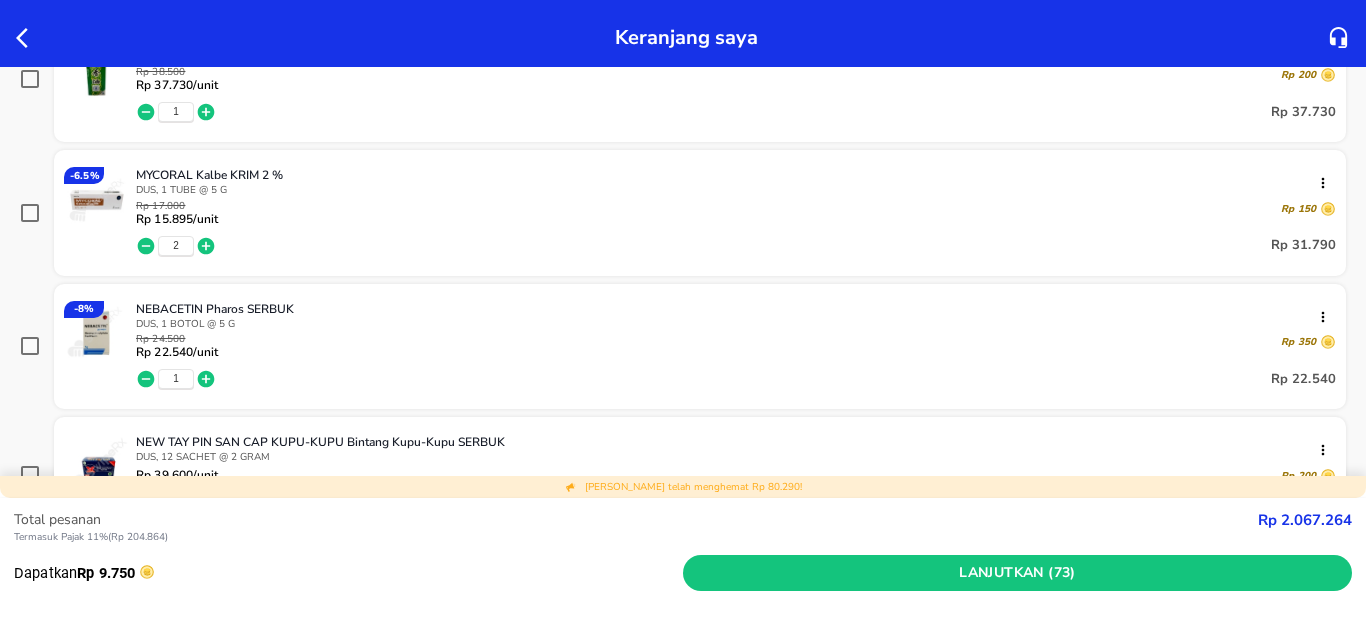 click 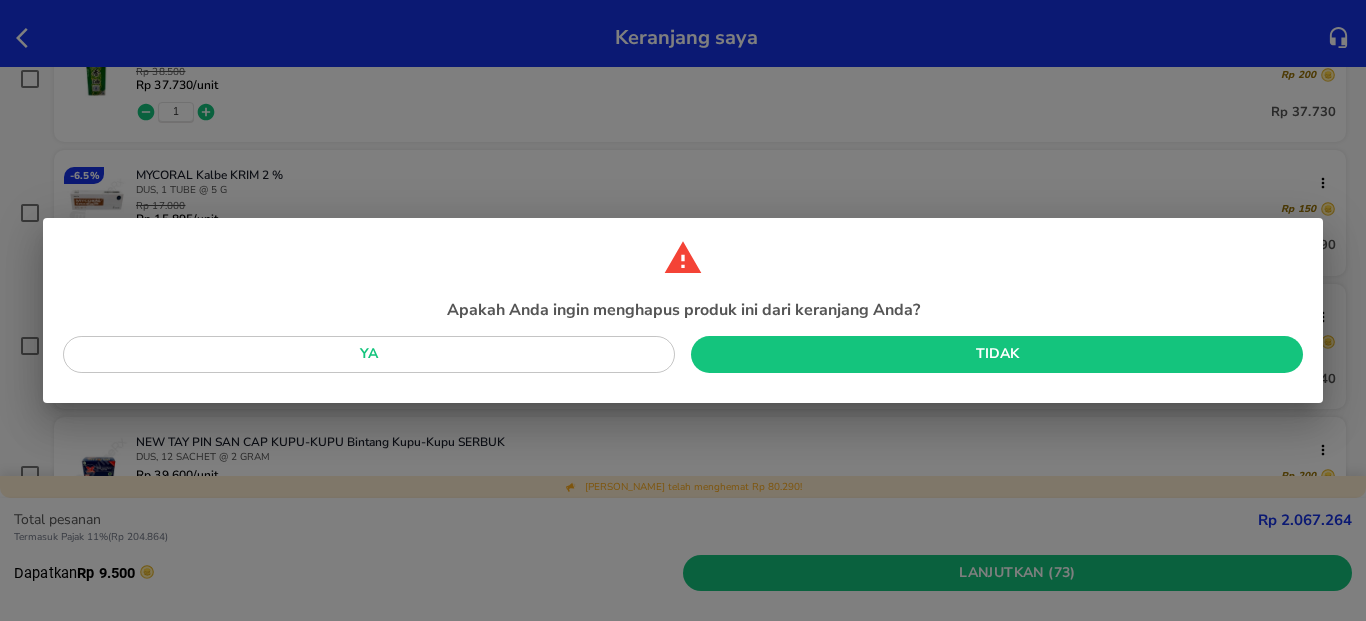 click on "Ya" at bounding box center (369, 354) 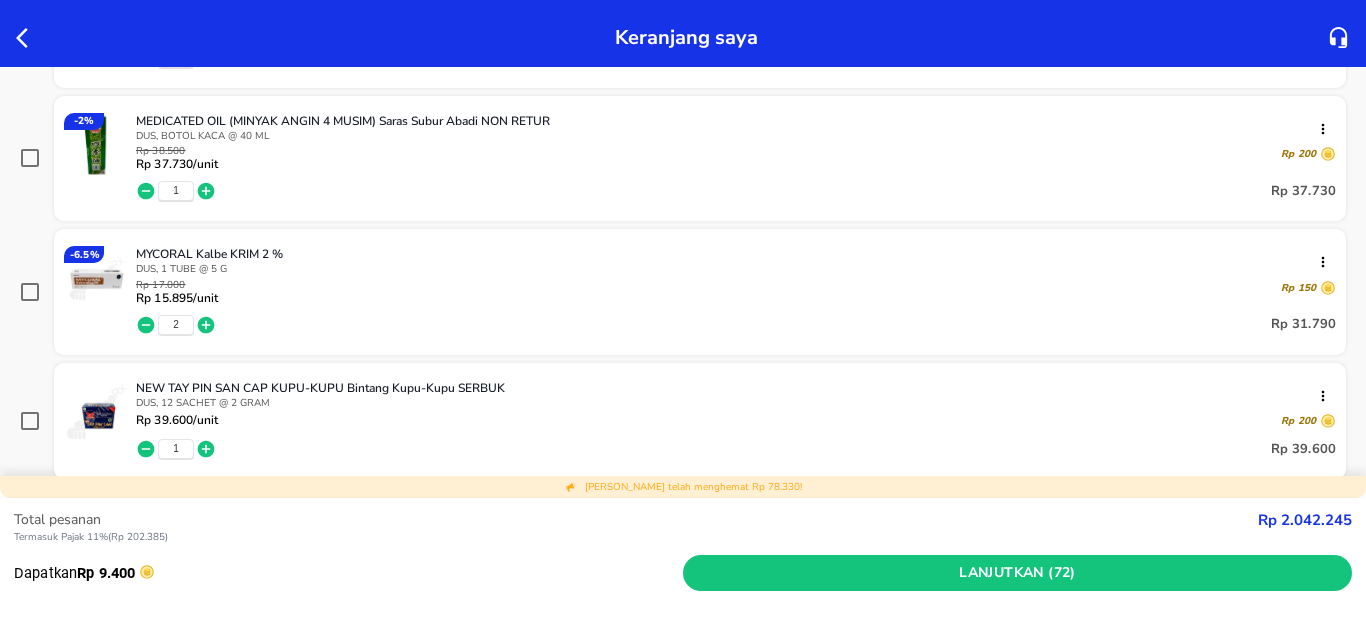 scroll, scrollTop: 2760, scrollLeft: 0, axis: vertical 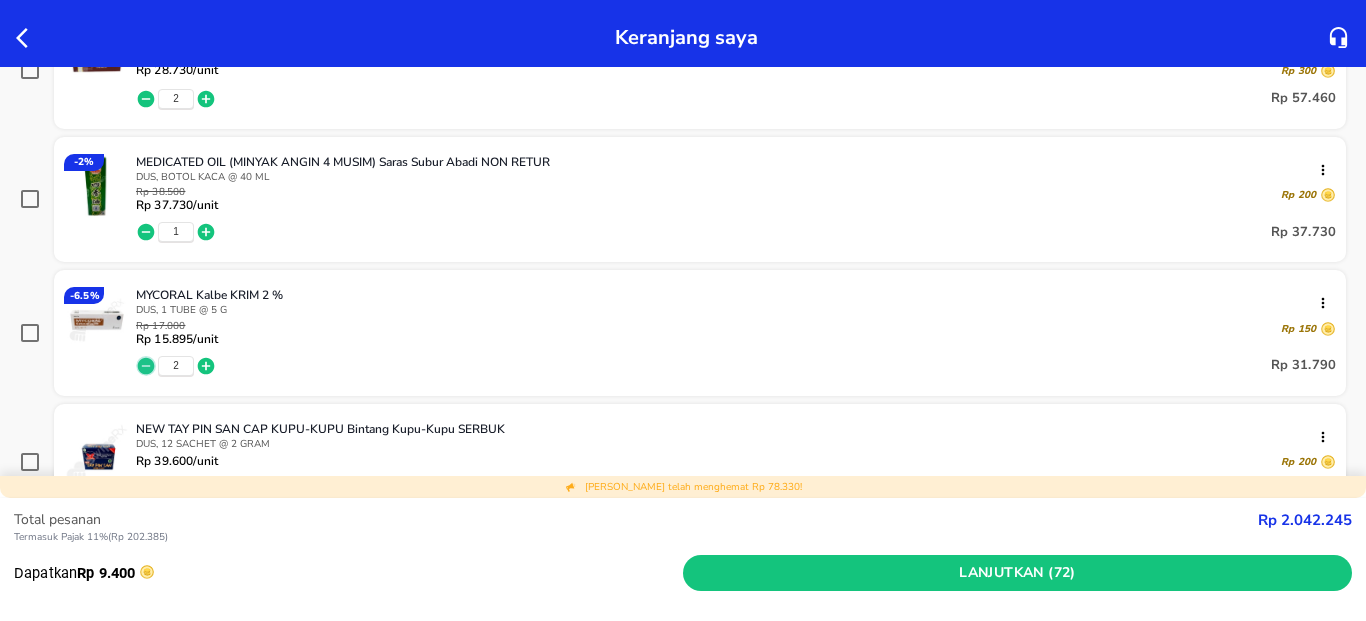 click 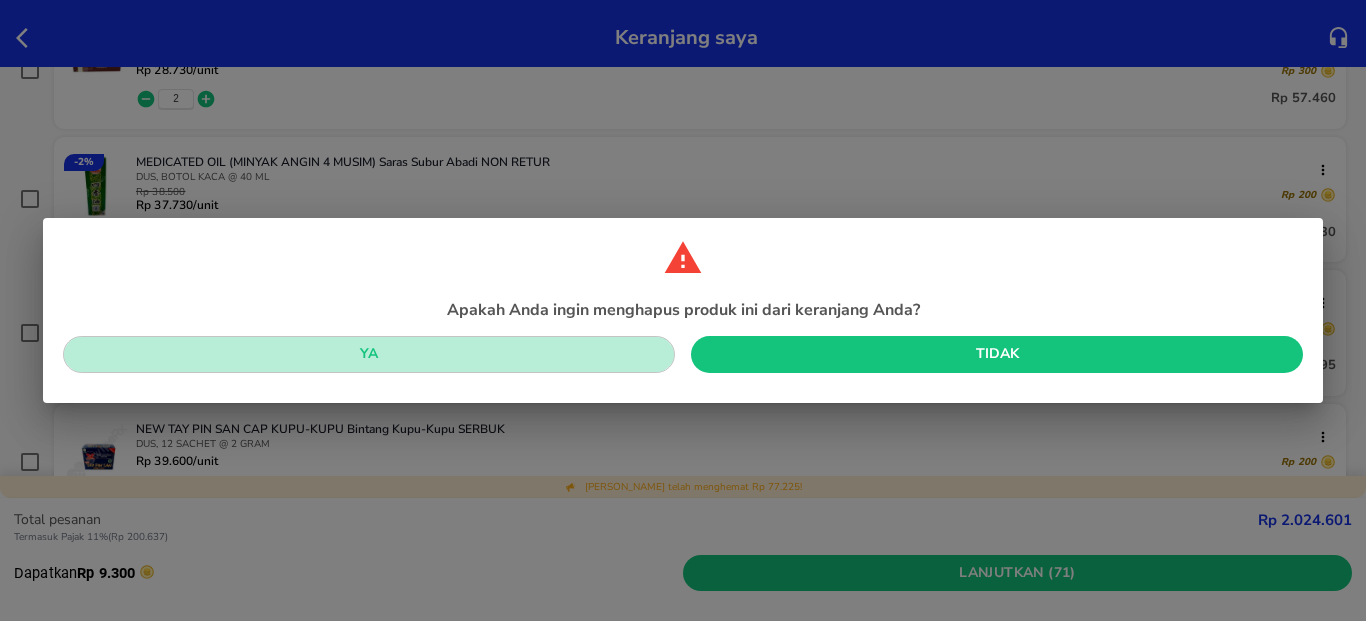 click on "Ya" at bounding box center (369, 354) 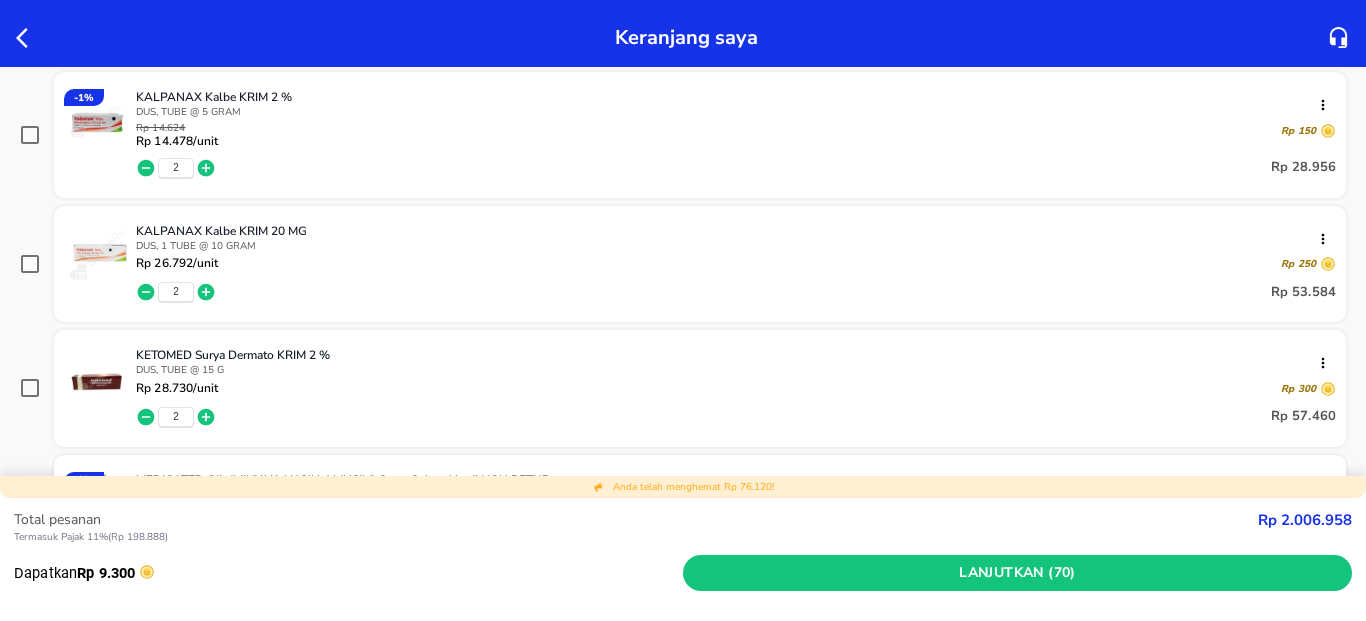 scroll, scrollTop: 2400, scrollLeft: 0, axis: vertical 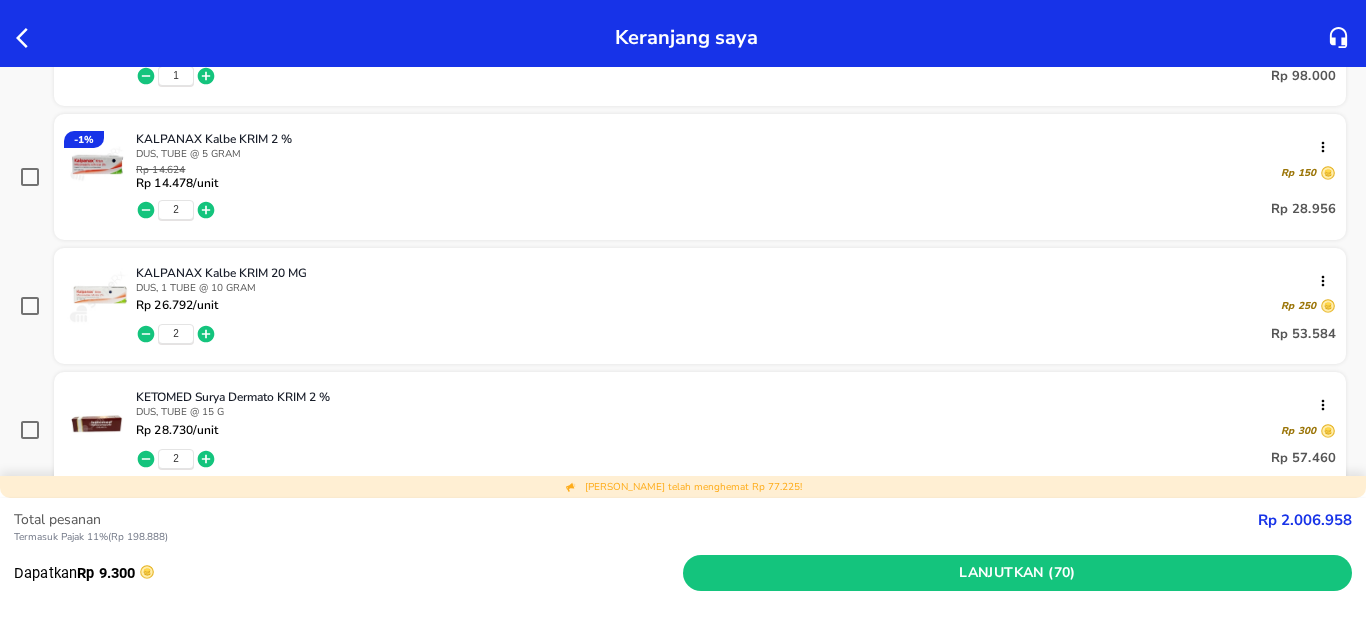 click 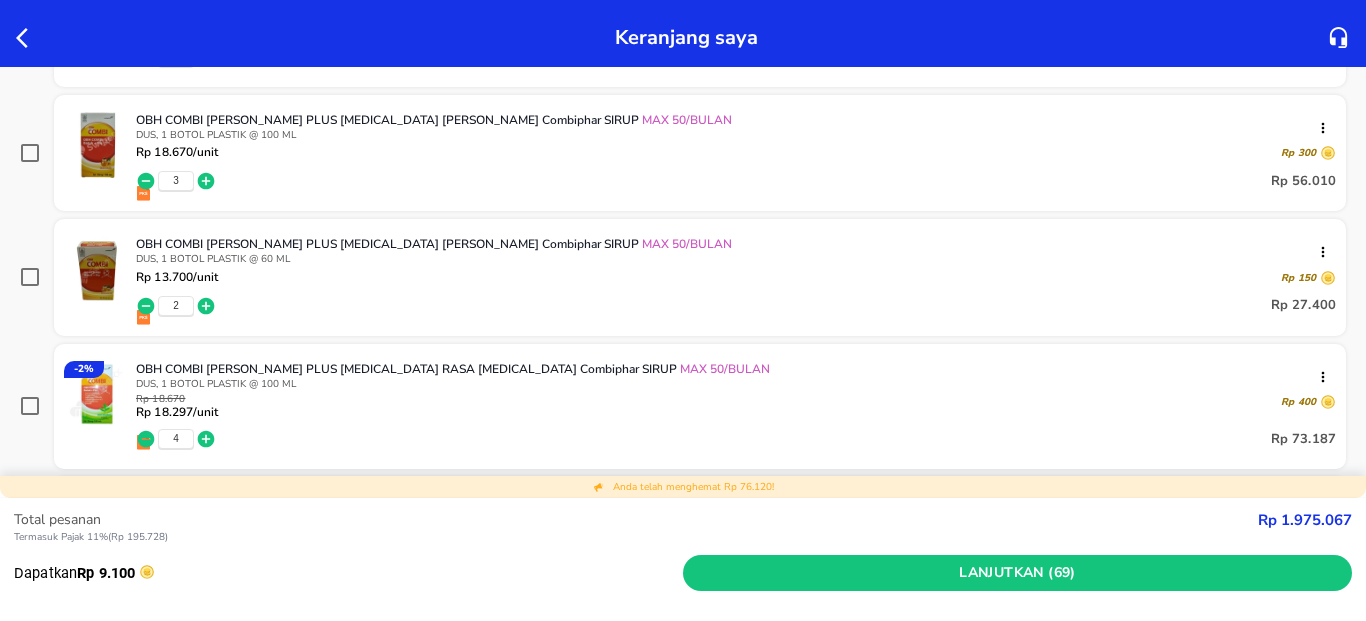 scroll, scrollTop: 3360, scrollLeft: 0, axis: vertical 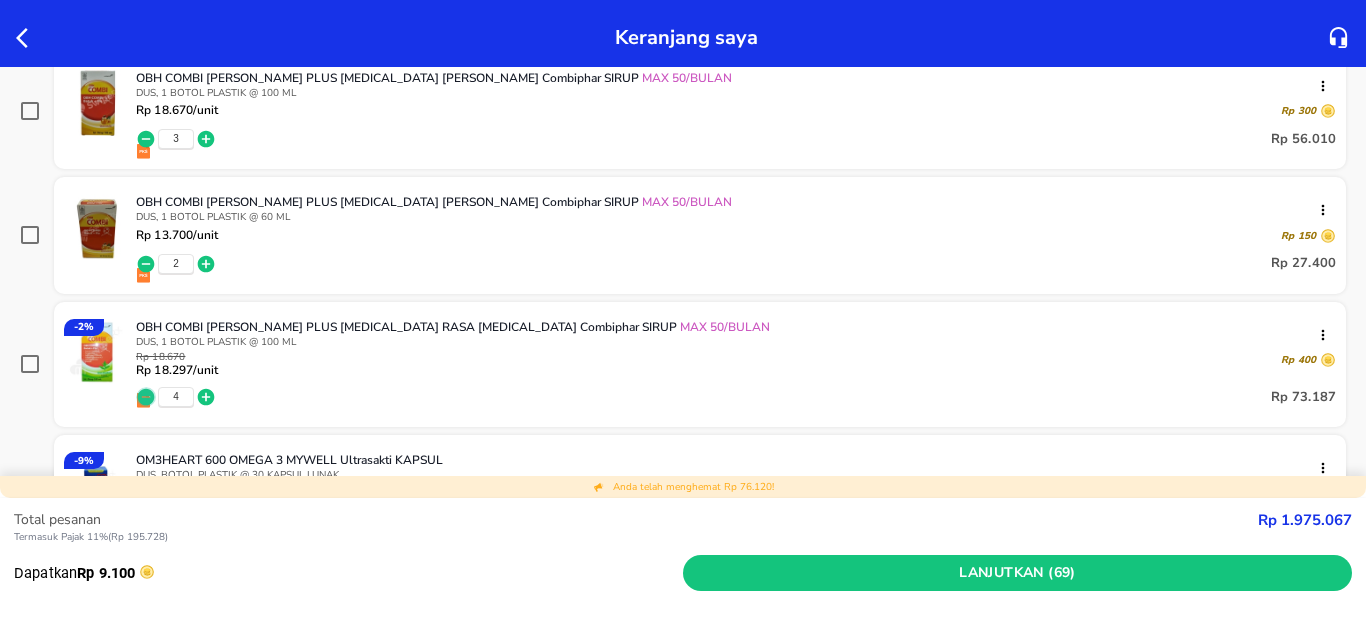 click 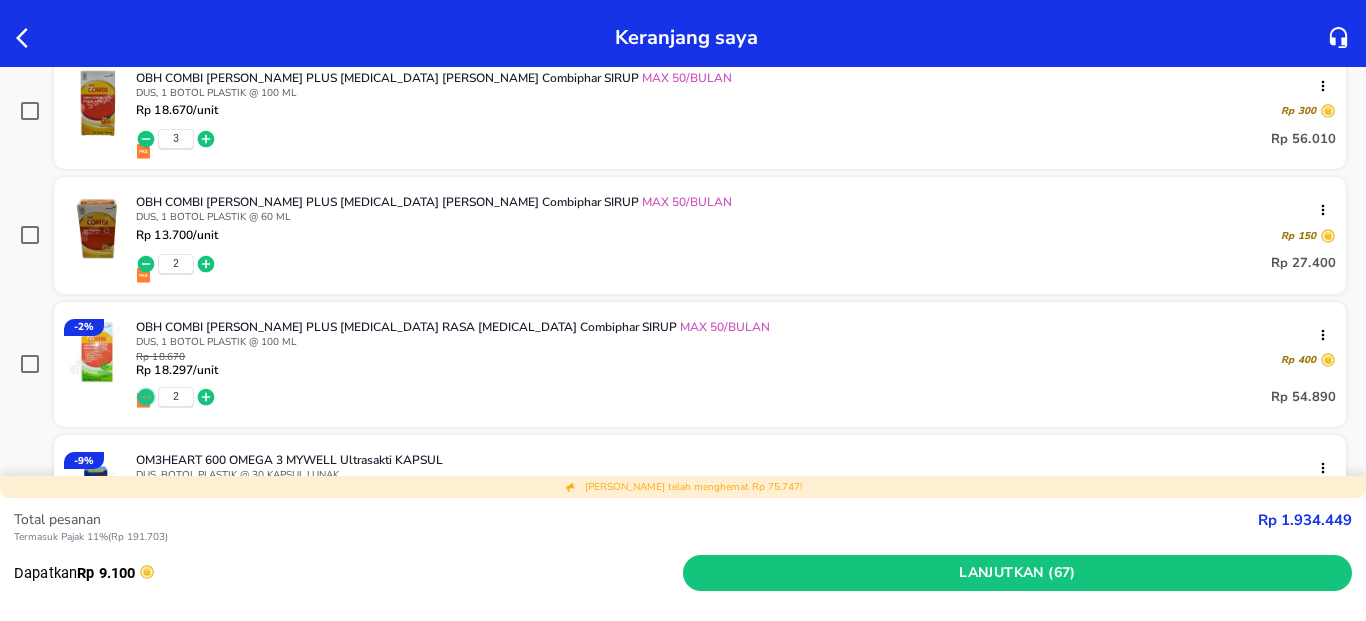 click 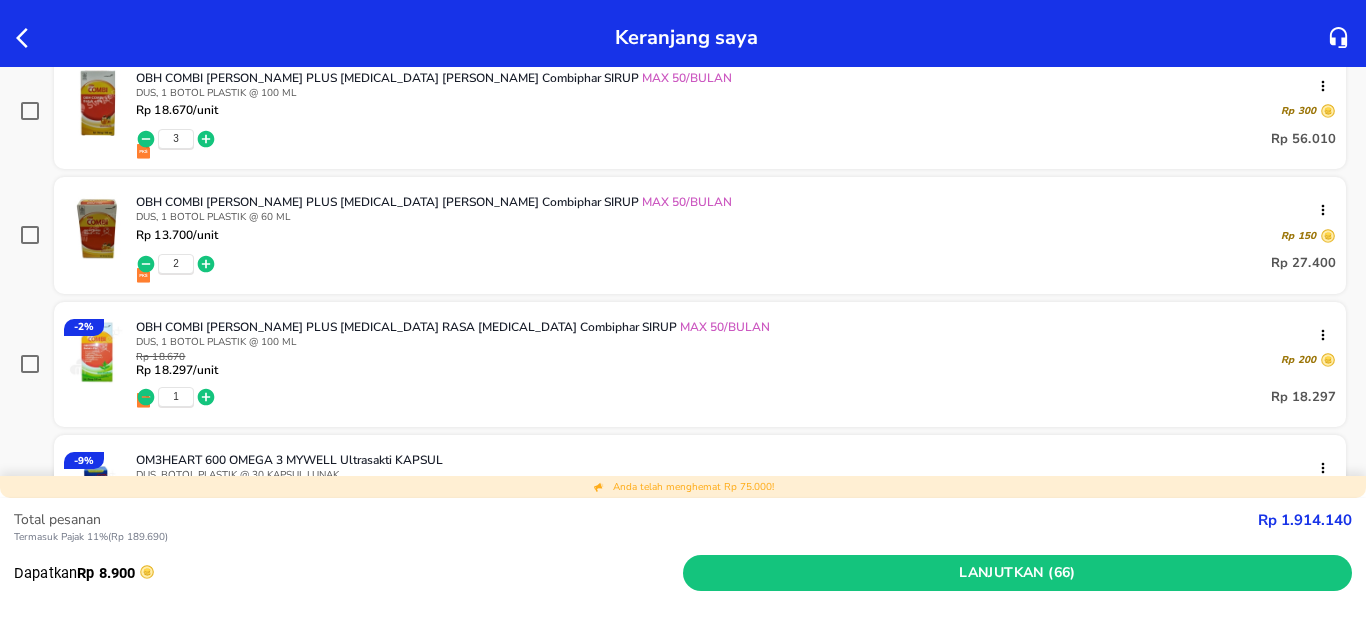 click 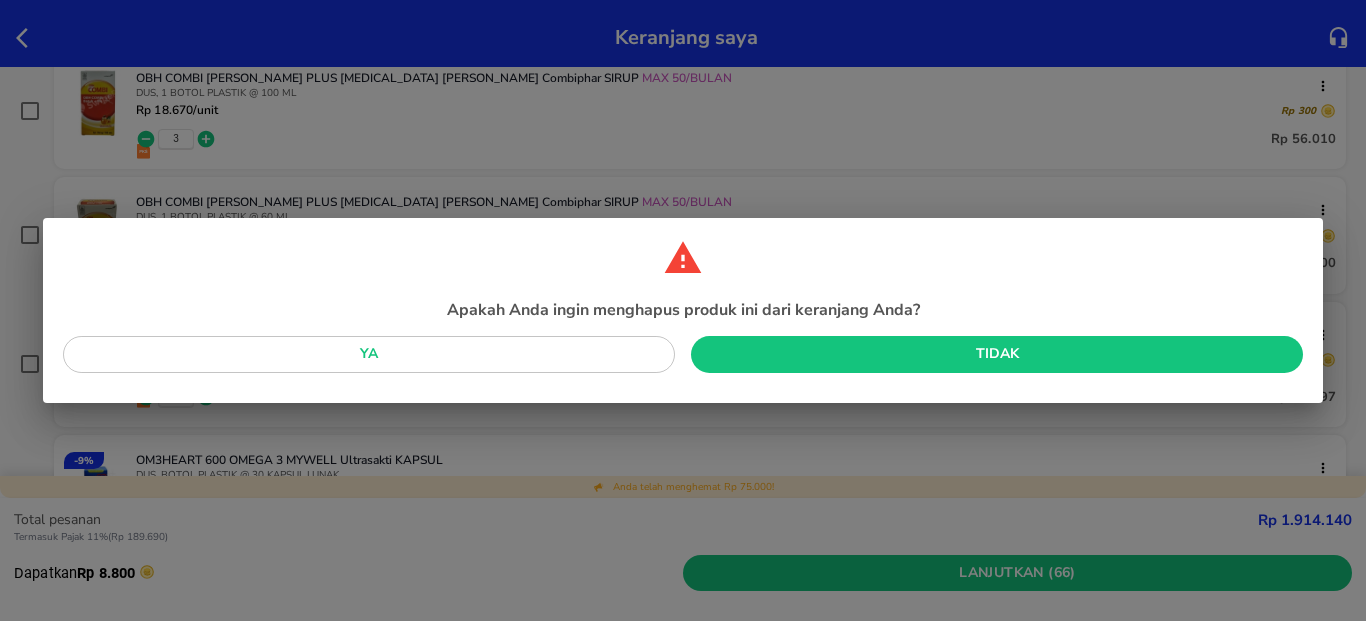 click on "Ya" at bounding box center (369, 354) 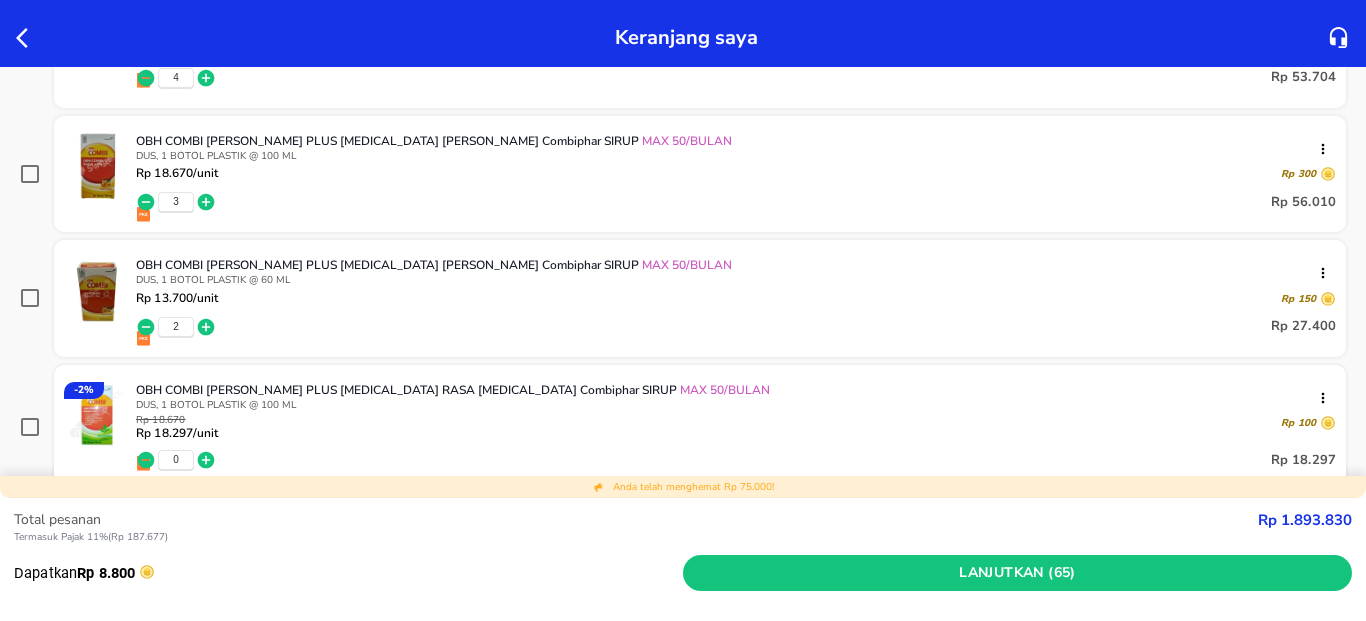 scroll, scrollTop: 3240, scrollLeft: 0, axis: vertical 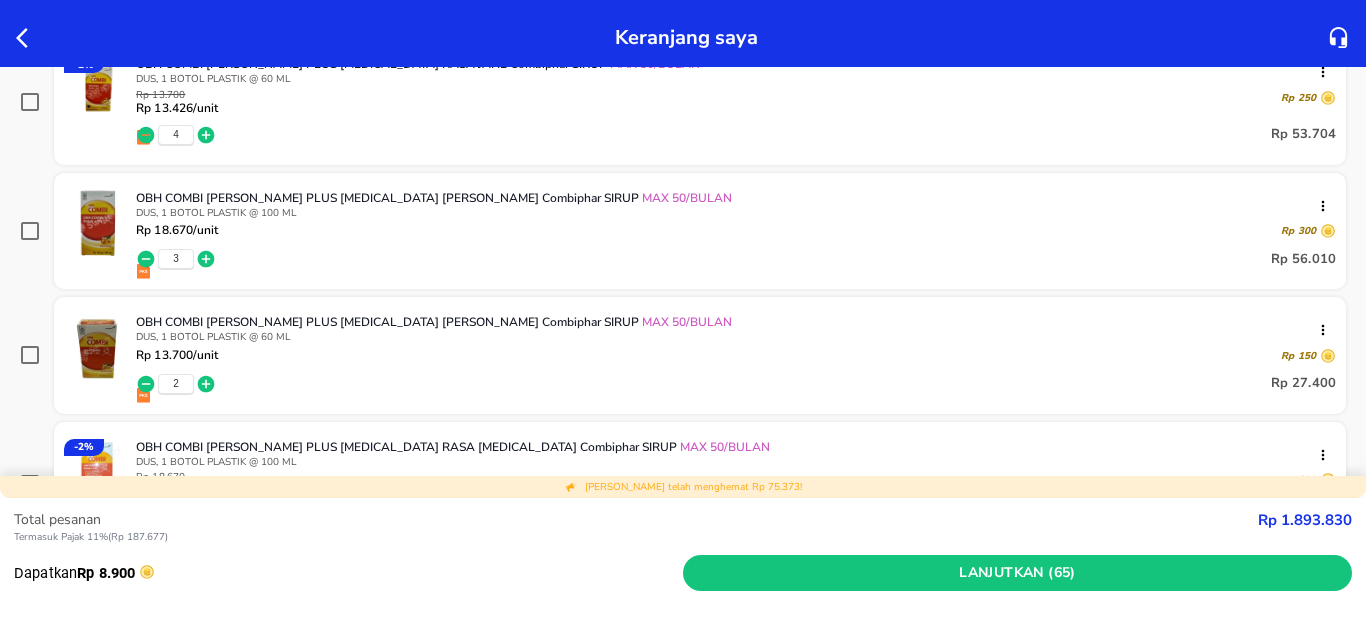 click 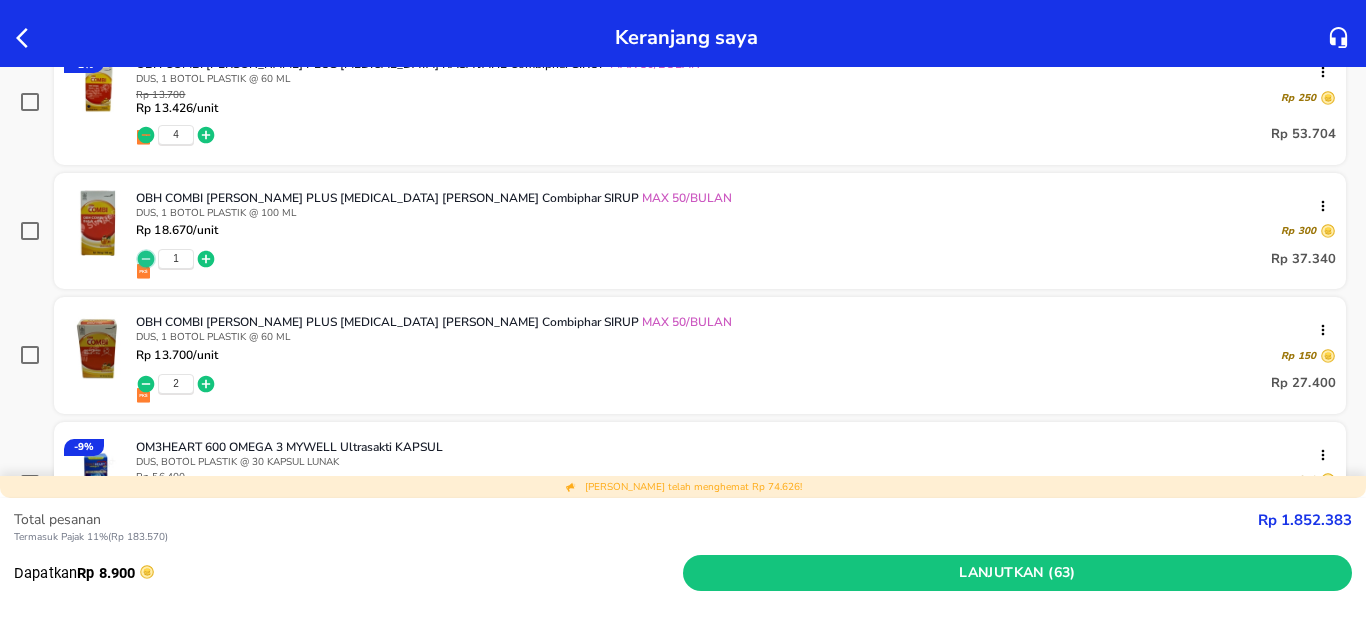 click 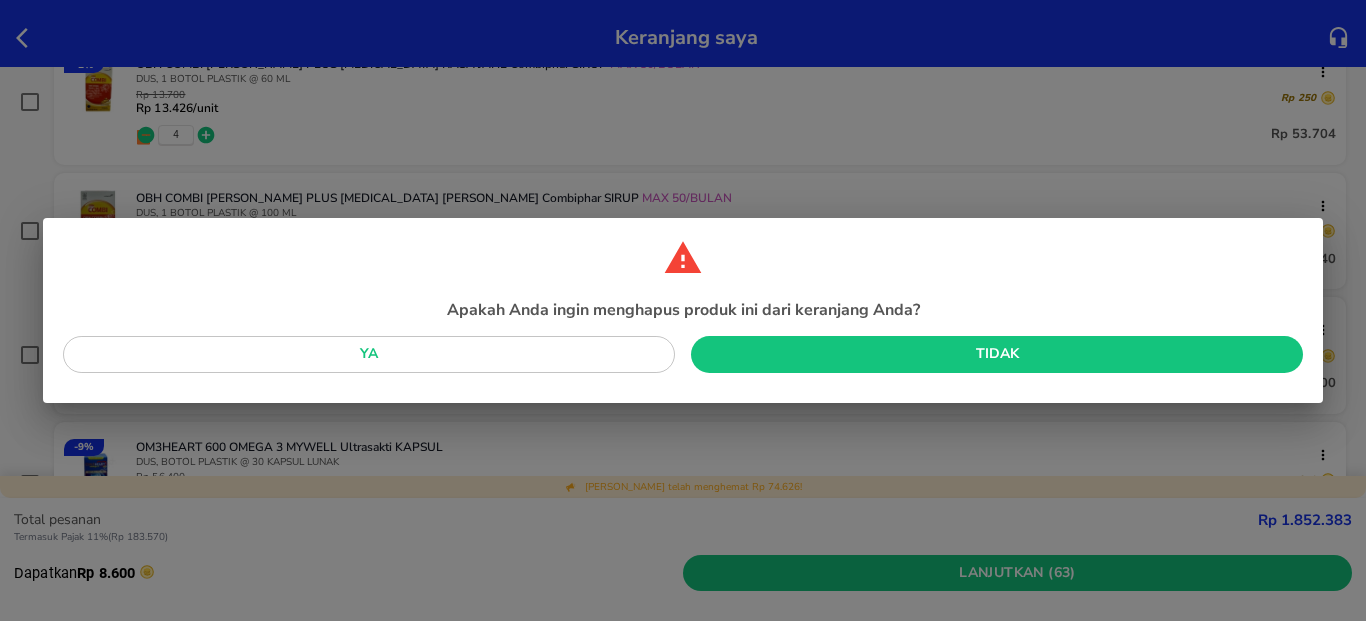 click on "Ya" at bounding box center [369, 354] 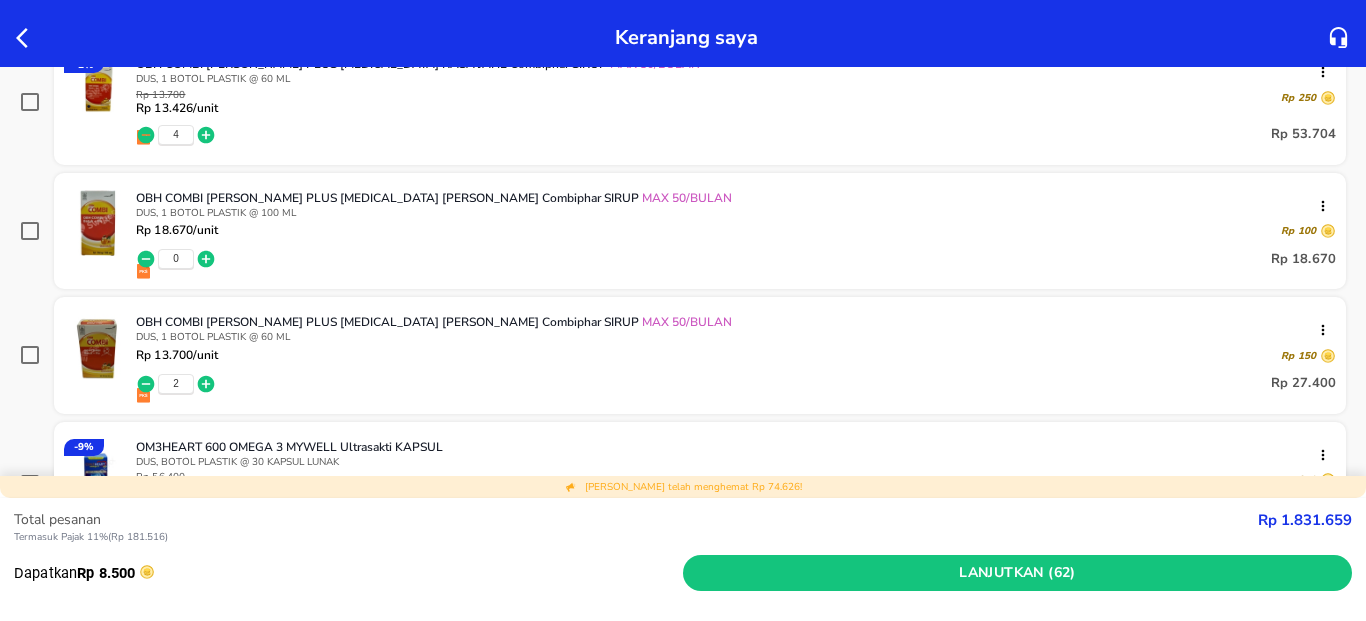 click 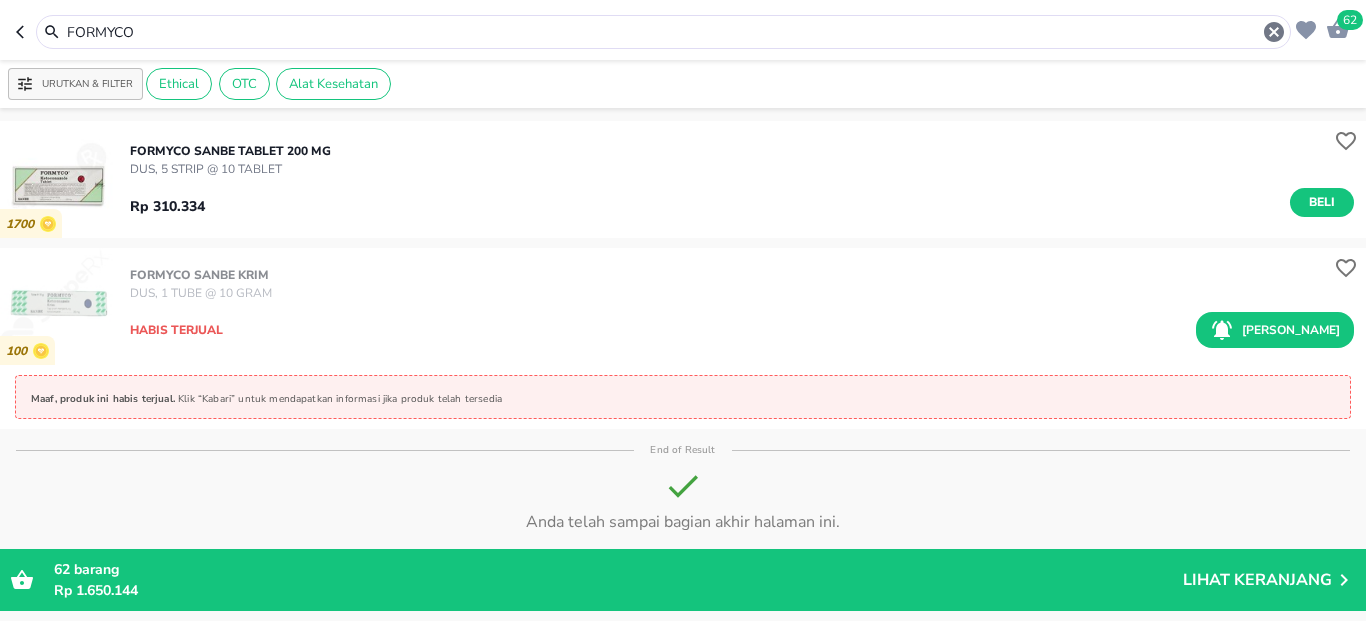 click on "FORMYCO" at bounding box center (663, 32) 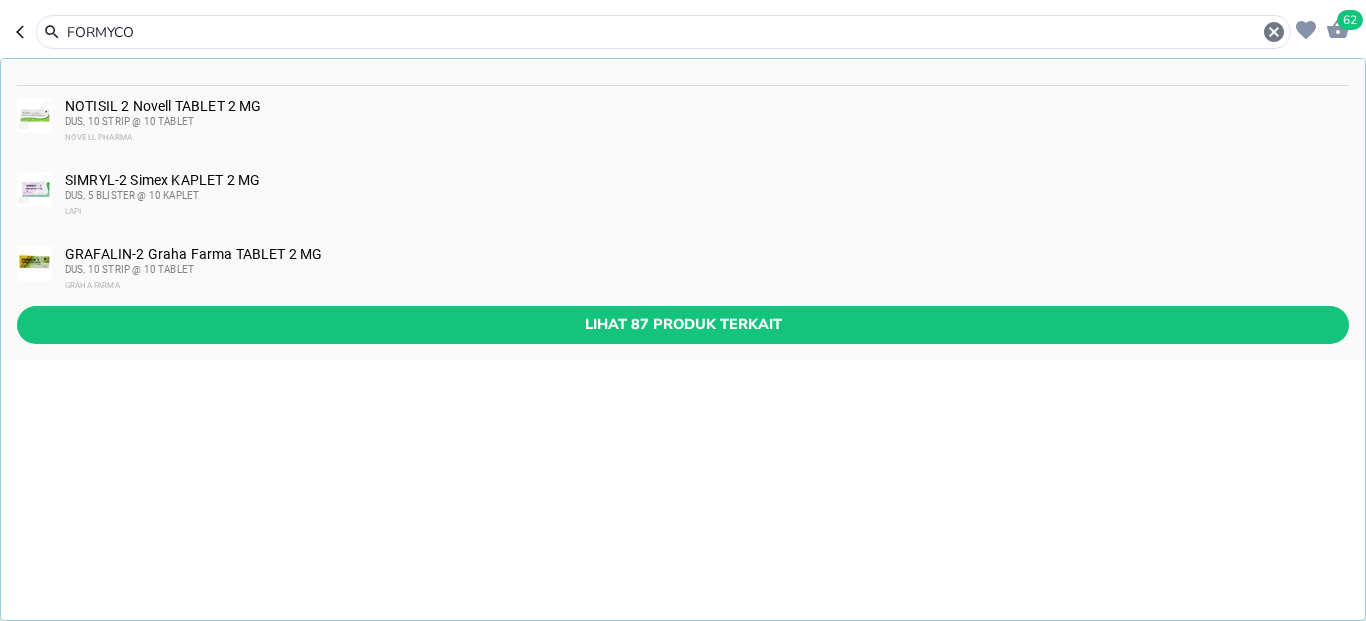 click on "FORMYCO" at bounding box center [663, 32] 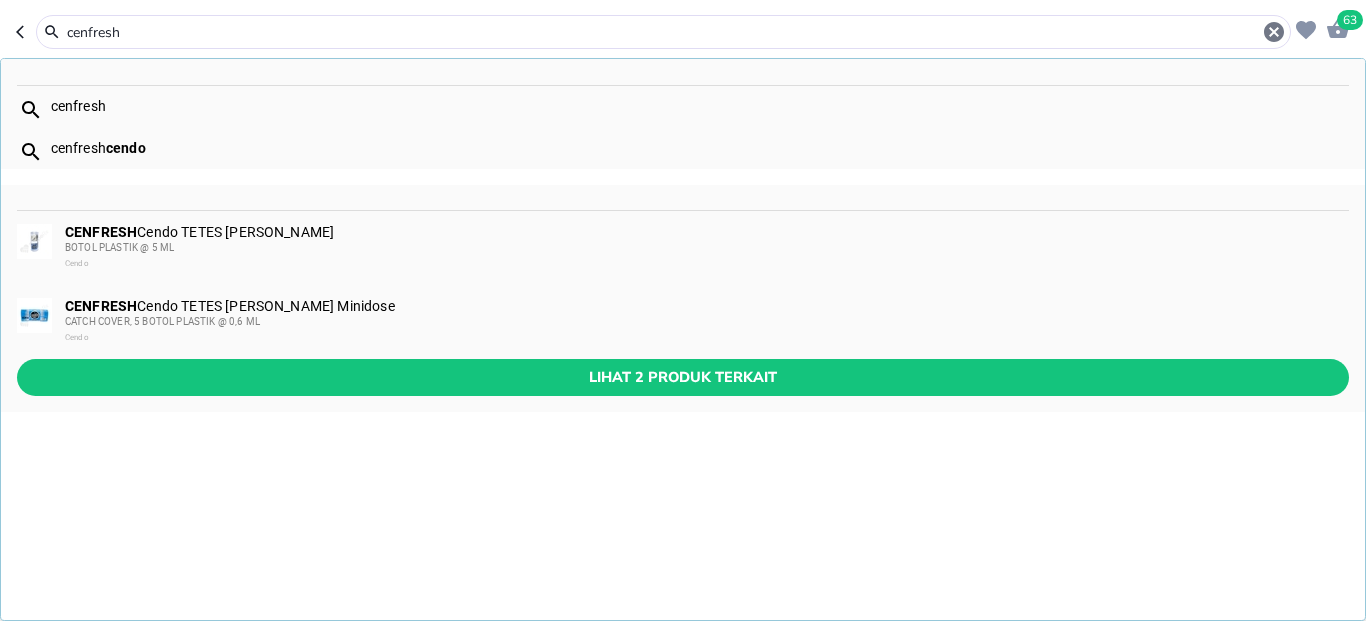 type on "cenfresh" 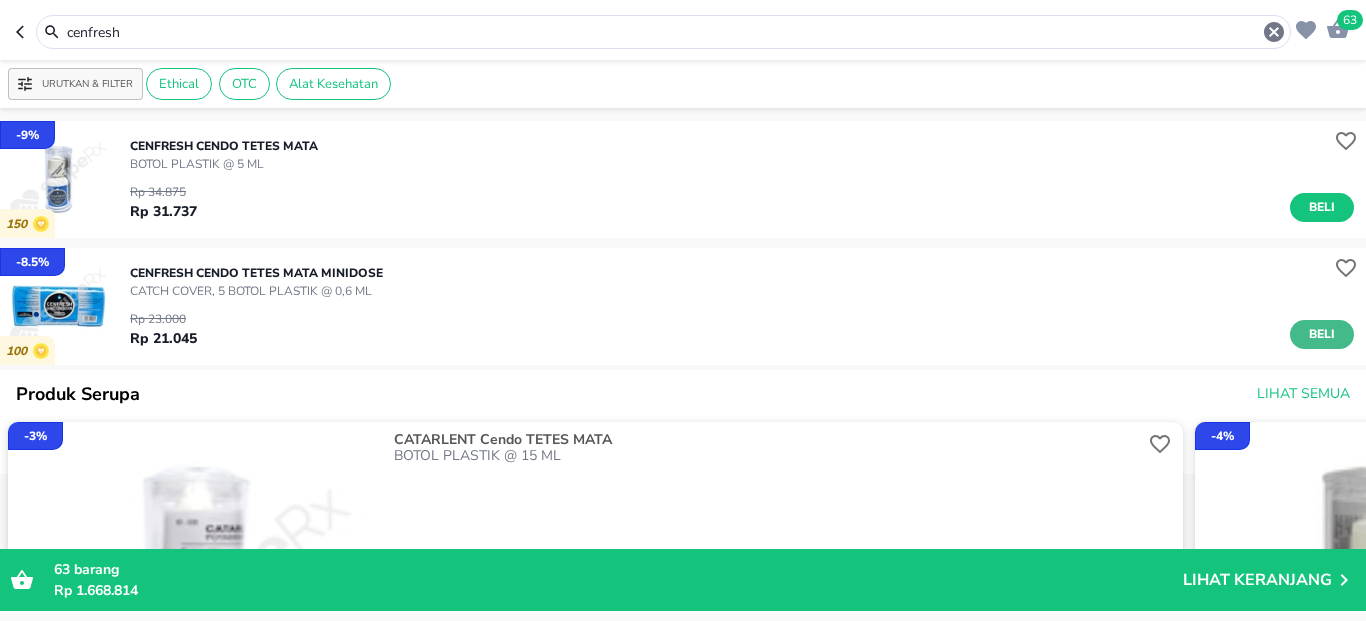 click on "Beli" at bounding box center (1322, 334) 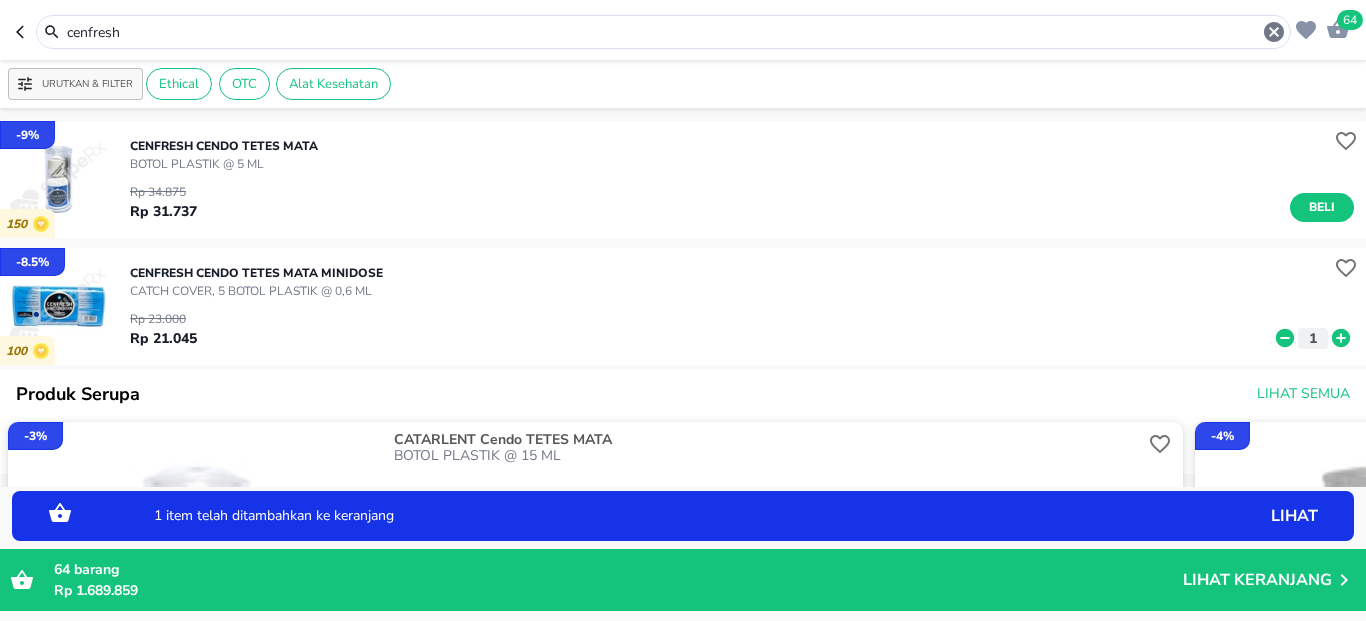 click 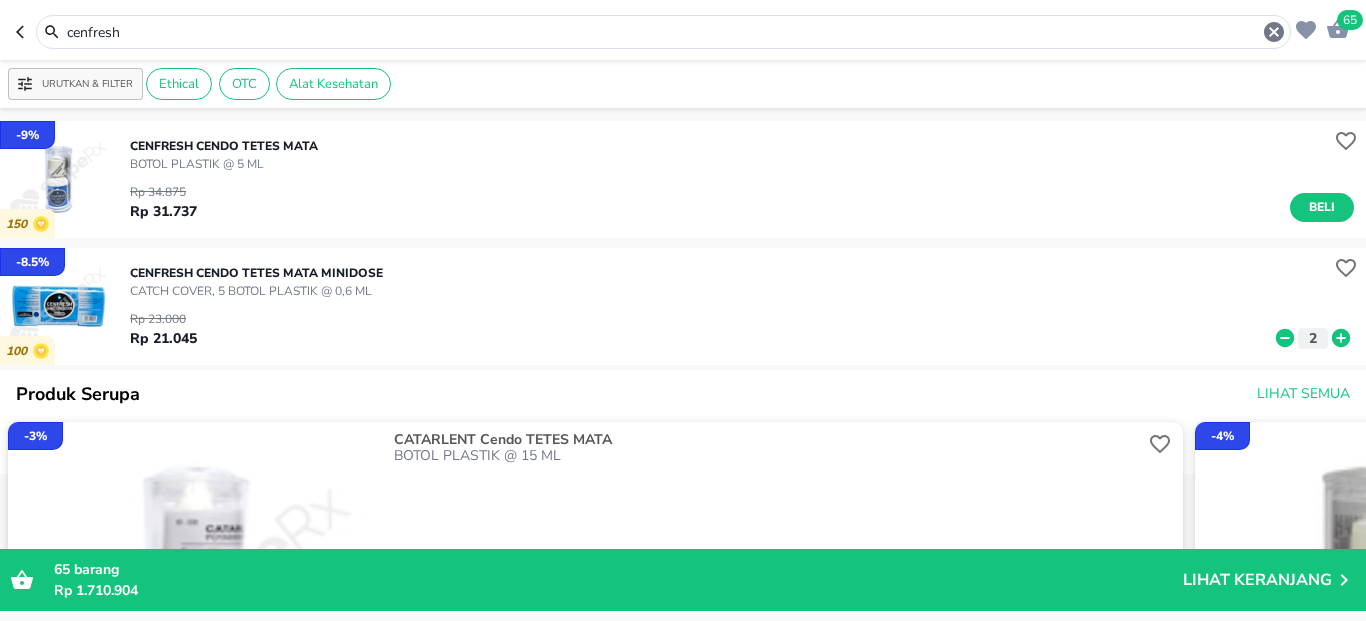 click 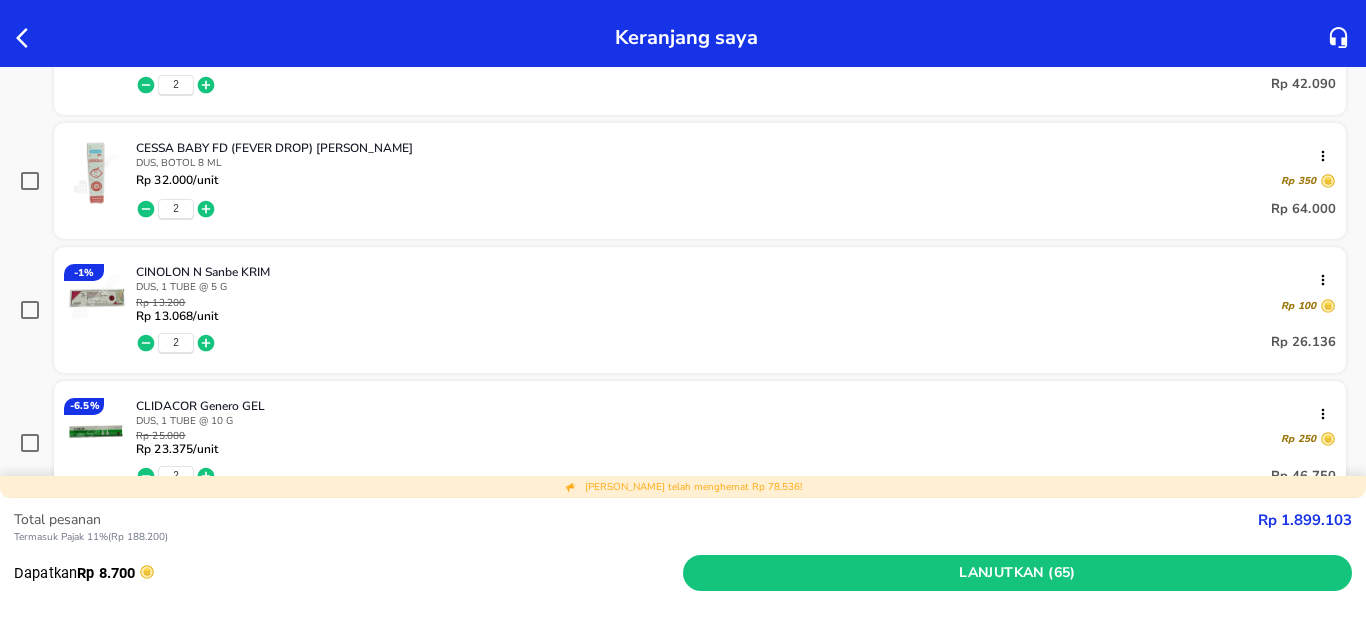 scroll, scrollTop: 840, scrollLeft: 0, axis: vertical 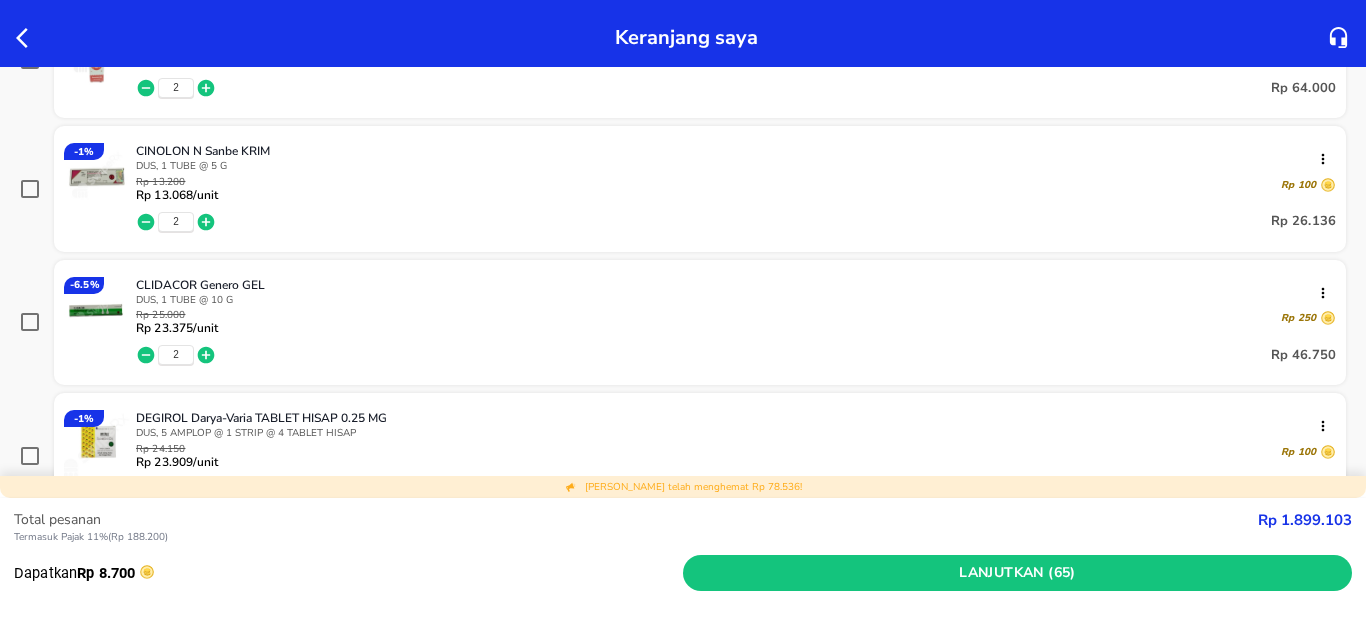 click on "2" at bounding box center [176, 355] 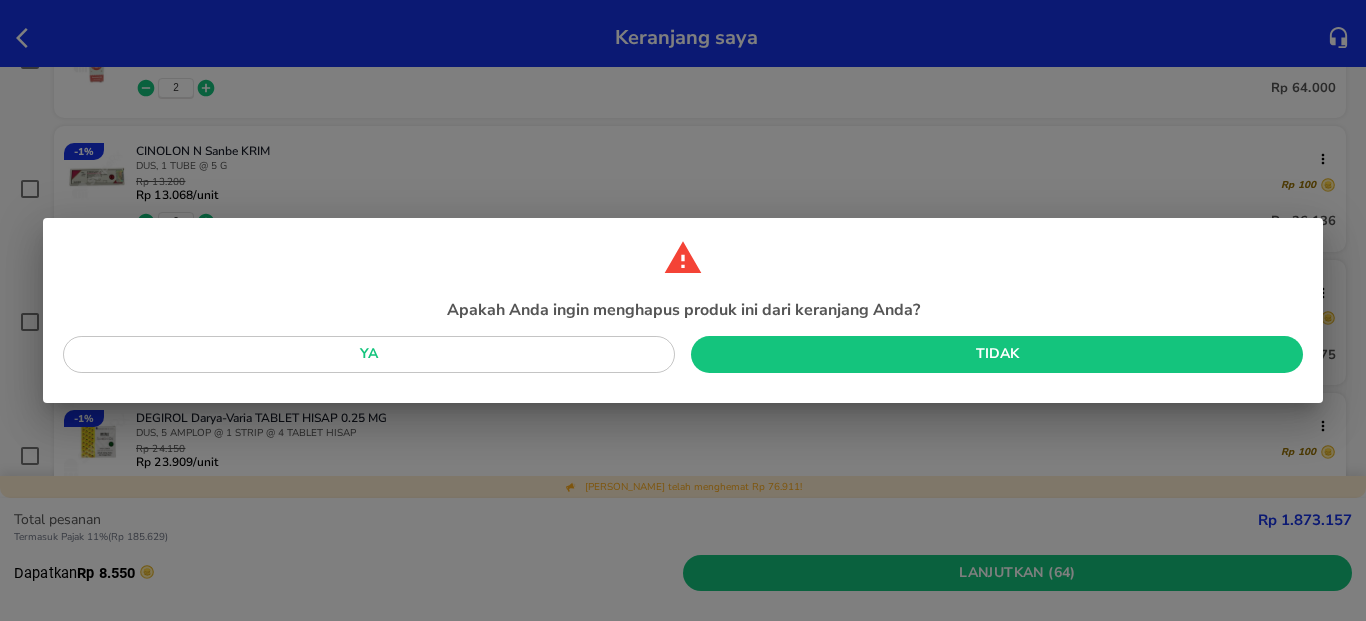 click on "Ya" at bounding box center [369, 354] 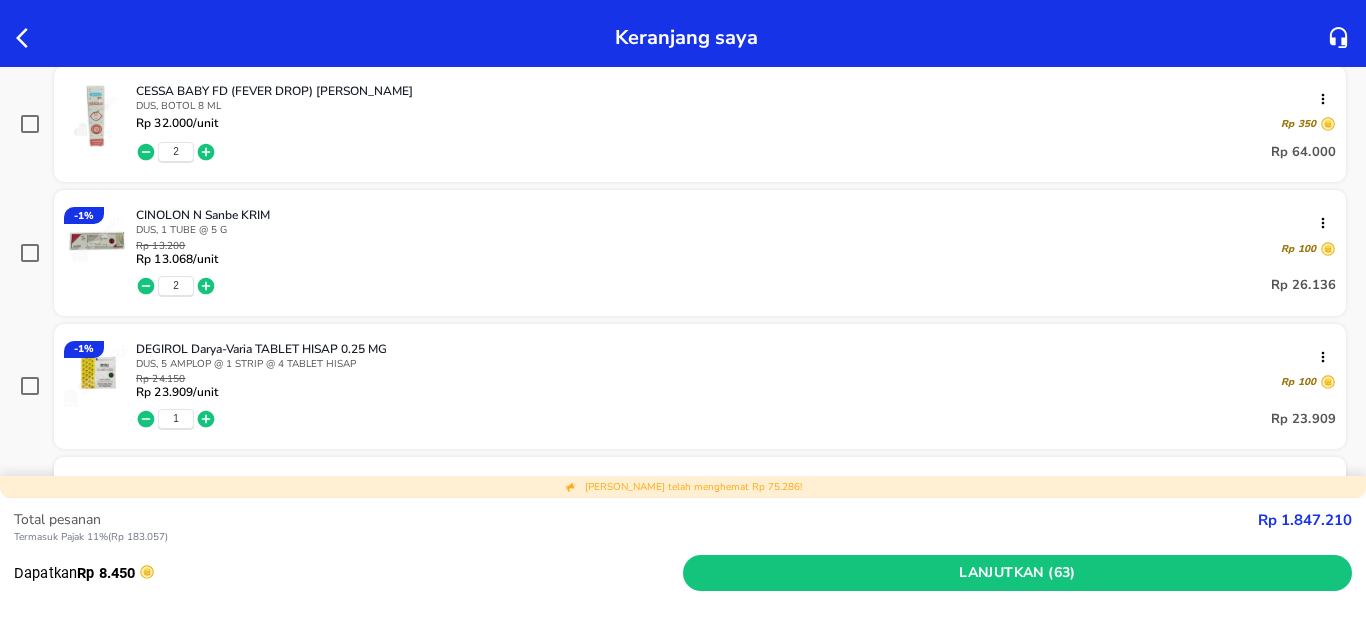 scroll, scrollTop: 720, scrollLeft: 0, axis: vertical 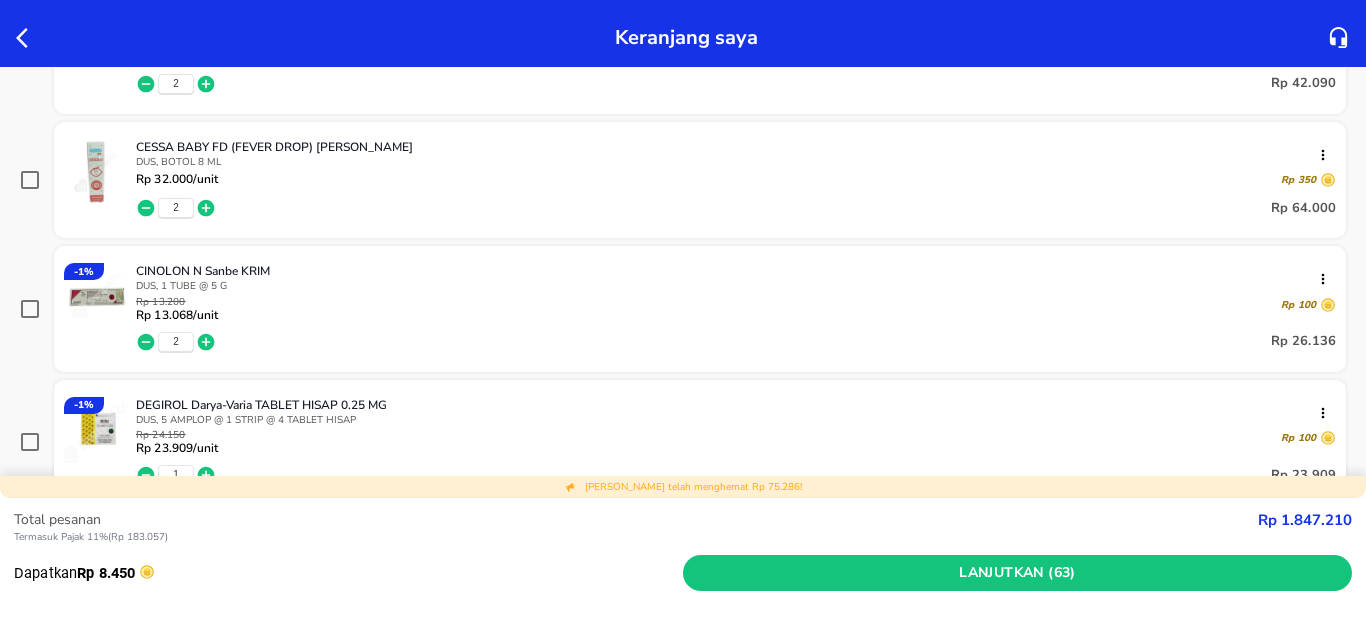 click 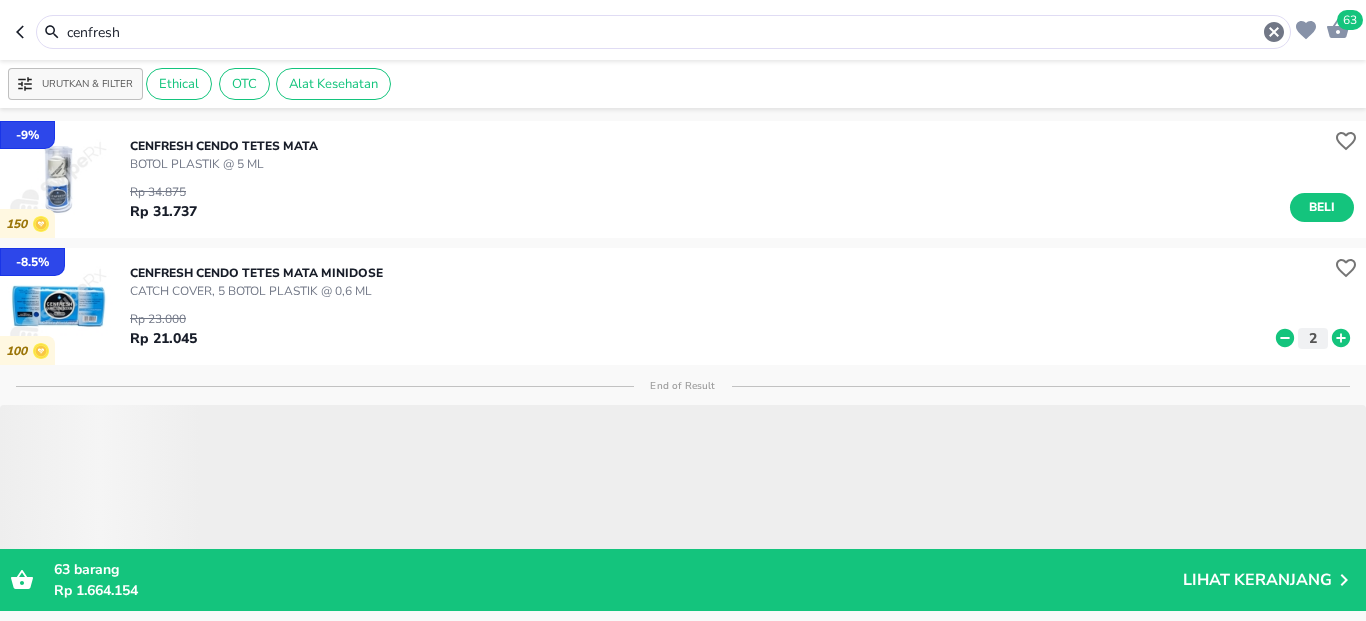 click on "cenfresh" at bounding box center [663, 32] 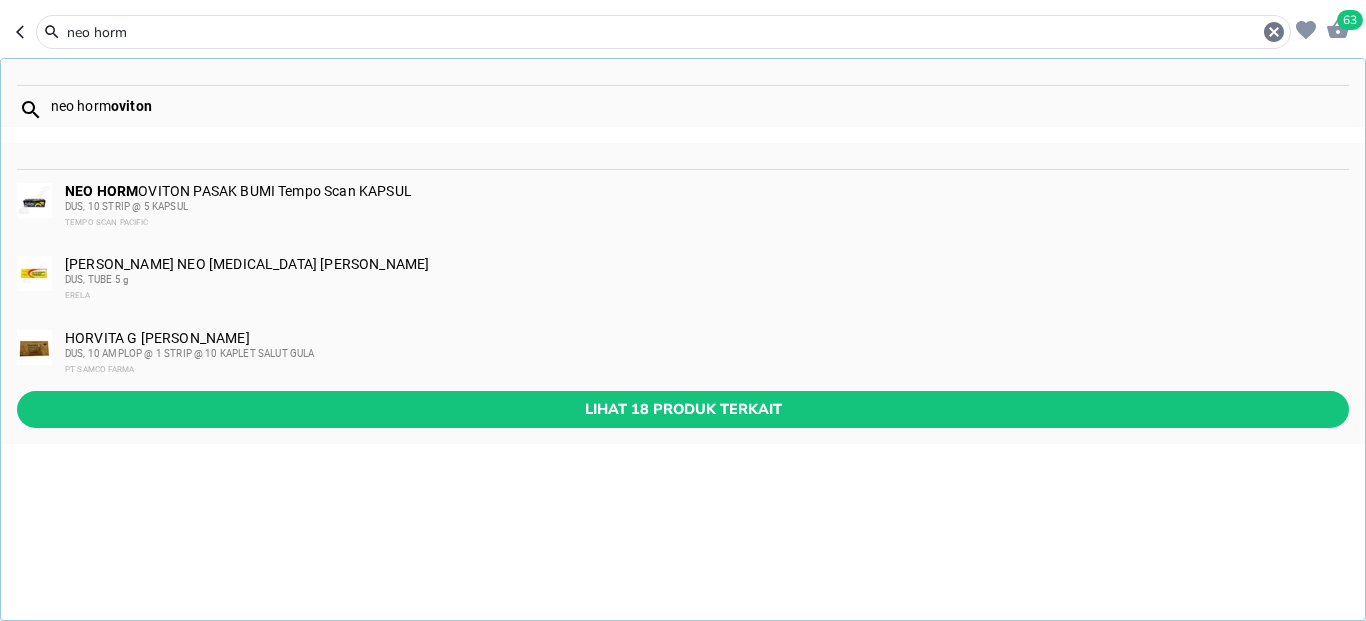 type on "neo horm" 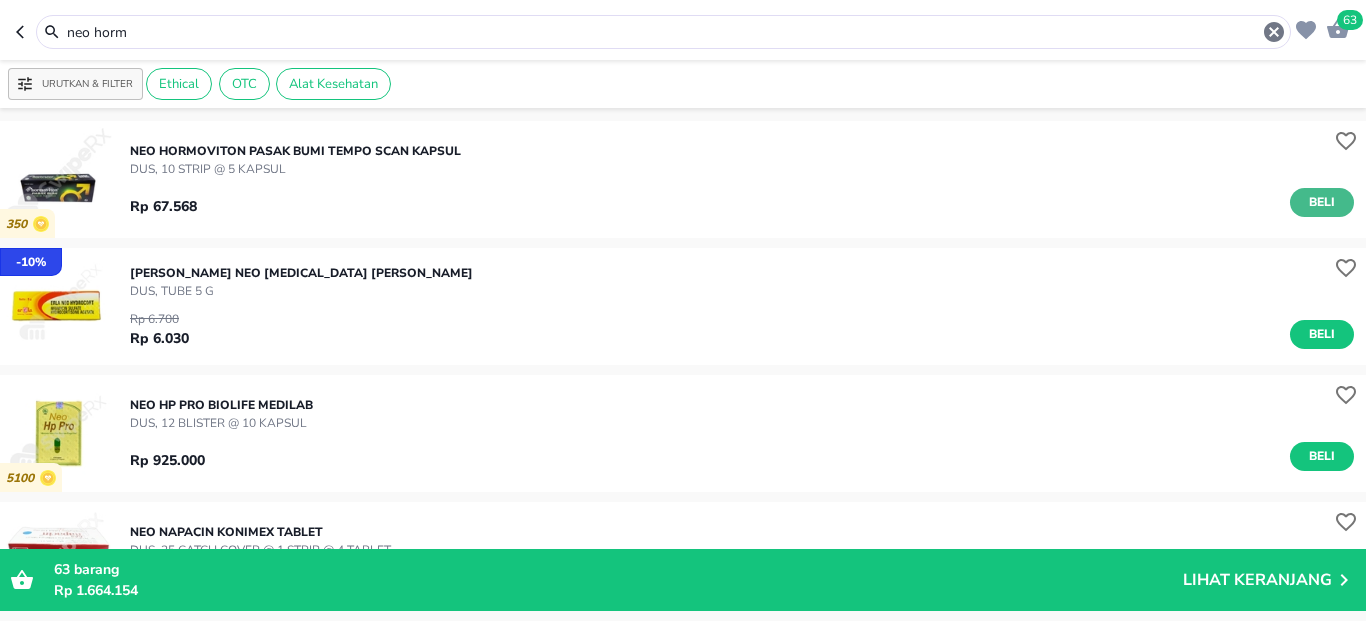 click on "Beli" at bounding box center (1322, 202) 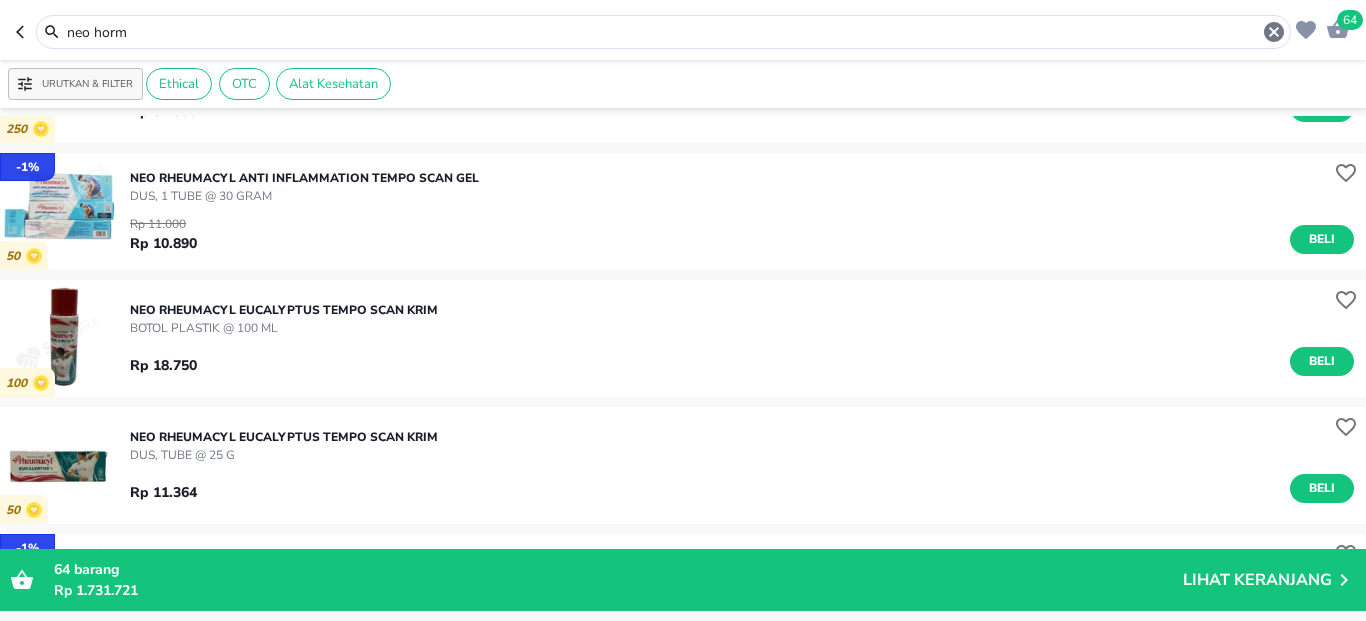 scroll, scrollTop: 480, scrollLeft: 0, axis: vertical 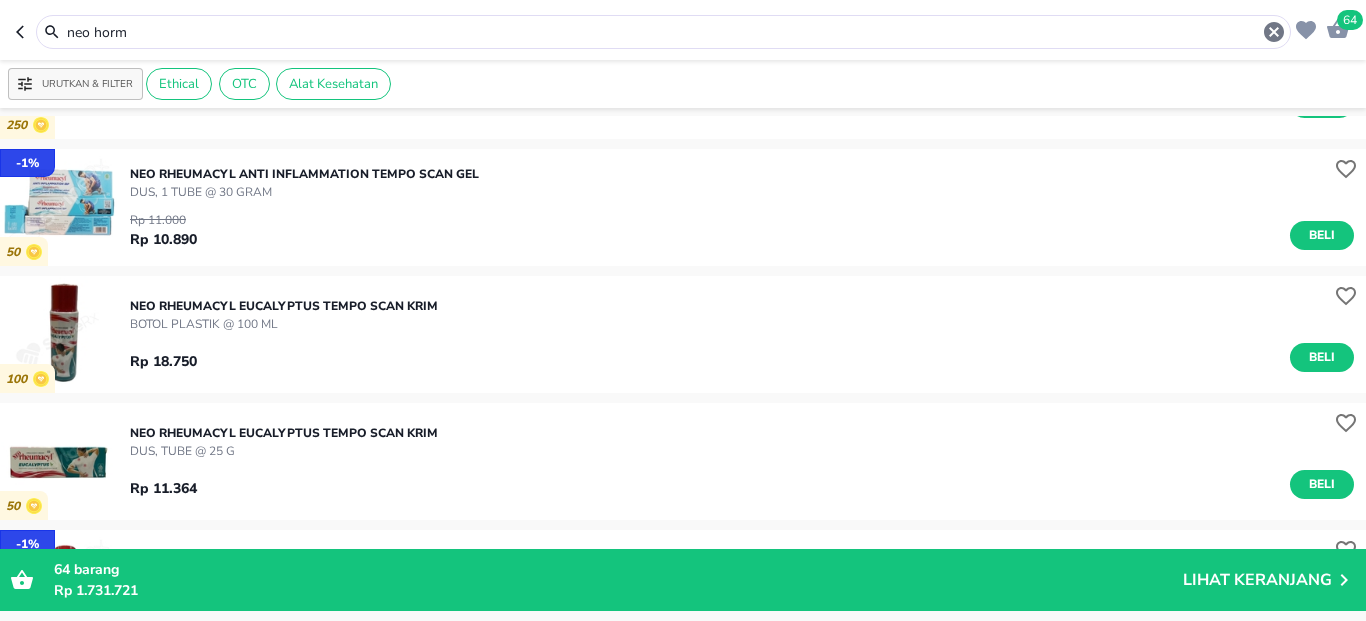 click 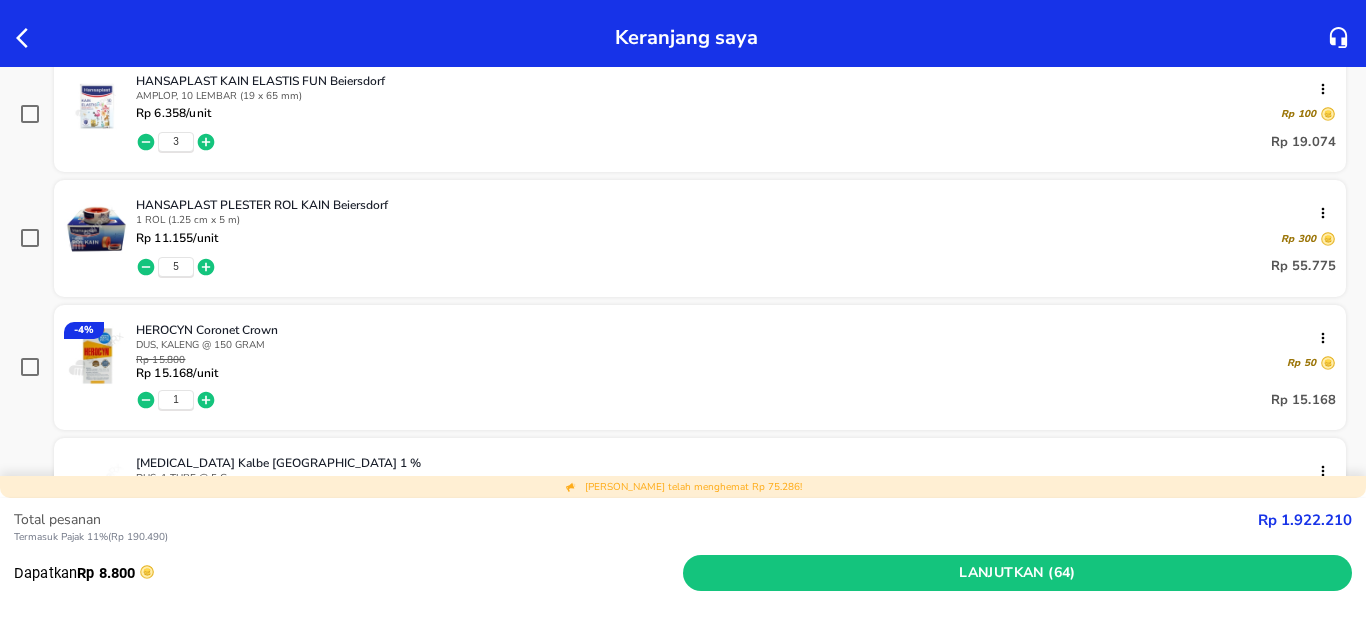 scroll, scrollTop: 1440, scrollLeft: 0, axis: vertical 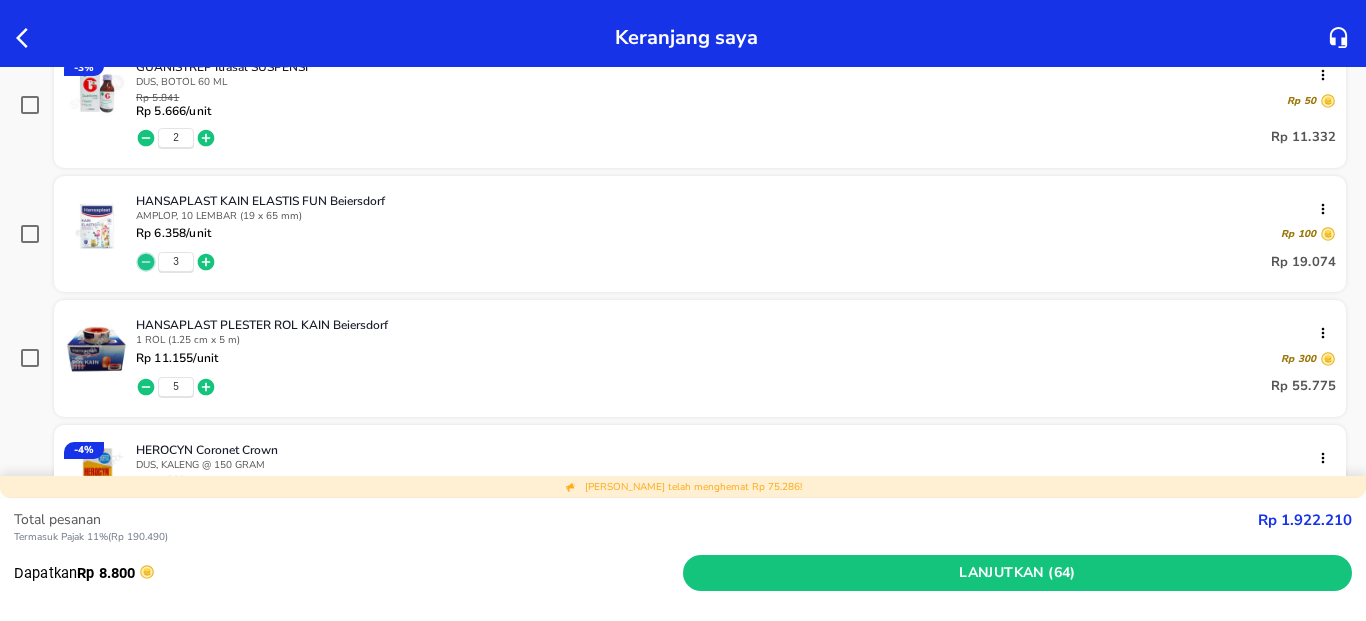 click 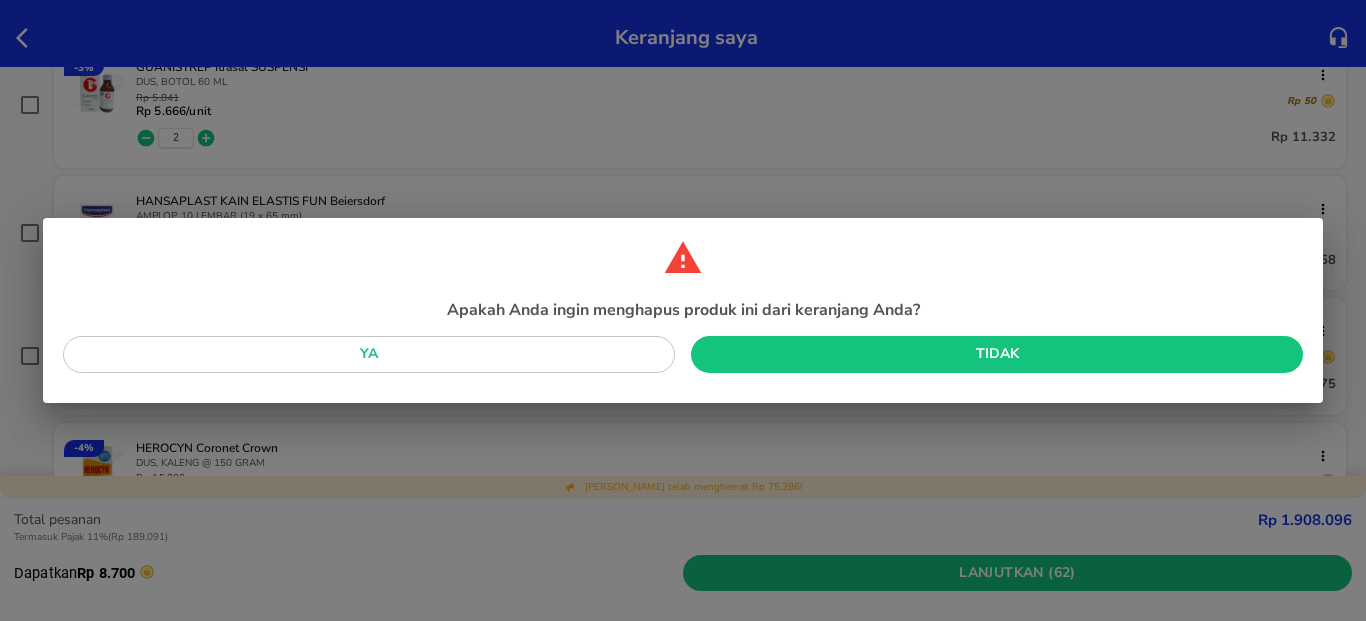 drag, startPoint x: 311, startPoint y: 399, endPoint x: 292, endPoint y: 387, distance: 22.472204 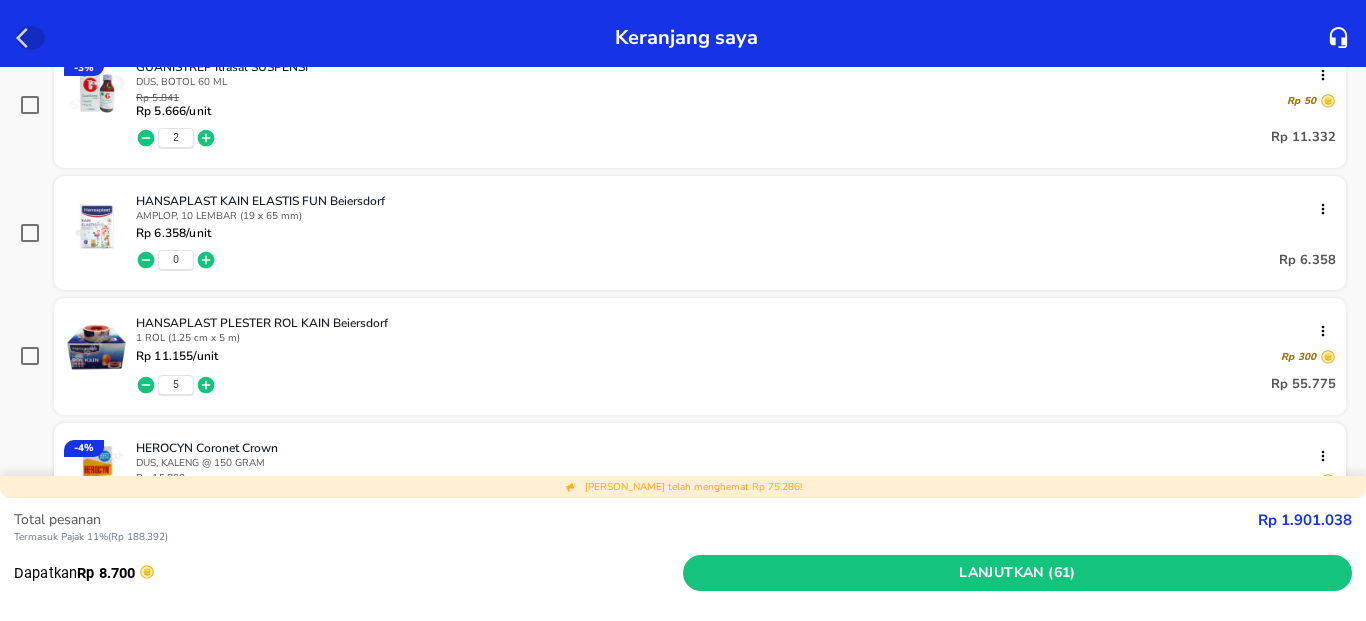 click 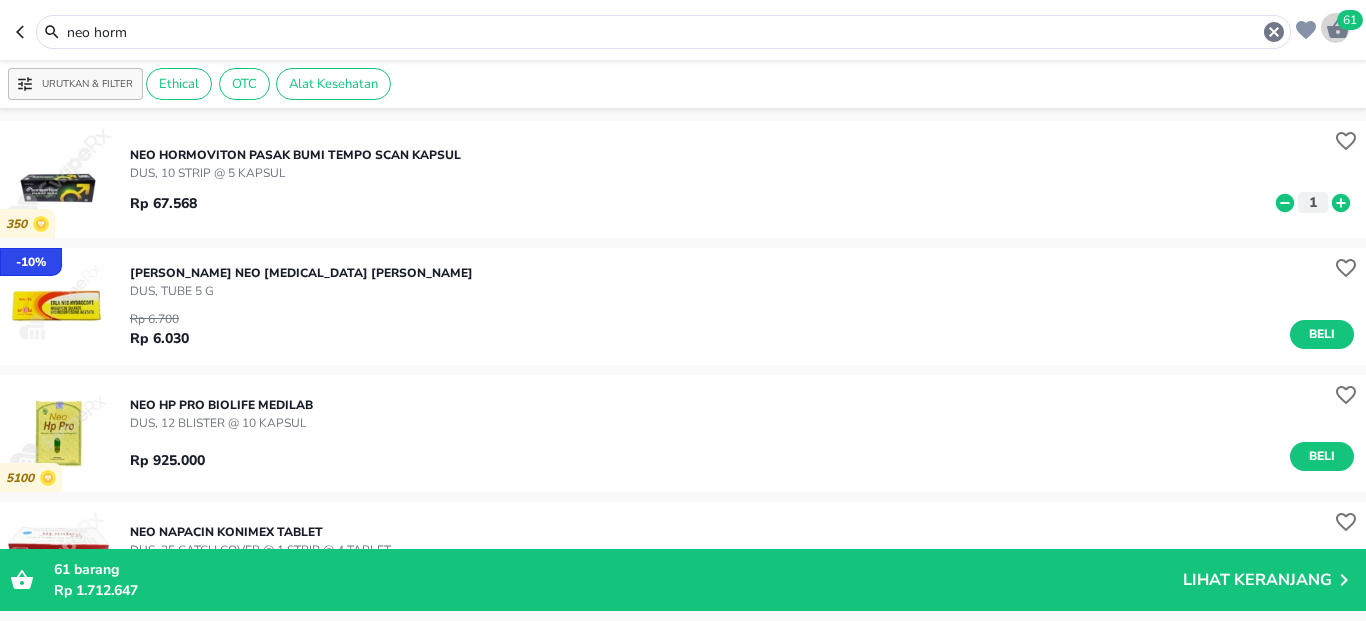 click 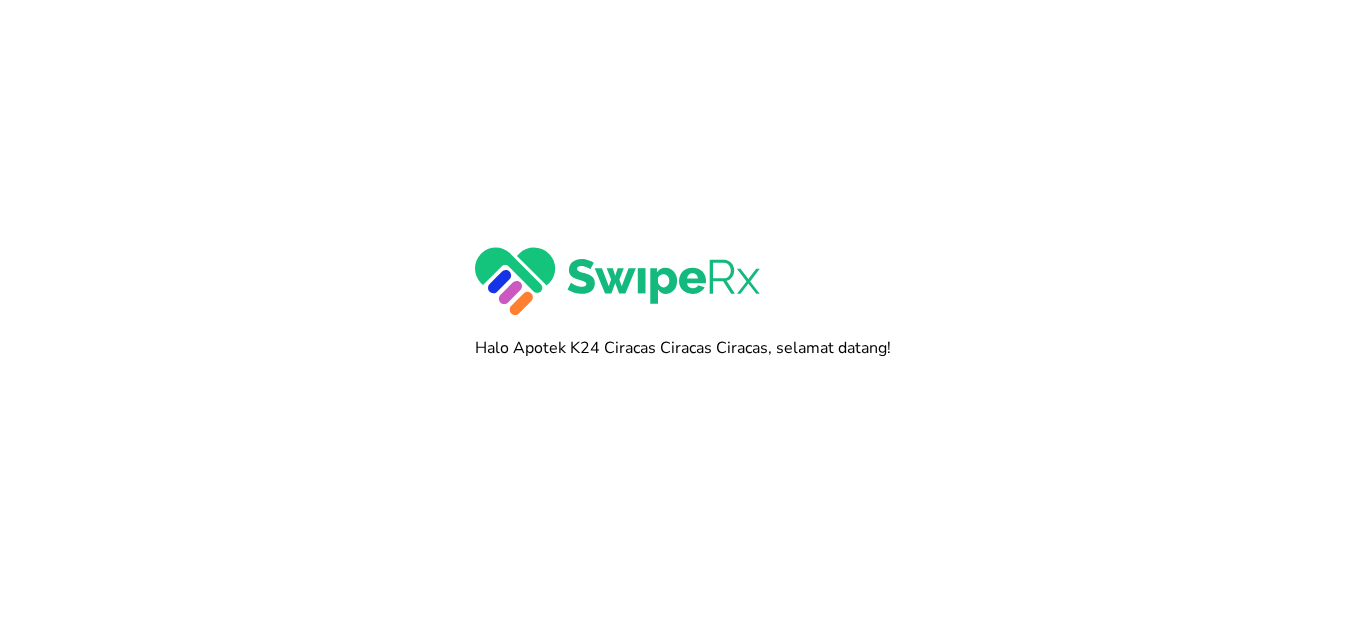 scroll, scrollTop: 0, scrollLeft: 0, axis: both 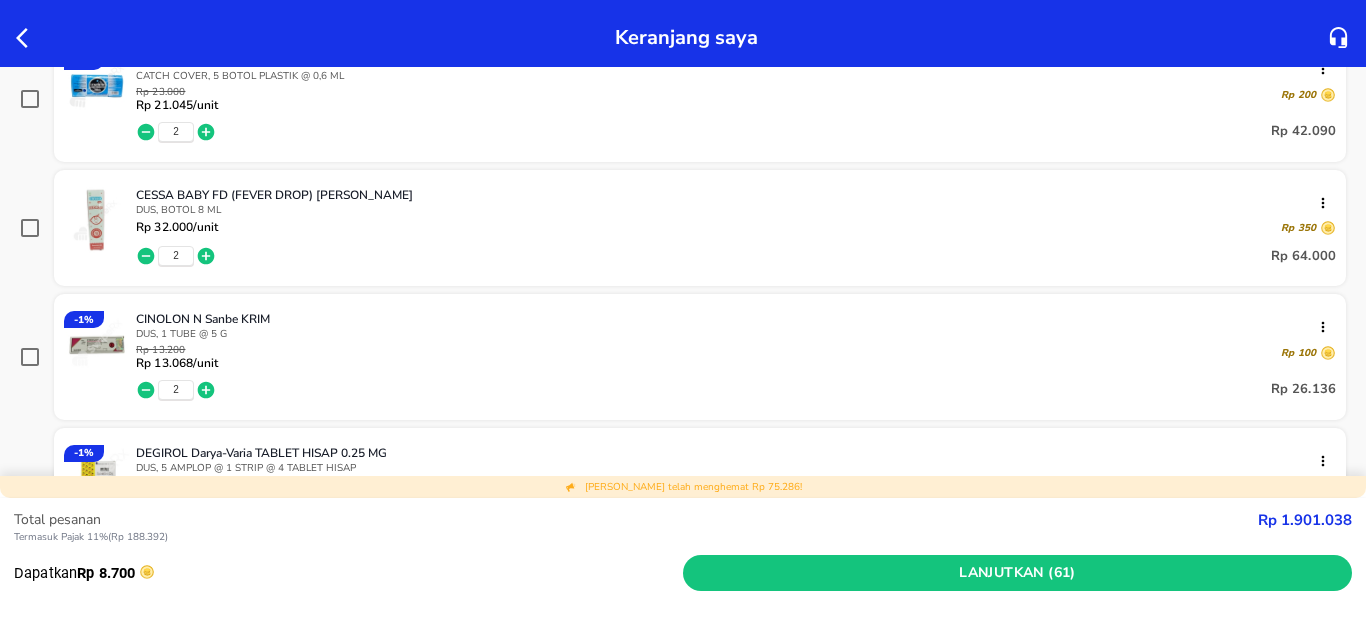 click 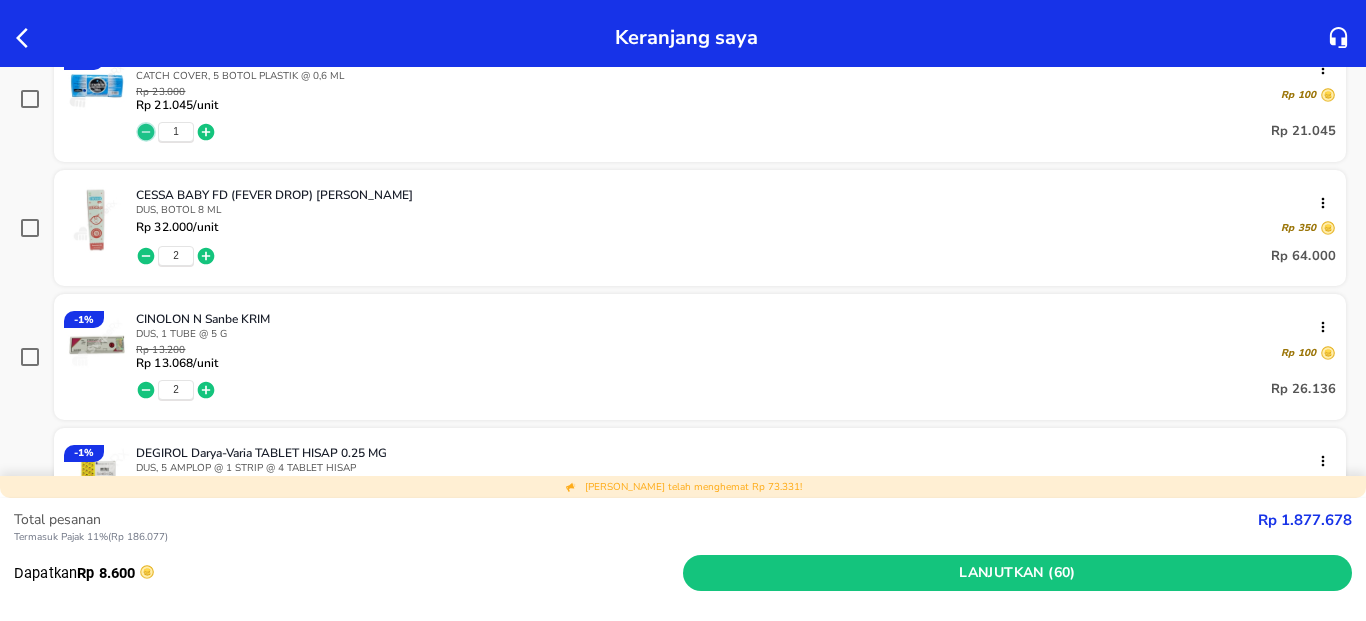 click 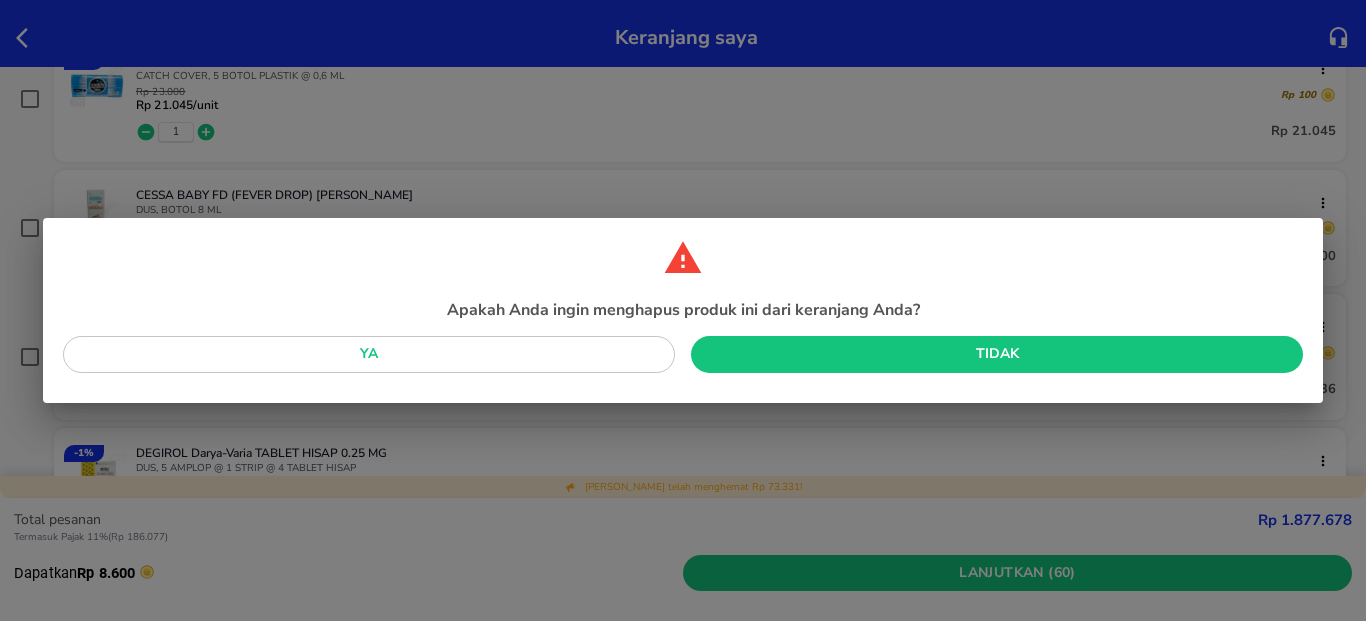 click on "Ya" at bounding box center [369, 354] 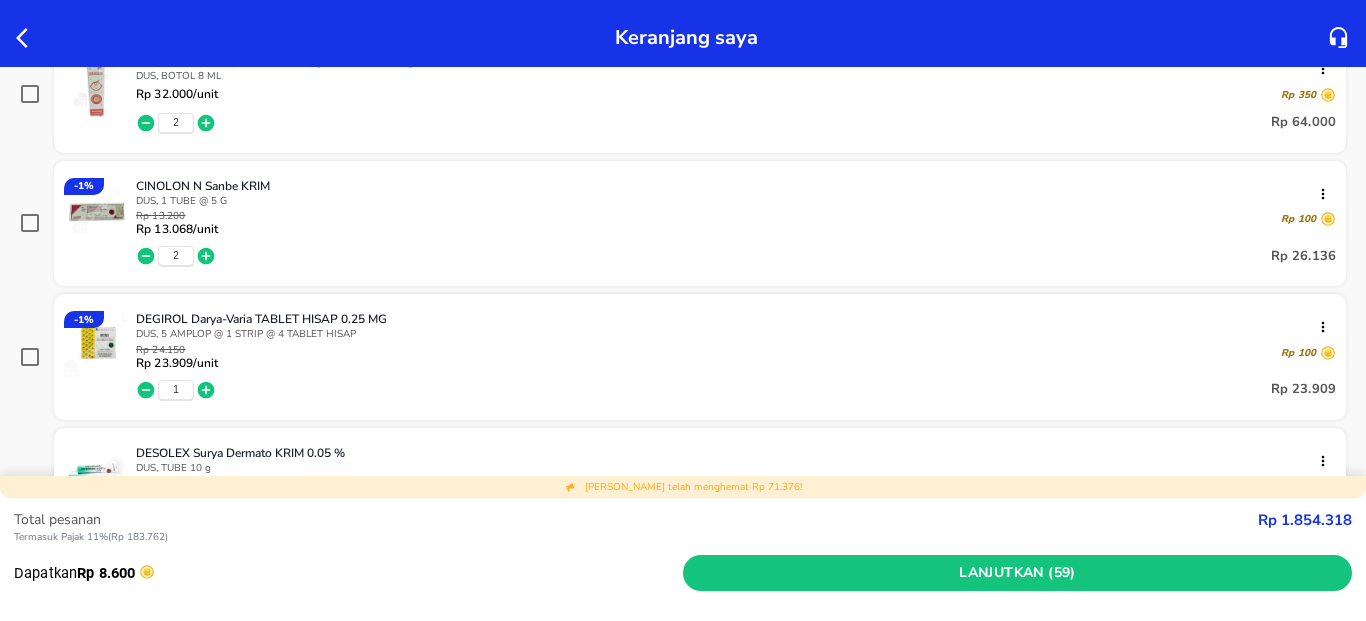 scroll, scrollTop: 466, scrollLeft: 0, axis: vertical 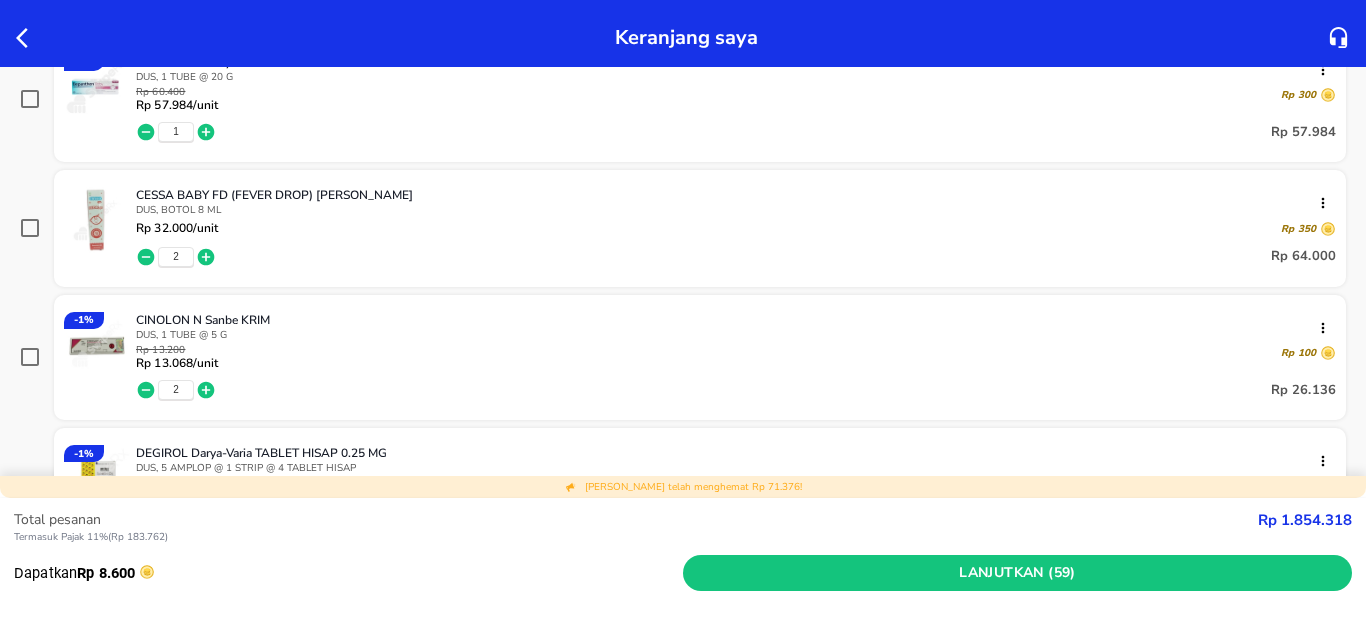 click 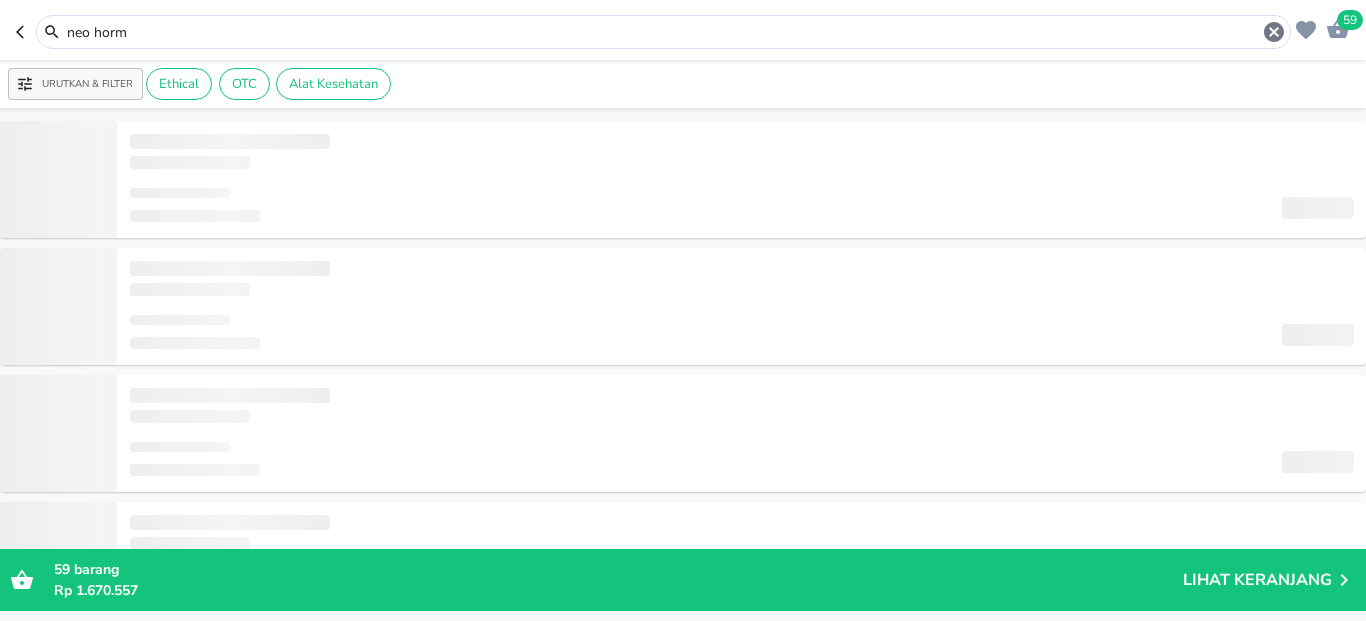 click on "neo horm" at bounding box center (663, 32) 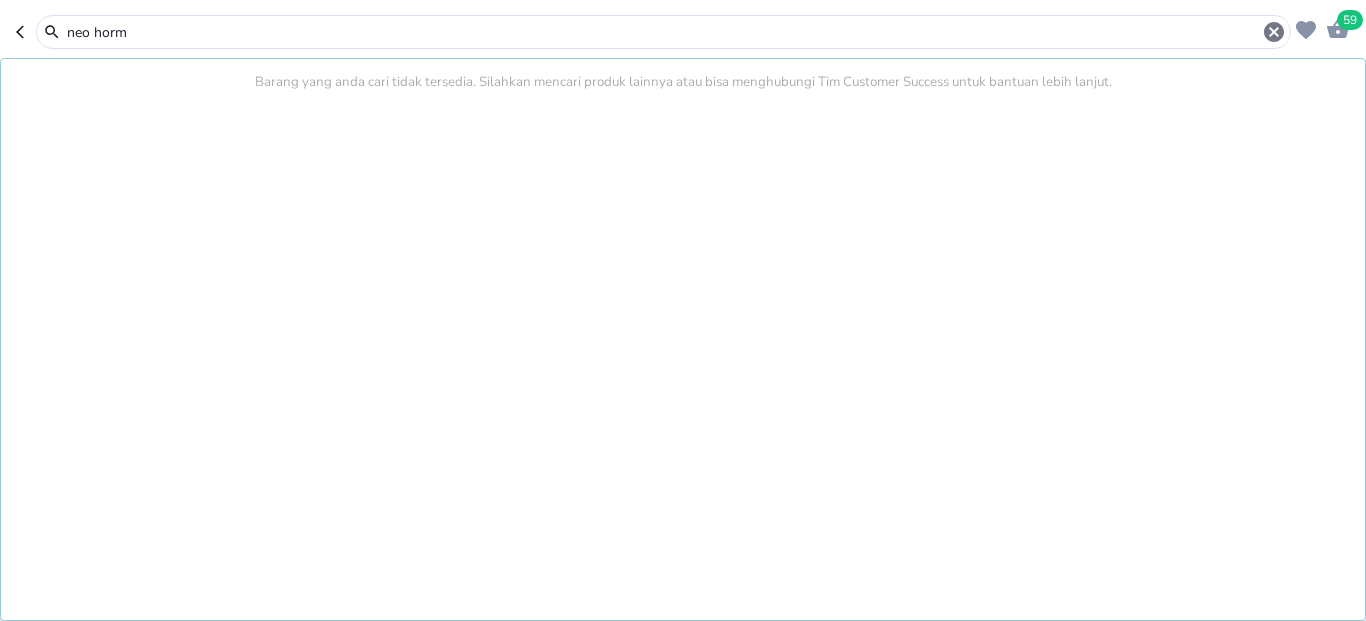 click on "neo horm" at bounding box center [663, 32] 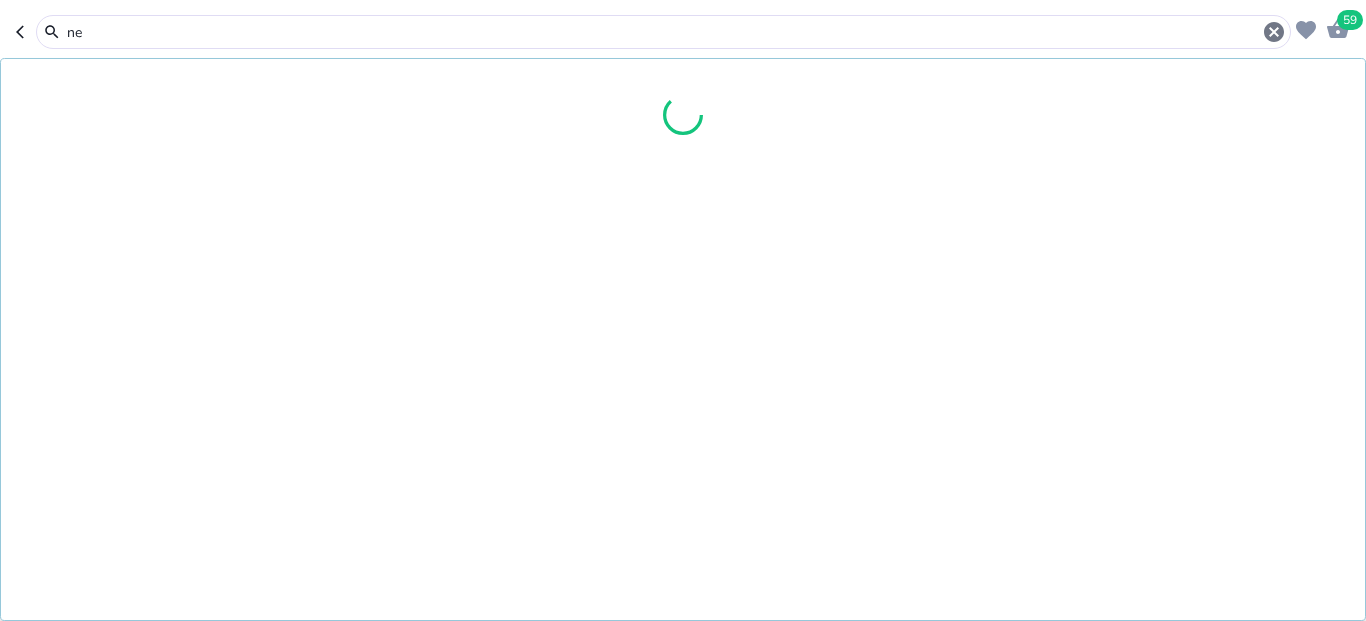 type on "n" 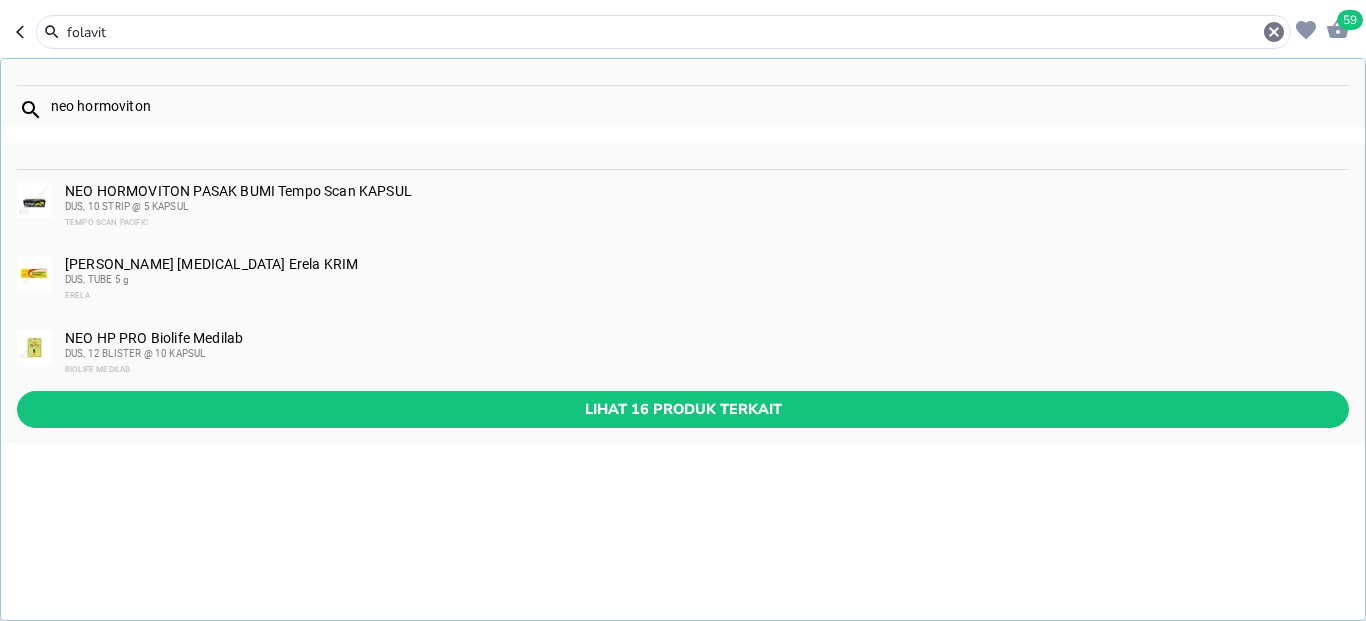 type on "folavit" 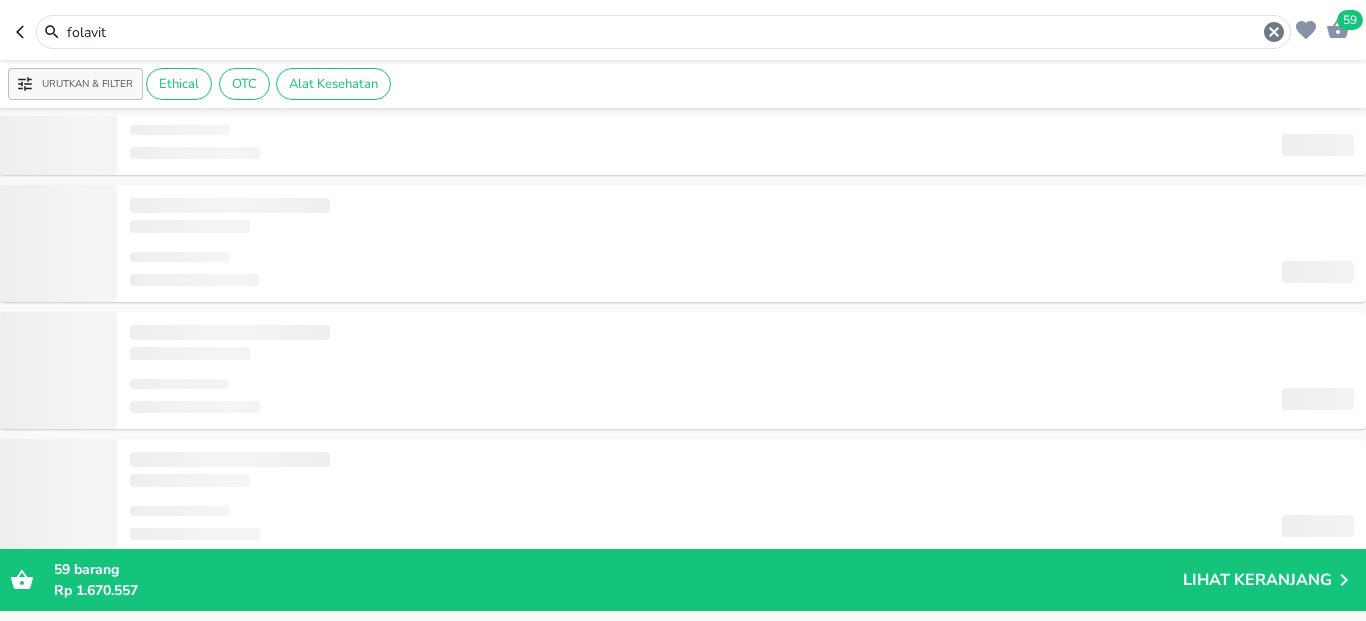scroll, scrollTop: 0, scrollLeft: 0, axis: both 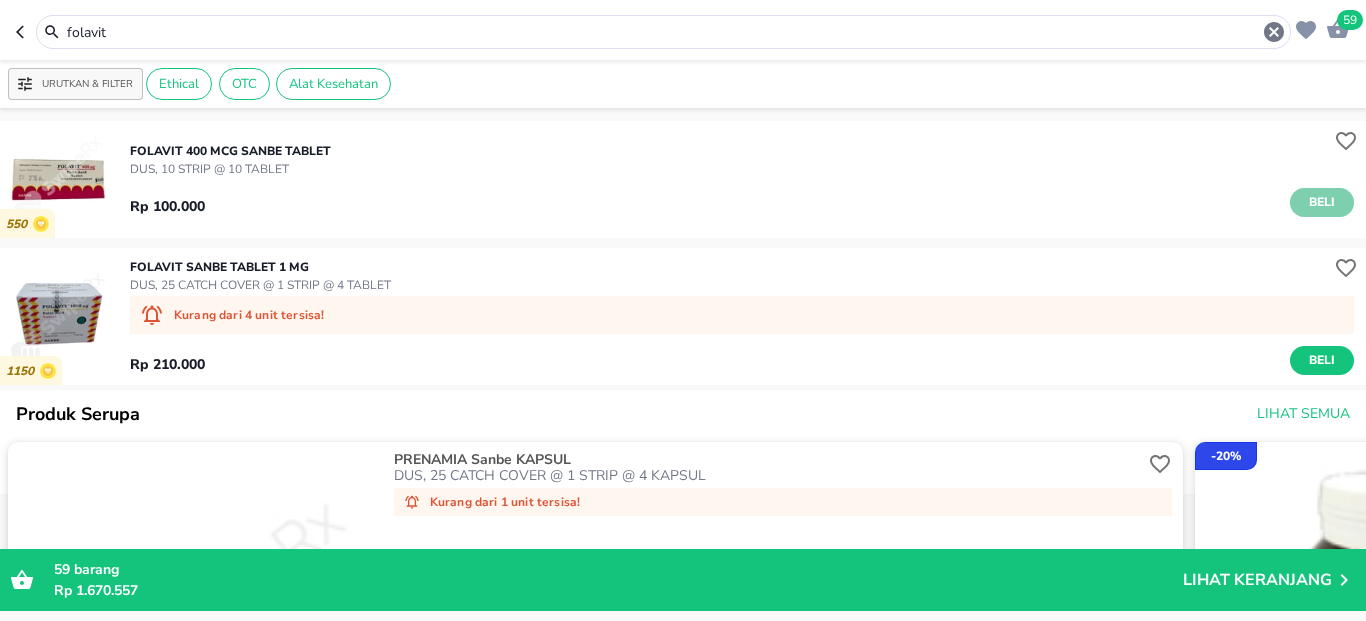 click on "Beli" at bounding box center (1322, 202) 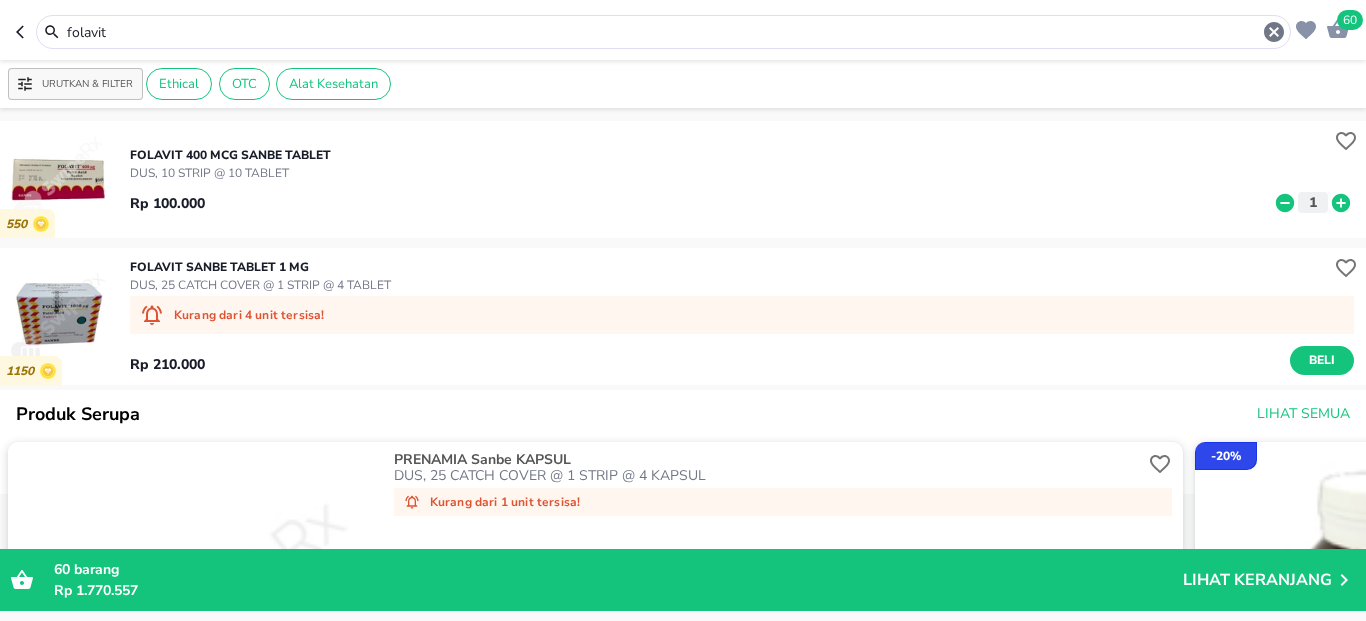 click on "folavit" at bounding box center [663, 32] 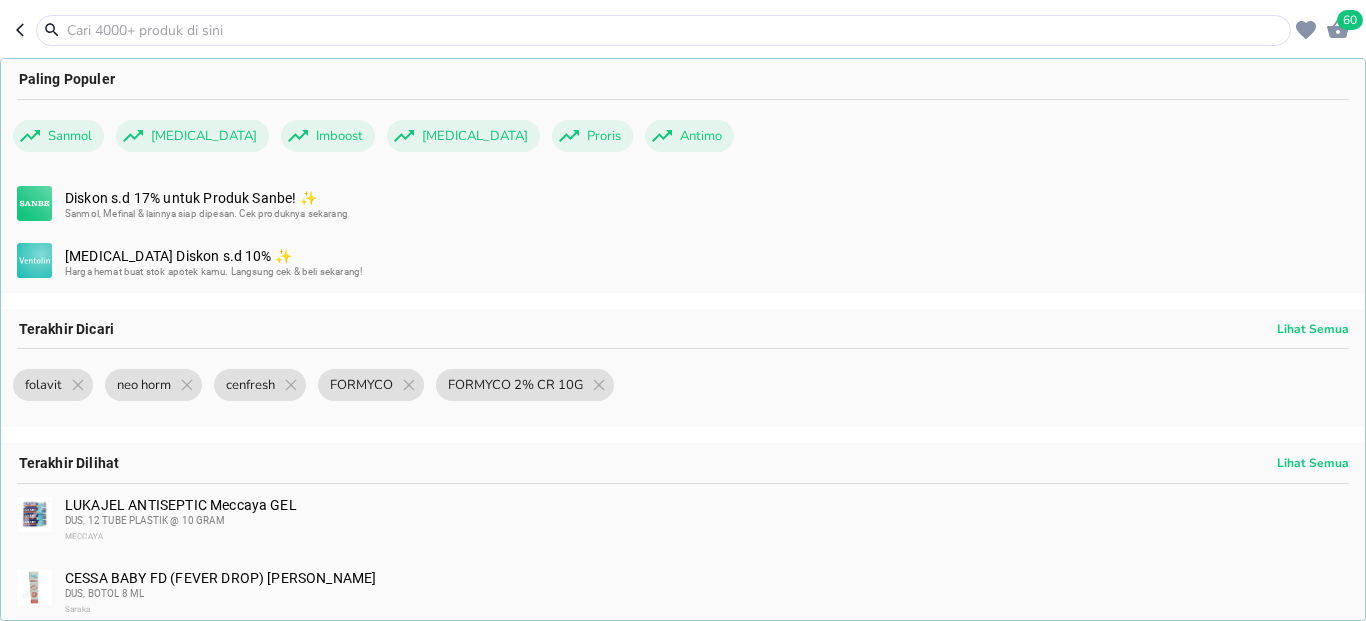 paste on "SILADEX MUCOLYTIC&EXPECT SYR 60ML" 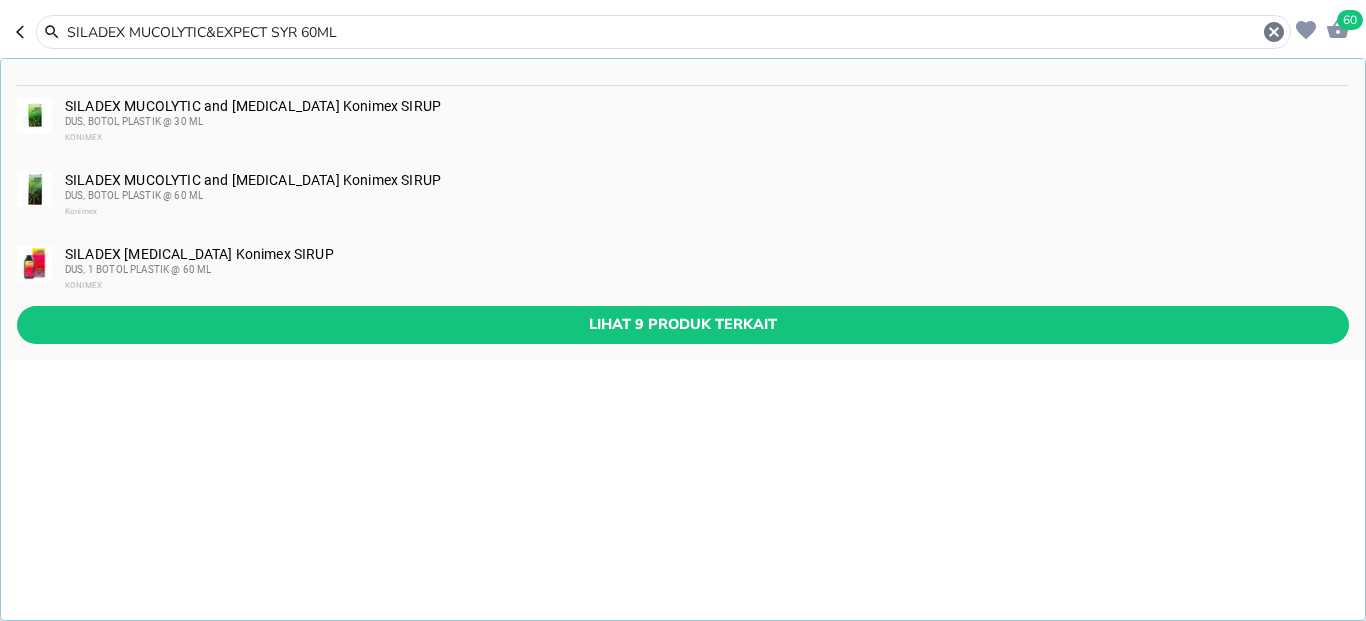 type on "SILADEX MUCOLYTIC&EXPECT SYR 60ML" 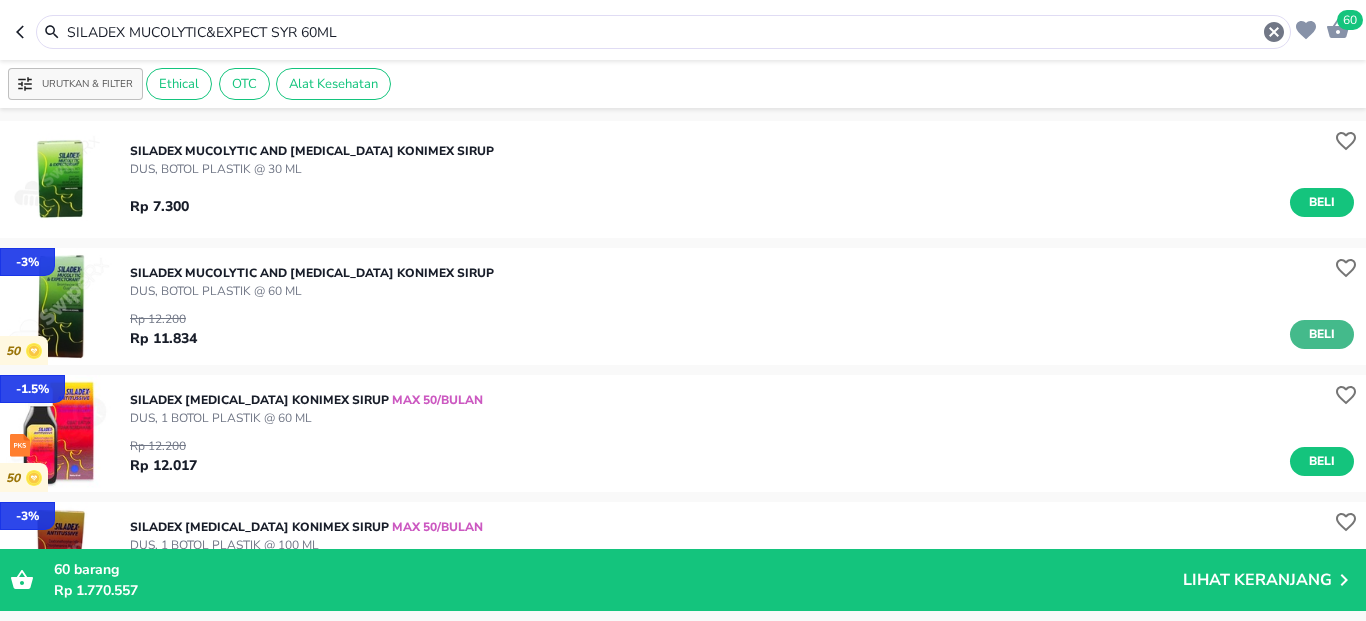 click on "Beli" at bounding box center [1322, 334] 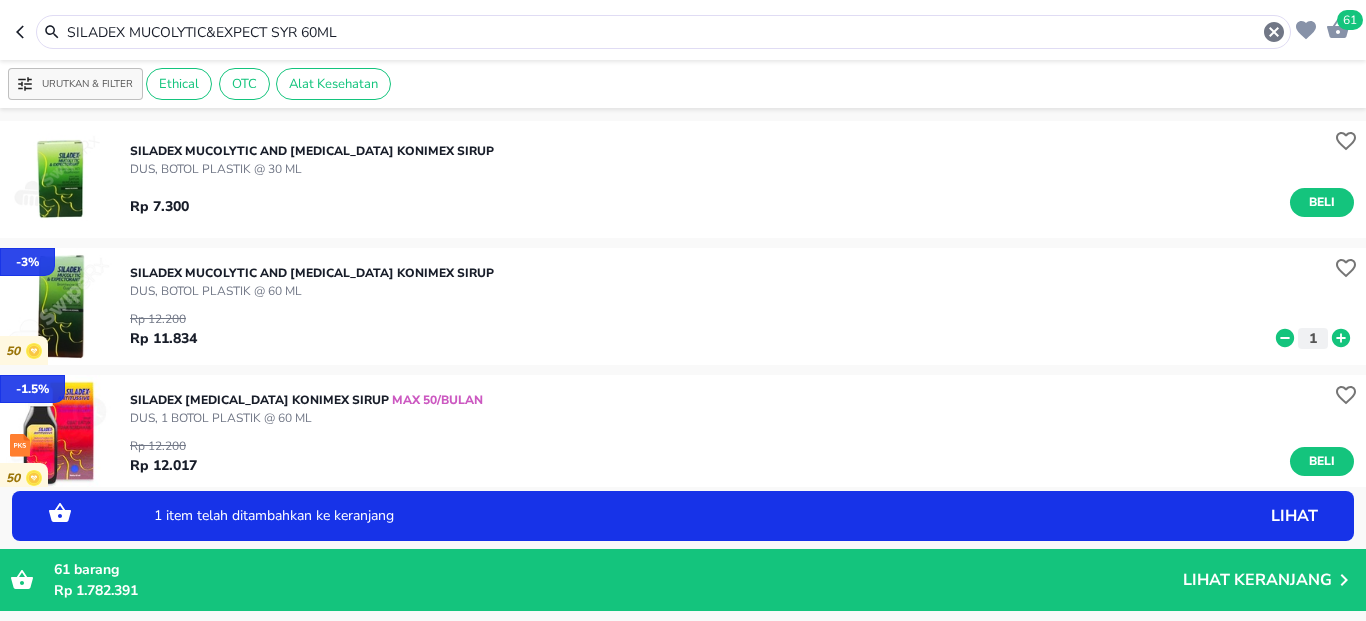 click 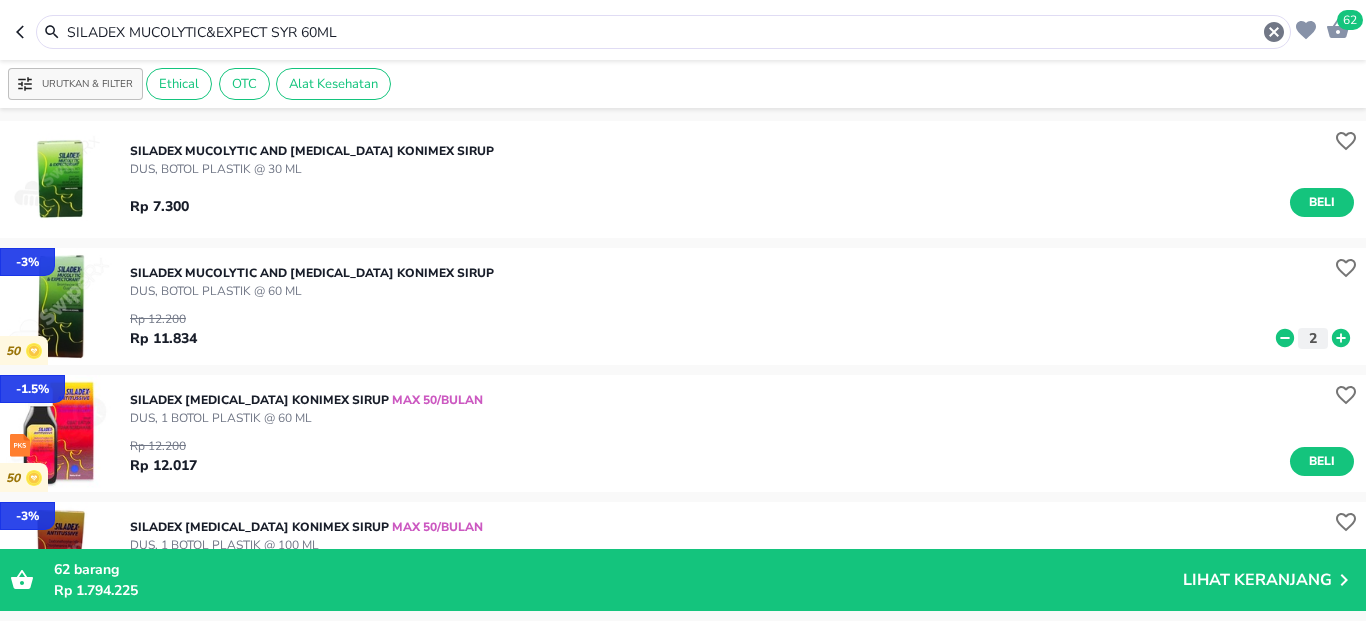 click 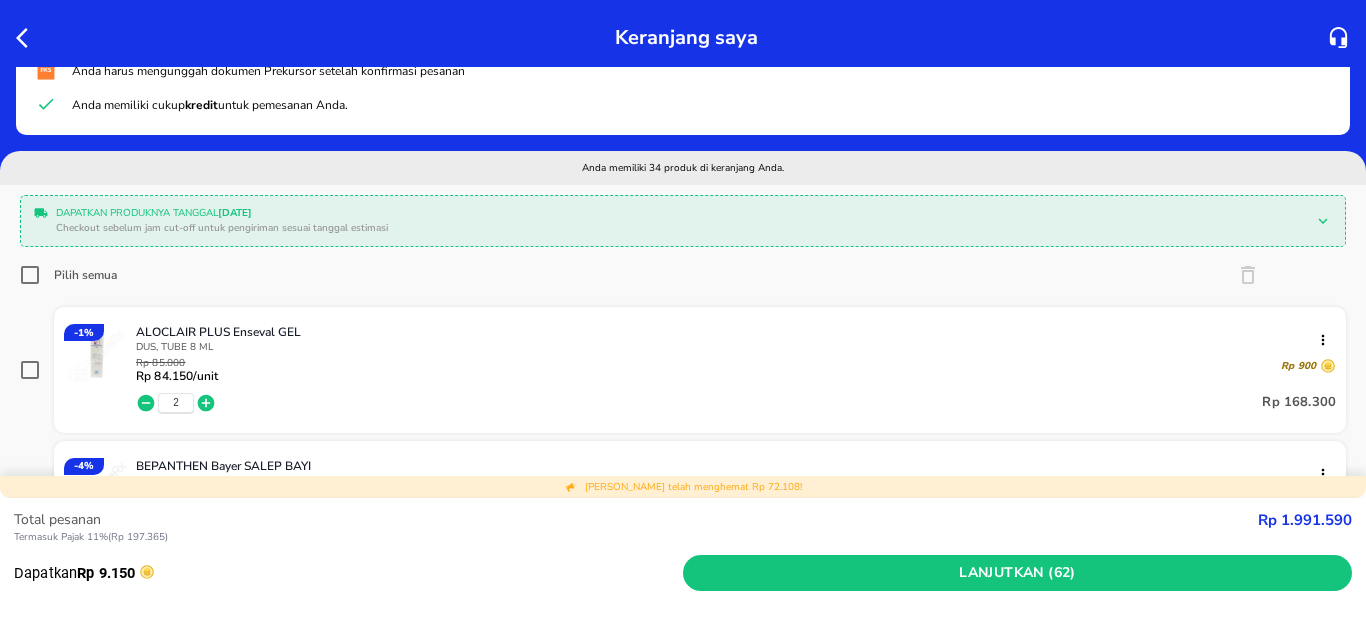 scroll, scrollTop: 120, scrollLeft: 0, axis: vertical 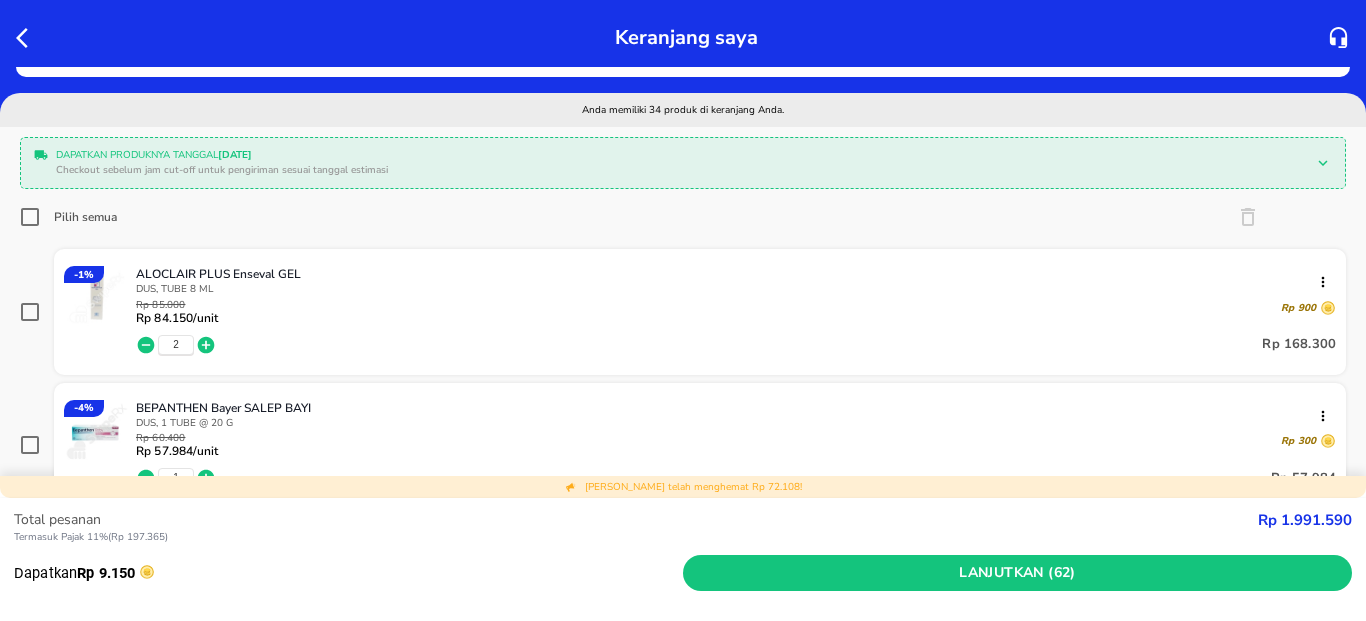 click on "Pilih semua" at bounding box center [30, 217] 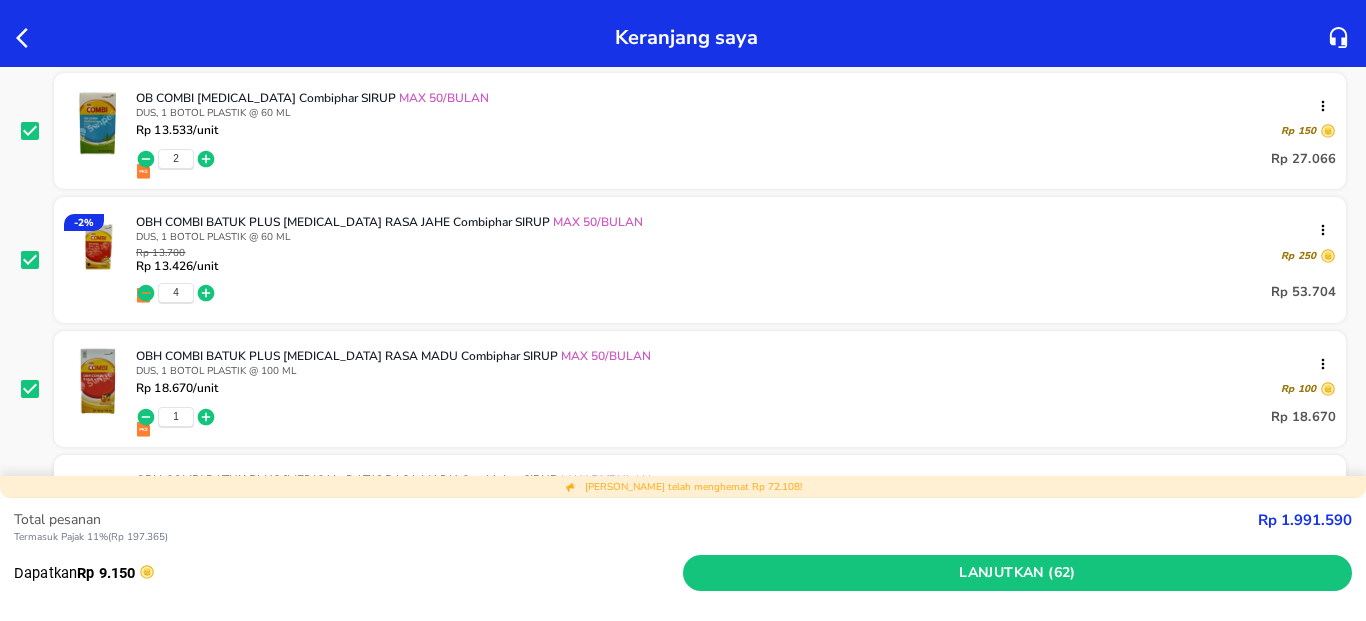 scroll, scrollTop: 2880, scrollLeft: 0, axis: vertical 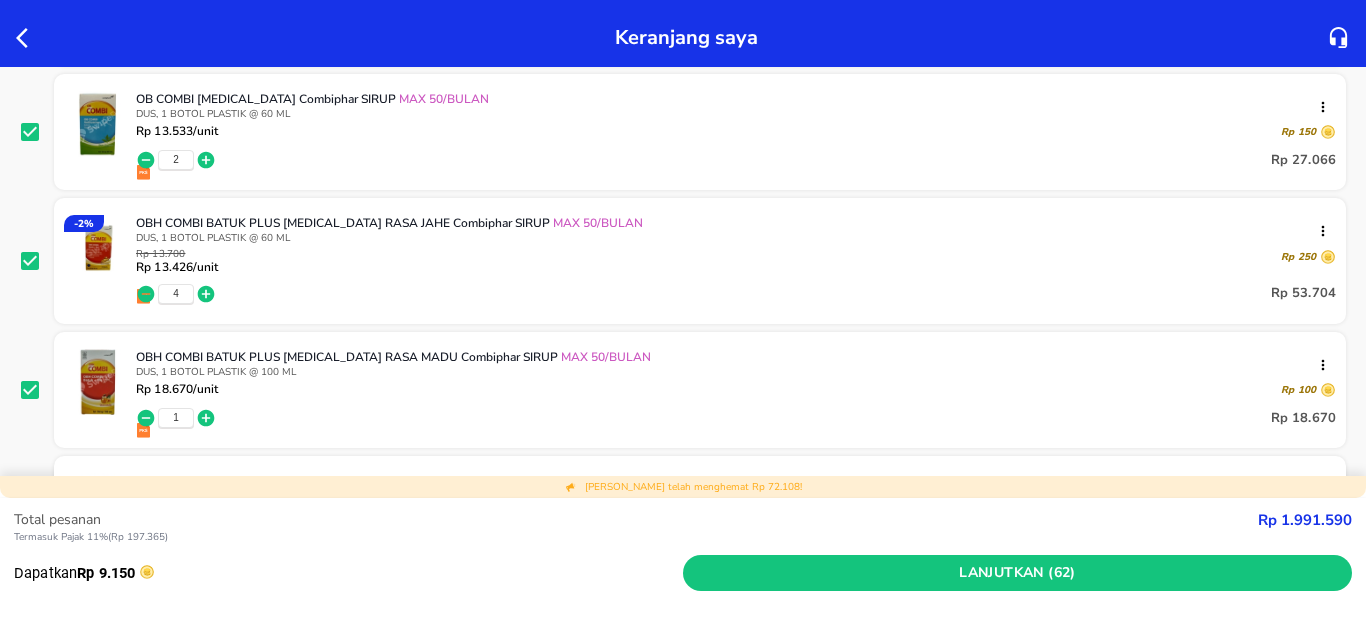 click 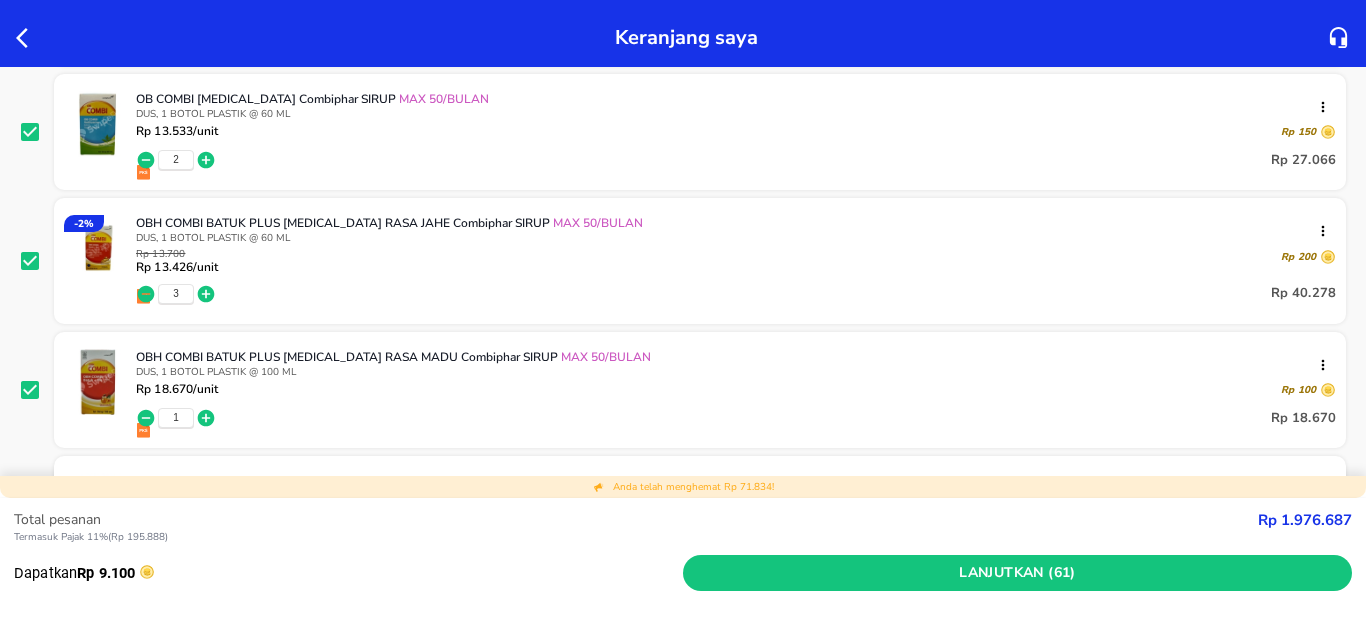 scroll, scrollTop: 3120, scrollLeft: 0, axis: vertical 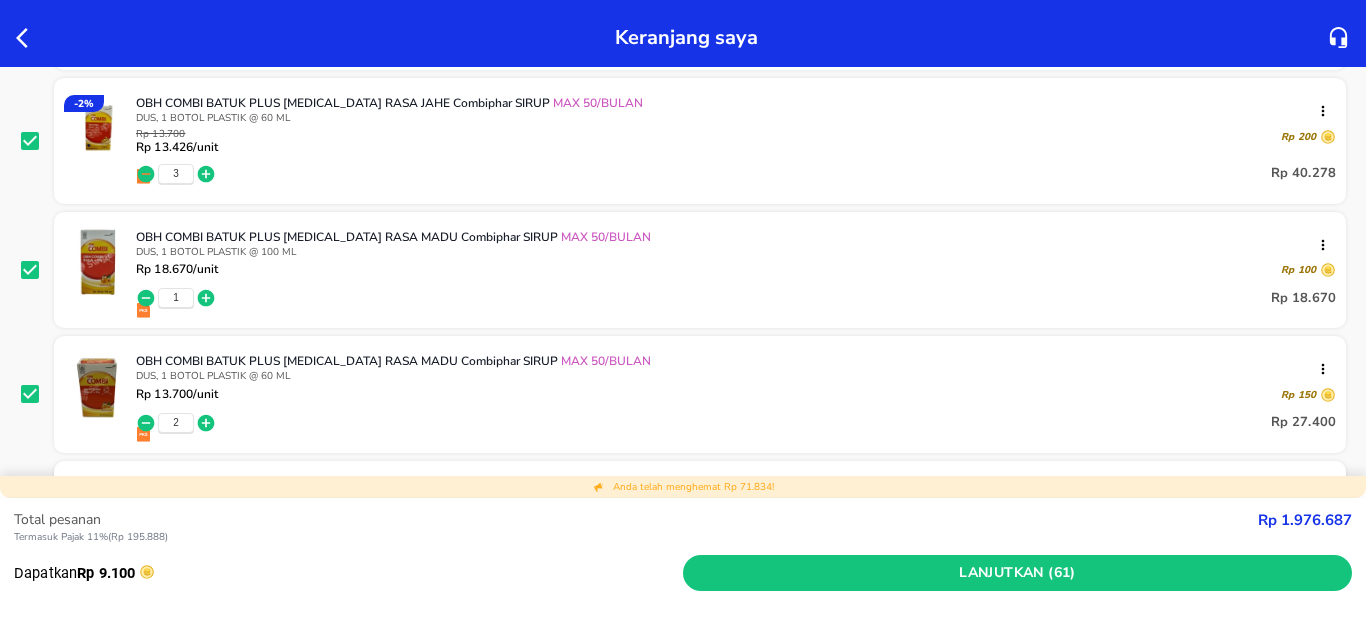 click 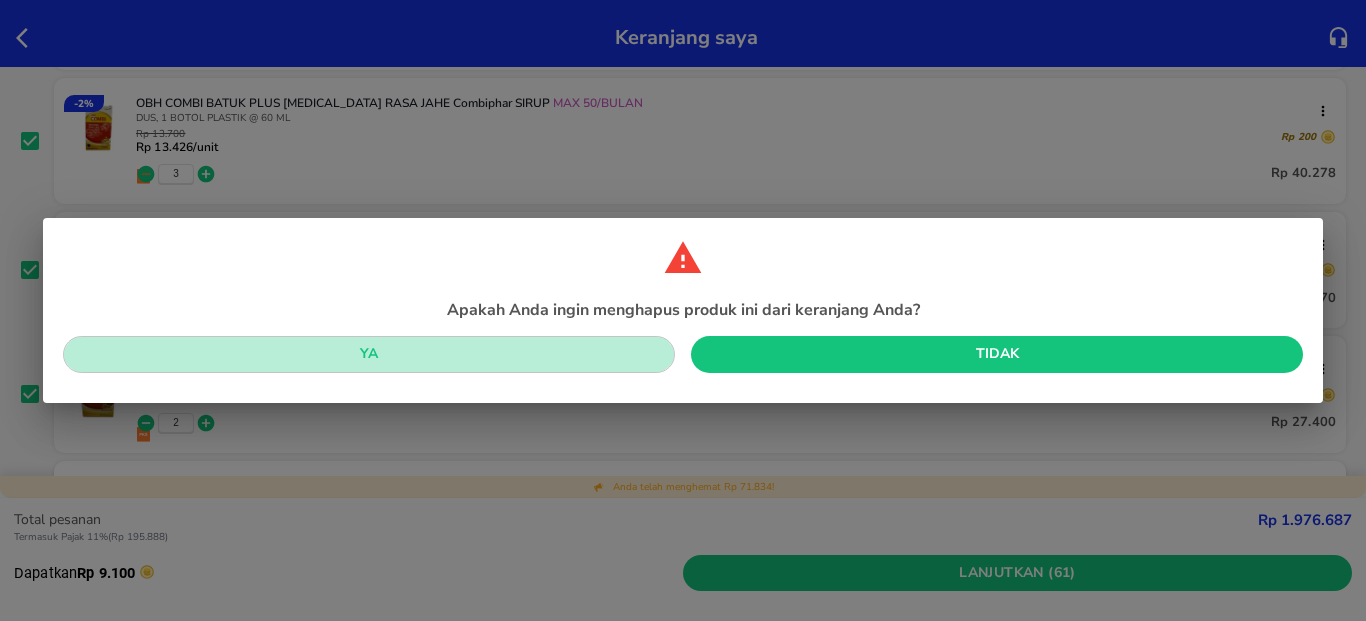 click on "Ya" at bounding box center [369, 354] 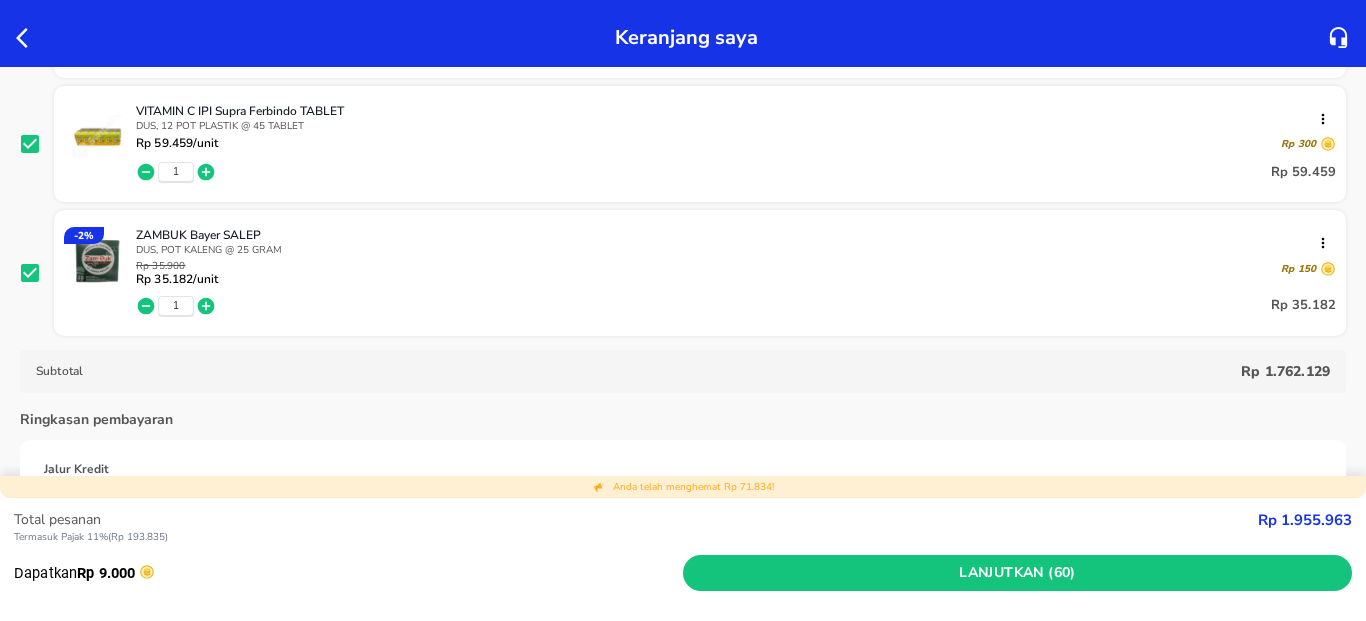 scroll, scrollTop: 4320, scrollLeft: 0, axis: vertical 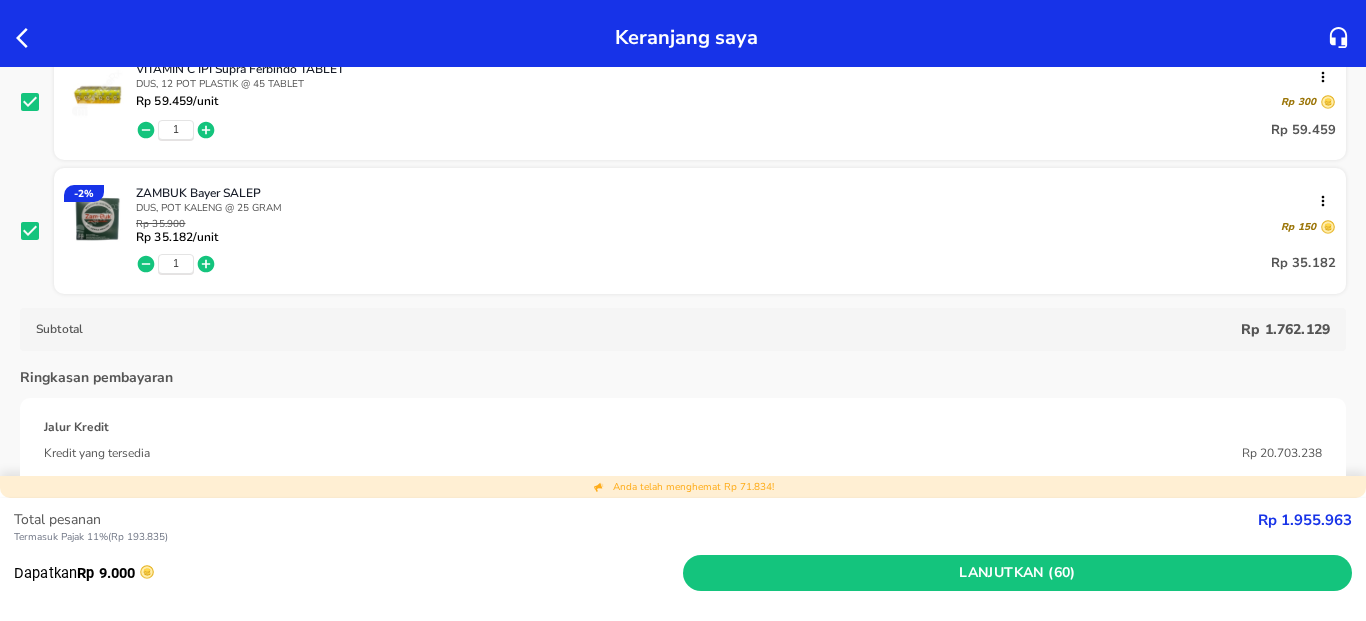 click 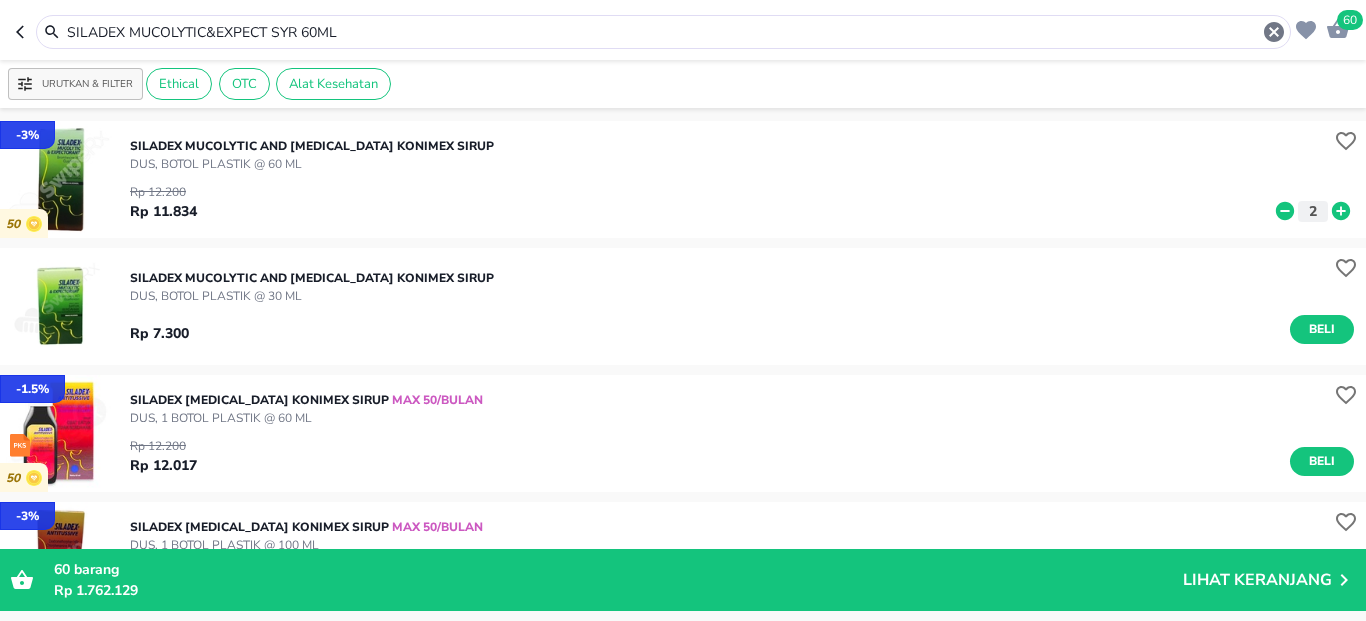 click on "SILADEX MUCOLYTIC&EXPECT SYR 60ML" at bounding box center (663, 32) 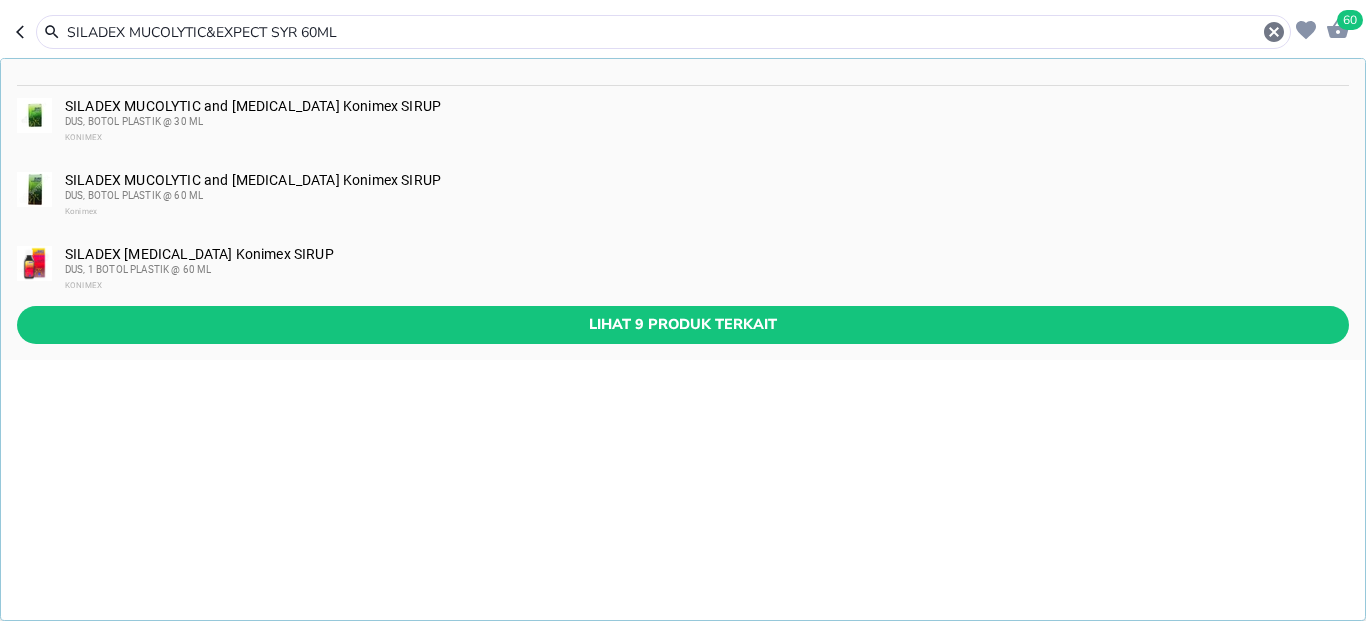 click on "SILADEX MUCOLYTIC&EXPECT SYR 60ML" at bounding box center (663, 32) 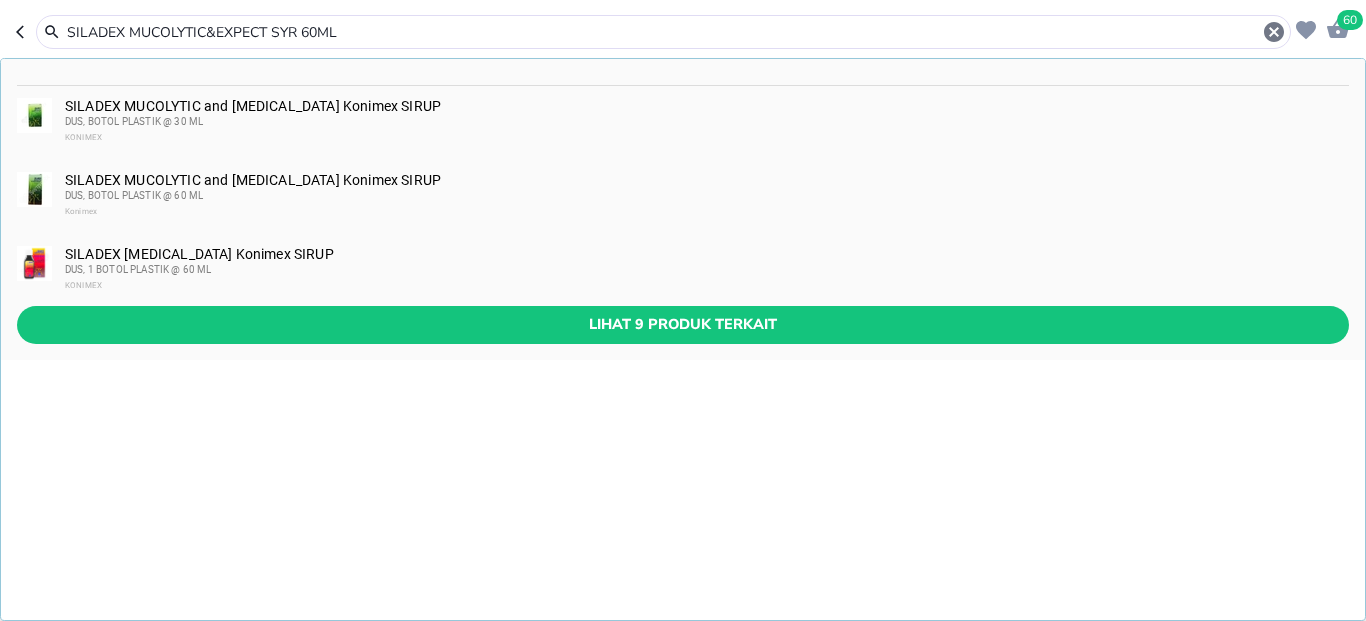 click on "SILADEX MUCOLYTIC&EXPECT SYR 60ML" at bounding box center (663, 32) 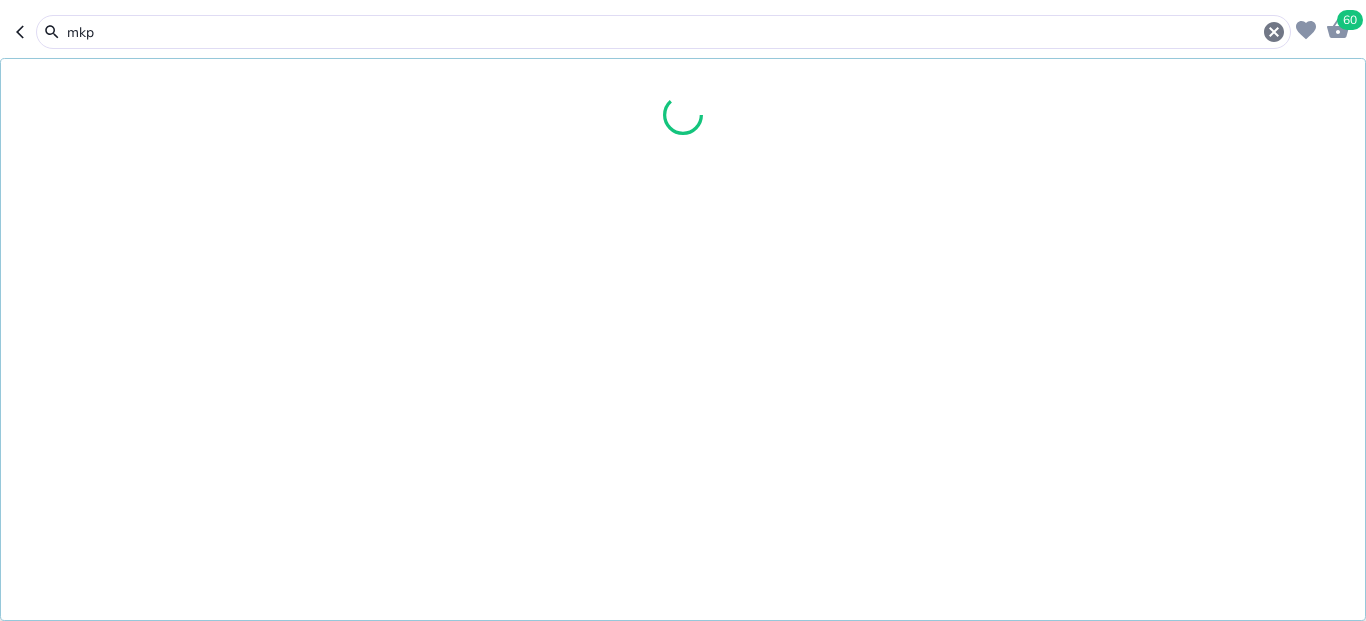 type on "mkp" 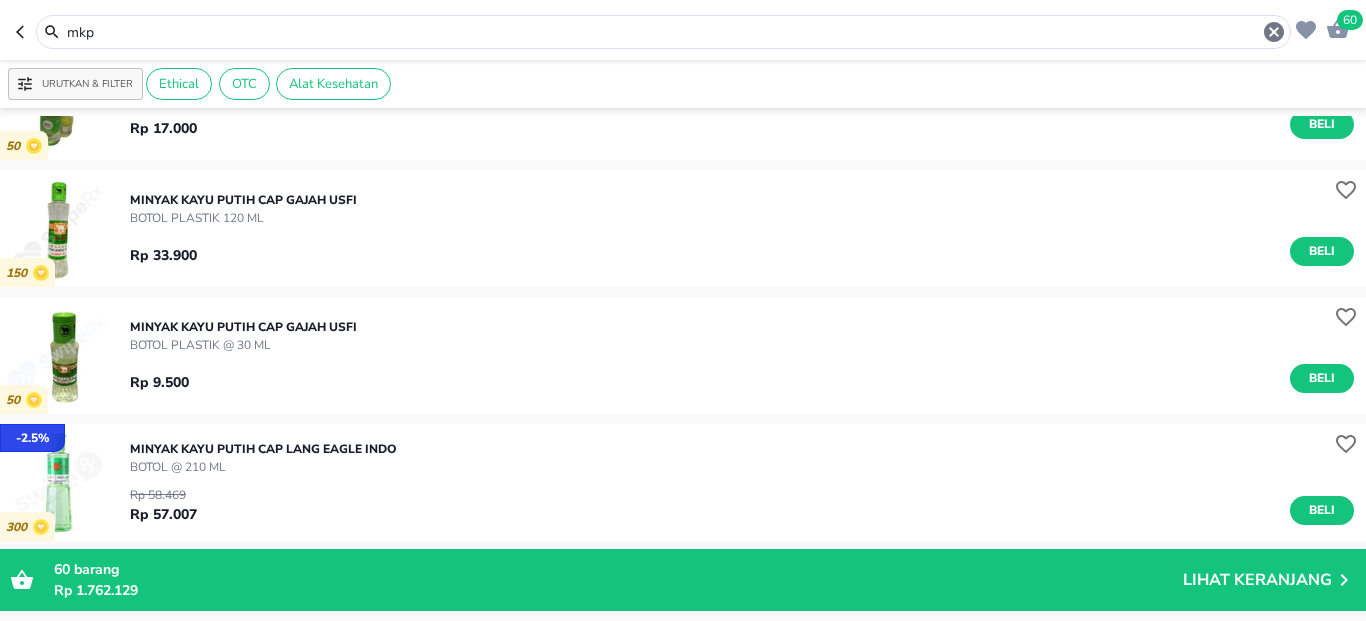 scroll, scrollTop: 1080, scrollLeft: 0, axis: vertical 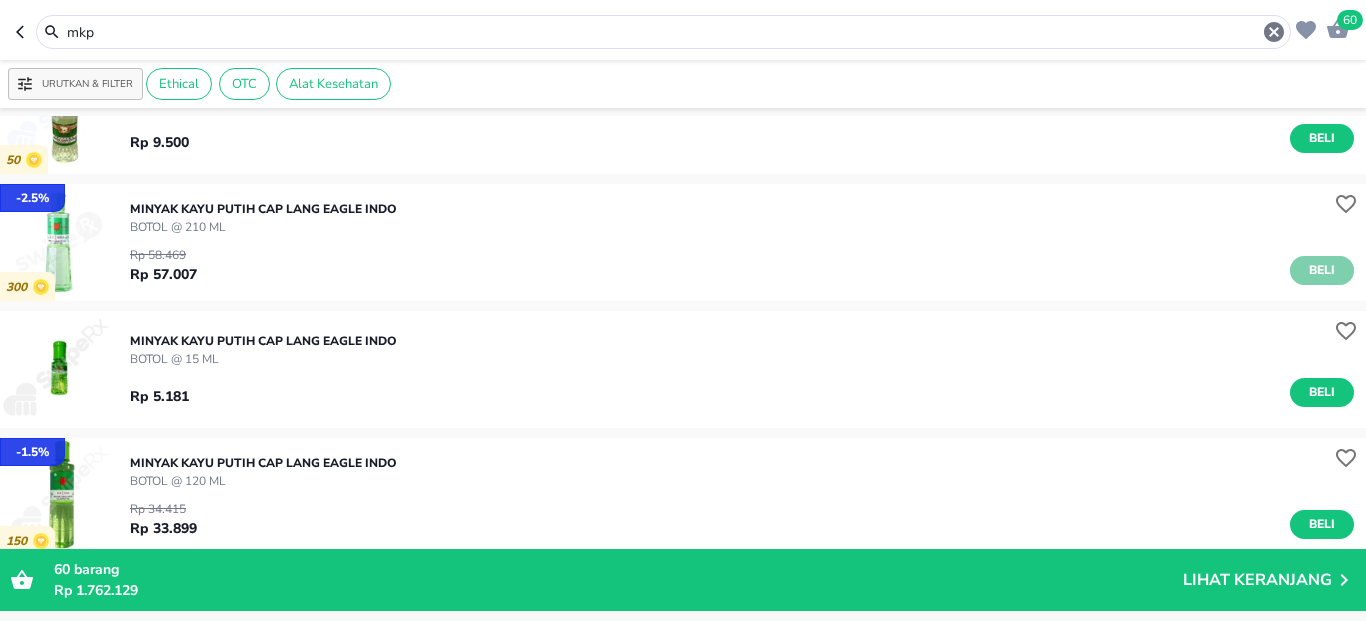 click on "Beli" at bounding box center (1322, 270) 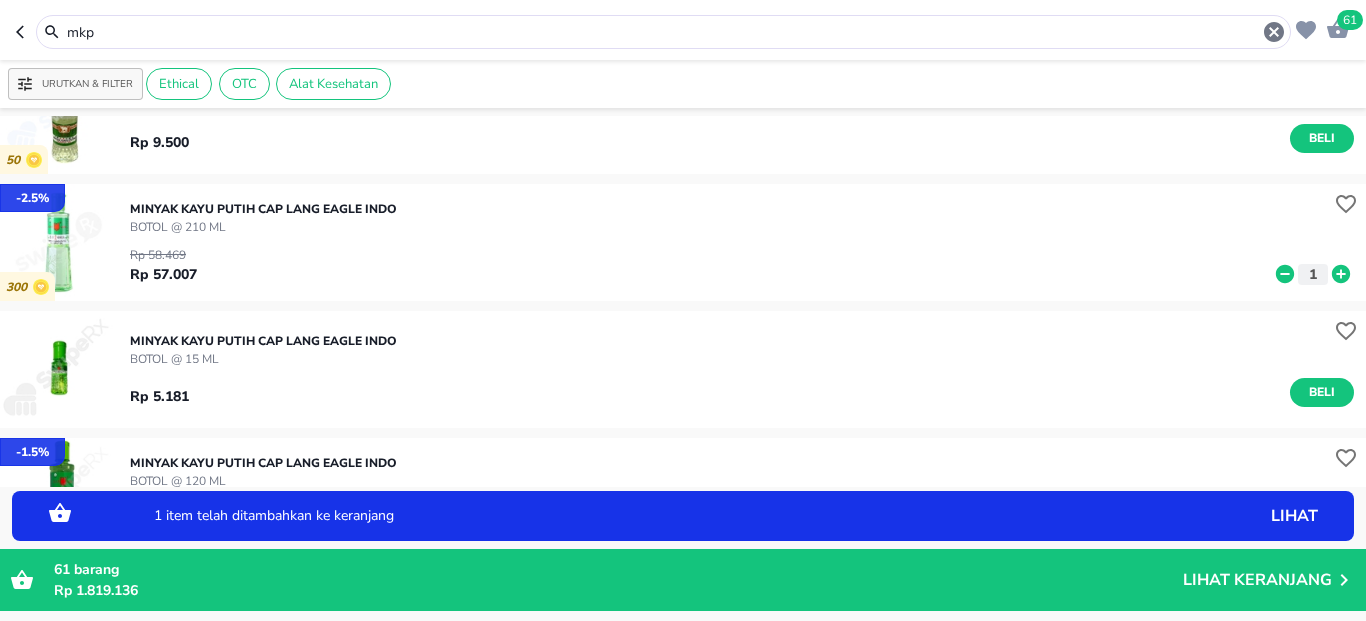 click on "61" at bounding box center (1350, 20) 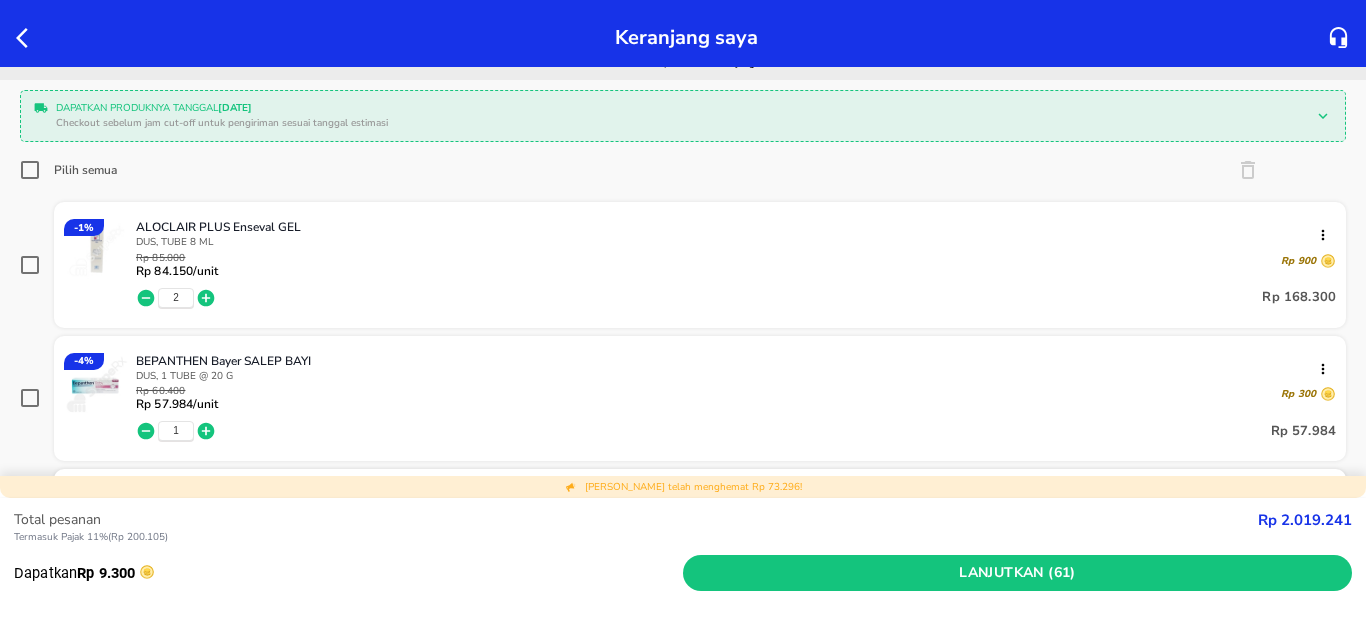 scroll, scrollTop: 0, scrollLeft: 0, axis: both 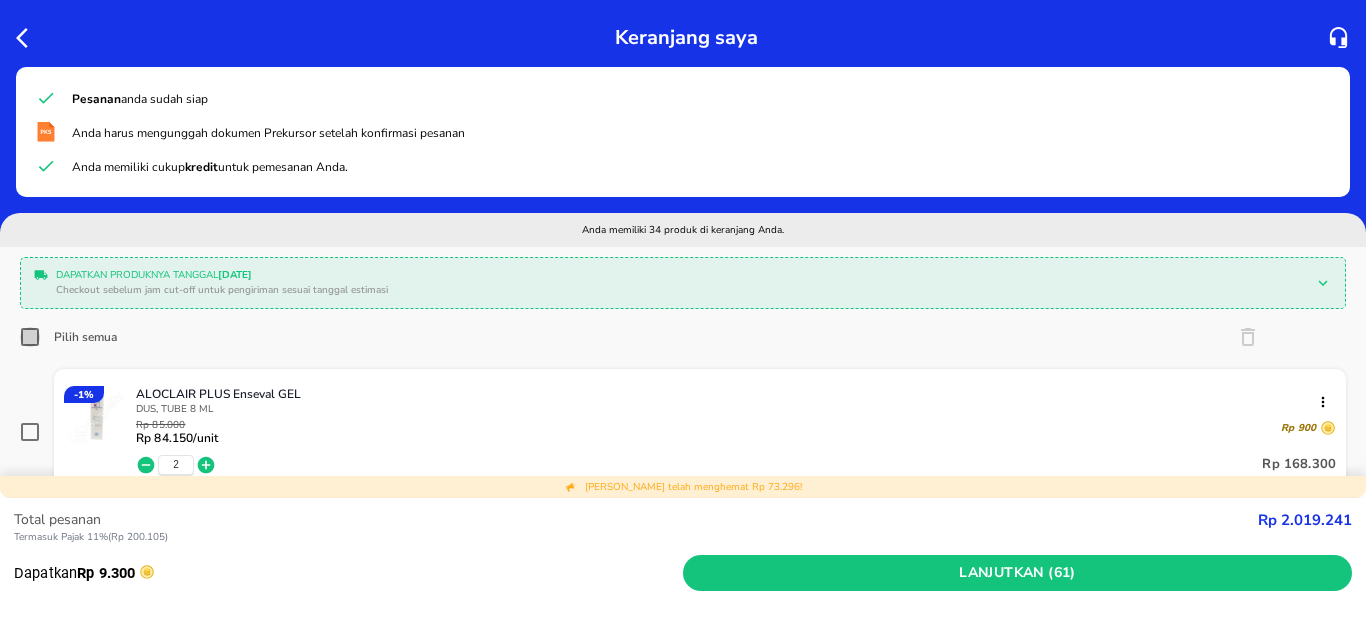 click on "Pilih semua" at bounding box center [30, 337] 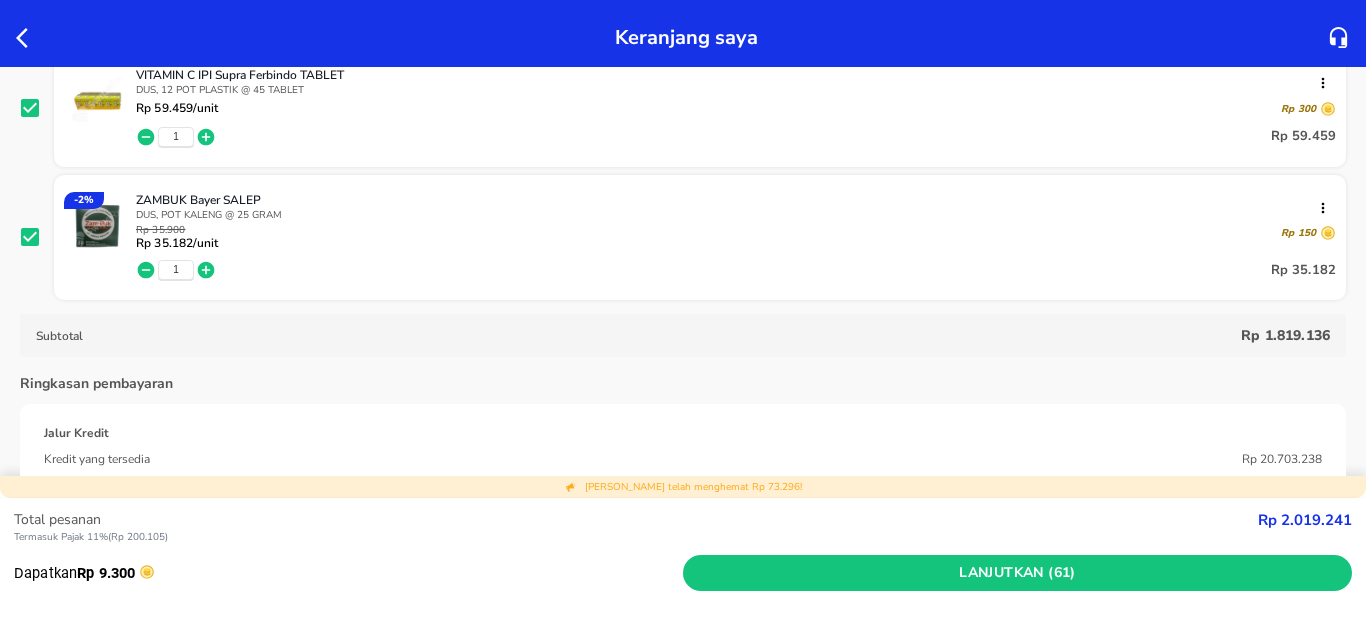 scroll, scrollTop: 4560, scrollLeft: 0, axis: vertical 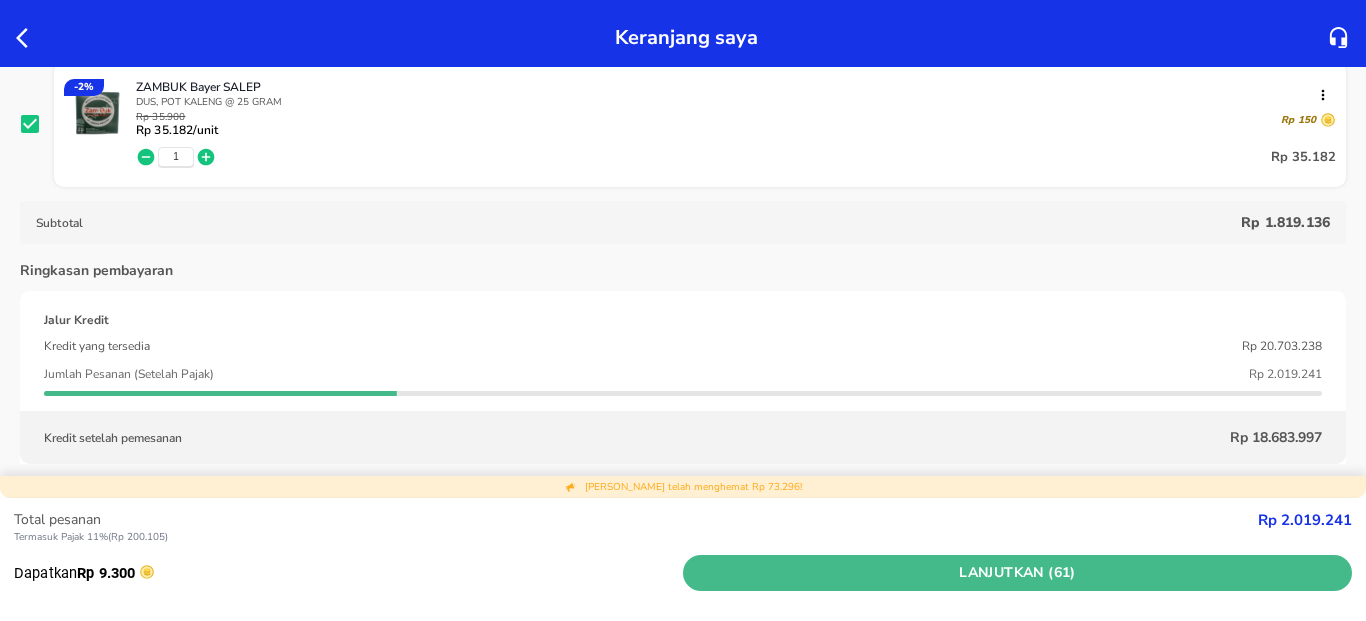 click on "Lanjutkan (61)" at bounding box center (1017, 573) 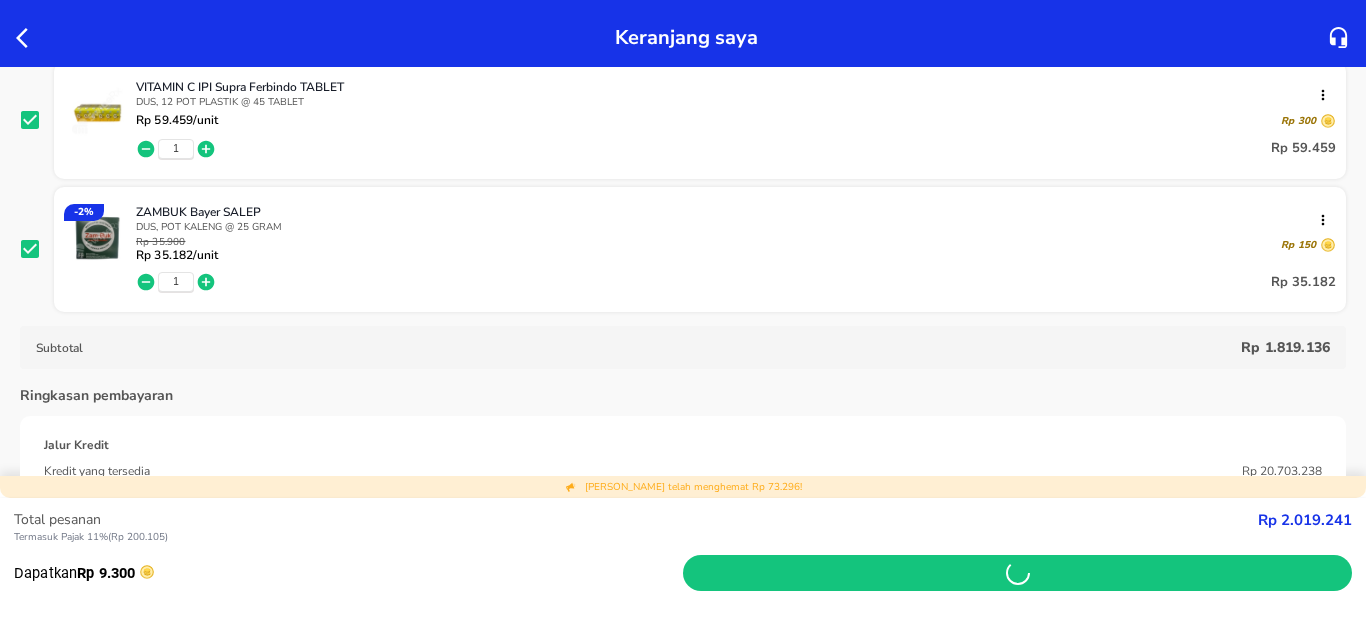scroll, scrollTop: 4320, scrollLeft: 0, axis: vertical 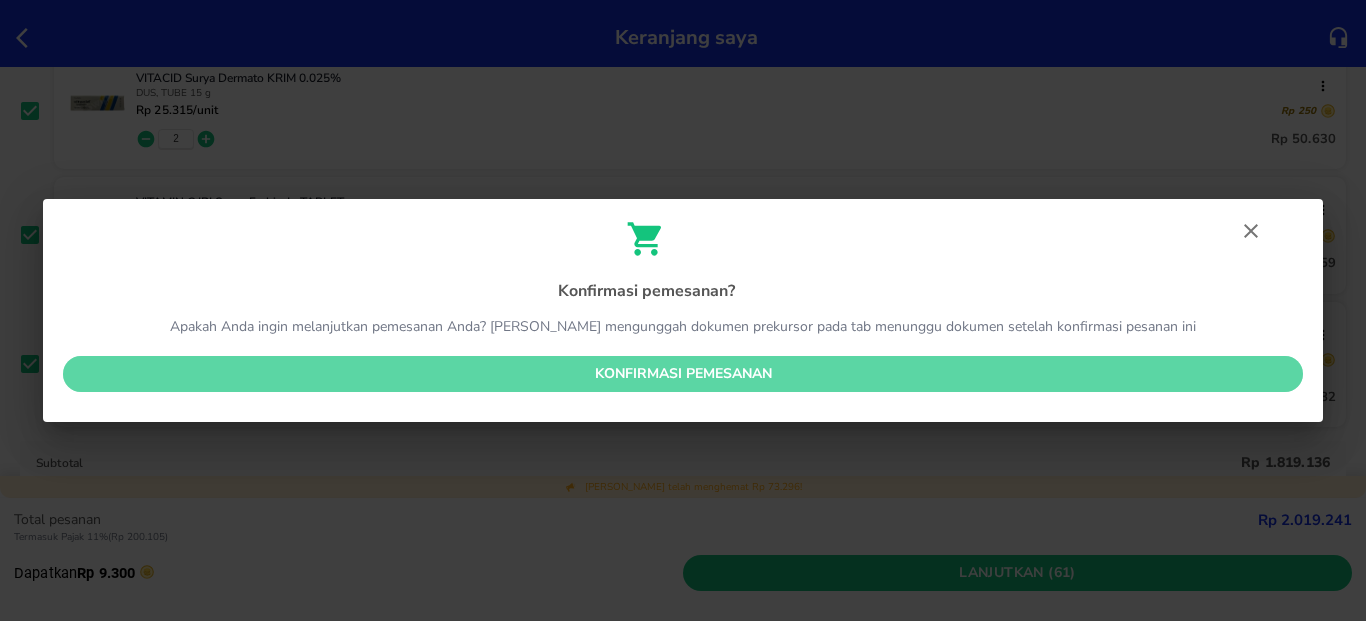 click on "Konfirmasi pemesanan" at bounding box center [683, 374] 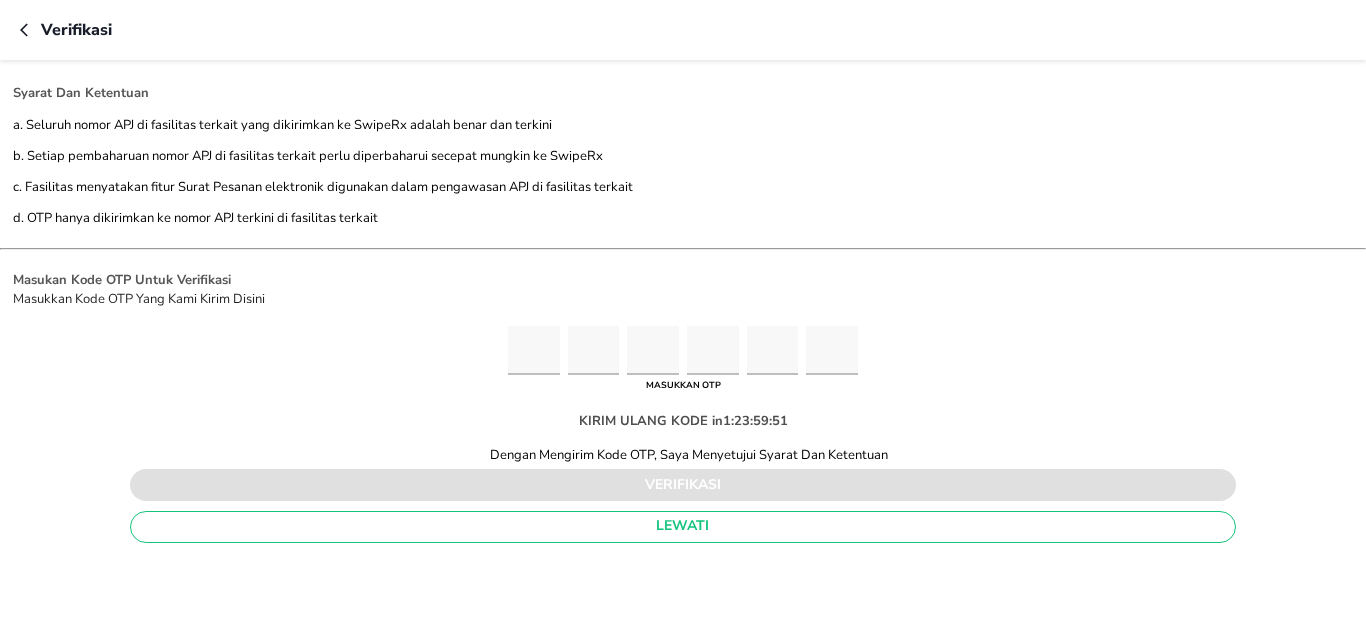 click at bounding box center [534, 350] 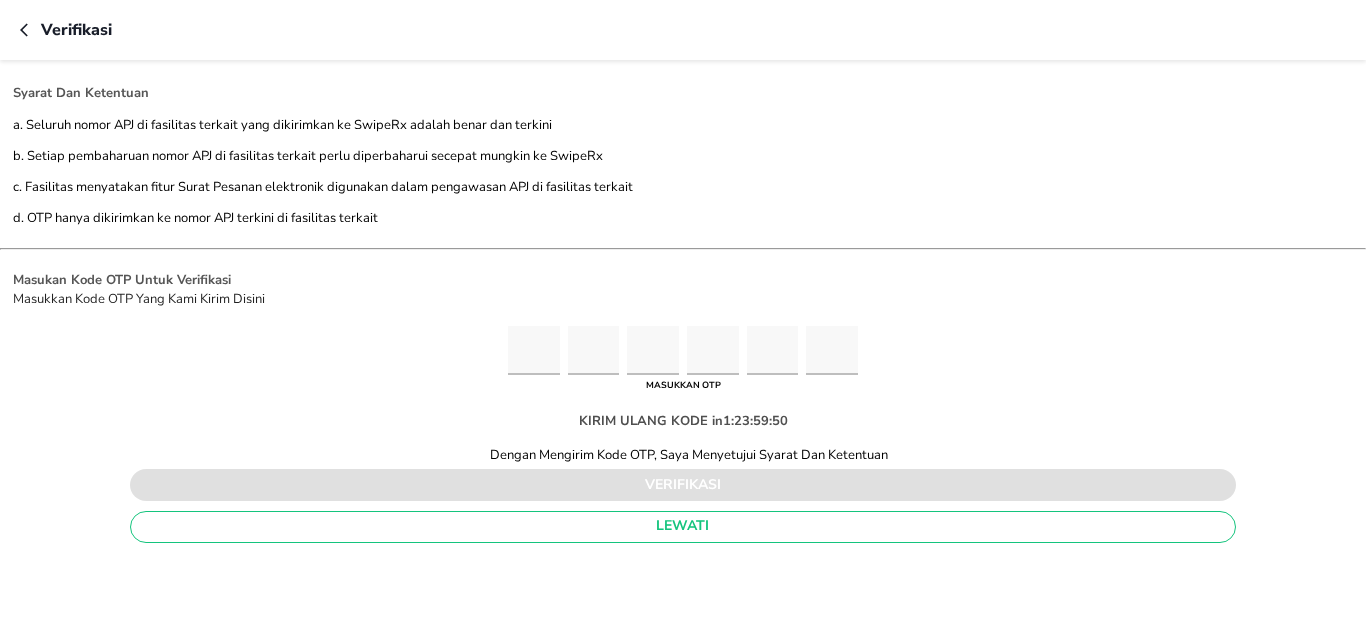 type on "9" 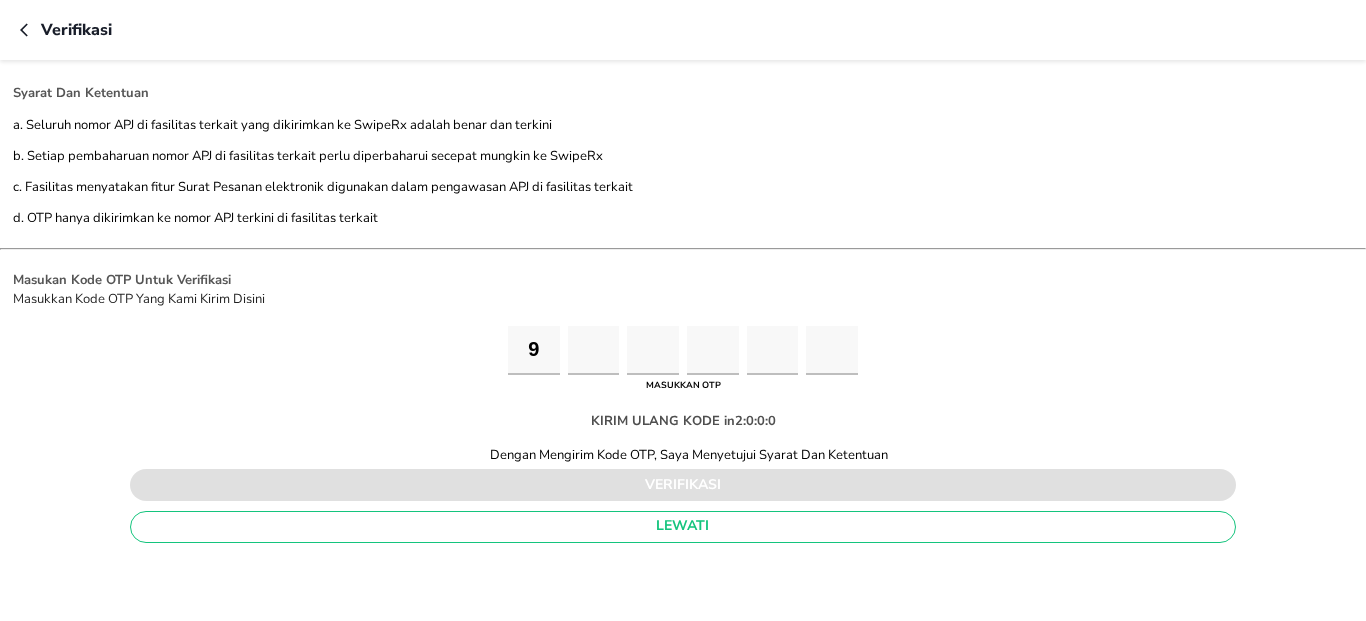 type on "8" 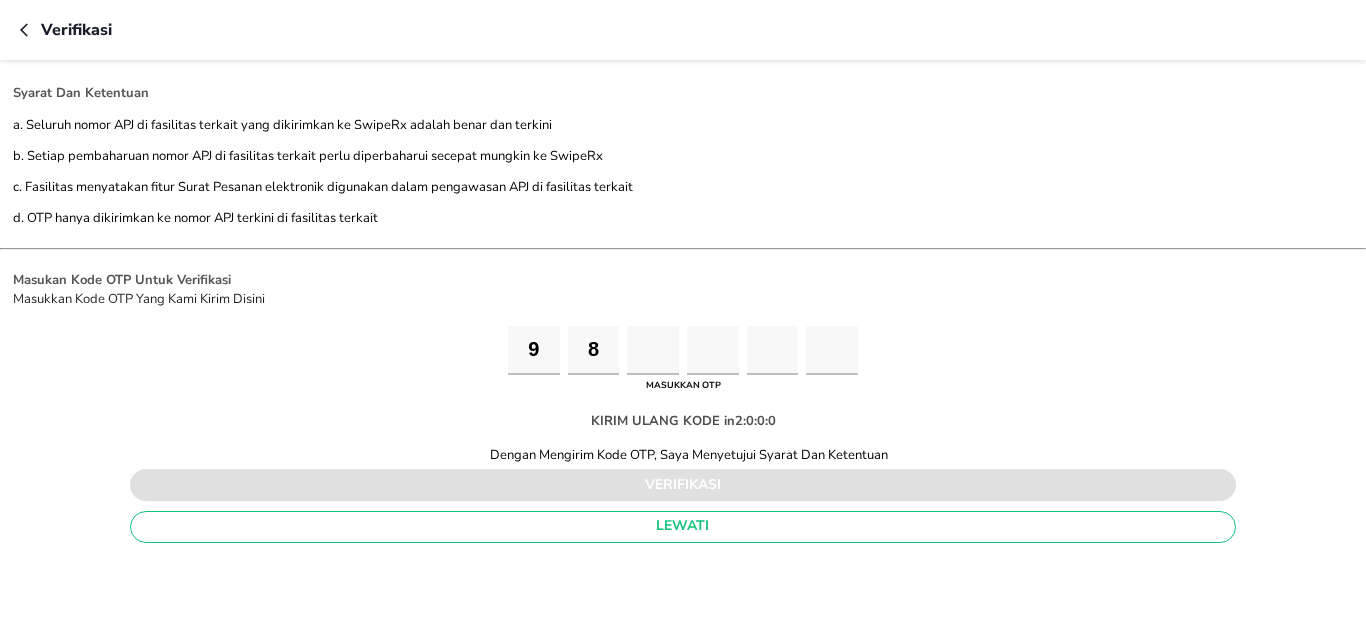 type on "1" 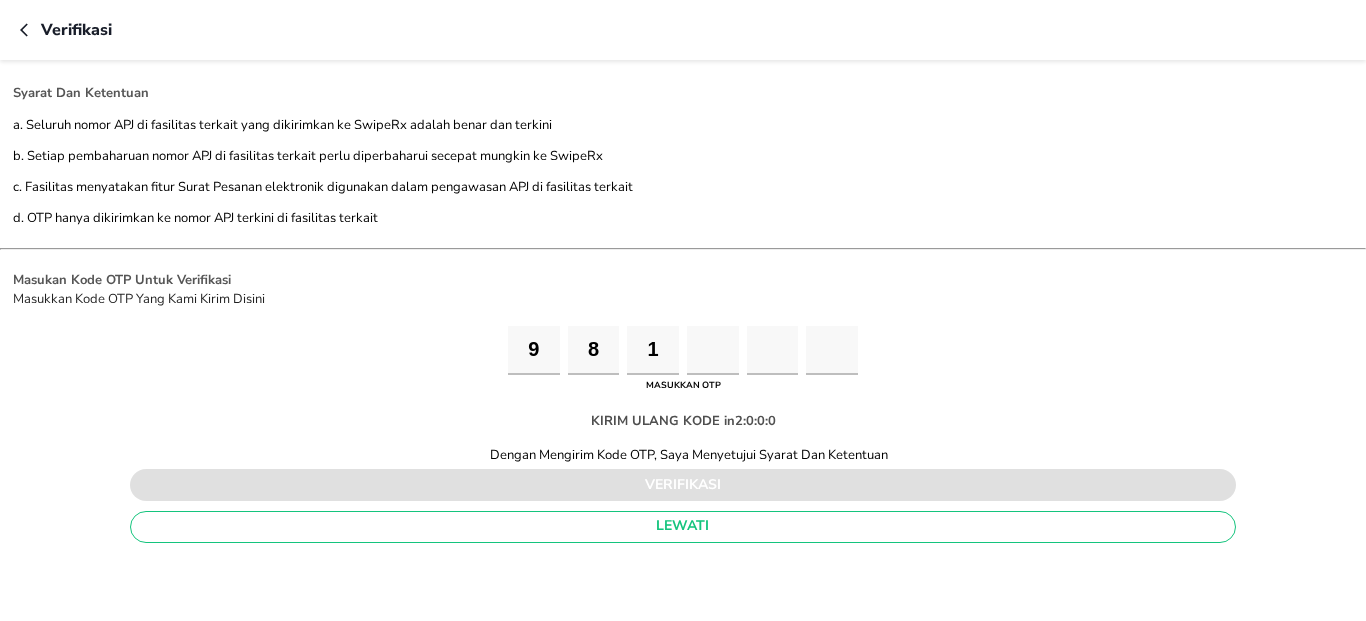 type on "8" 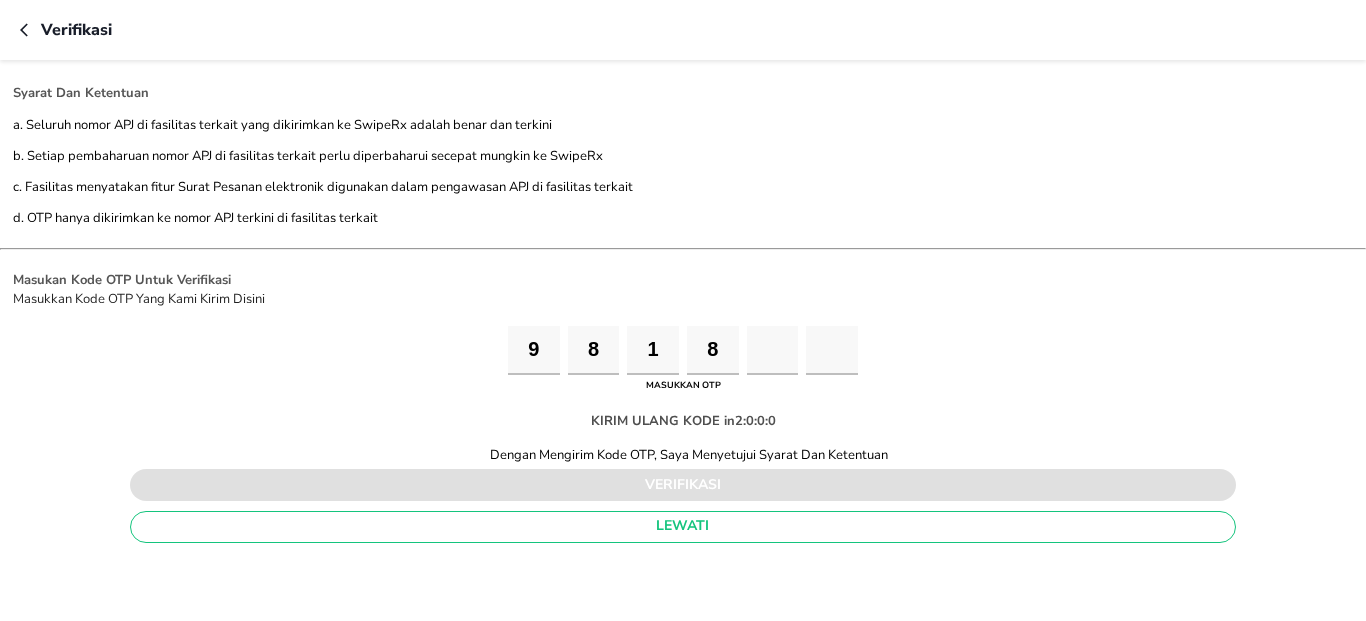 type on "1" 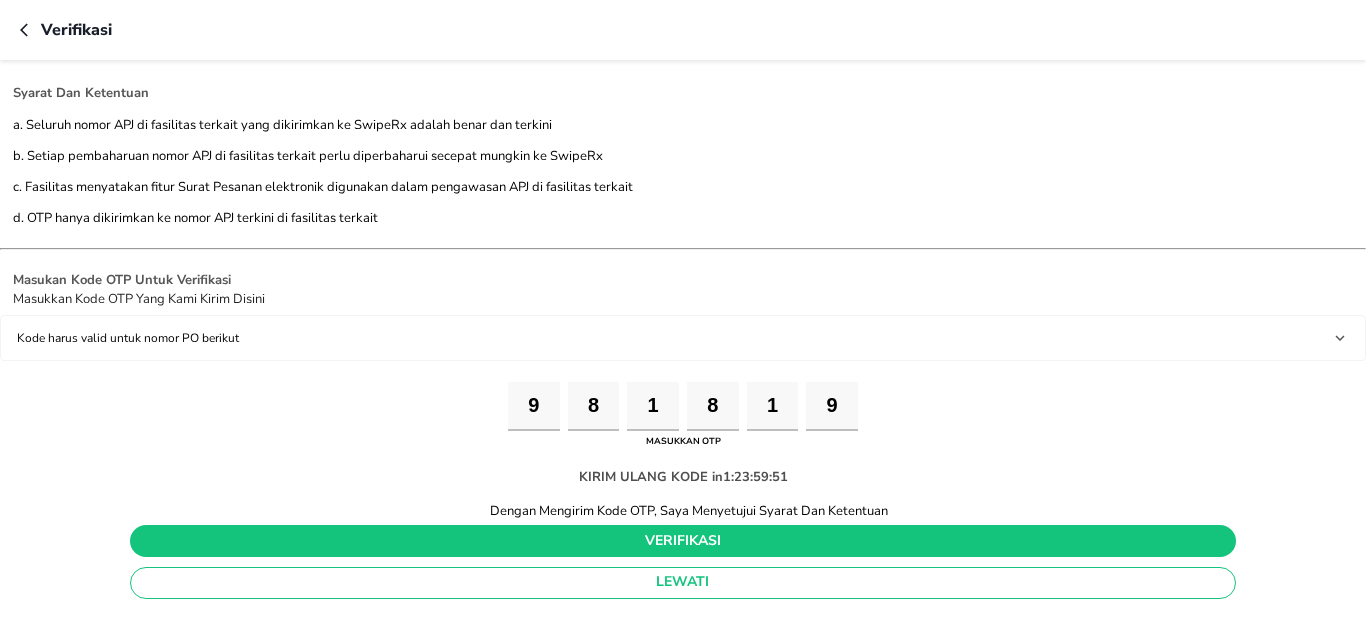 type on "9" 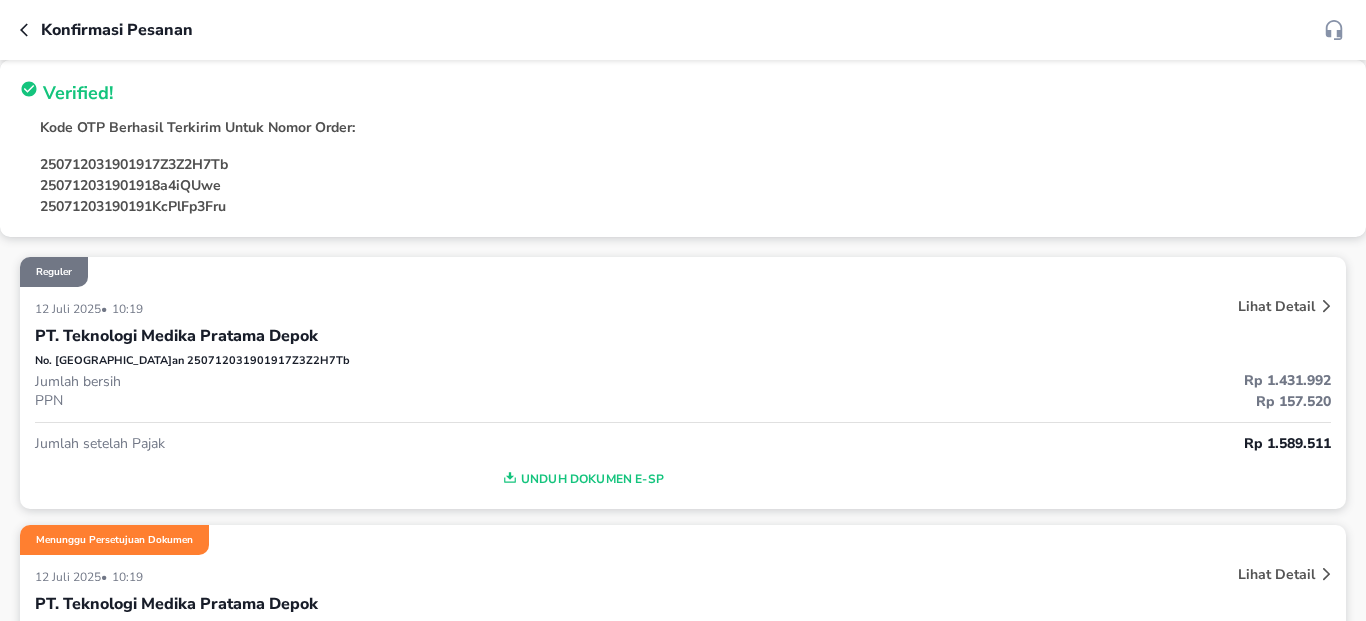 click 